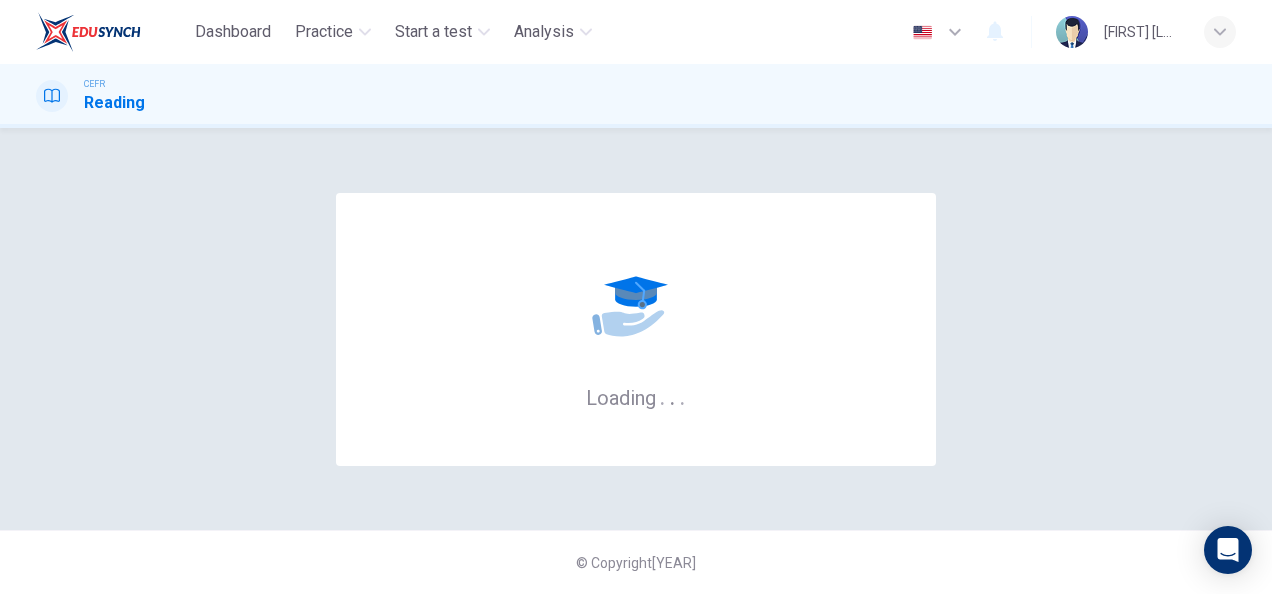 scroll, scrollTop: 0, scrollLeft: 0, axis: both 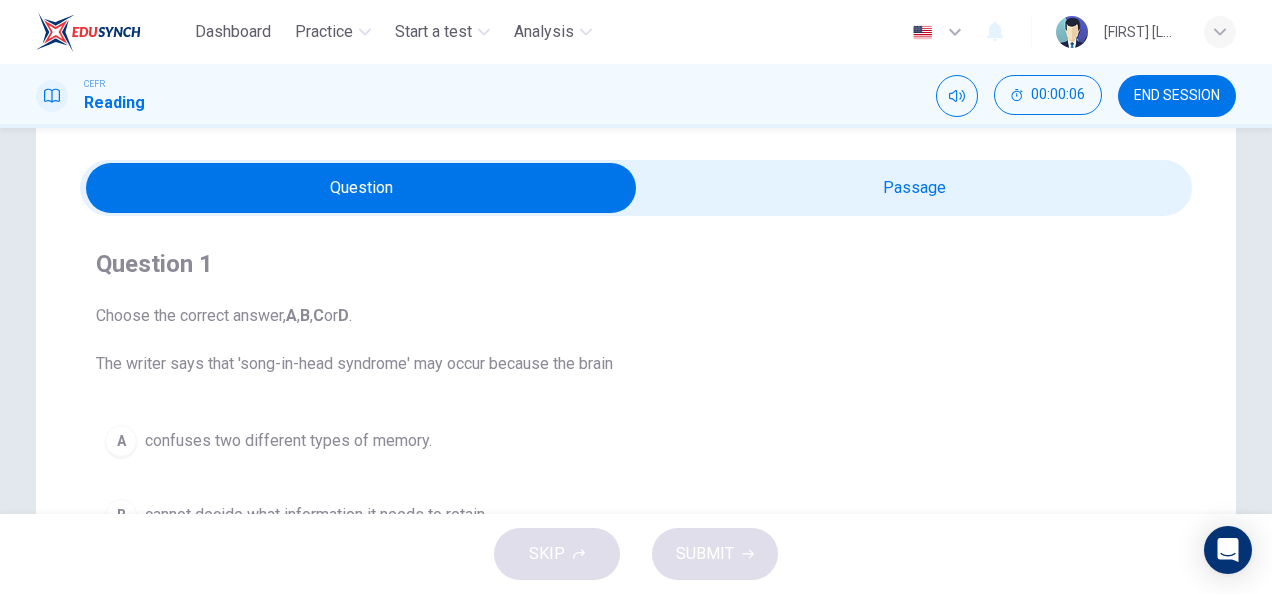 click at bounding box center [361, 188] 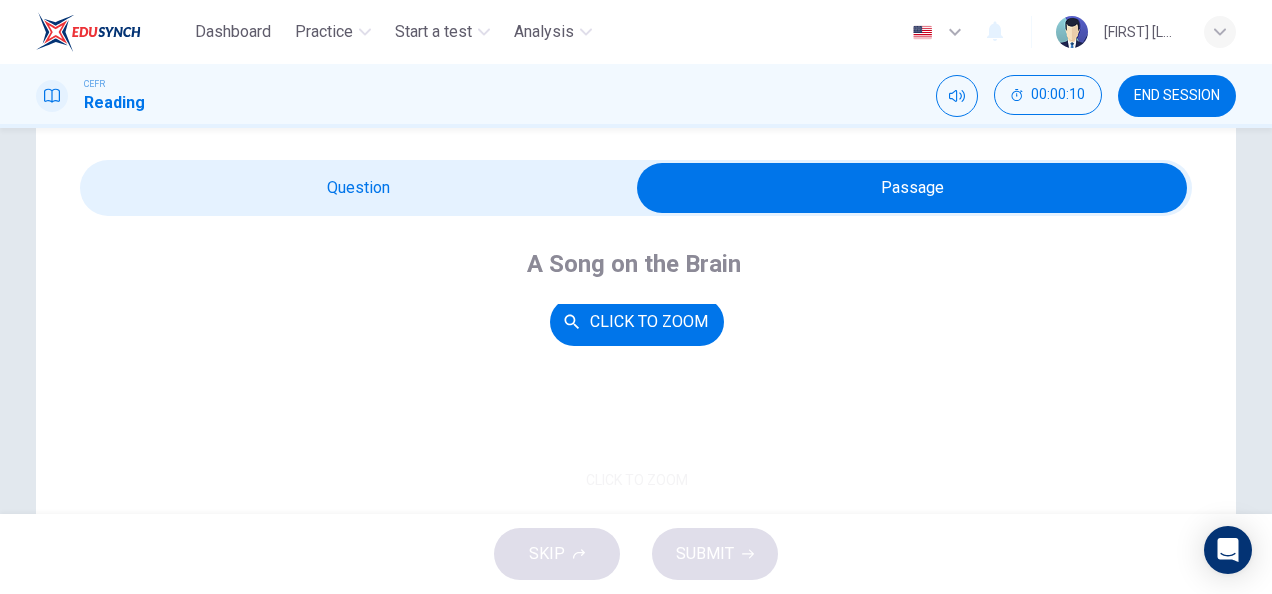 scroll, scrollTop: 61, scrollLeft: 0, axis: vertical 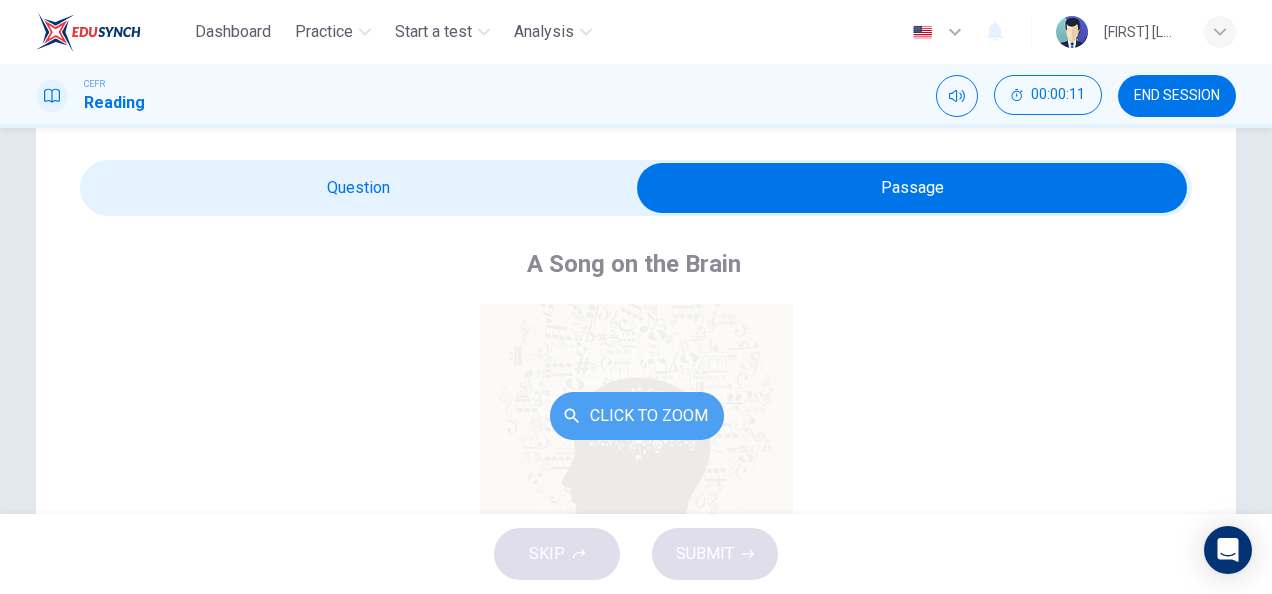 click on "Click to Zoom" at bounding box center [637, 416] 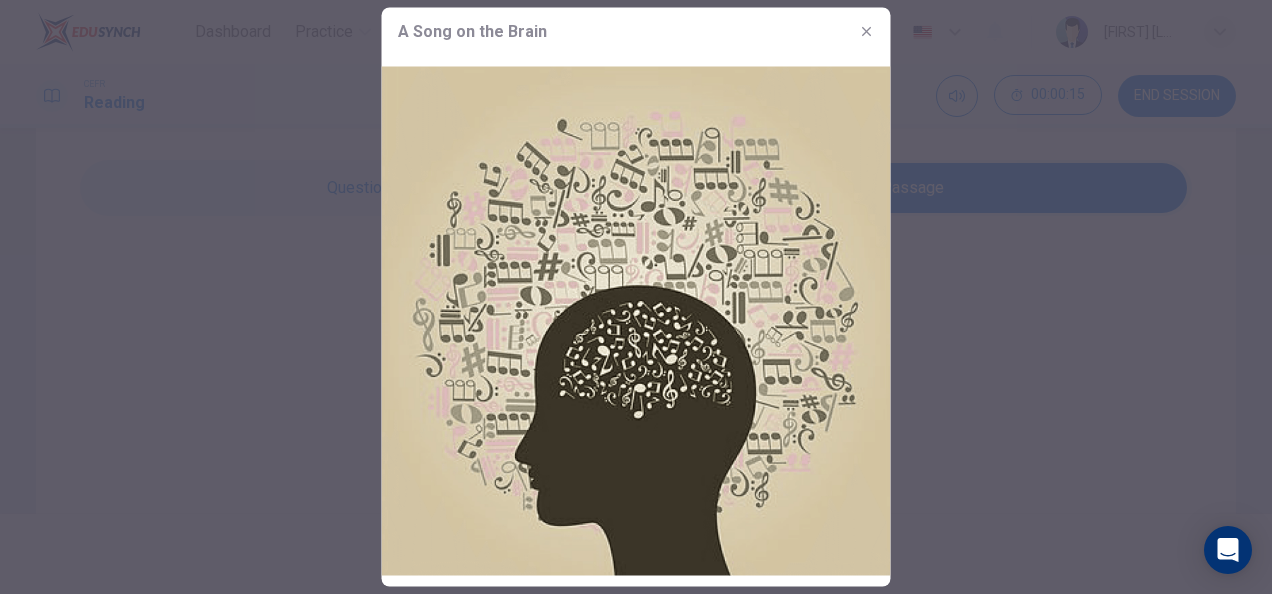 click at bounding box center [867, 32] 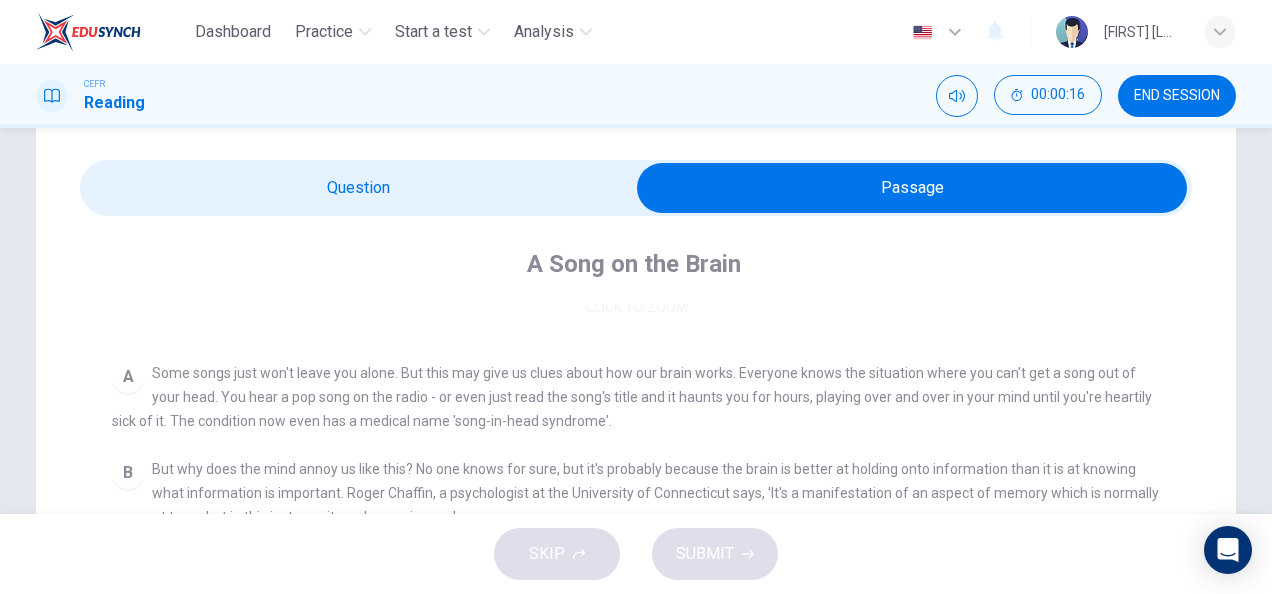 scroll, scrollTop: 345, scrollLeft: 0, axis: vertical 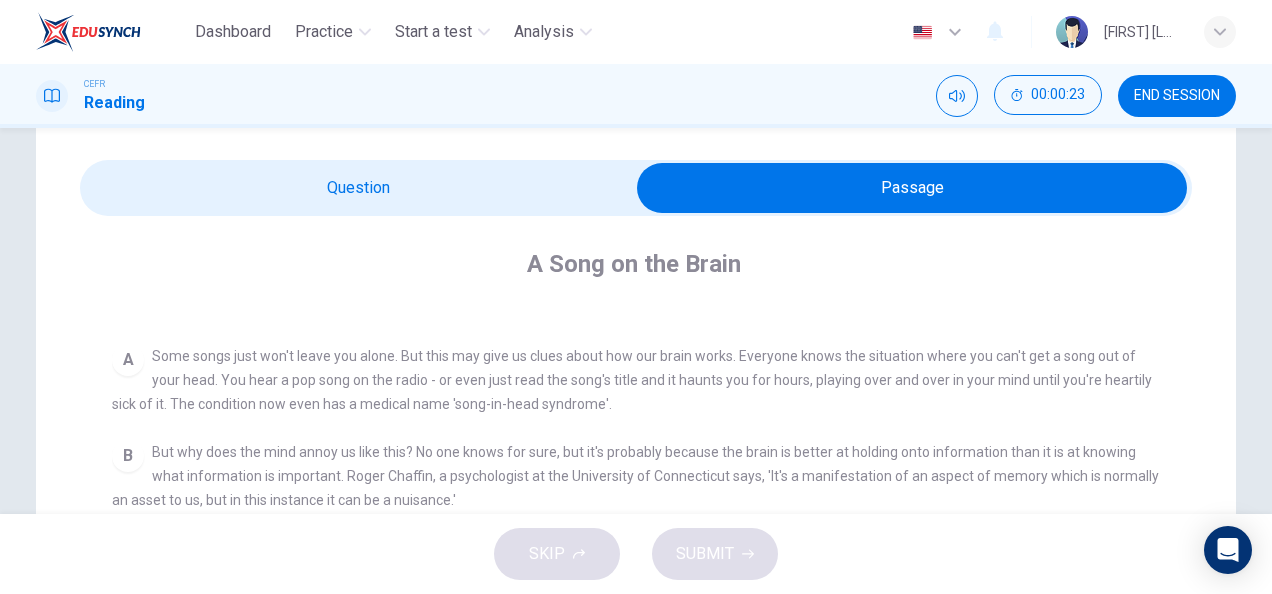 click at bounding box center (912, 188) 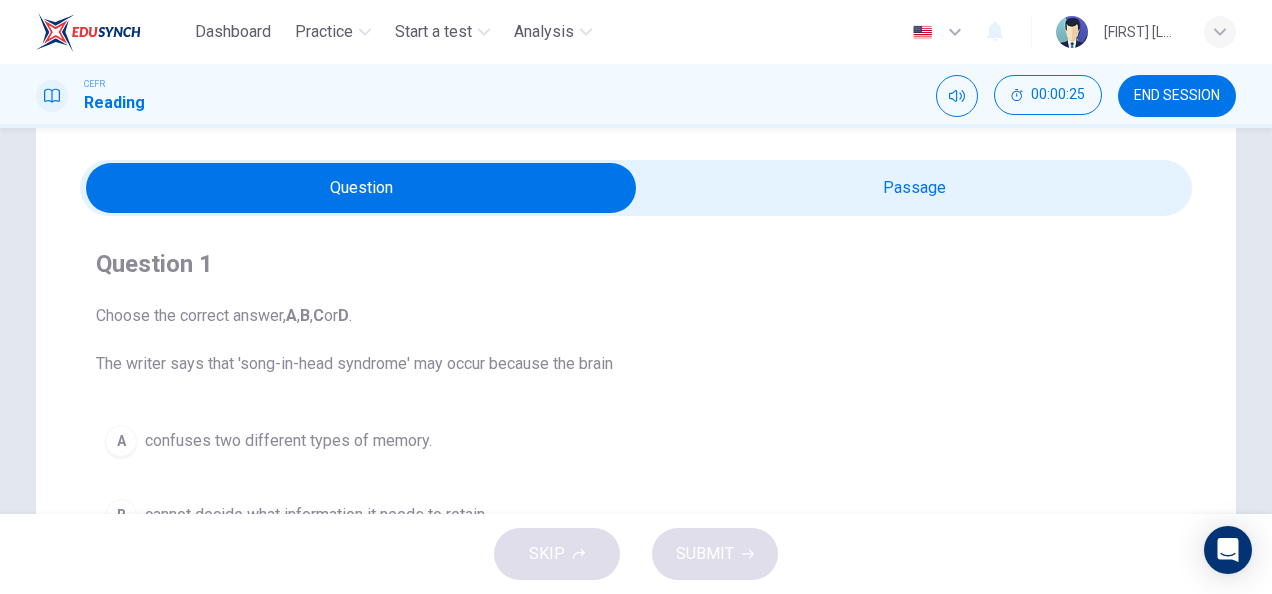 click at bounding box center (361, 188) 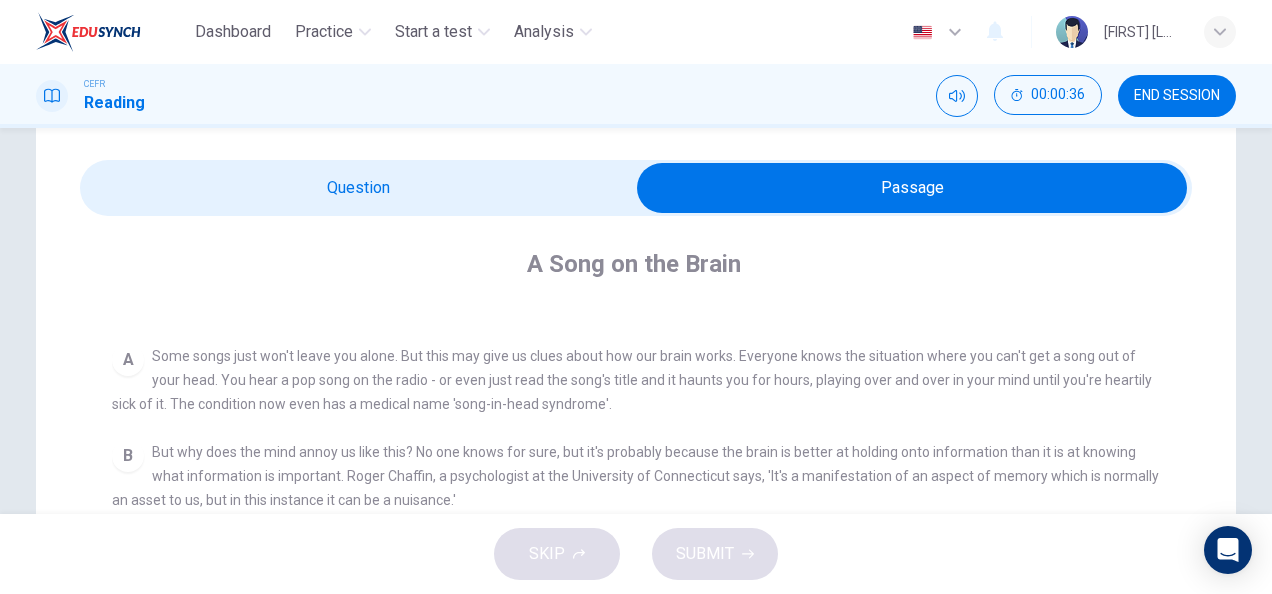 click at bounding box center [912, 188] 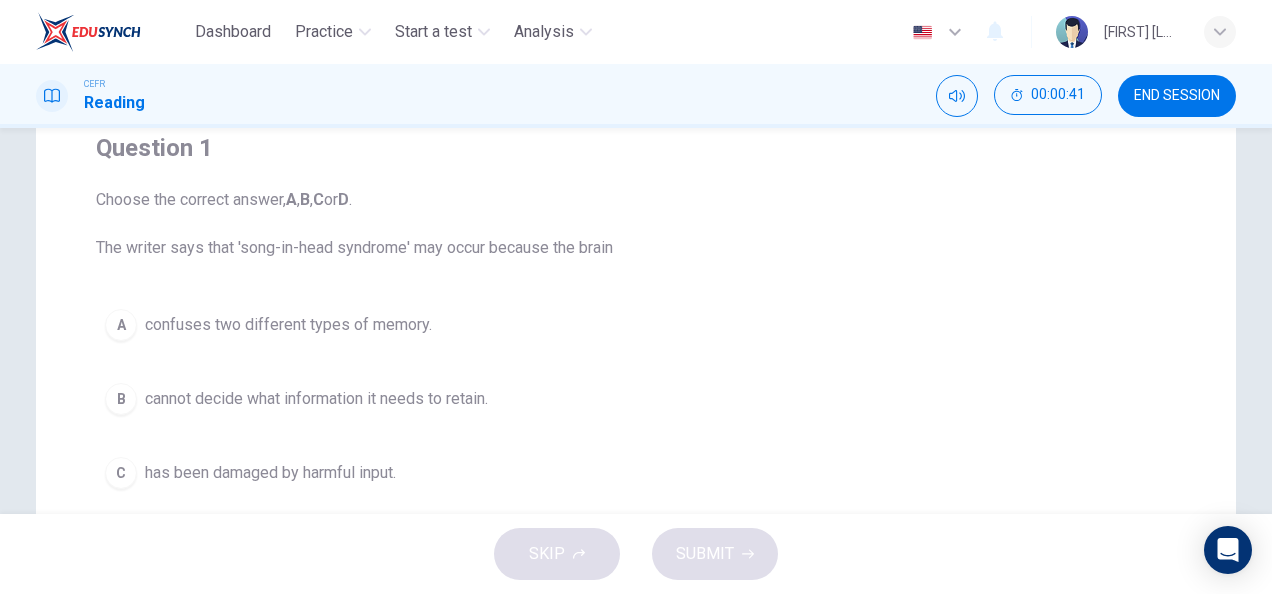 scroll, scrollTop: 38, scrollLeft: 0, axis: vertical 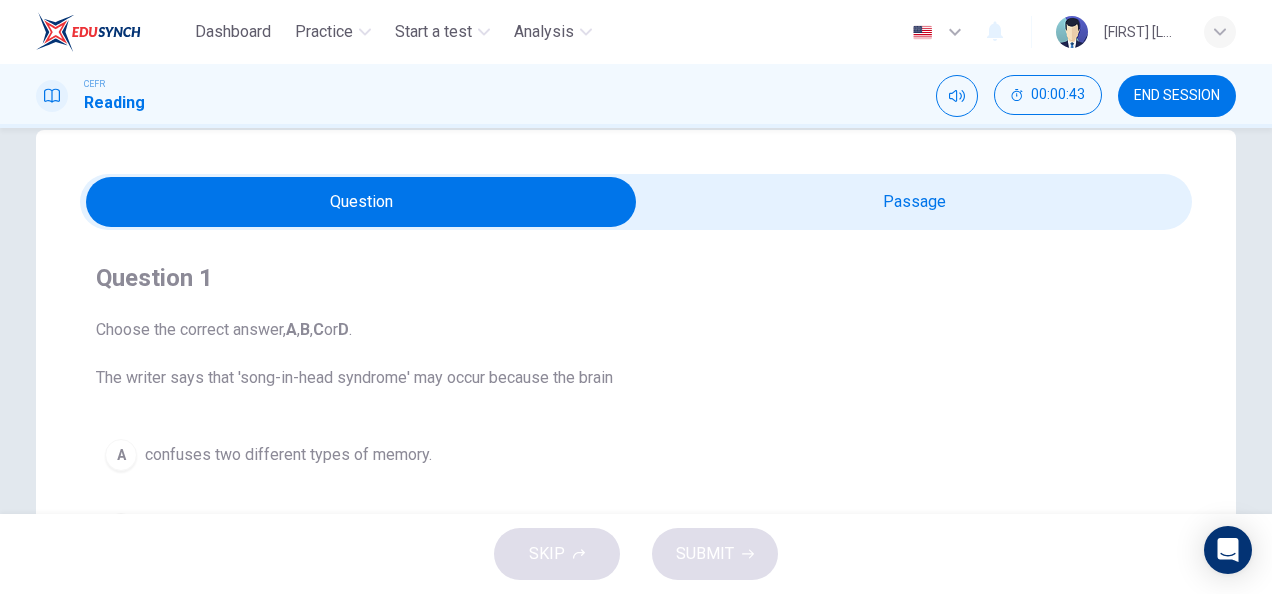 click at bounding box center [361, 202] 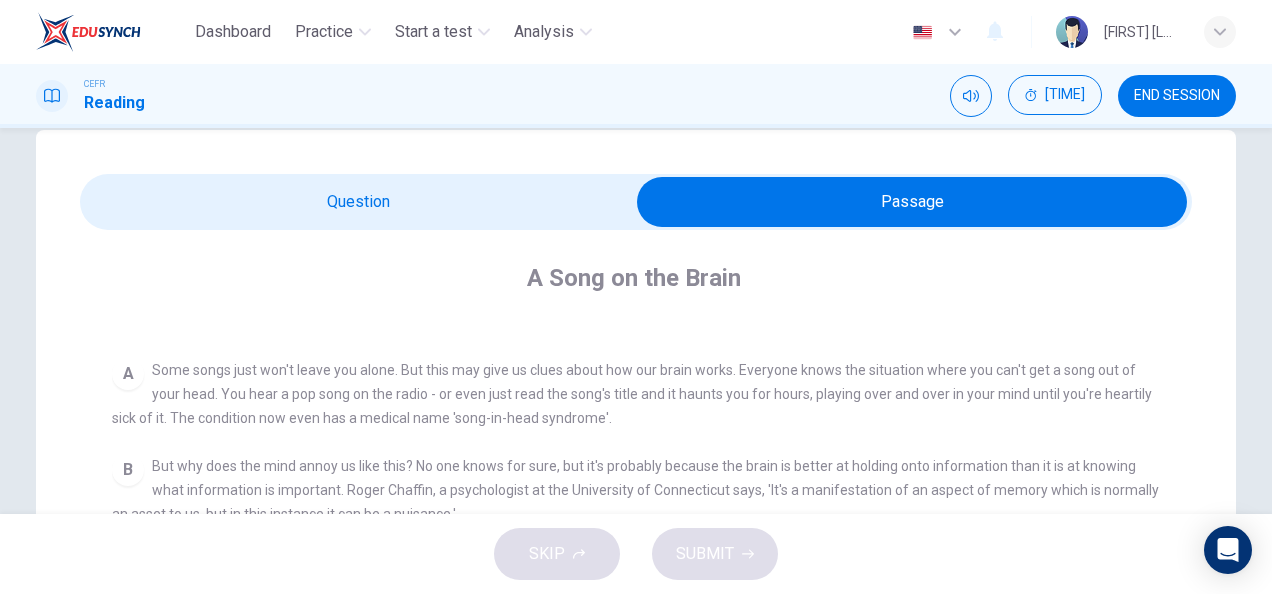 click at bounding box center [912, 202] 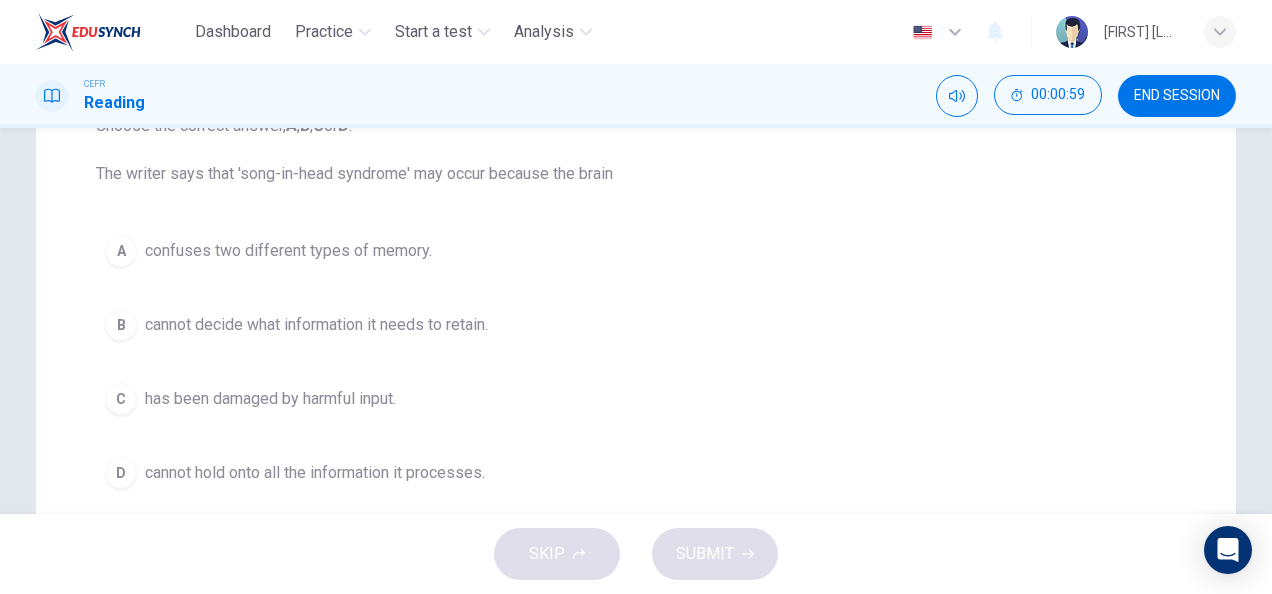 scroll, scrollTop: 243, scrollLeft: 0, axis: vertical 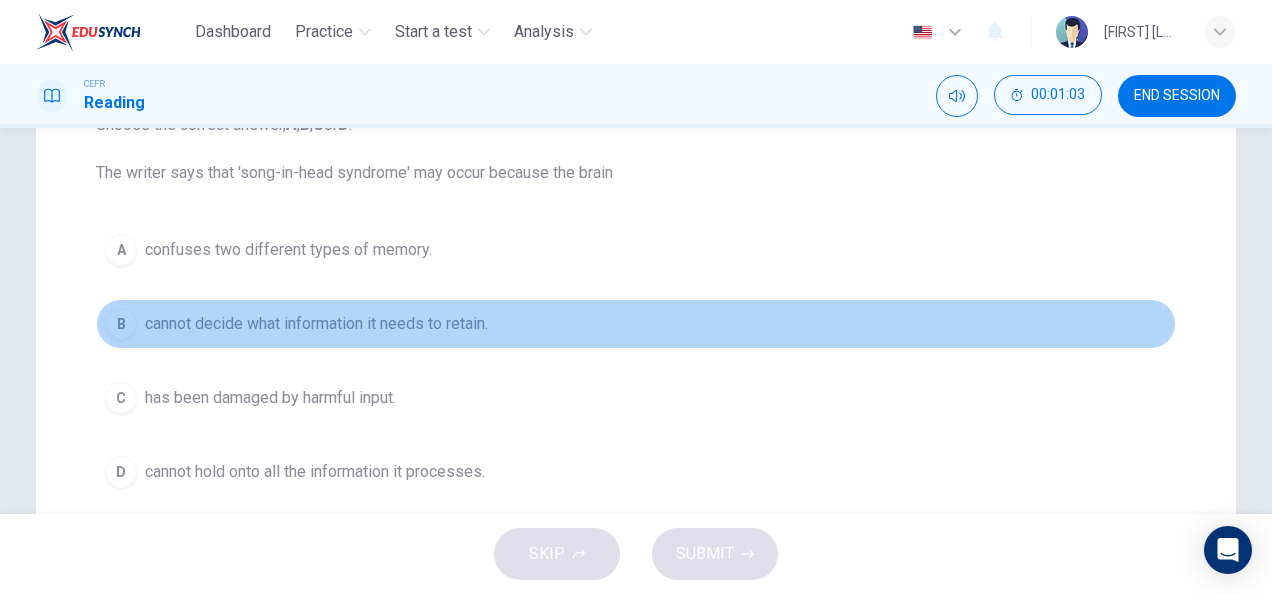 click on "B cannot decide what information it needs to retain." at bounding box center (636, 324) 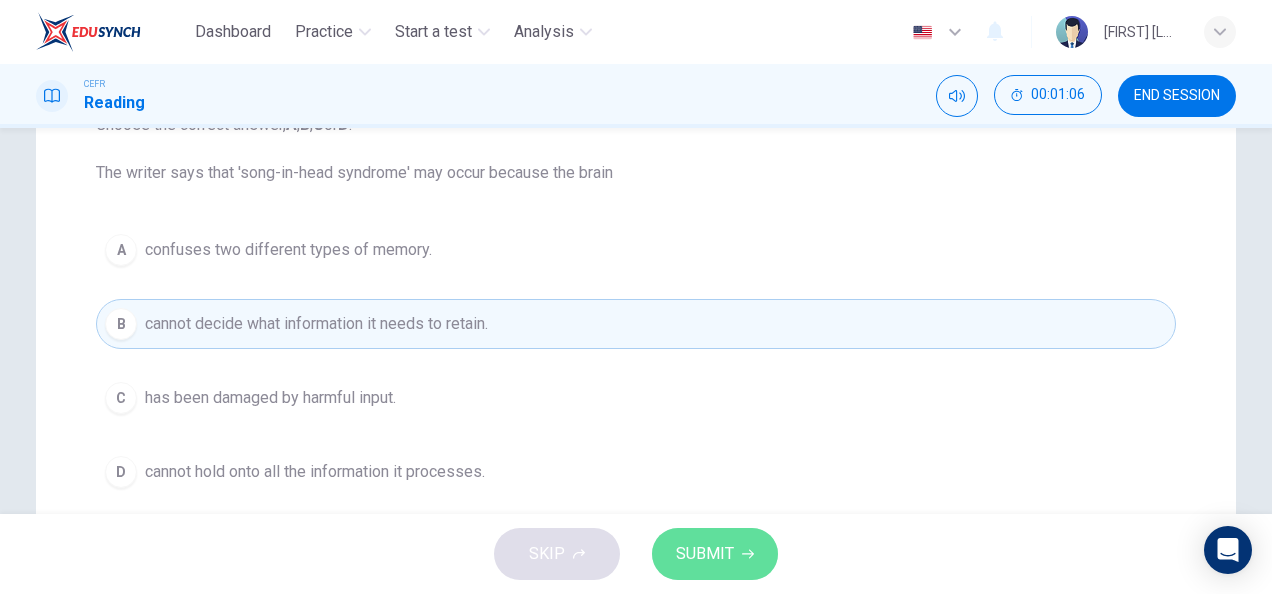 click on "SUBMIT" at bounding box center [715, 554] 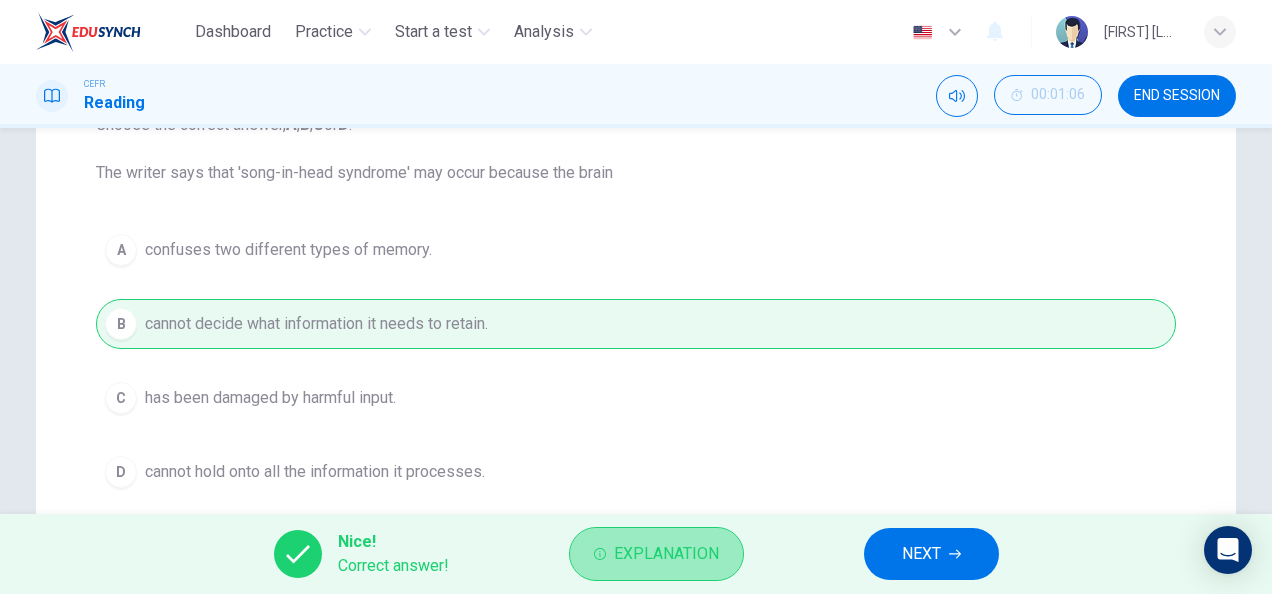 click on "Explanation" at bounding box center (666, 554) 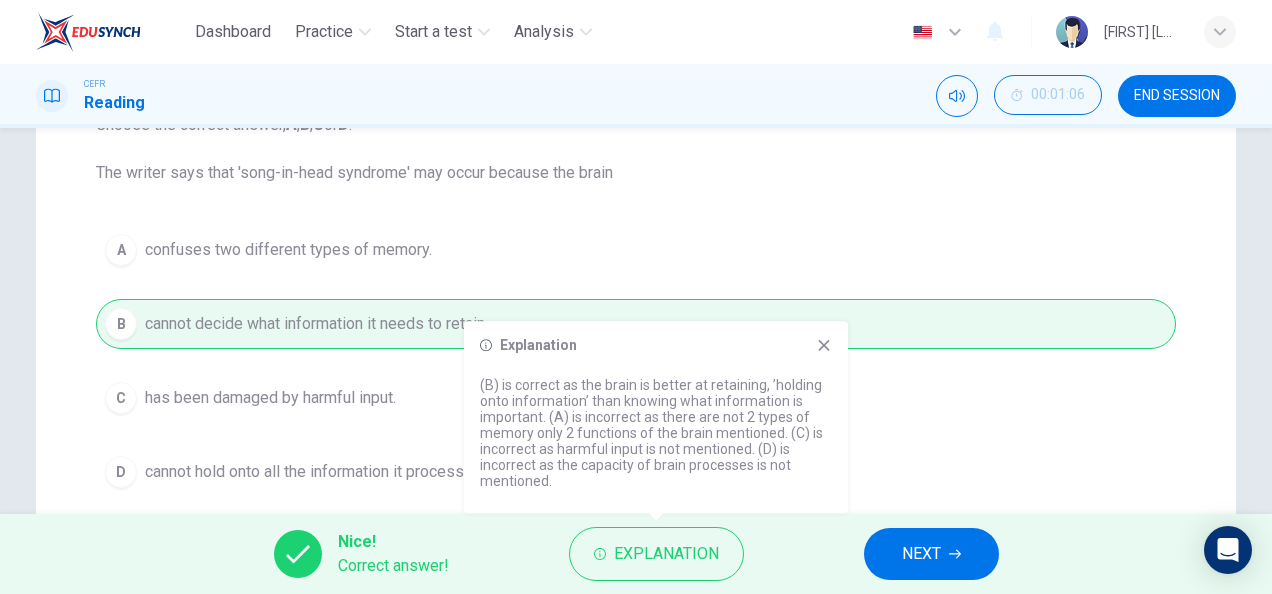 click at bounding box center (824, 345) 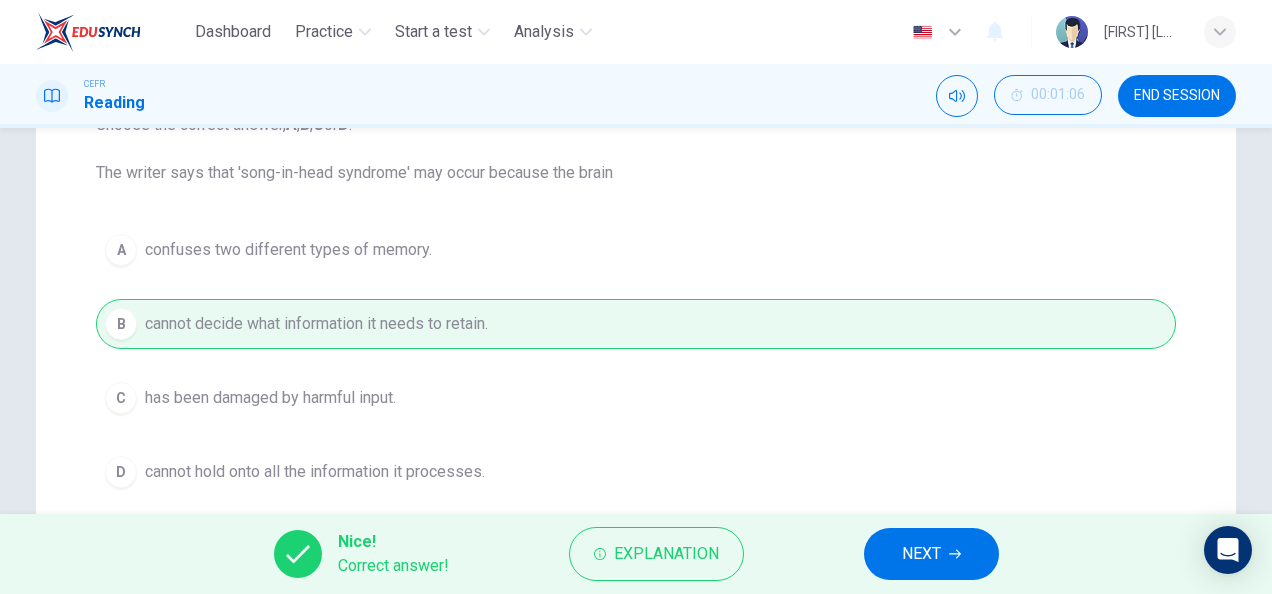 click on "NEXT" at bounding box center [931, 554] 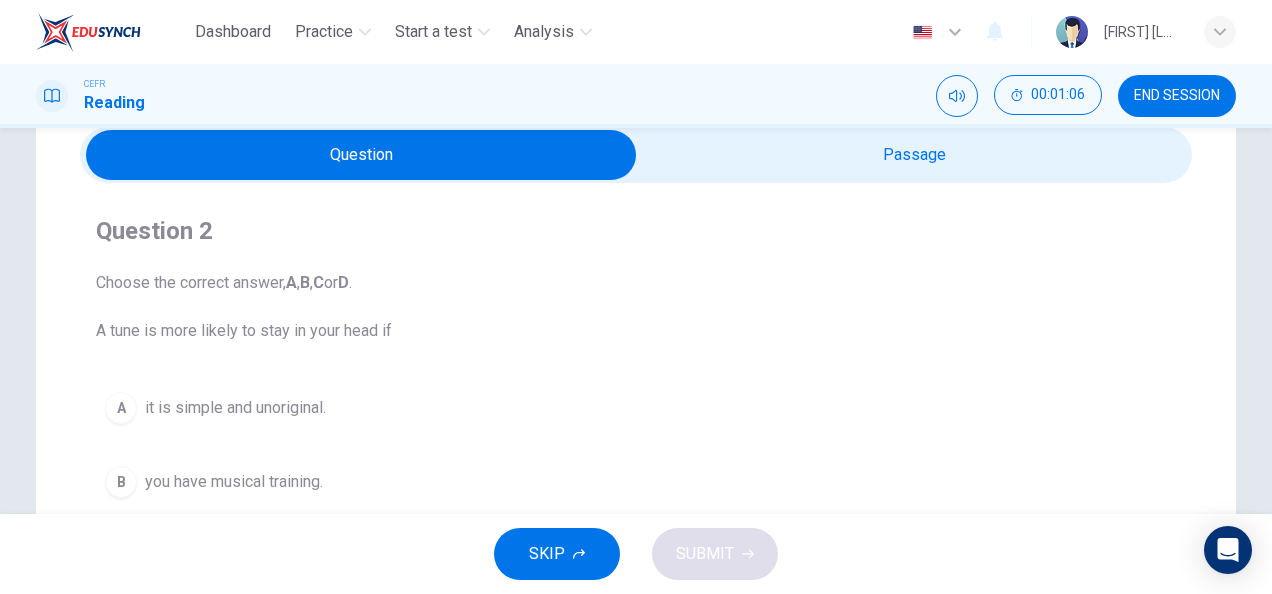 scroll, scrollTop: 25, scrollLeft: 0, axis: vertical 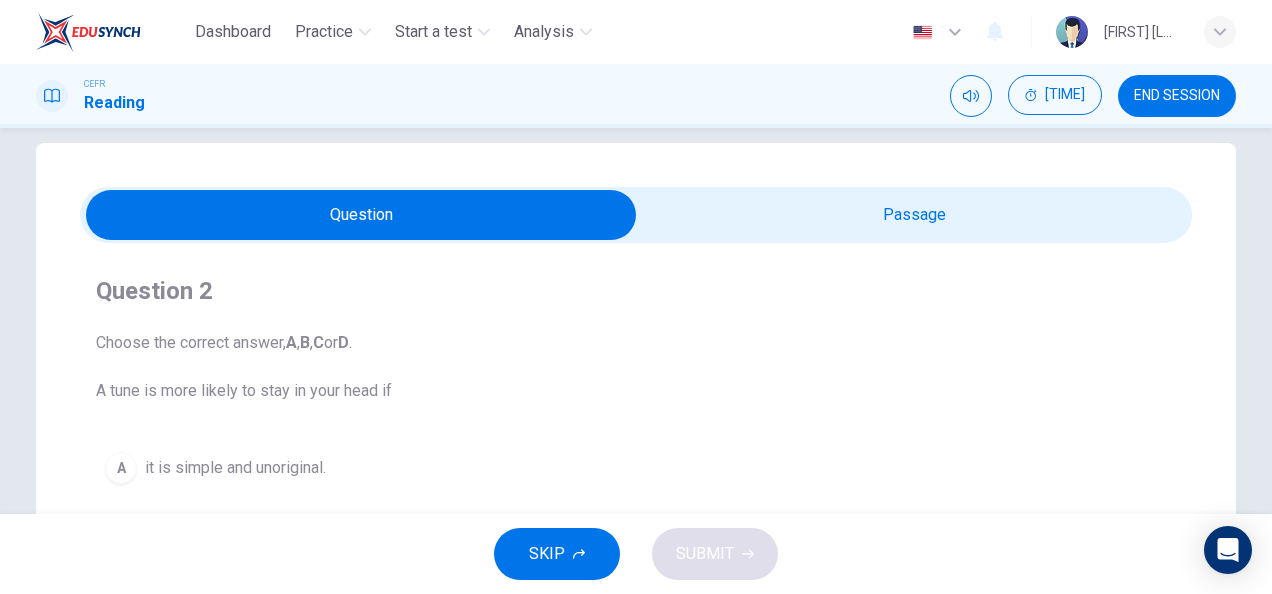 click at bounding box center [361, 215] 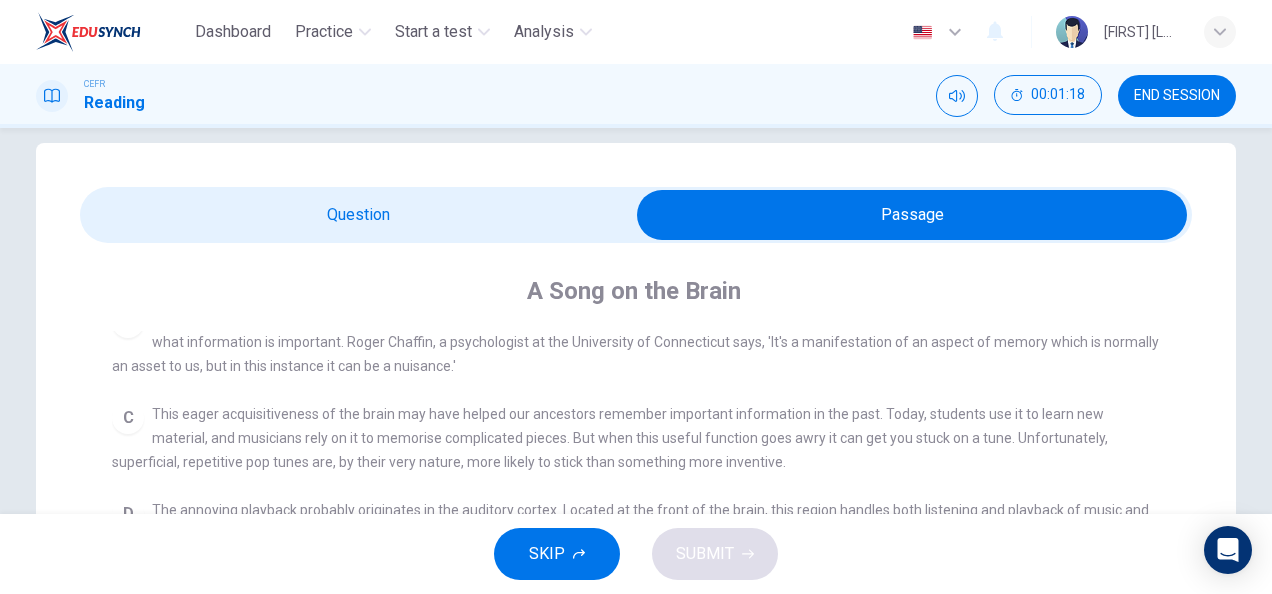 scroll, scrollTop: 504, scrollLeft: 0, axis: vertical 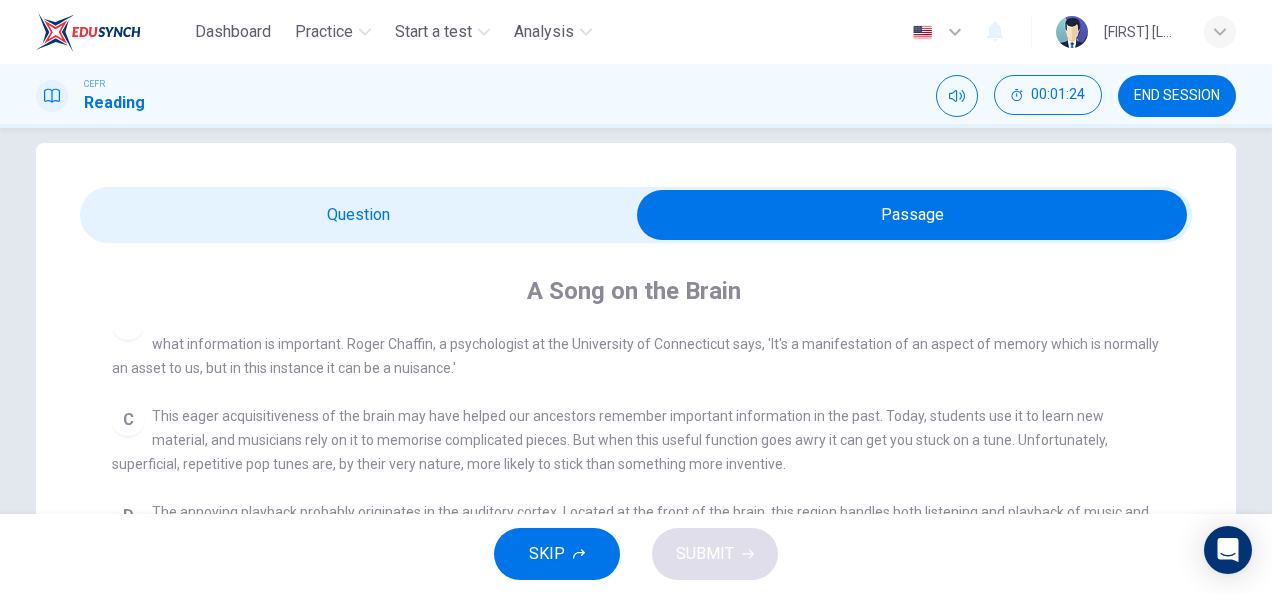 click at bounding box center [912, 215] 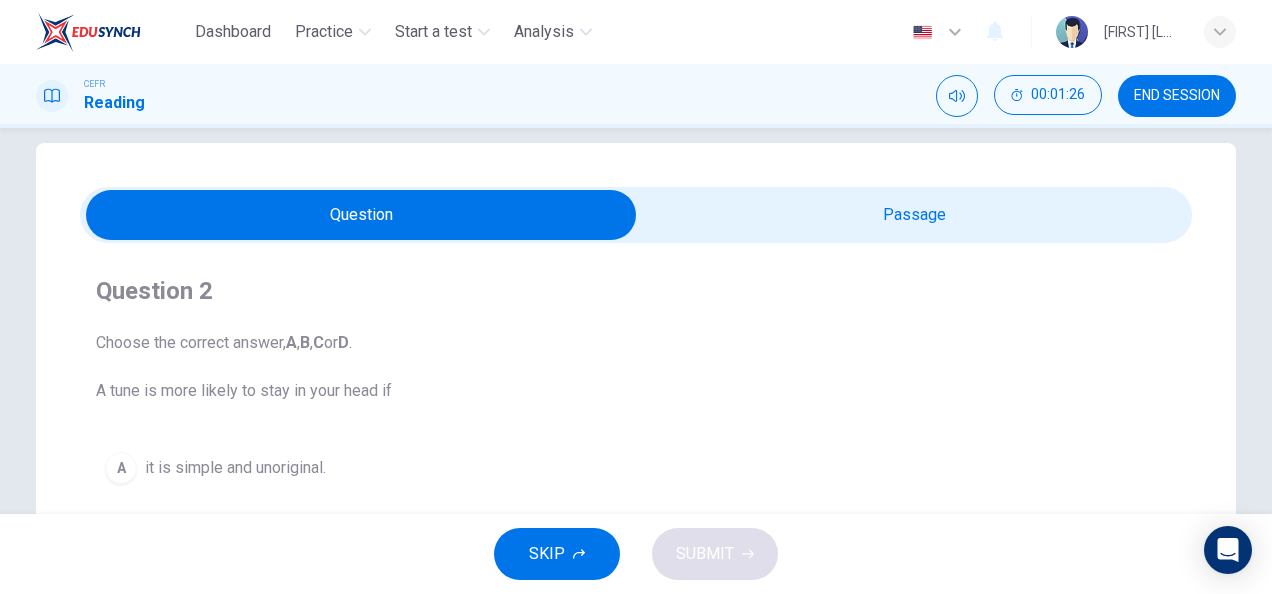 click at bounding box center (361, 215) 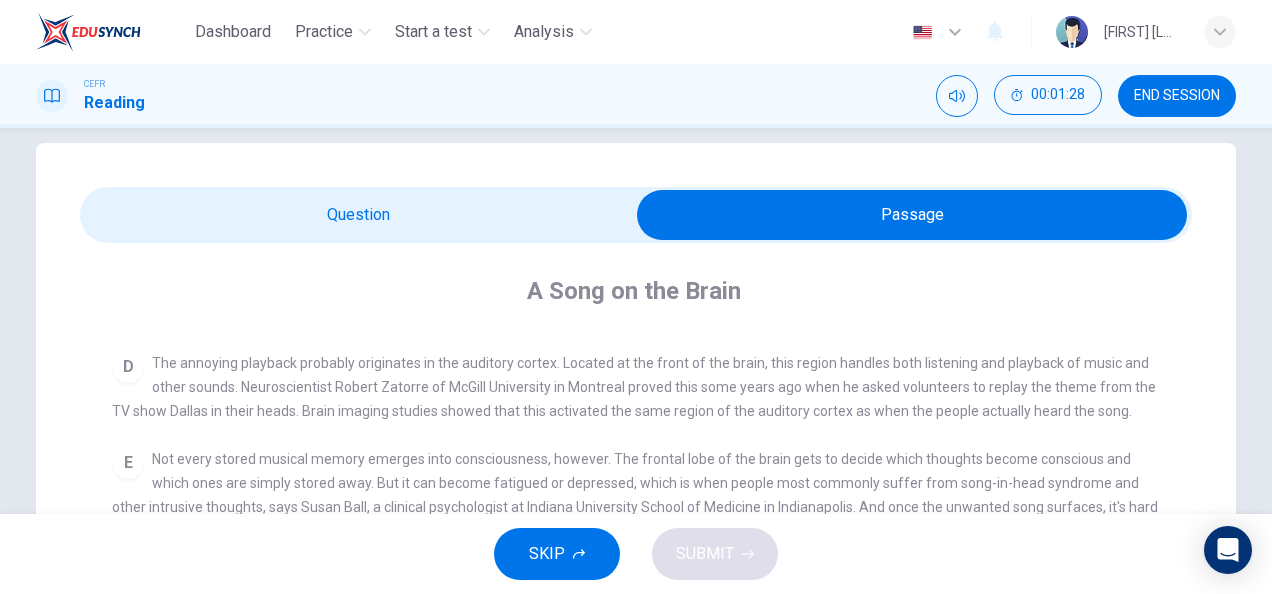scroll, scrollTop: 510, scrollLeft: 0, axis: vertical 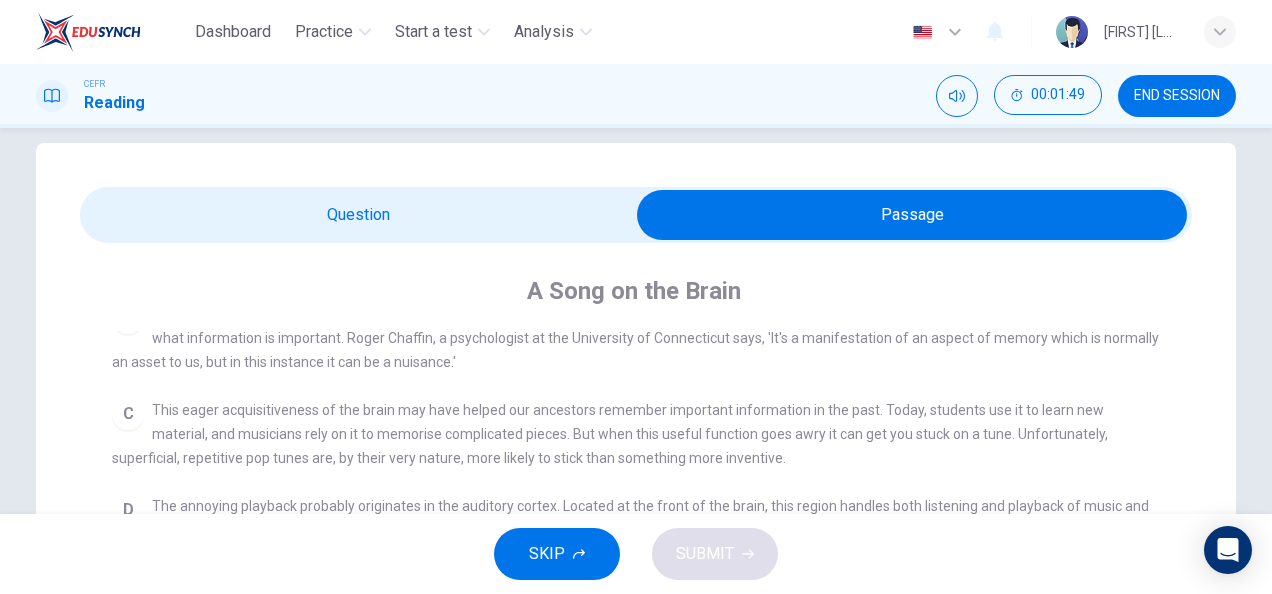 click at bounding box center (912, 215) 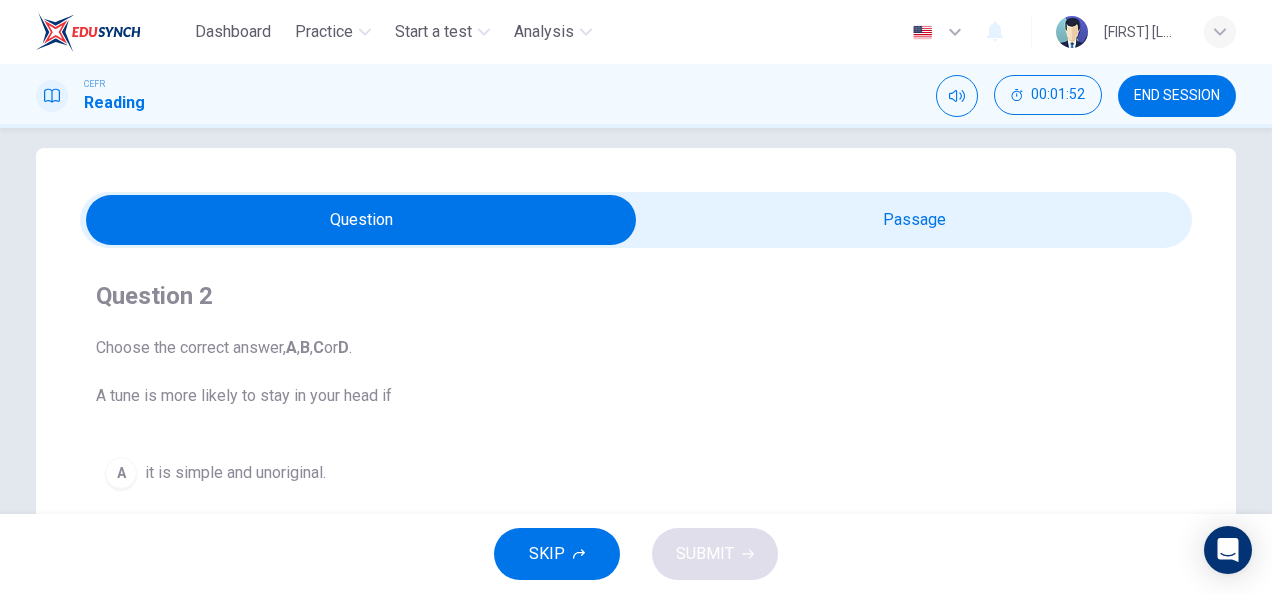 scroll, scrollTop: 19, scrollLeft: 0, axis: vertical 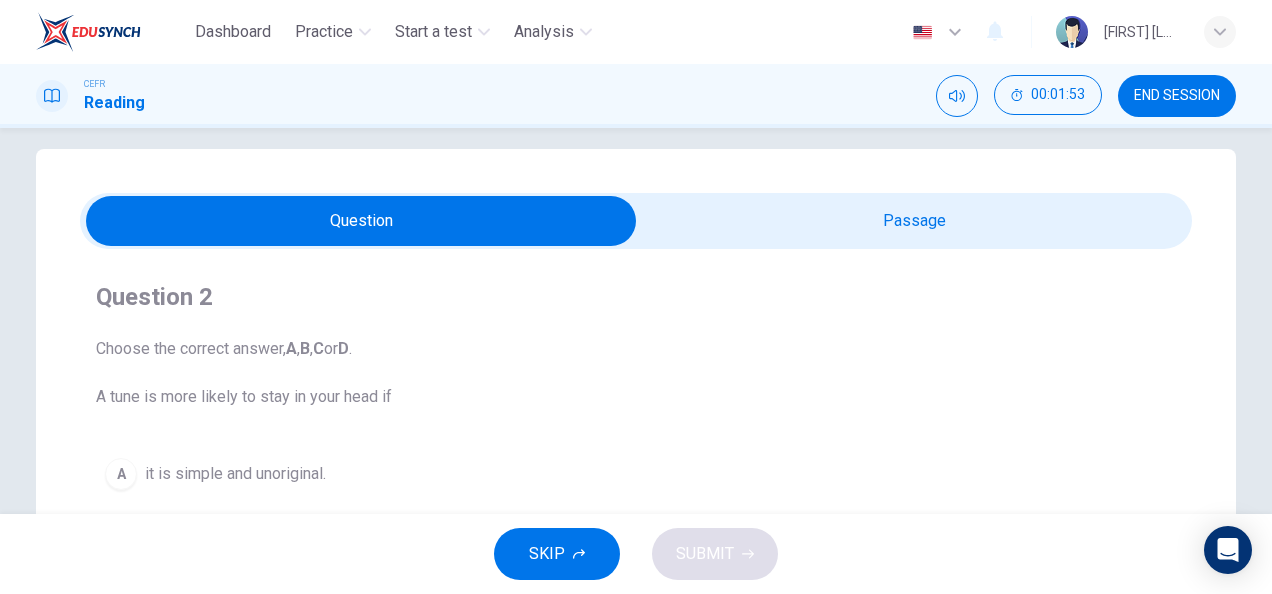 click at bounding box center [361, 221] 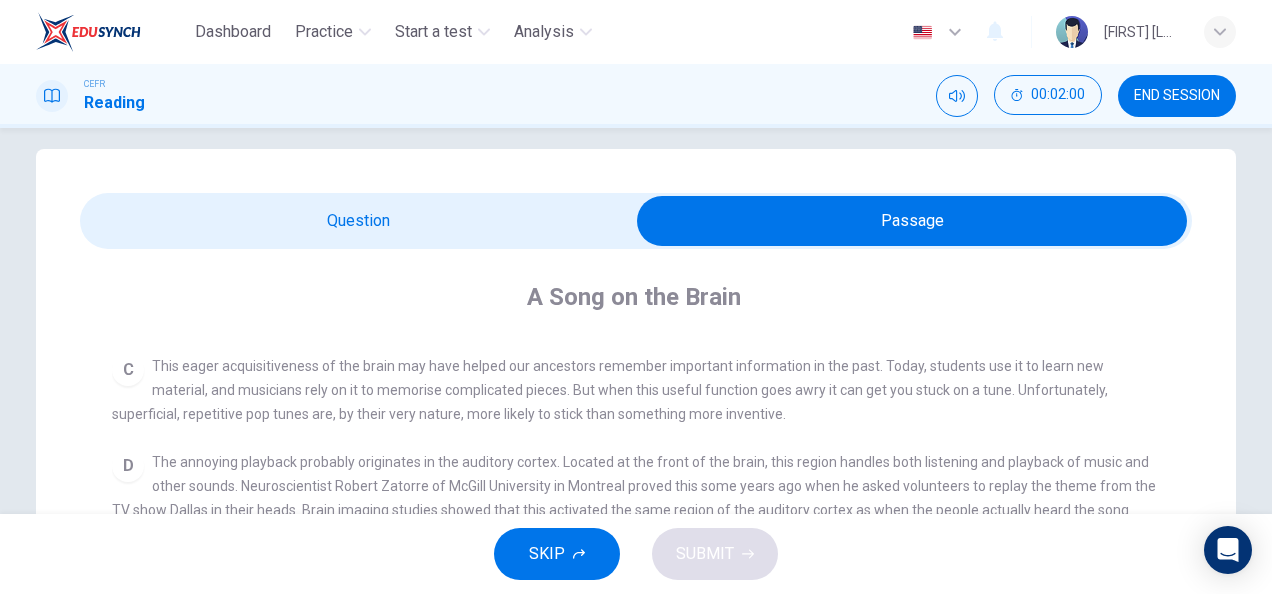 scroll, scrollTop: 558, scrollLeft: 0, axis: vertical 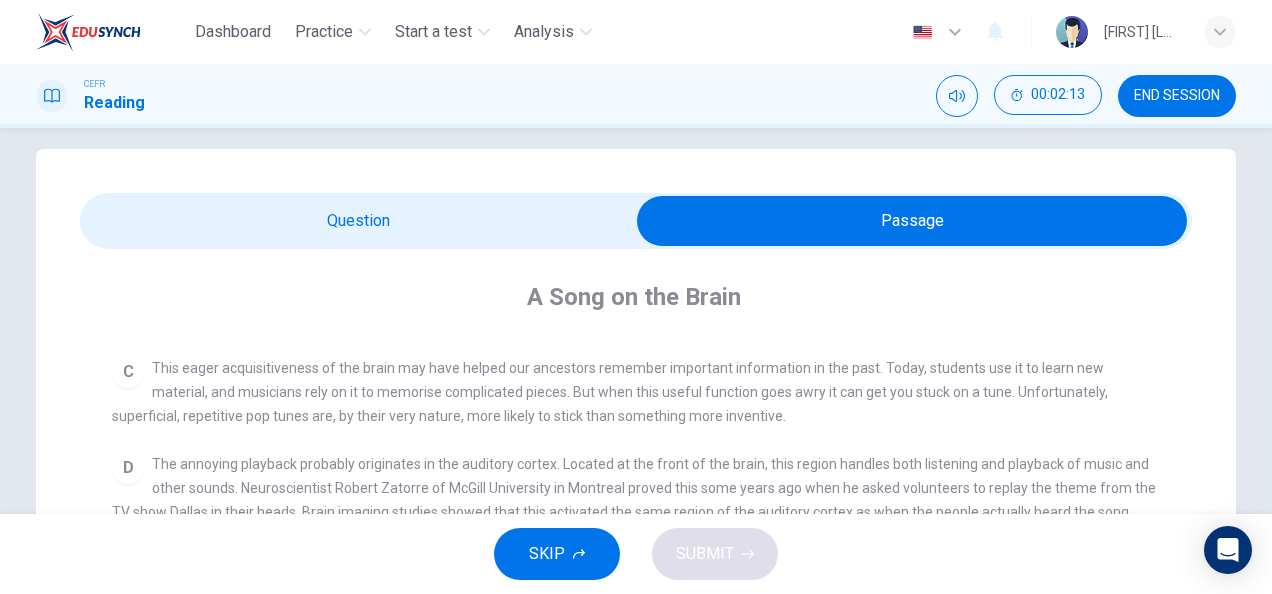 click at bounding box center [912, 221] 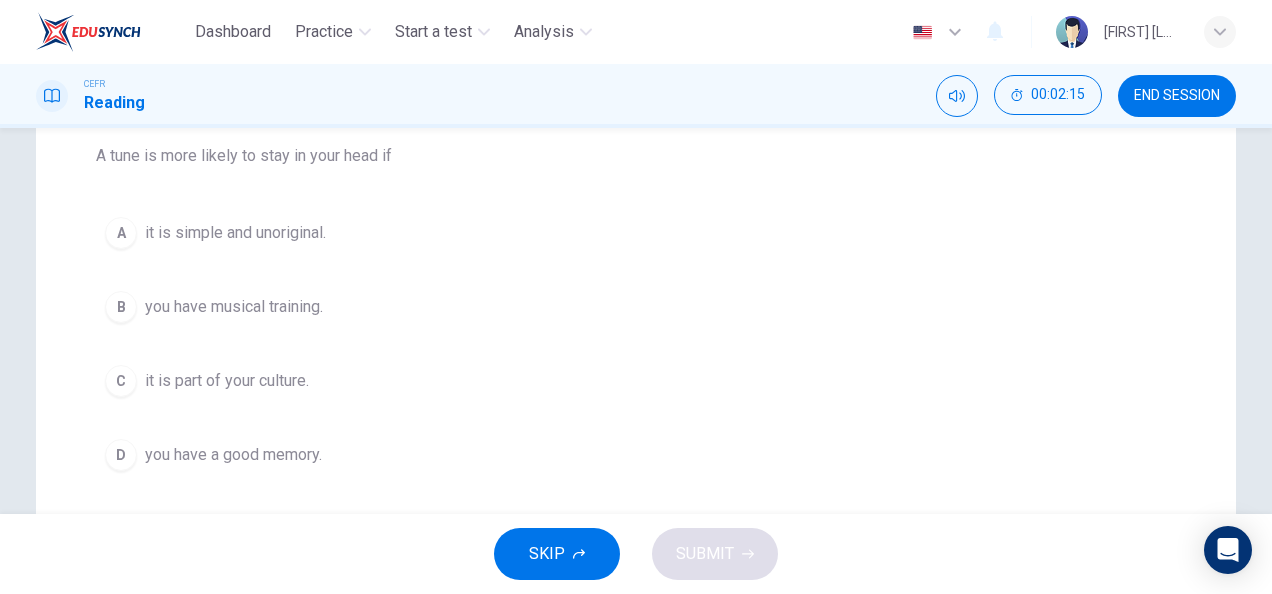scroll, scrollTop: 259, scrollLeft: 0, axis: vertical 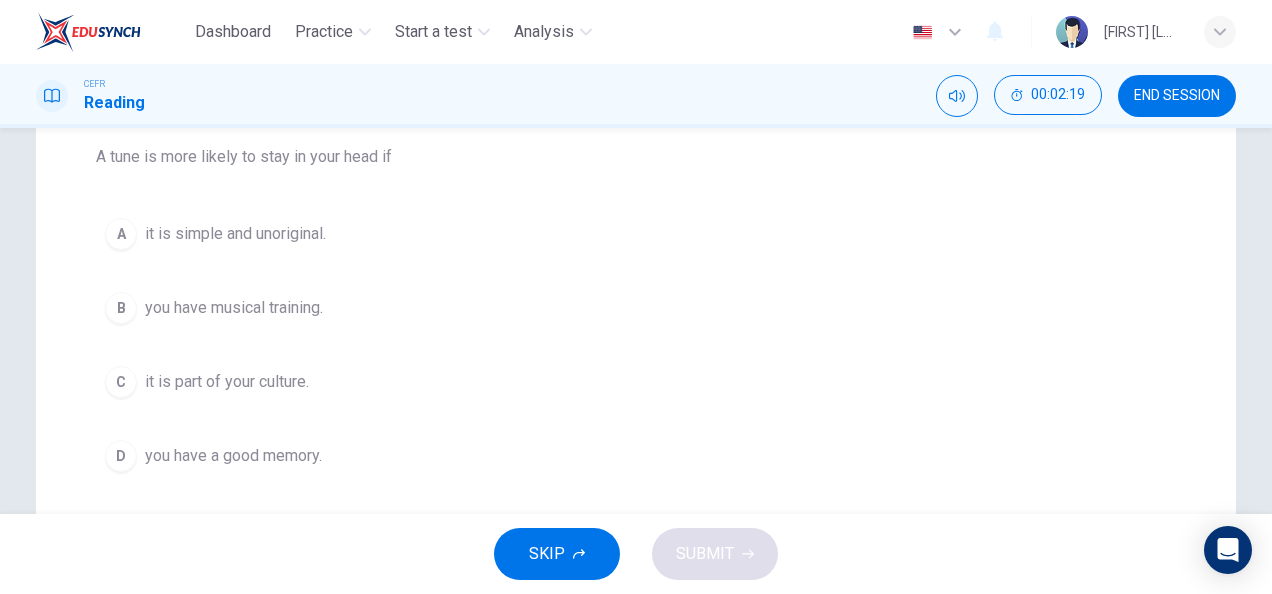 click on "it is simple and unoriginal." at bounding box center (235, 234) 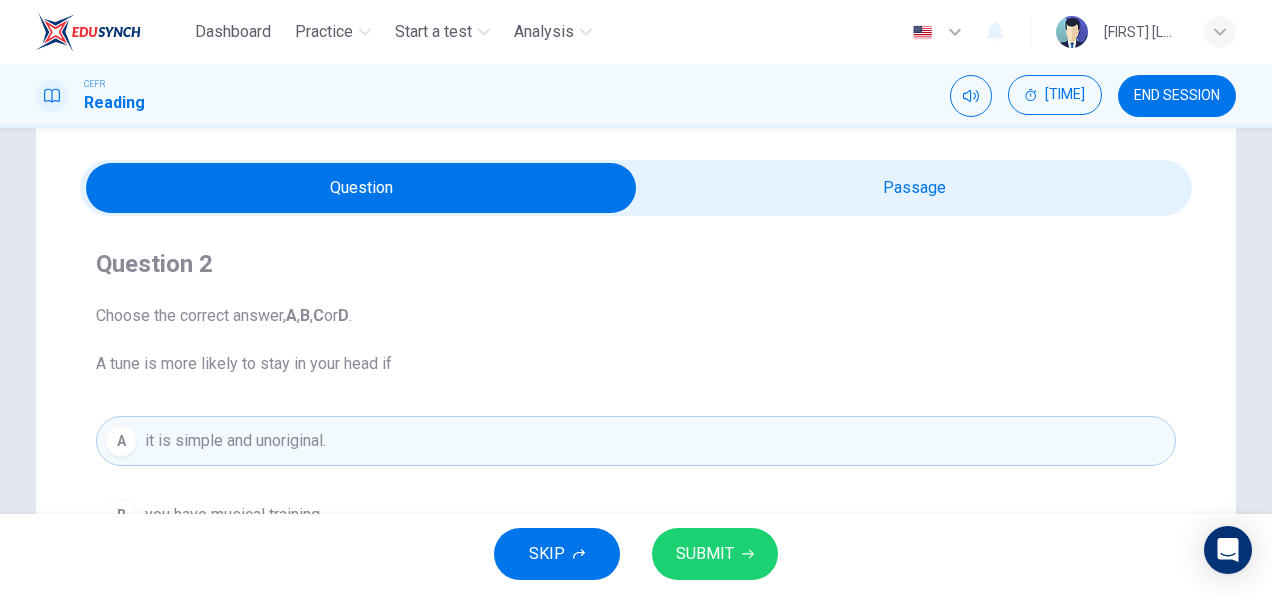 scroll, scrollTop: 51, scrollLeft: 0, axis: vertical 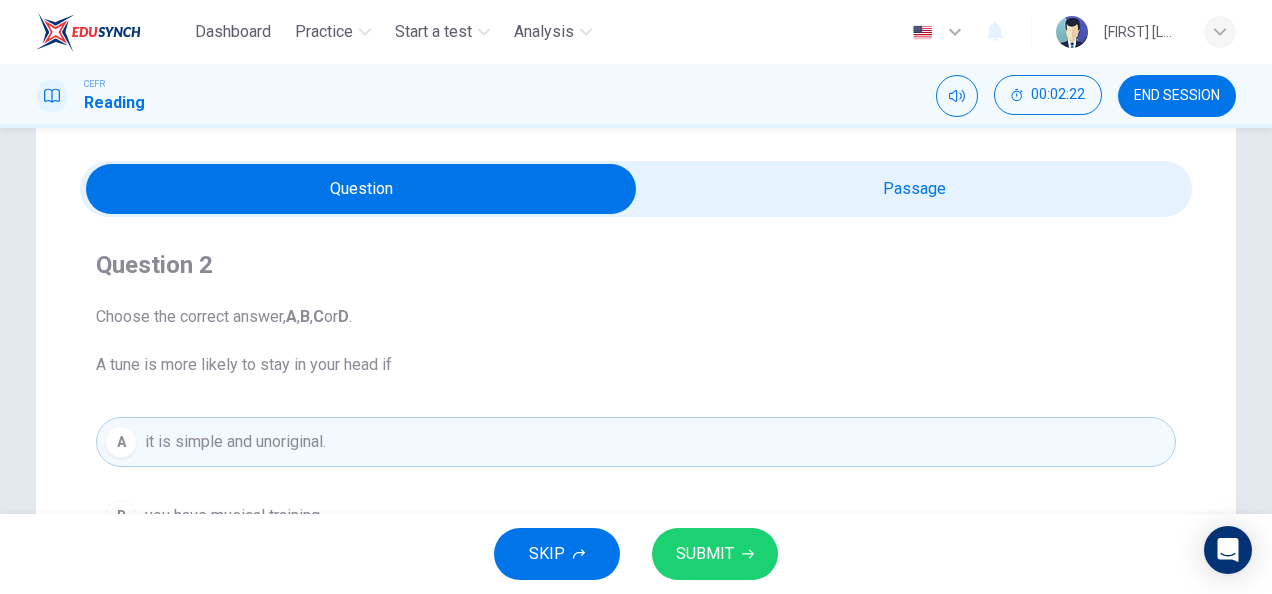 click at bounding box center [361, 189] 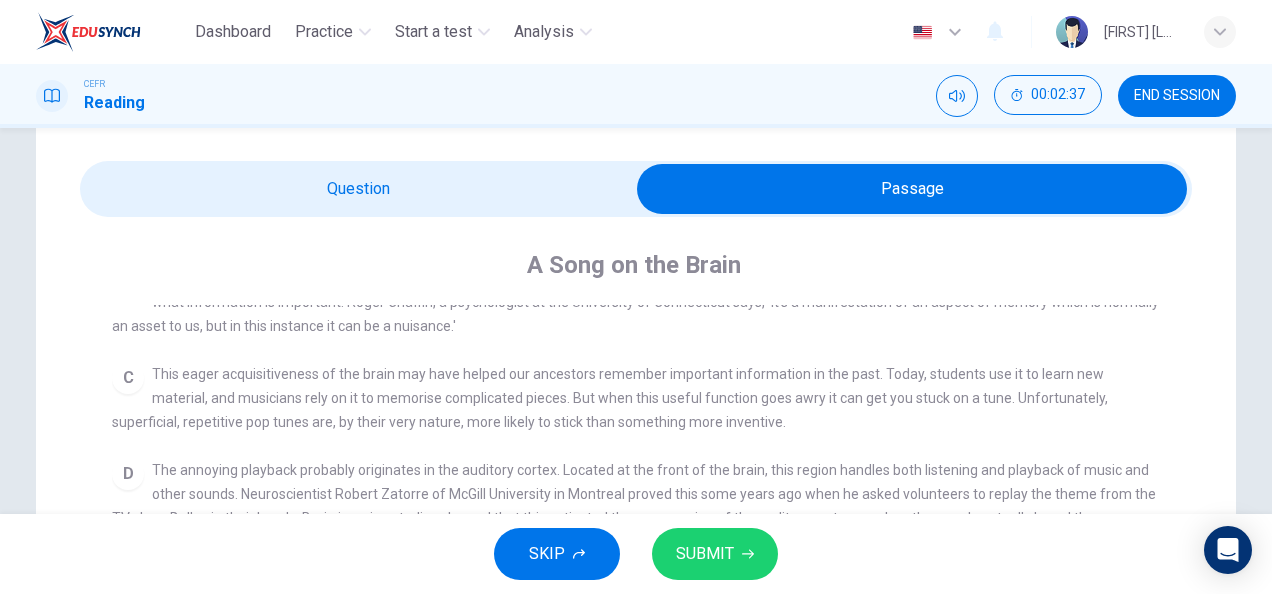 scroll, scrollTop: 520, scrollLeft: 0, axis: vertical 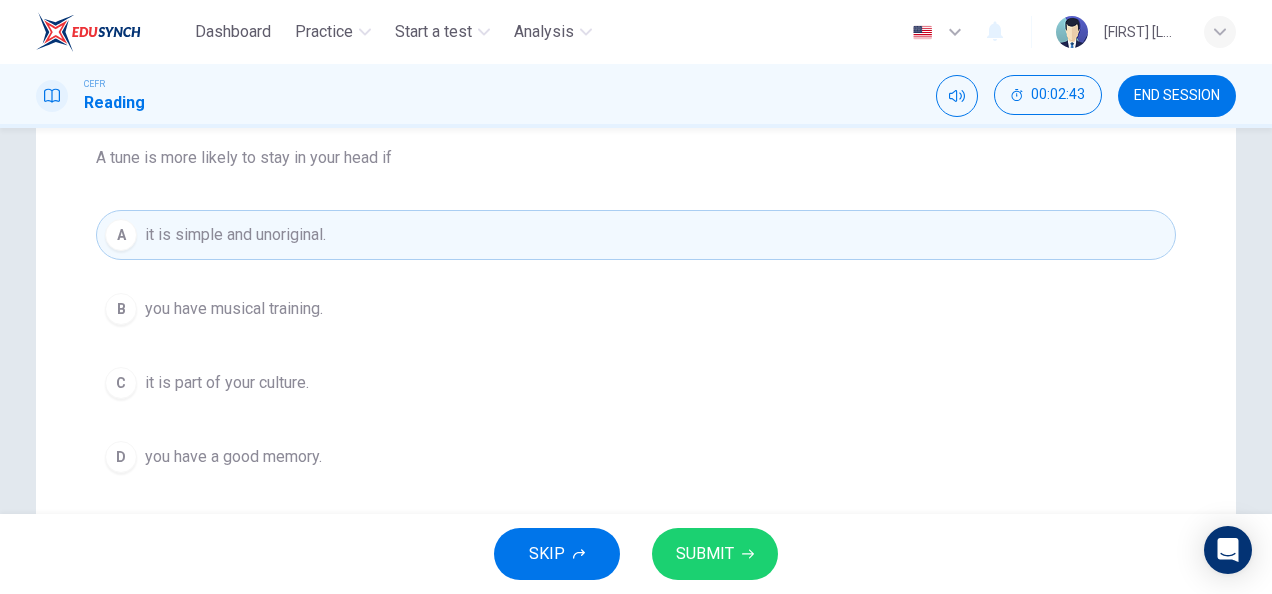click on "A it is simple and unoriginal. B you have musical training. C it is part of your culture. D you have a good memory." at bounding box center [636, 346] 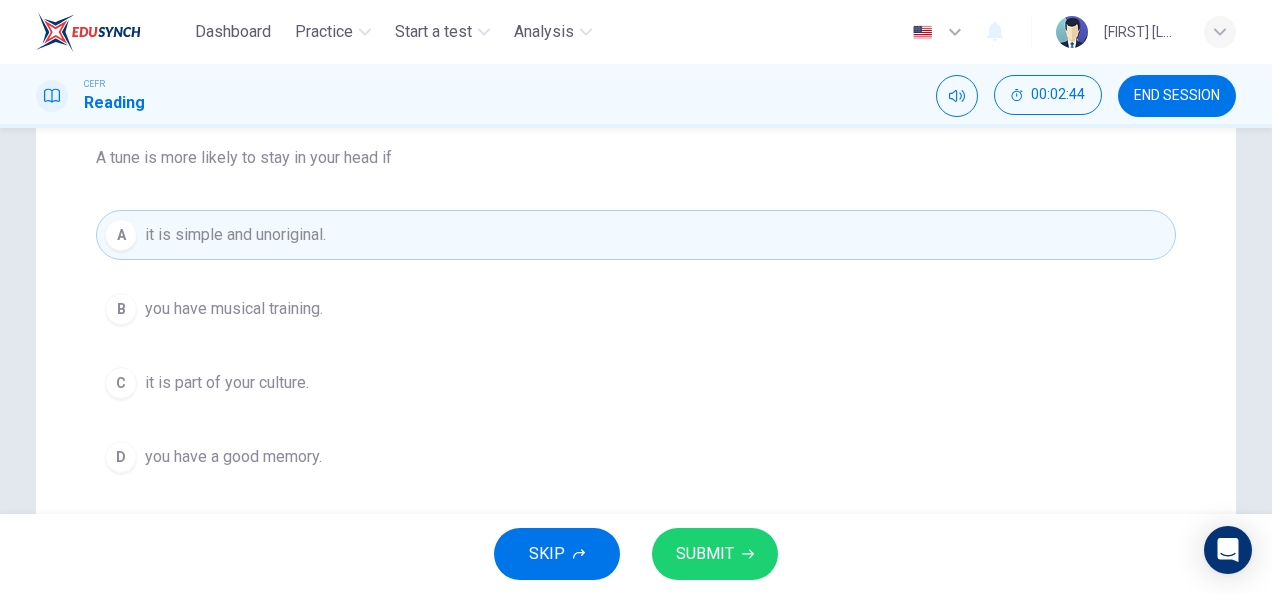 click on "C it is part of your culture." at bounding box center (636, 383) 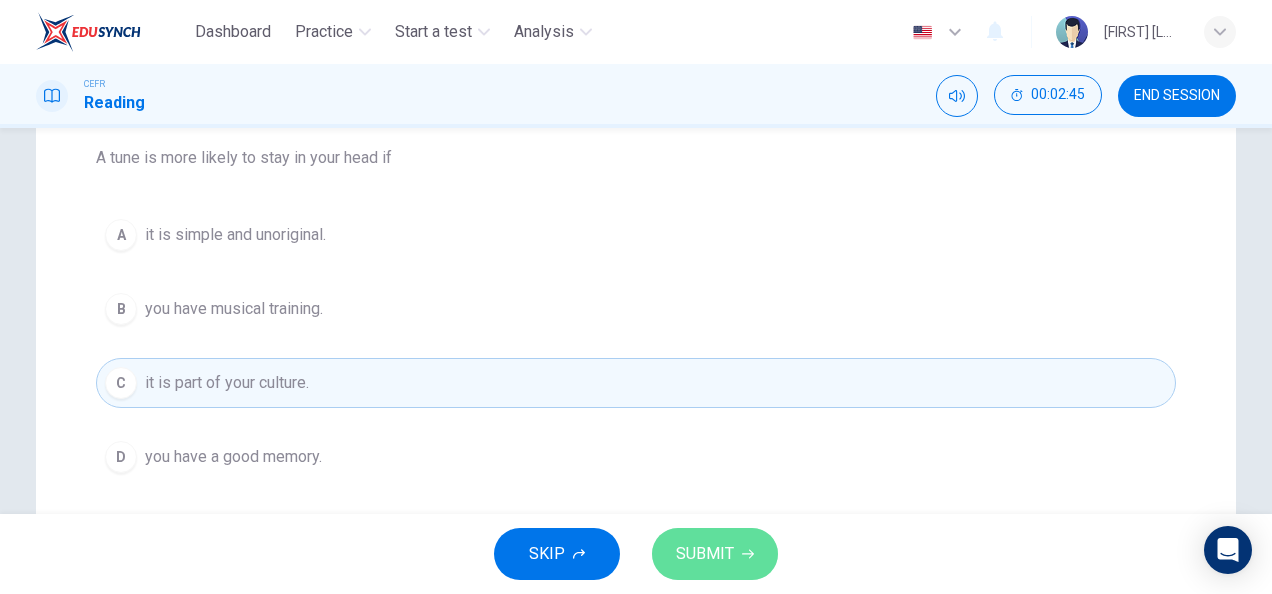click on "SUBMIT" at bounding box center (705, 554) 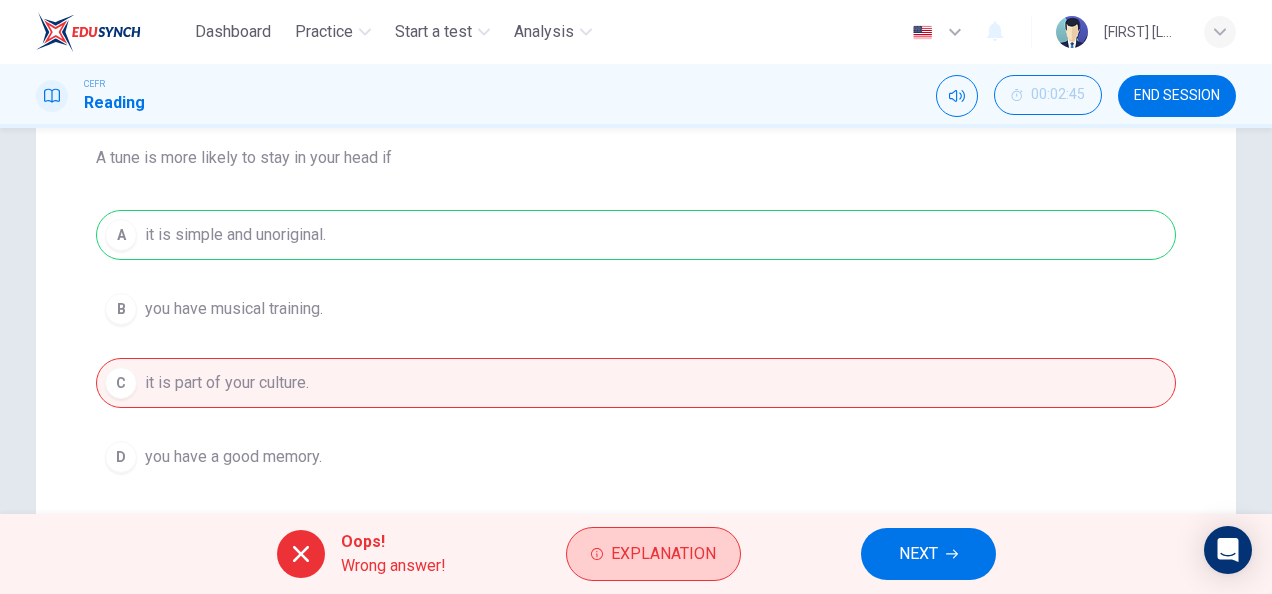 click on "Explanation" at bounding box center (663, 554) 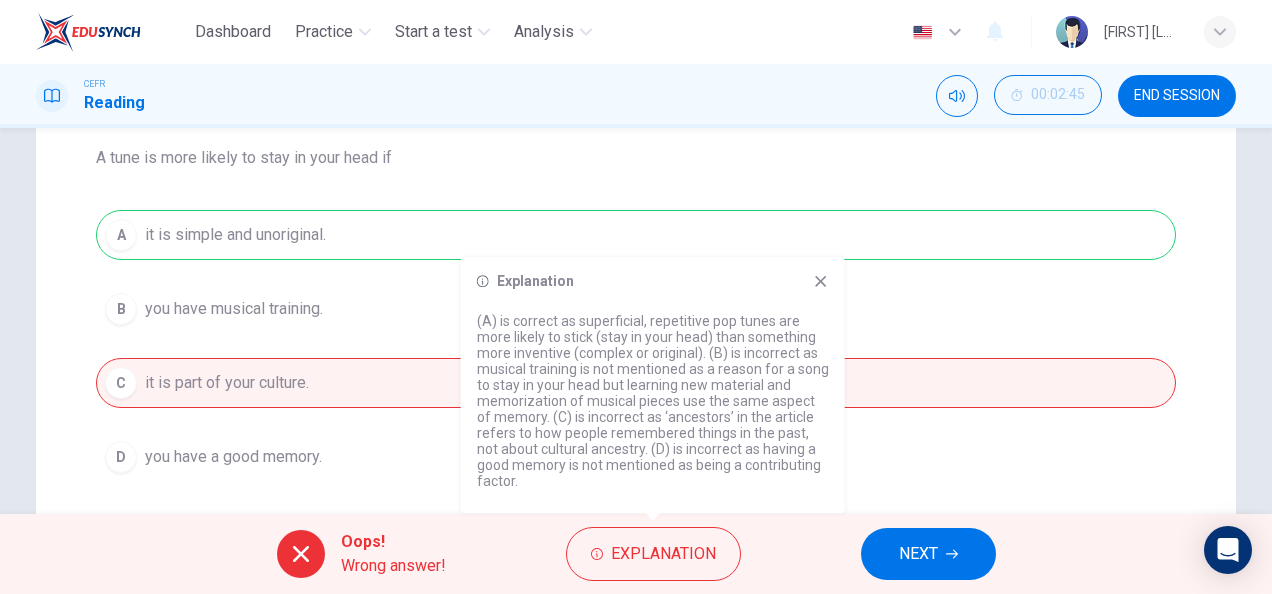click on "NEXT" at bounding box center (918, 554) 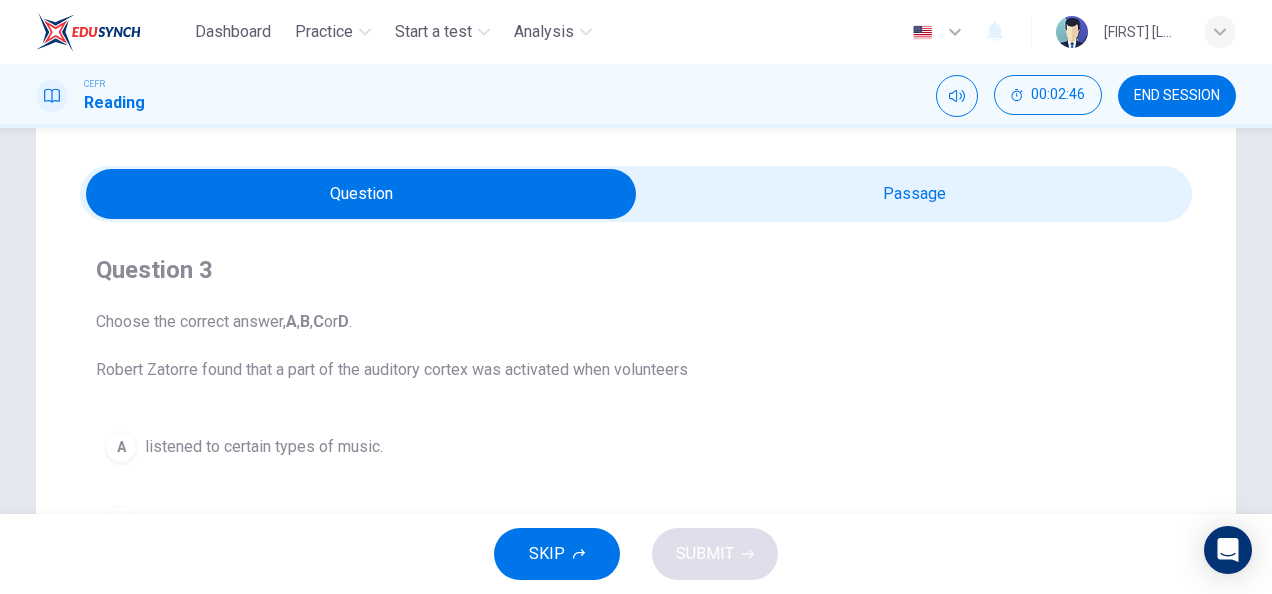 scroll, scrollTop: 45, scrollLeft: 0, axis: vertical 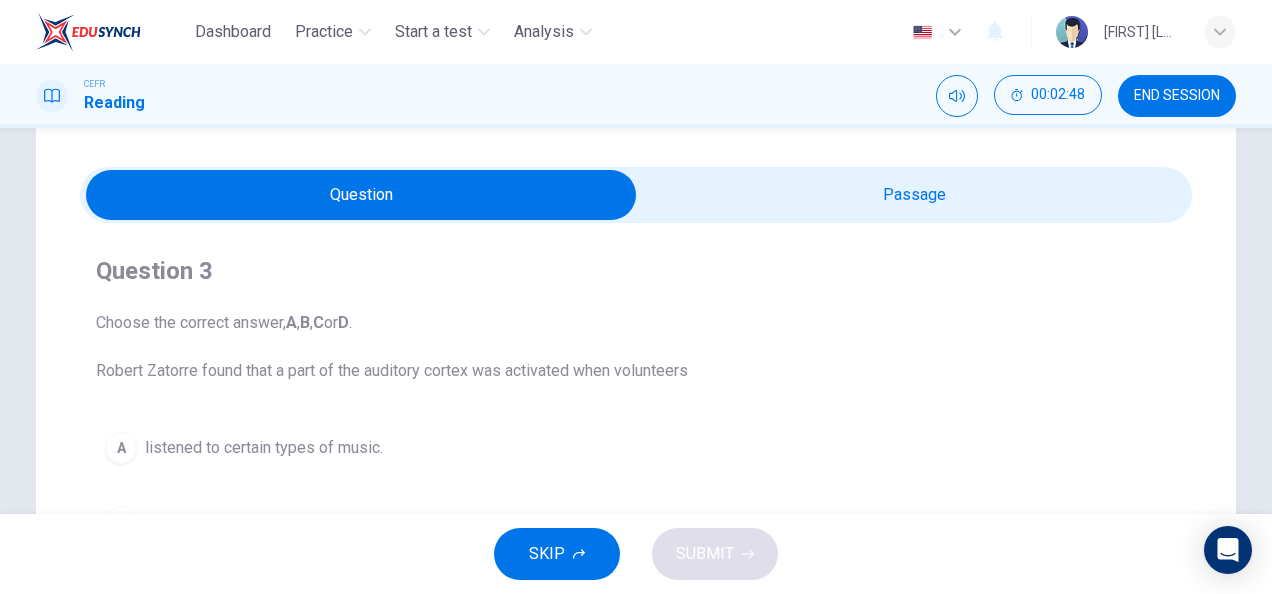 click at bounding box center (361, 195) 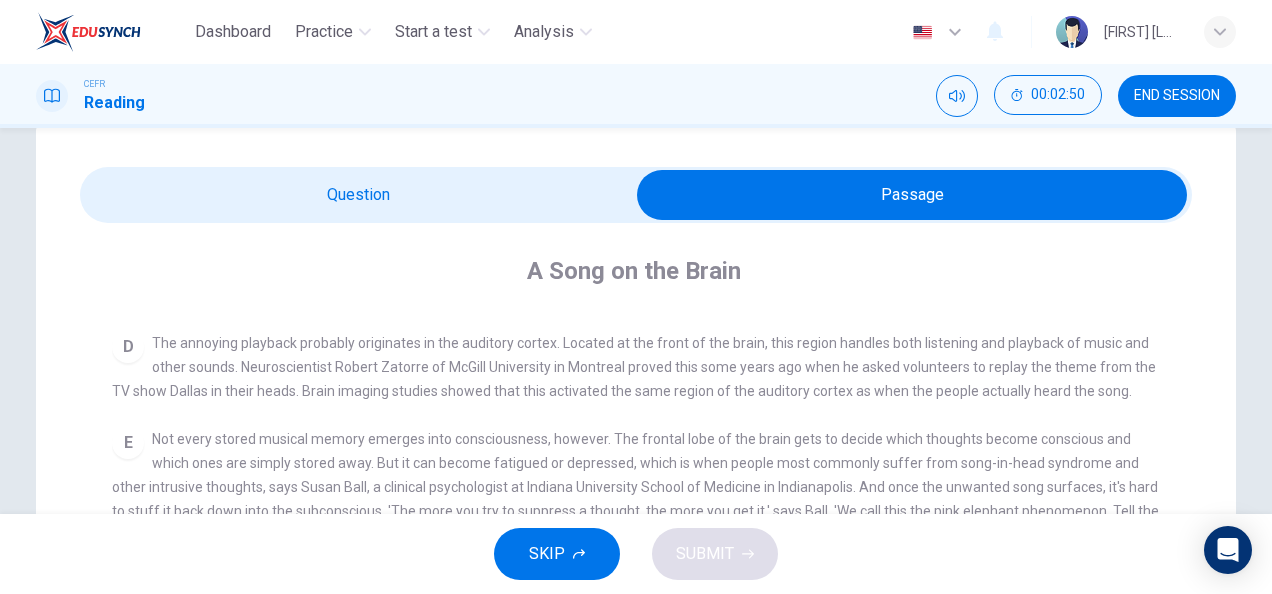 scroll, scrollTop: 656, scrollLeft: 0, axis: vertical 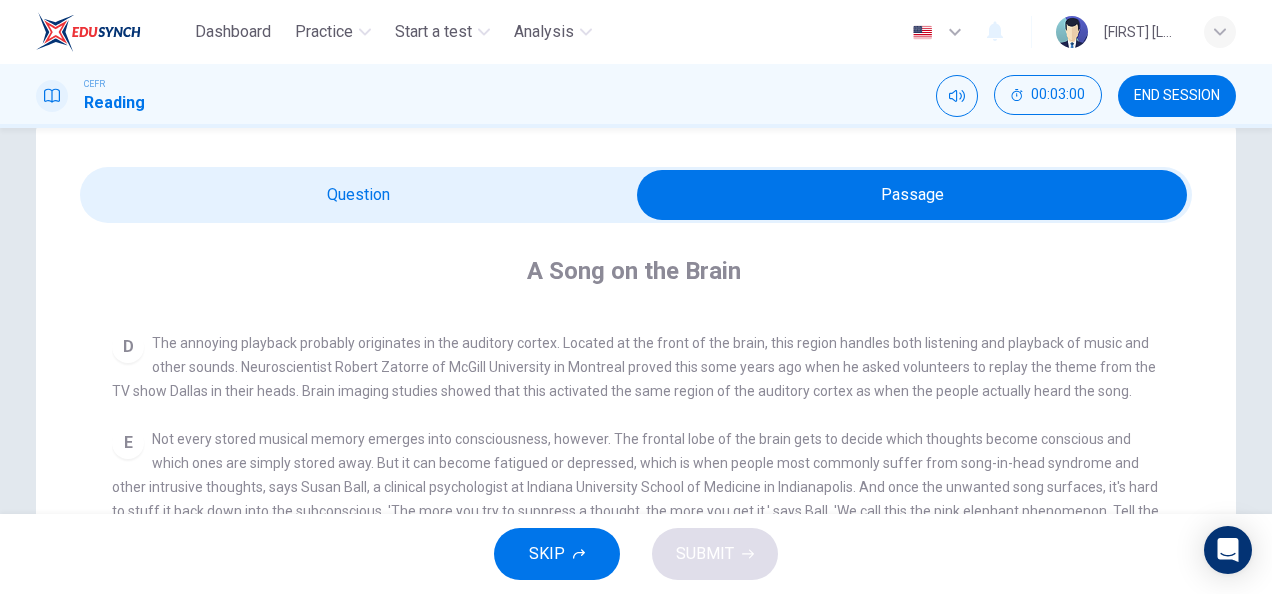 click at bounding box center [912, 195] 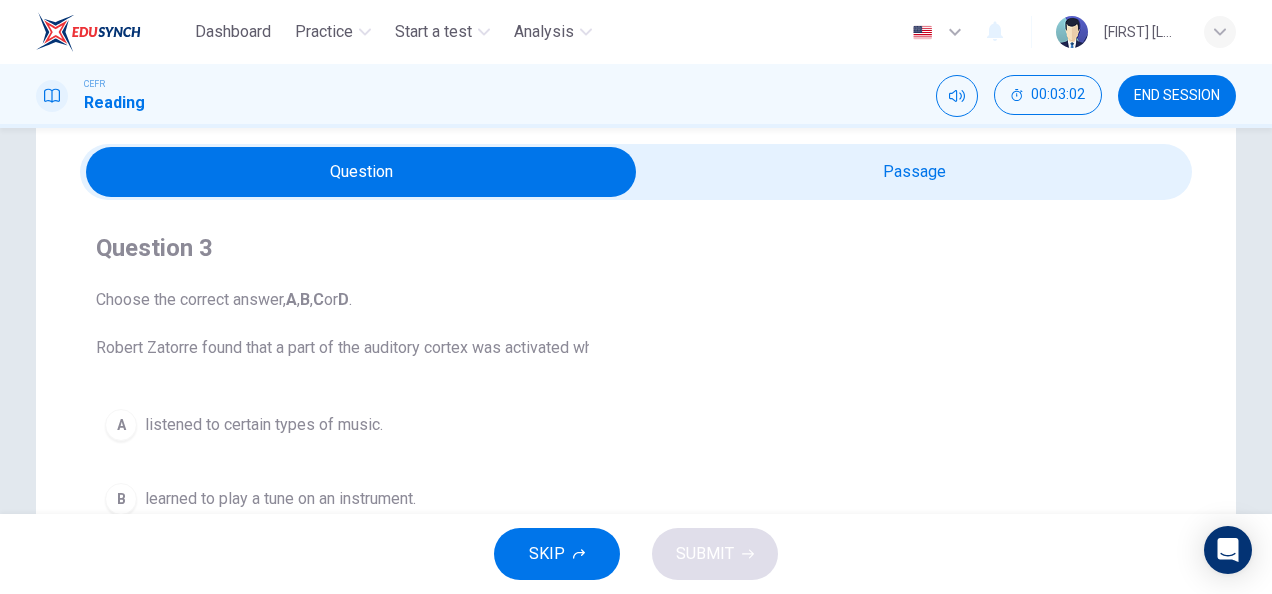 scroll, scrollTop: 69, scrollLeft: 0, axis: vertical 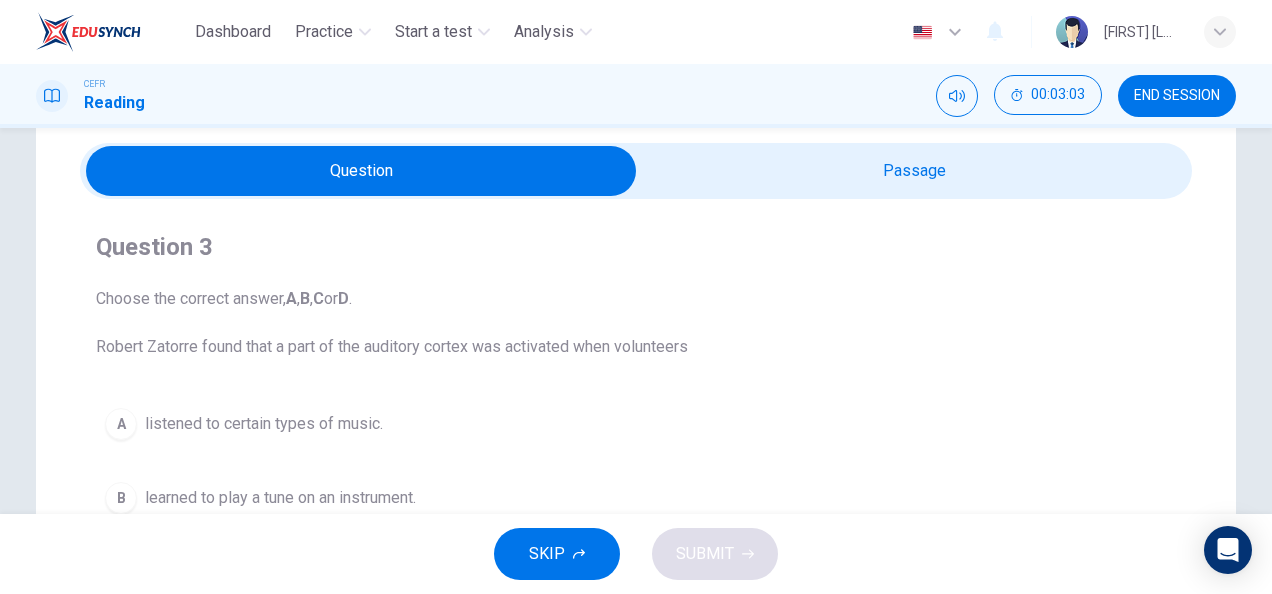 click at bounding box center [361, 171] 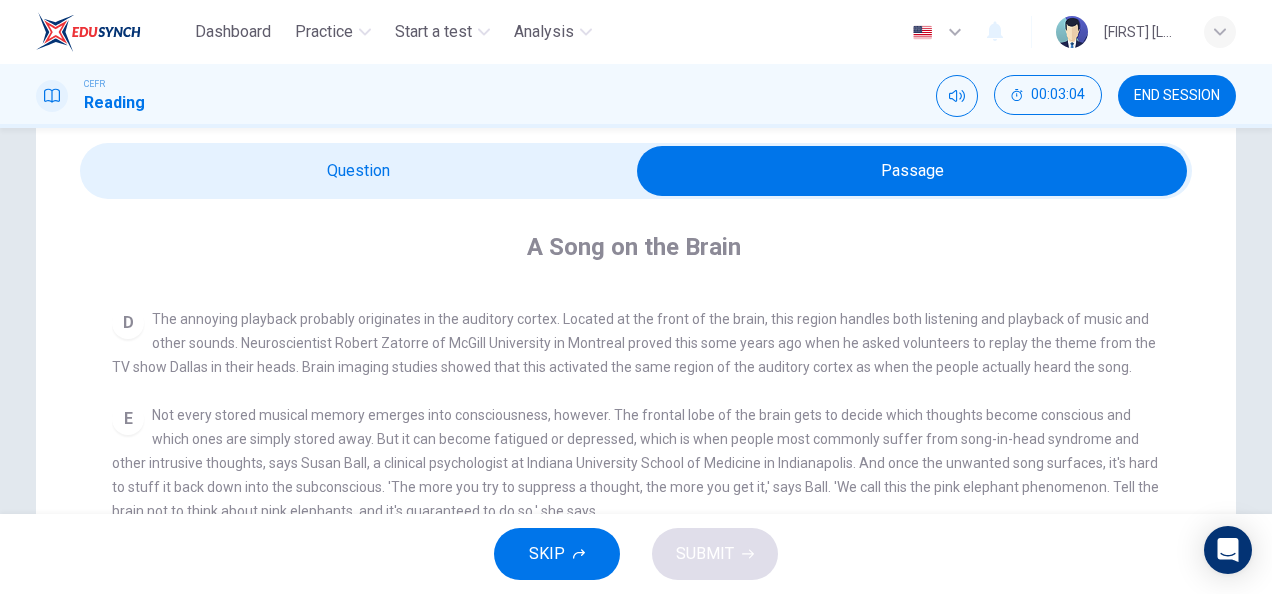 scroll, scrollTop: 674, scrollLeft: 0, axis: vertical 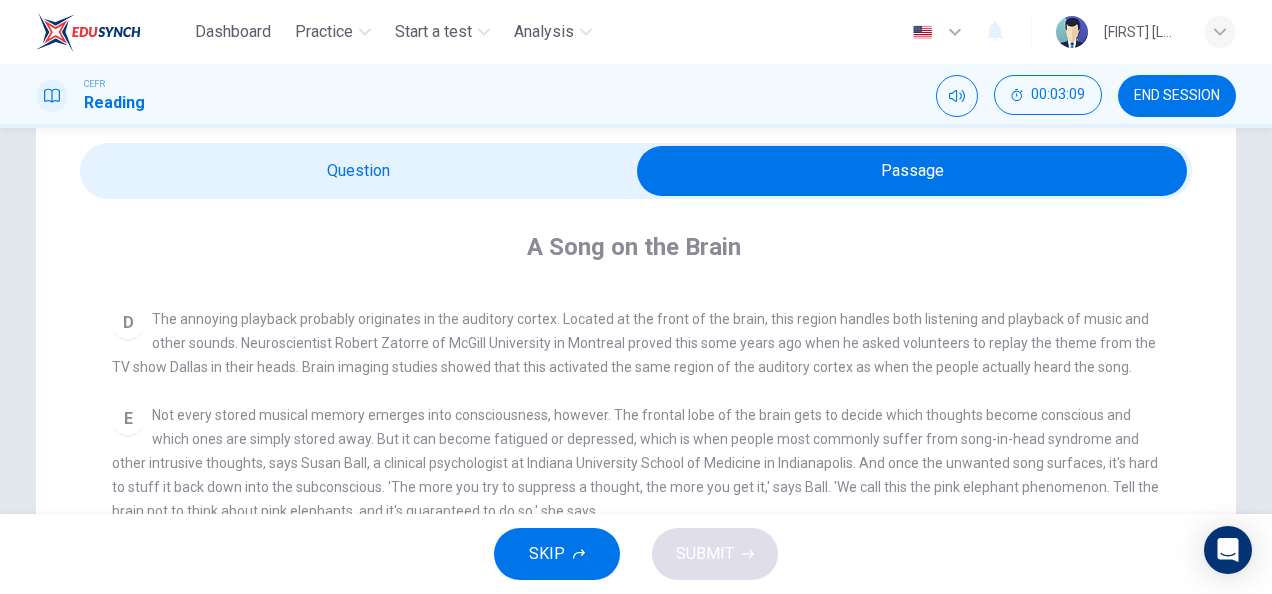 click at bounding box center (912, 171) 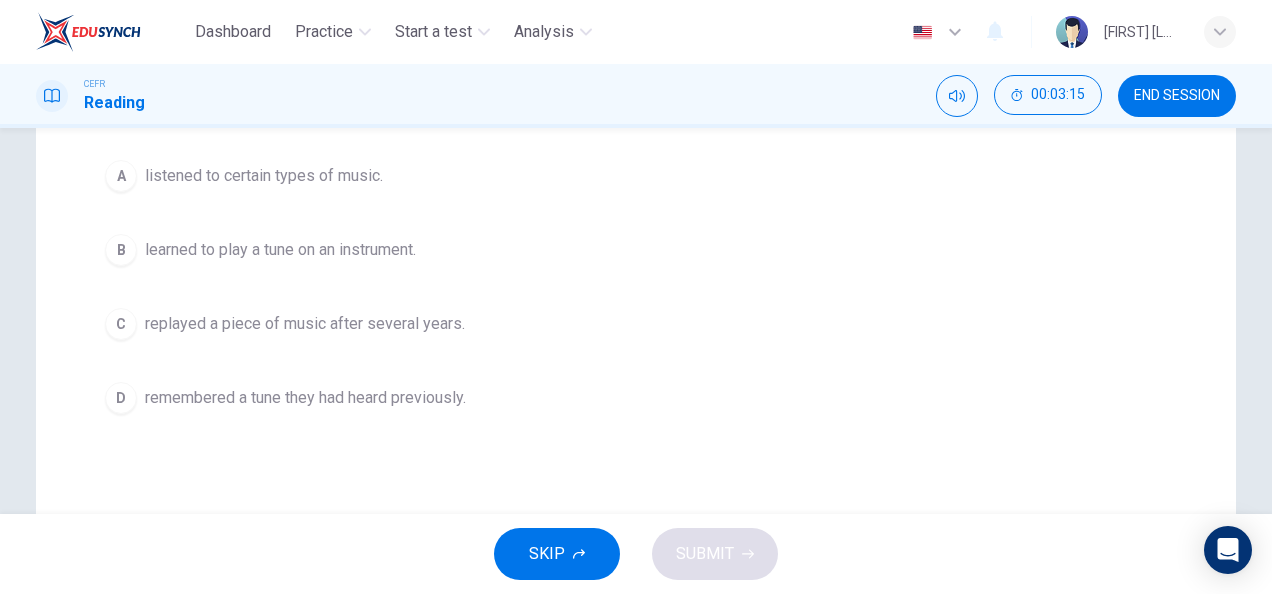 scroll, scrollTop: 316, scrollLeft: 0, axis: vertical 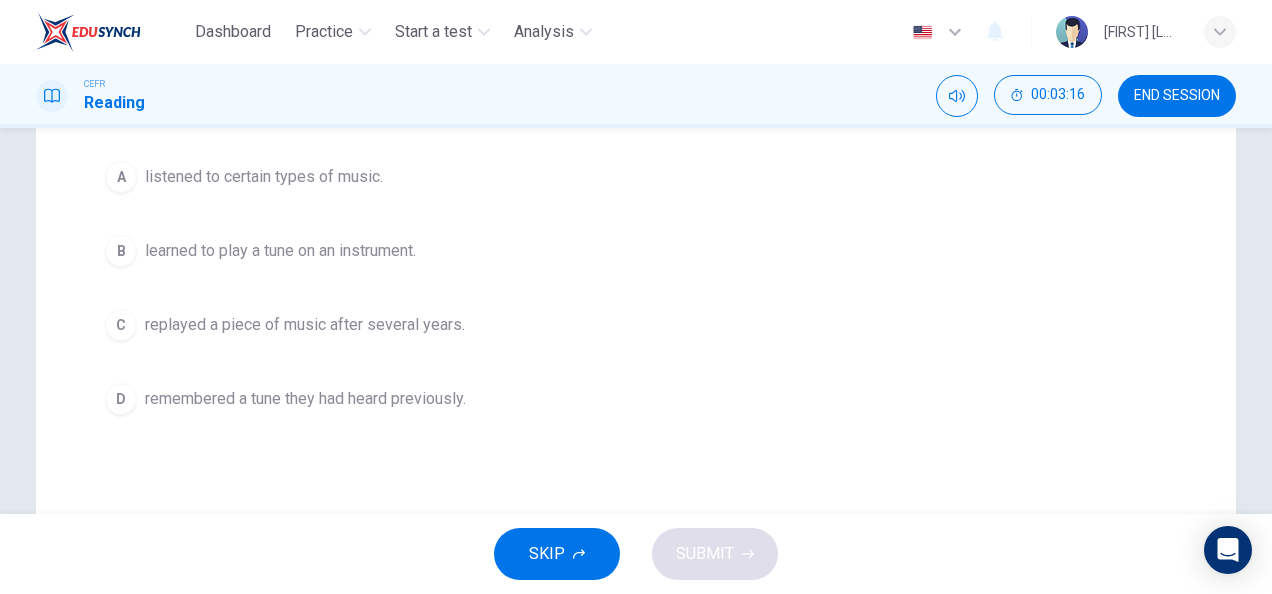 click on "A listened to certain types of music. B learned to play a tune on an instrument. C replayed a piece of music after several years. D remembered a tune they had heard previously." at bounding box center (636, 288) 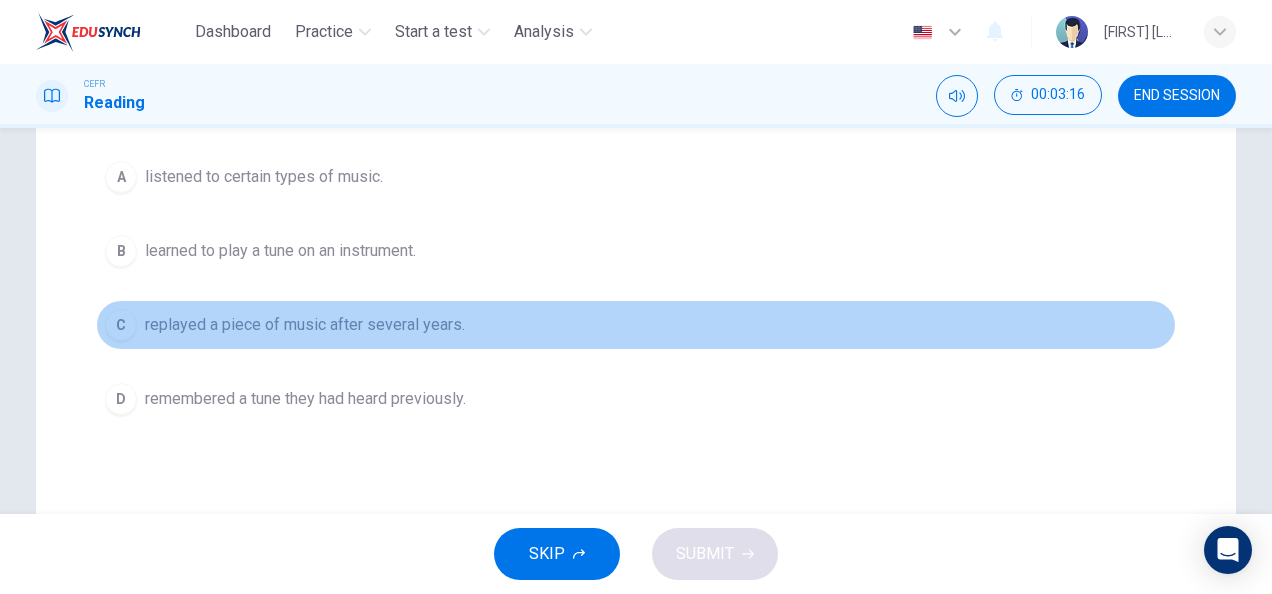 click on "replayed a piece of music after several years." at bounding box center (264, 177) 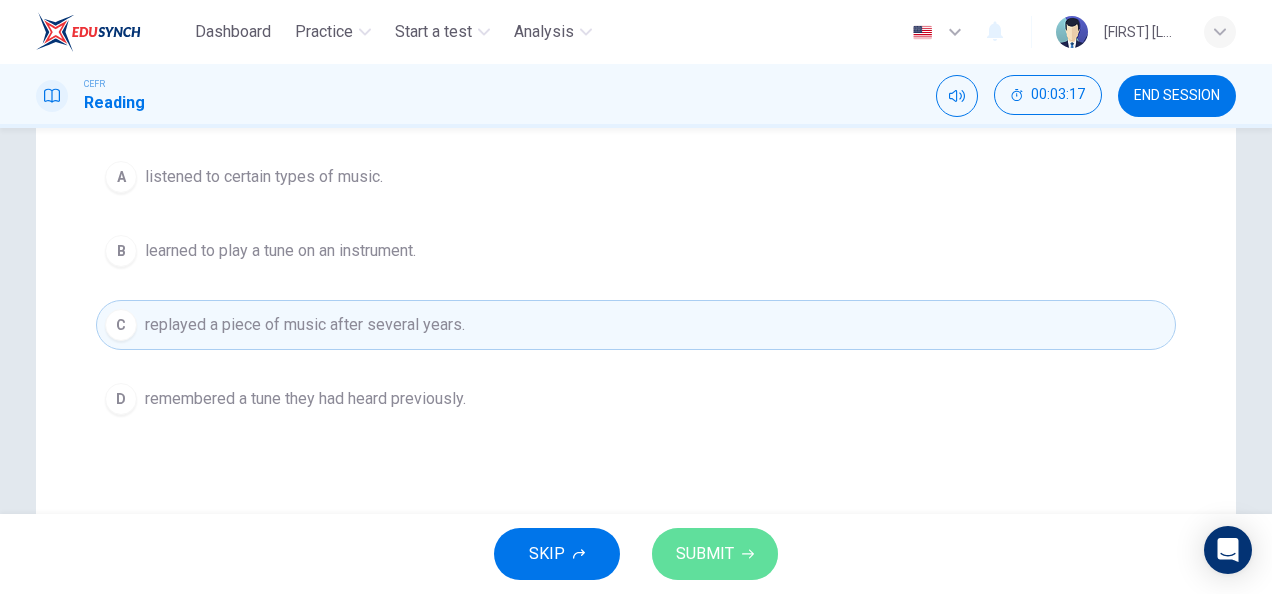 click on "SUBMIT" at bounding box center (715, 554) 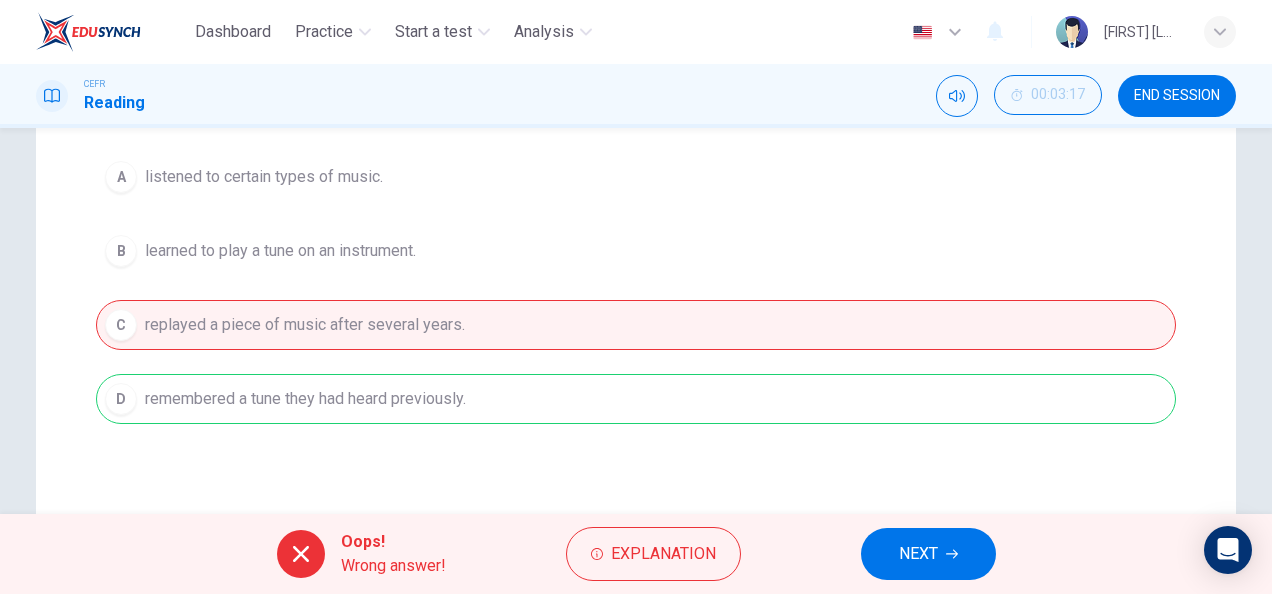 click on "A listened to certain types of music. B learned to play a tune on an instrument. C replayed a piece of music after several years. D remembered a tune they had heard previously." at bounding box center [636, 288] 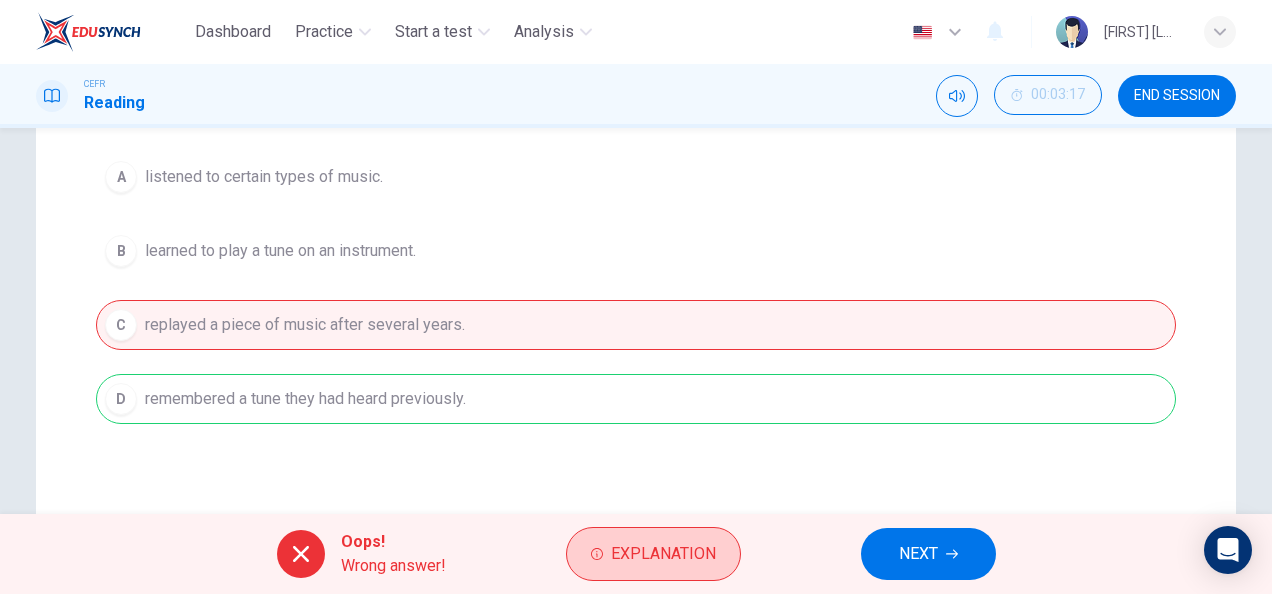 click on "Explanation" at bounding box center (663, 554) 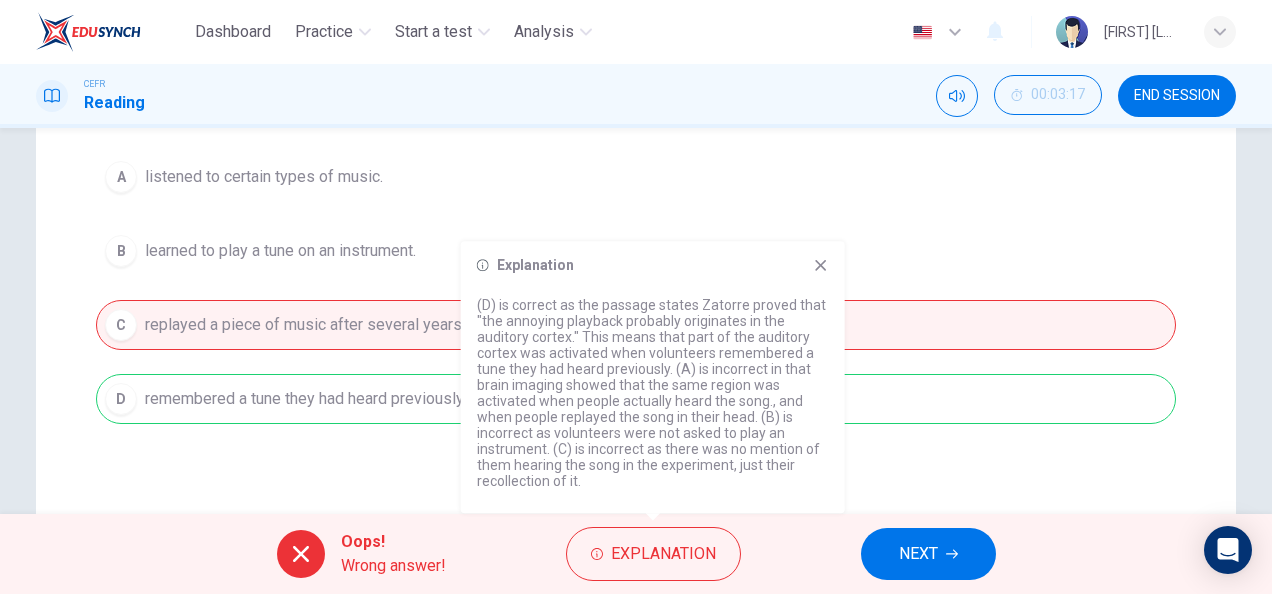 click at bounding box center [820, 265] 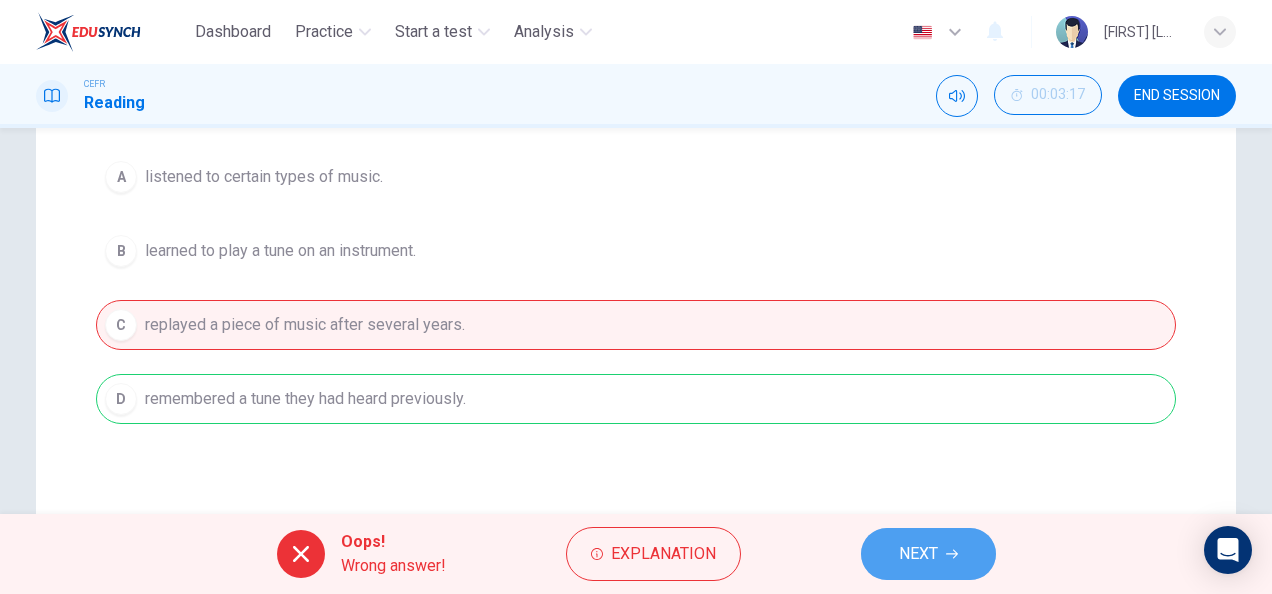 click on "NEXT" at bounding box center [918, 554] 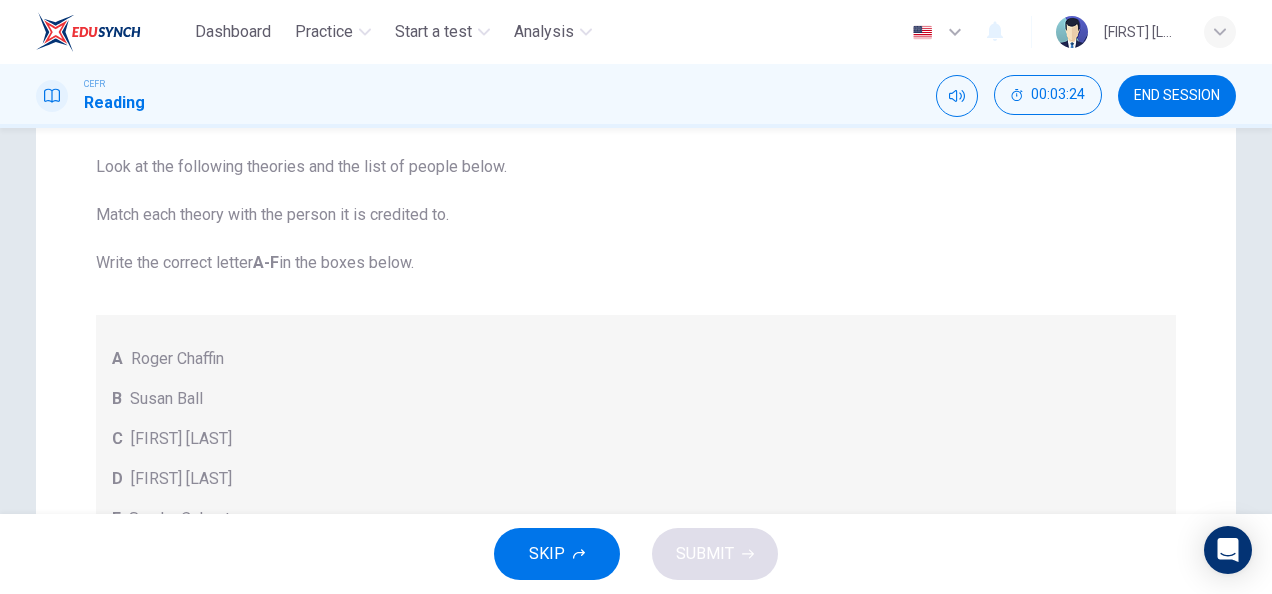 scroll, scrollTop: 0, scrollLeft: 0, axis: both 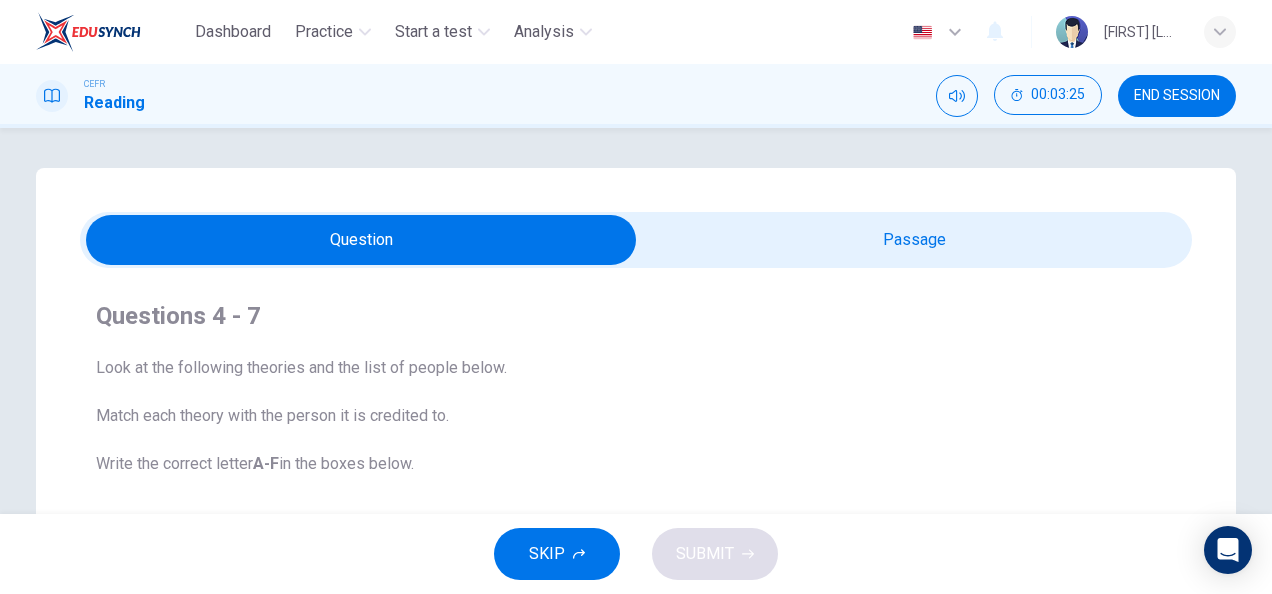 click at bounding box center (361, 240) 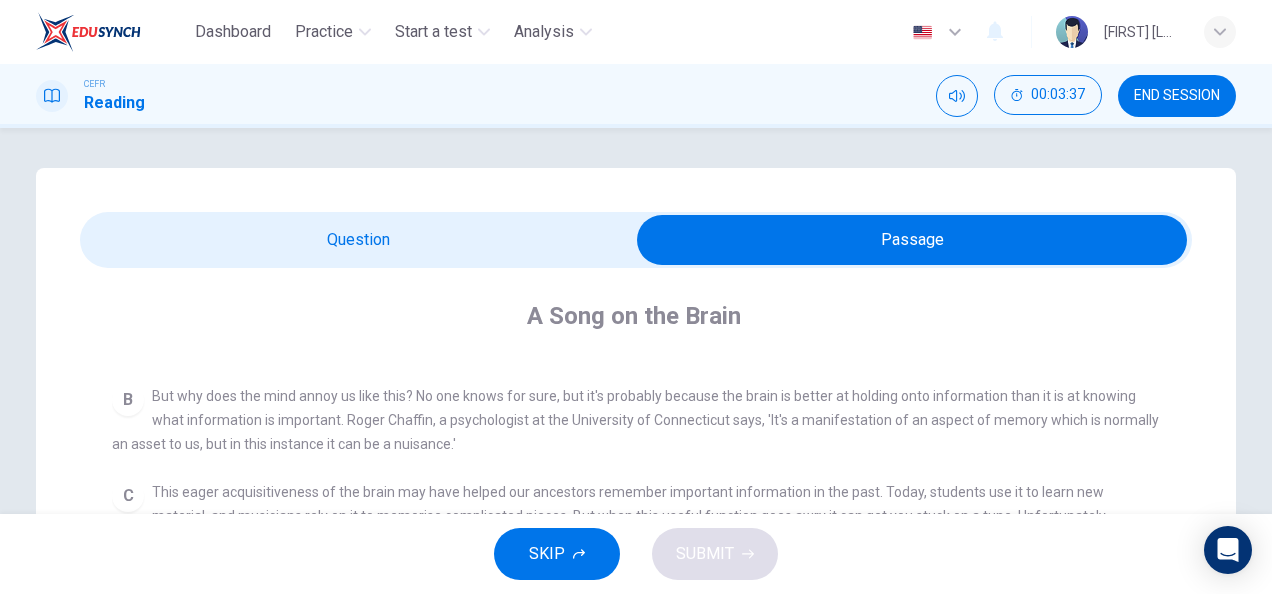 scroll, scrollTop: 451, scrollLeft: 0, axis: vertical 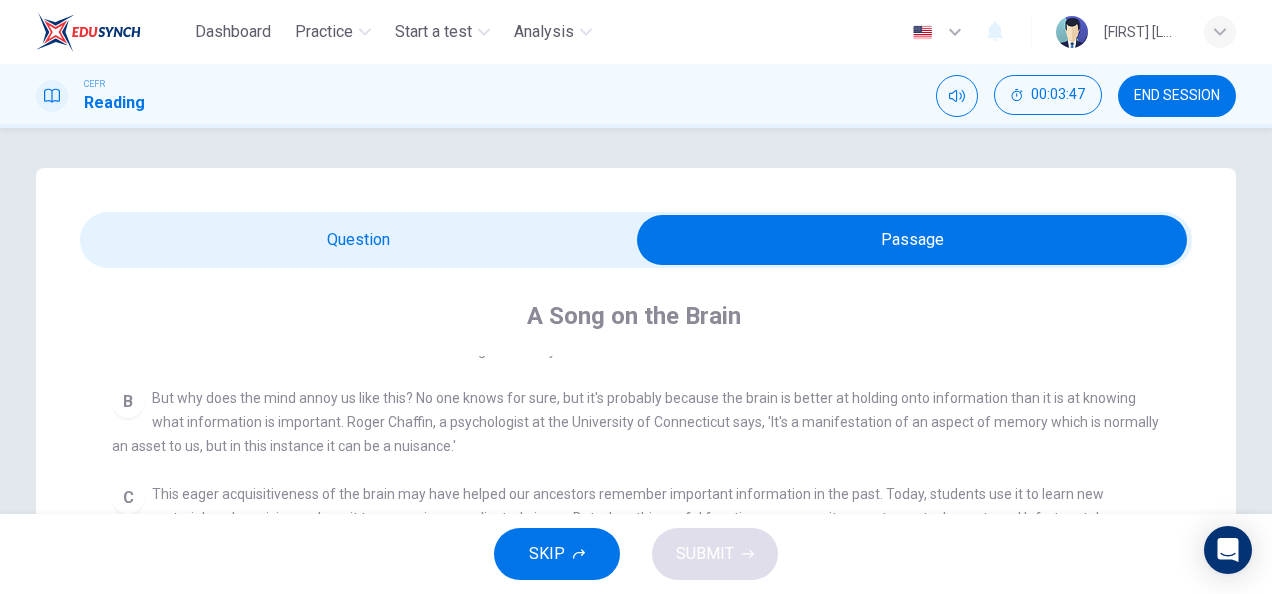 click at bounding box center (912, 240) 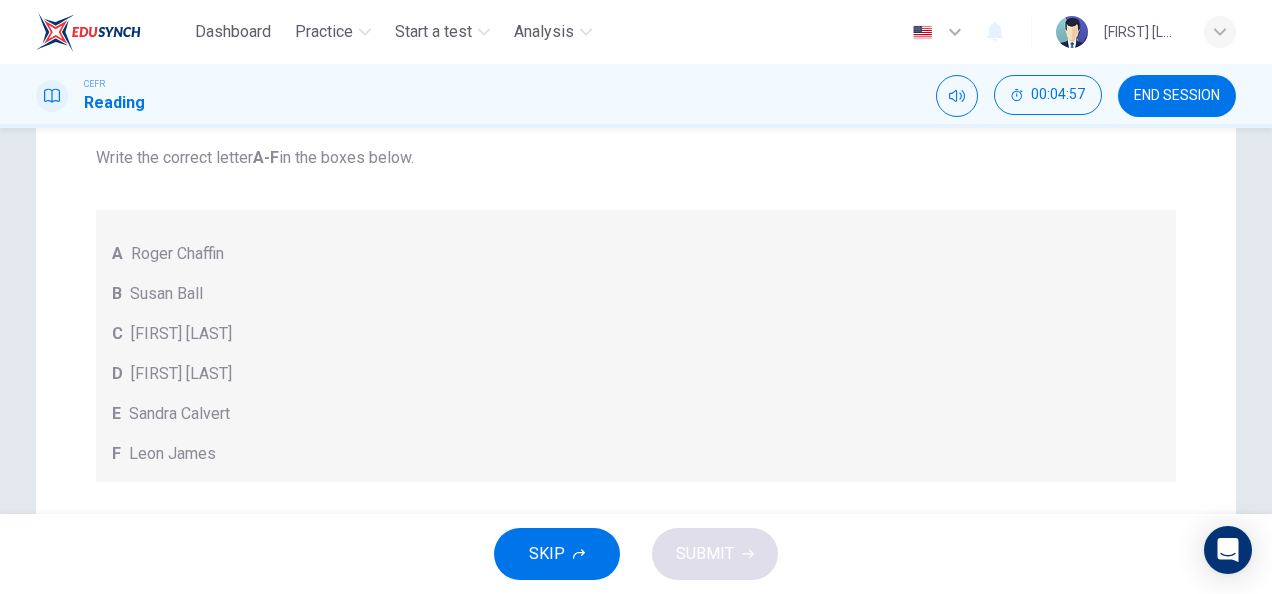 scroll, scrollTop: 0, scrollLeft: 0, axis: both 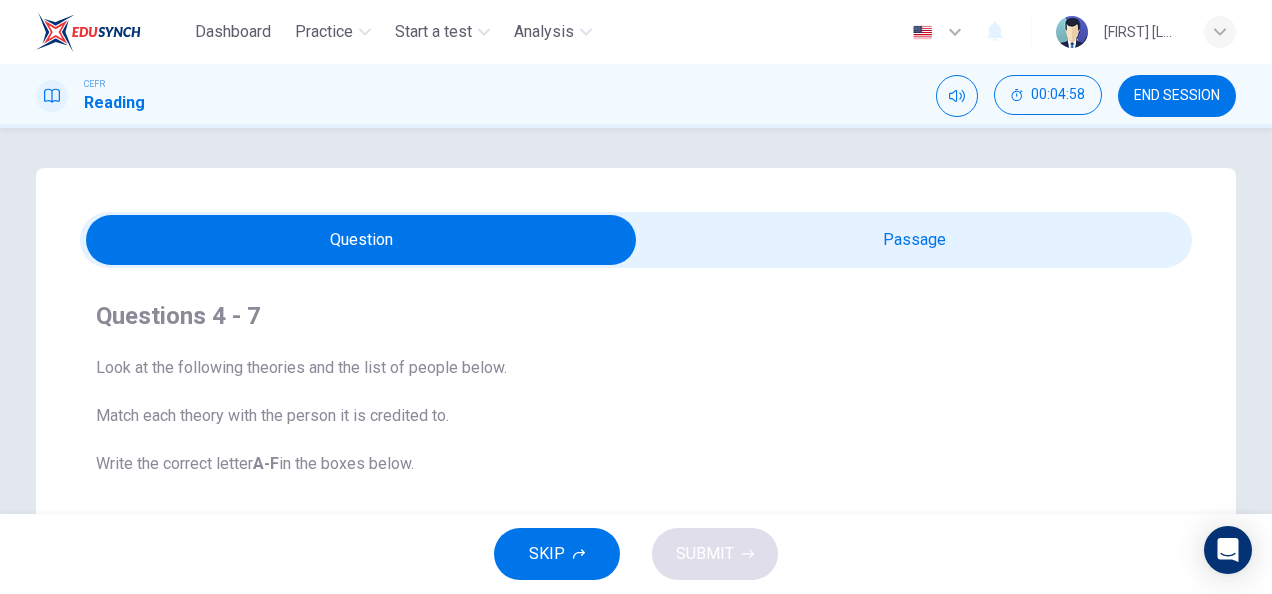 click at bounding box center (361, 240) 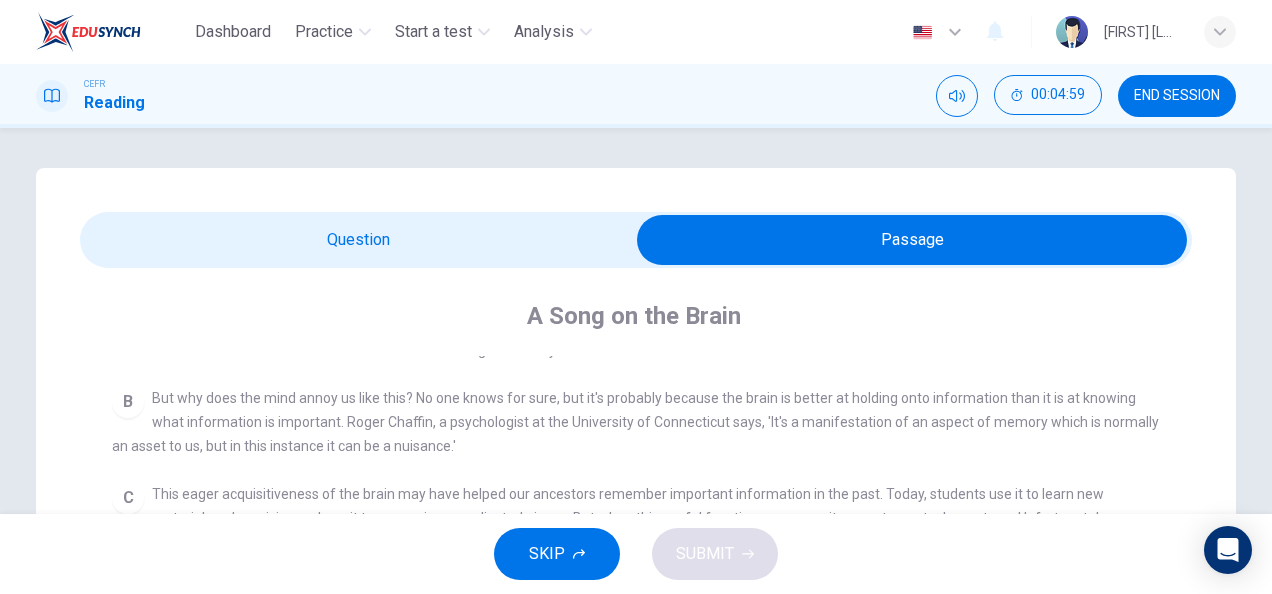 scroll, scrollTop: 674, scrollLeft: 0, axis: vertical 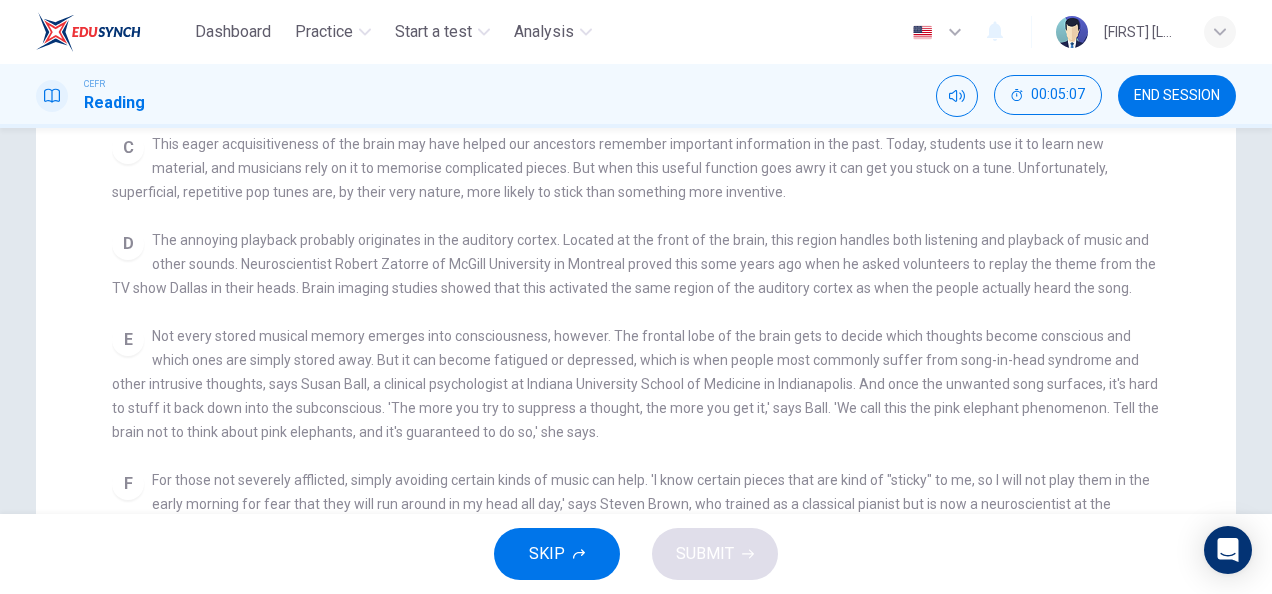 click on "Not every stored musical memory emerges into consciousness, however. The frontal lobe of the brain gets to decide which thoughts become conscious and which ones are simply stored away. But it can become fatigued or depressed, which is when people most commonly suffer from song-in-head syndrome and
other intrusive thoughts, says Susan Ball, a clinical psychologist at Indiana University School of Medicine in Indianapolis. And once the unwanted song surfaces, it's hard to stuff it back down into the subconscious. 'The more you try to suppress a thought, the more you get it,' says Ball. 'We call this the pink elephant phenomenon. Tell the brain not to think about pink elephants, and it's guaranteed to do so,' she says." at bounding box center [632, -24] 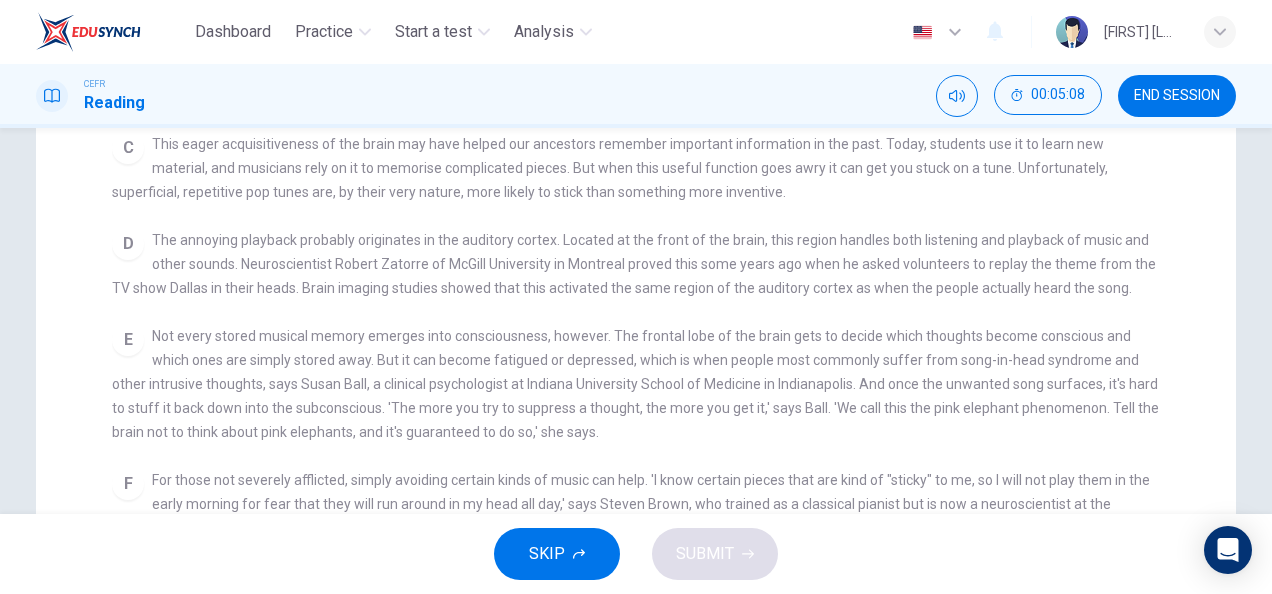 click on "Not every stored musical memory emerges into consciousness, however. The frontal lobe of the brain gets to decide which thoughts become conscious and which ones are simply stored away. But it can become fatigued or depressed, which is when people most commonly suffer from song-in-head syndrome and
other intrusive thoughts, says Susan Ball, a clinical psychologist at Indiana University School of Medicine in Indianapolis. And once the unwanted song surfaces, it's hard to stuff it back down into the subconscious. 'The more you try to suppress a thought, the more you get it,' says Ball. 'We call this the pink elephant phenomenon. Tell the brain not to think about pink elephants, and it's guaranteed to do so,' she says." at bounding box center (632, -24) 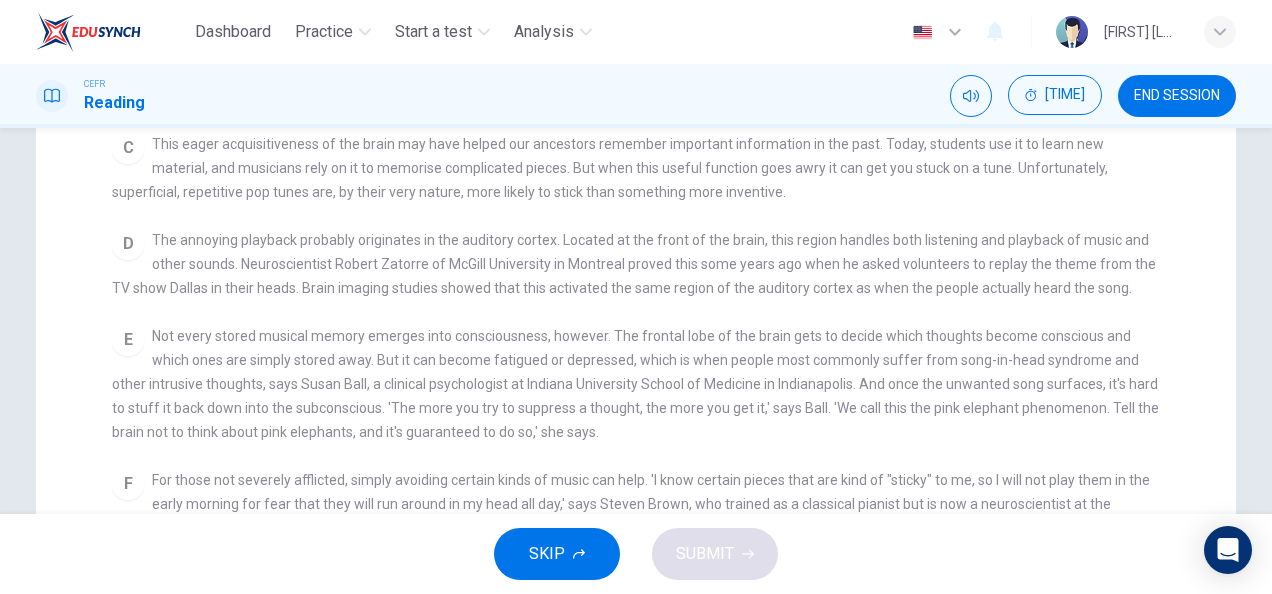 click on "Not every stored musical memory emerges into consciousness, however. The frontal lobe of the brain gets to decide which thoughts become conscious and which ones are simply stored away. But it can become fatigued or depressed, which is when people most commonly suffer from song-in-head syndrome and
other intrusive thoughts, says Susan Ball, a clinical psychologist at Indiana University School of Medicine in Indianapolis. And once the unwanted song surfaces, it's hard to stuff it back down into the subconscious. 'The more you try to suppress a thought, the more you get it,' says Ball. 'We call this the pink elephant phenomenon. Tell the brain not to think about pink elephants, and it's guaranteed to do so,' she says." at bounding box center [632, -24] 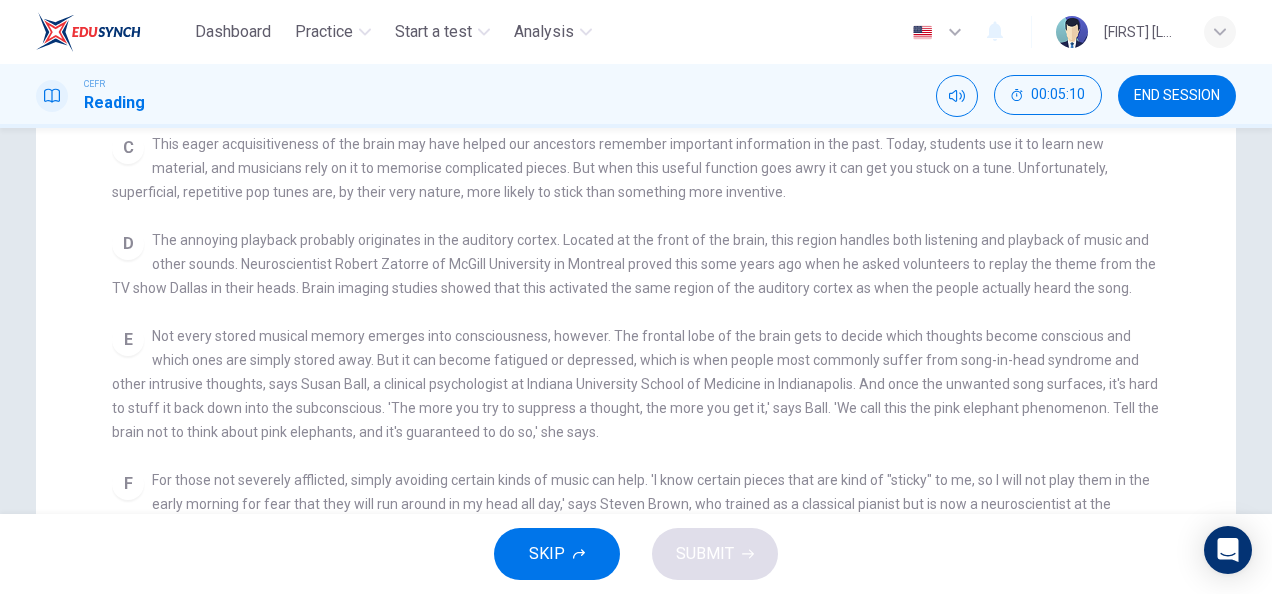 drag, startPoint x: 702, startPoint y: 367, endPoint x: 626, endPoint y: 357, distance: 76.655075 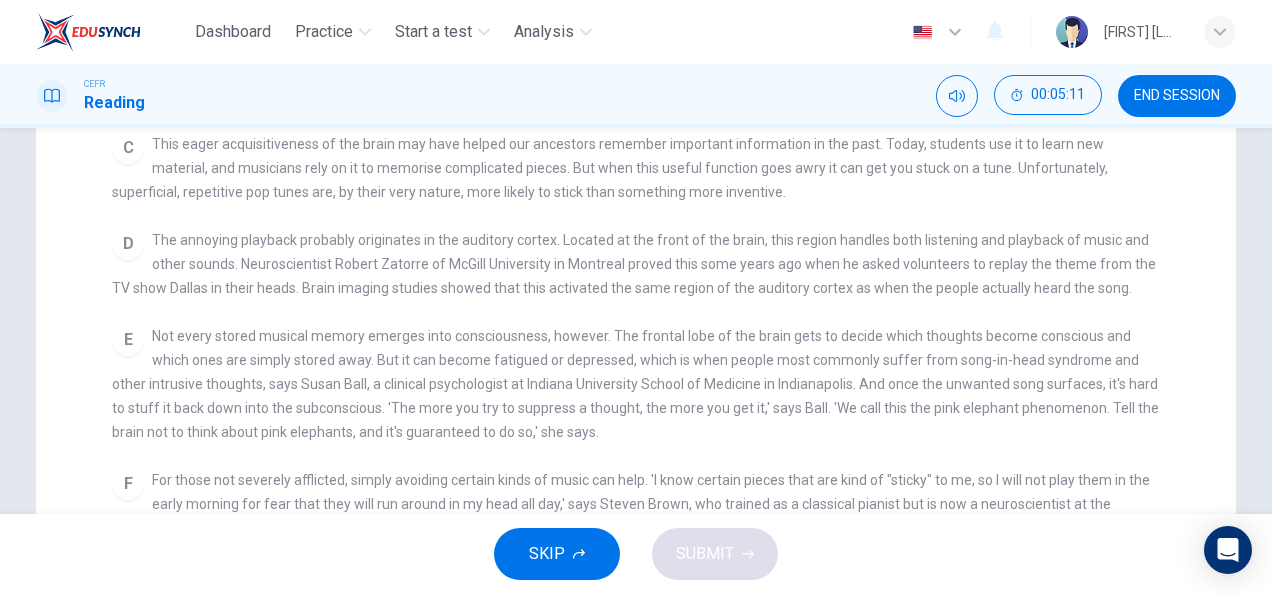 drag, startPoint x: 626, startPoint y: 357, endPoint x: 722, endPoint y: 390, distance: 101.51354 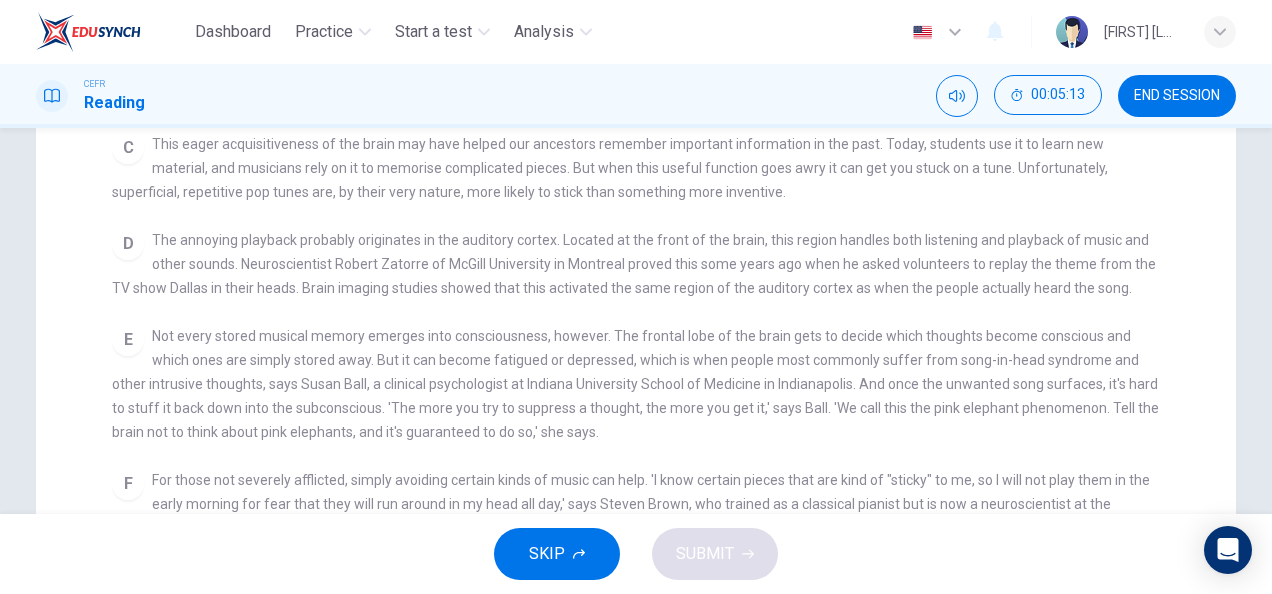 drag, startPoint x: 608, startPoint y: 342, endPoint x: 749, endPoint y: 455, distance: 180.69312 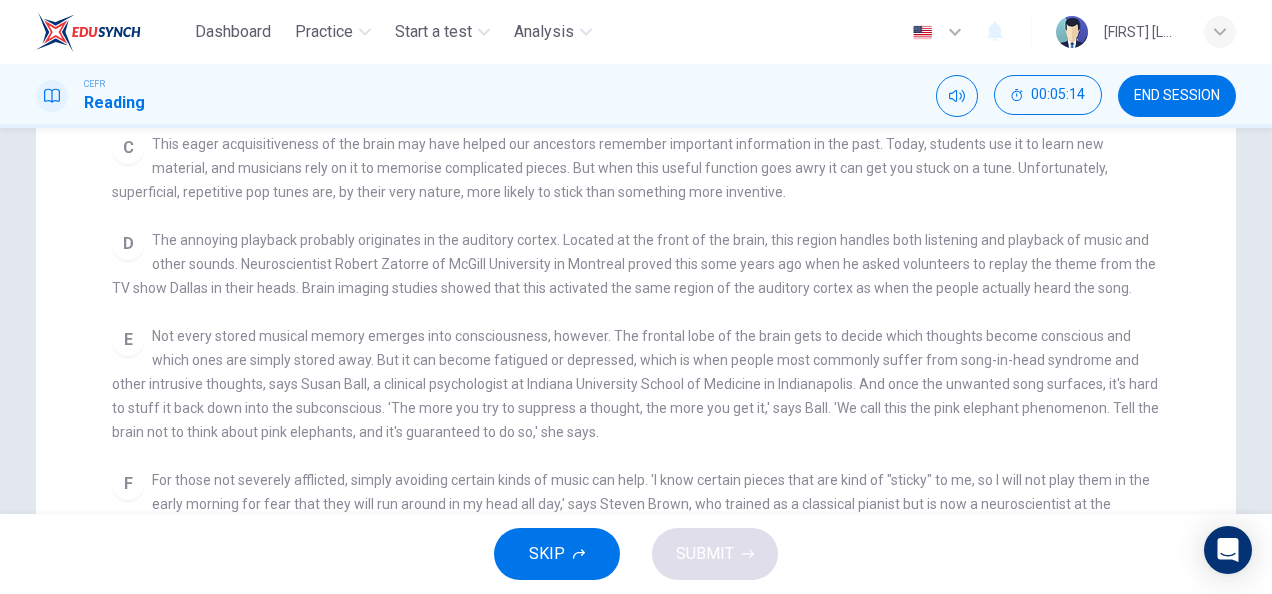 drag, startPoint x: 696, startPoint y: 398, endPoint x: 466, endPoint y: 316, distance: 244.18027 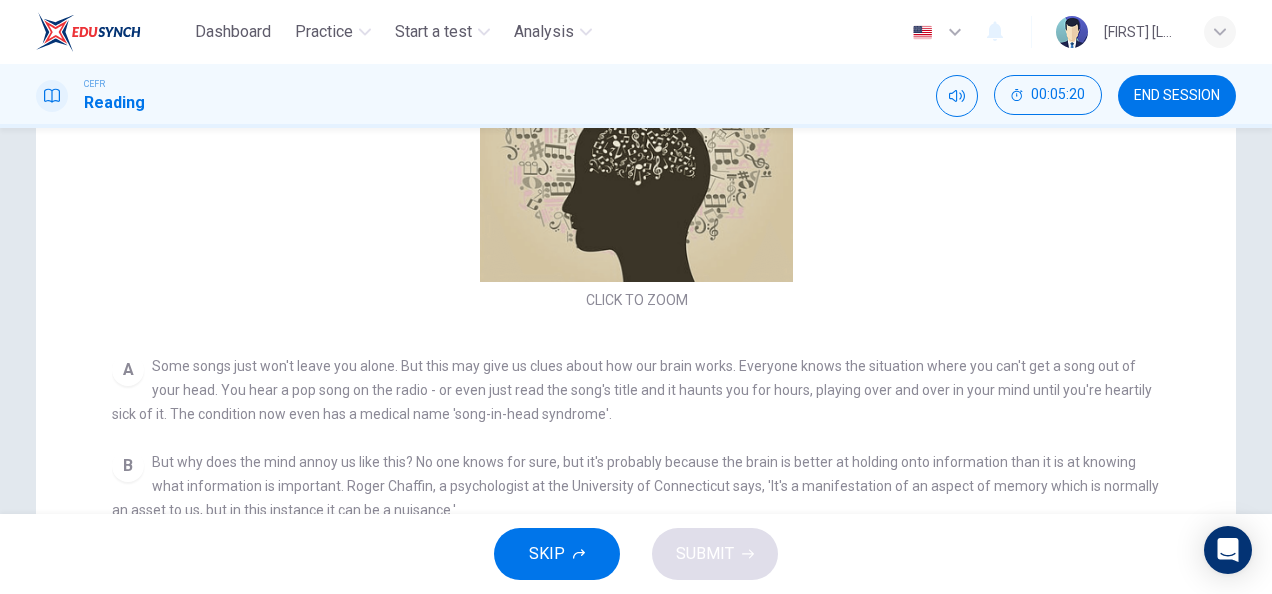 scroll, scrollTop: 0, scrollLeft: 0, axis: both 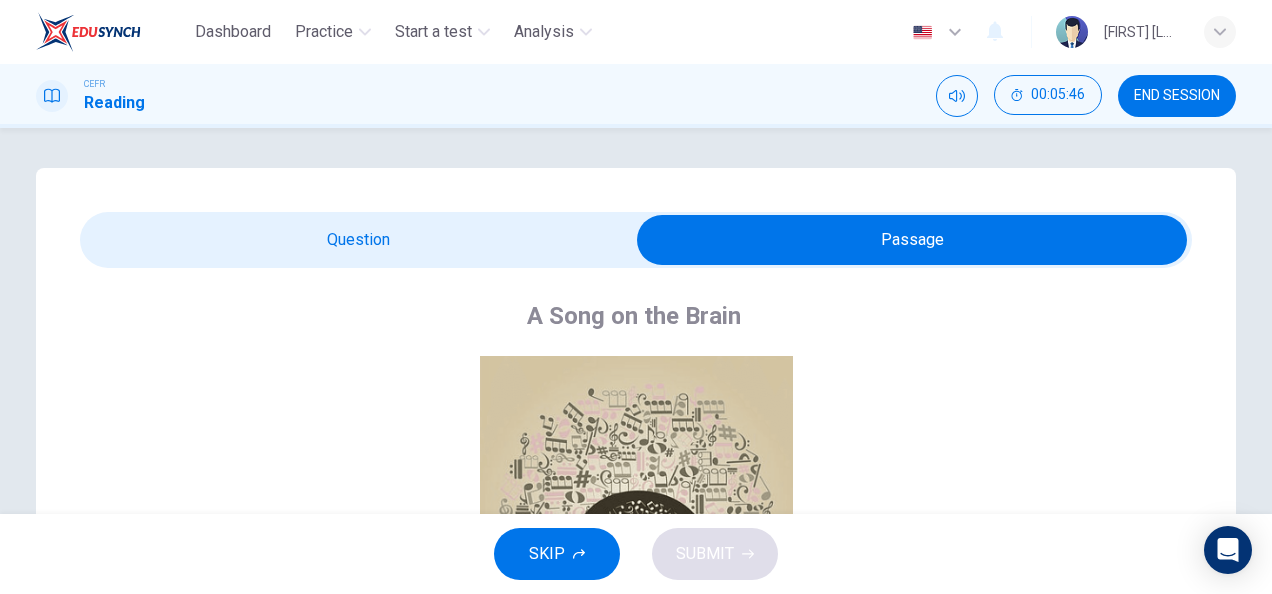 click at bounding box center [912, 240] 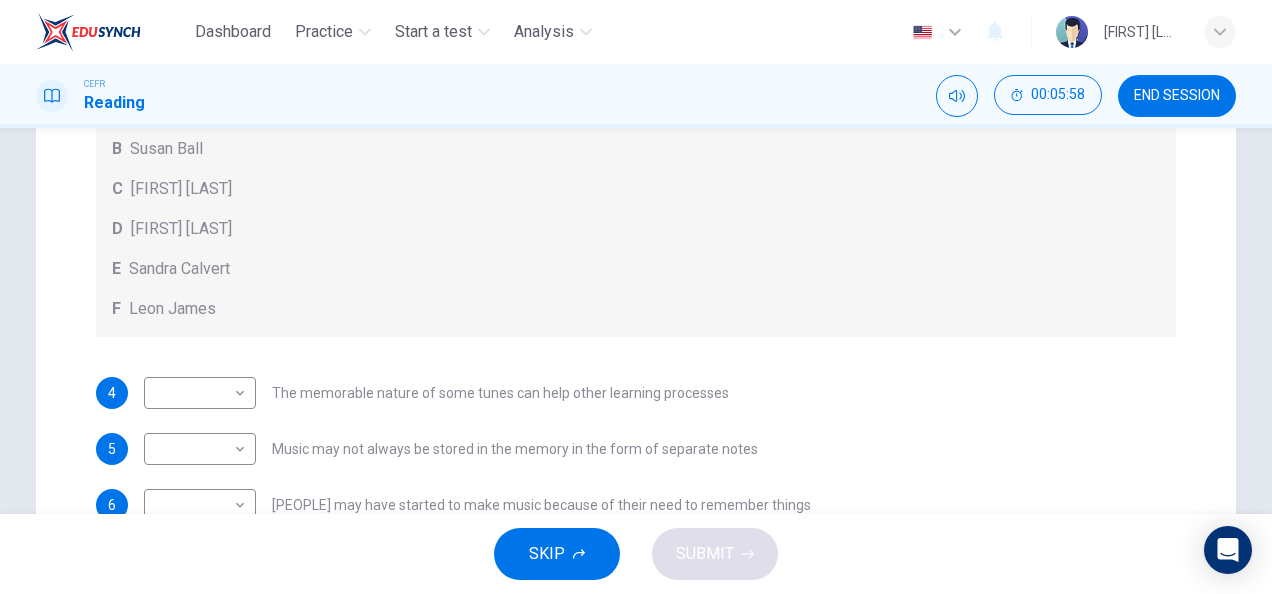 scroll, scrollTop: 0, scrollLeft: 0, axis: both 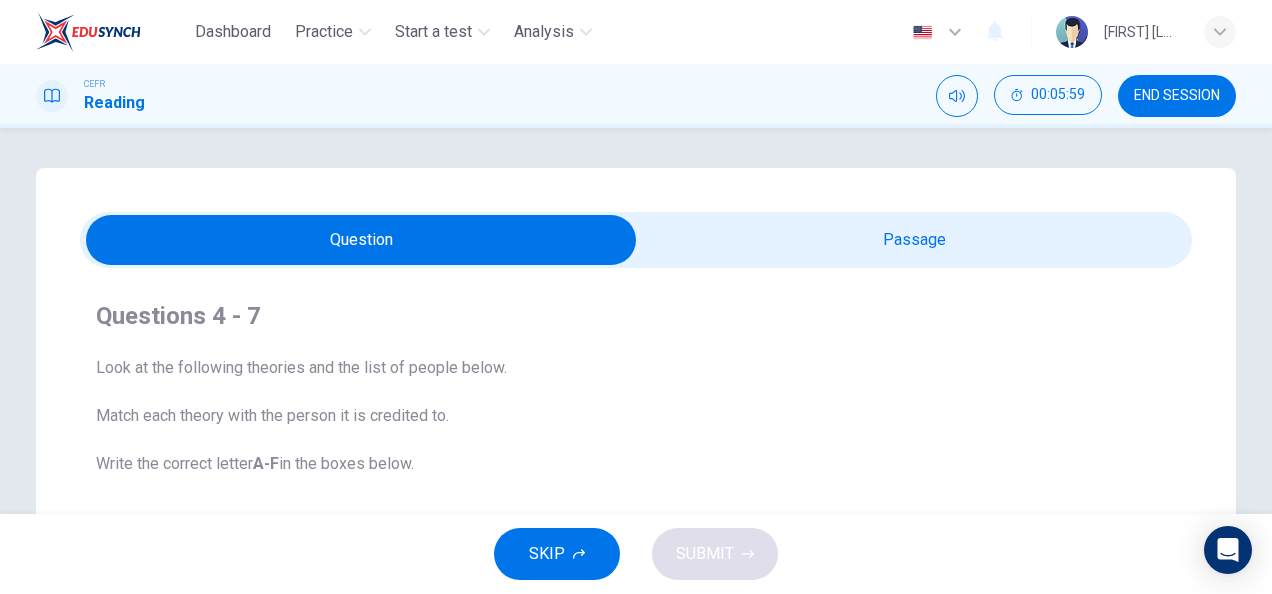 click at bounding box center (361, 240) 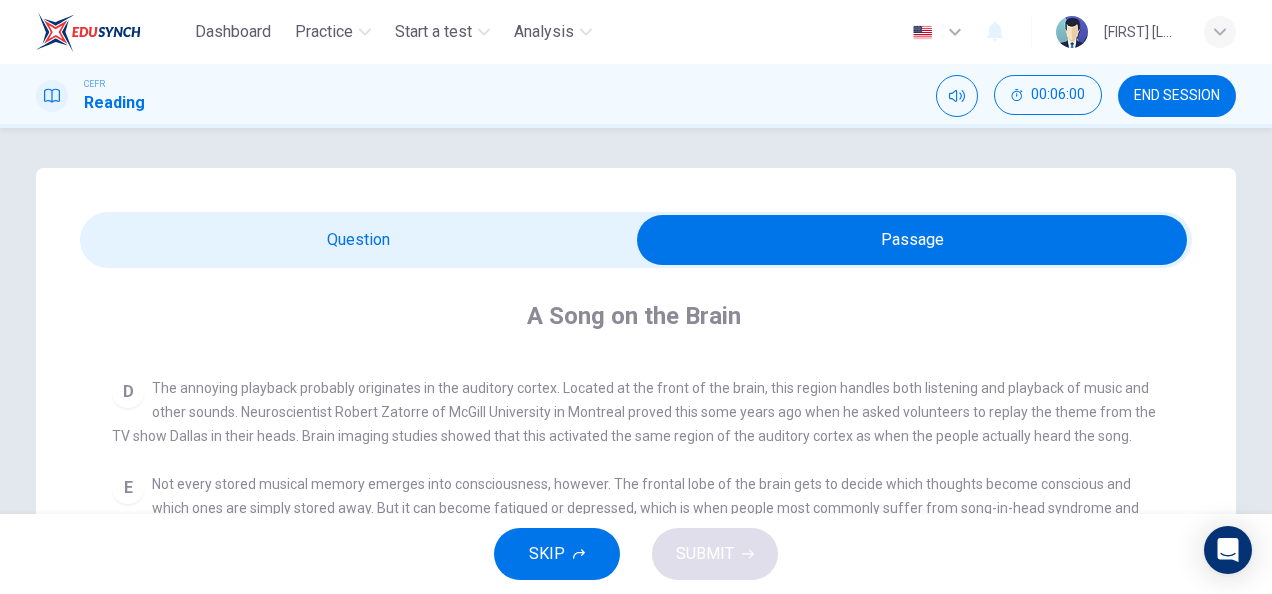 scroll, scrollTop: 672, scrollLeft: 0, axis: vertical 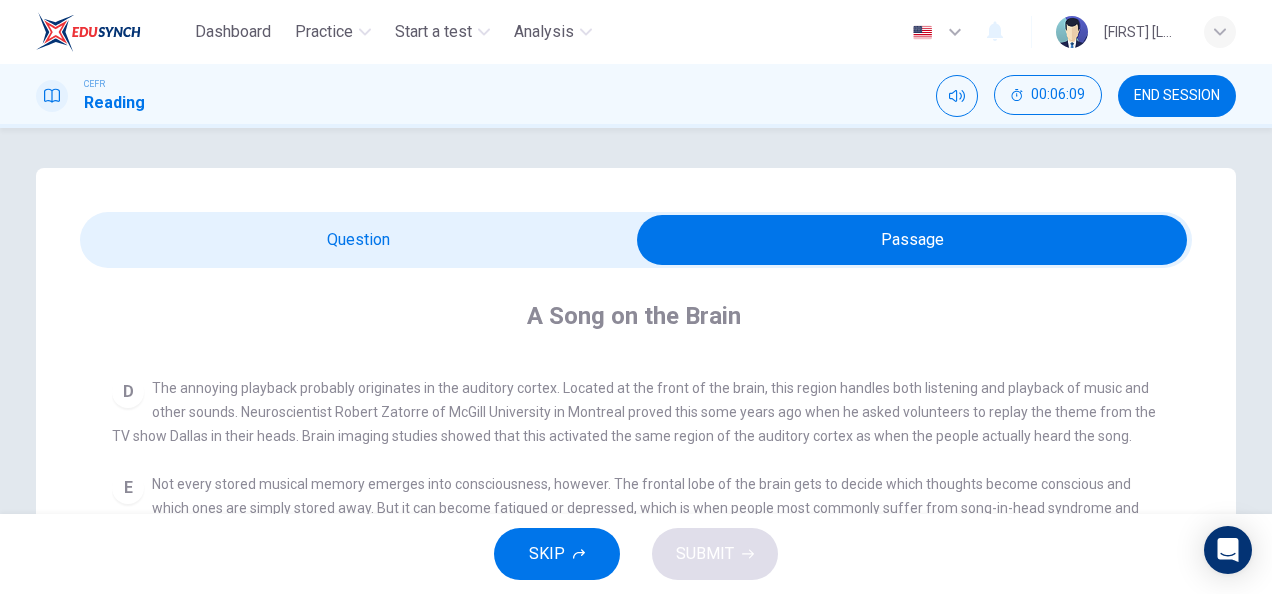 click at bounding box center (912, 240) 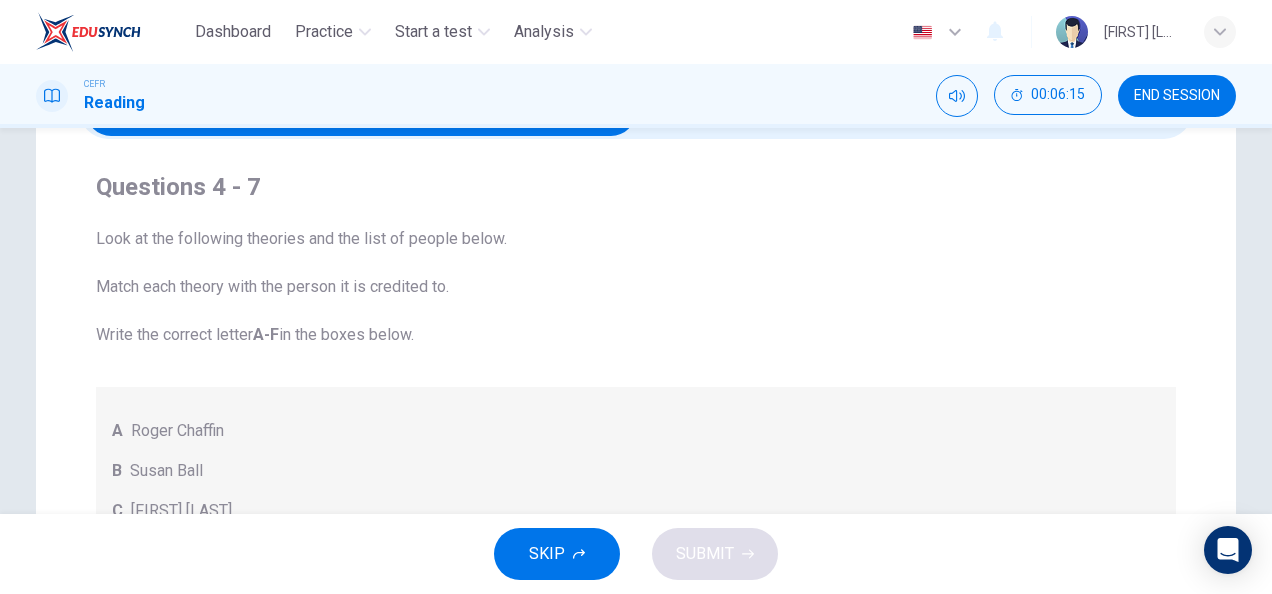 scroll, scrollTop: 75, scrollLeft: 0, axis: vertical 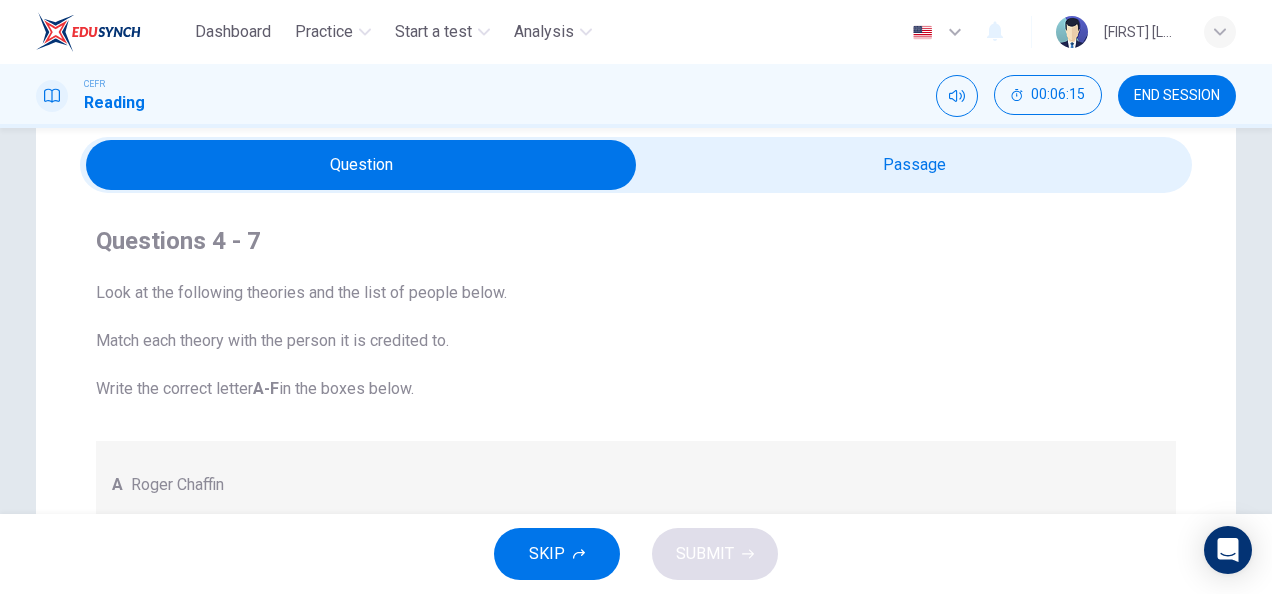 click at bounding box center (361, 165) 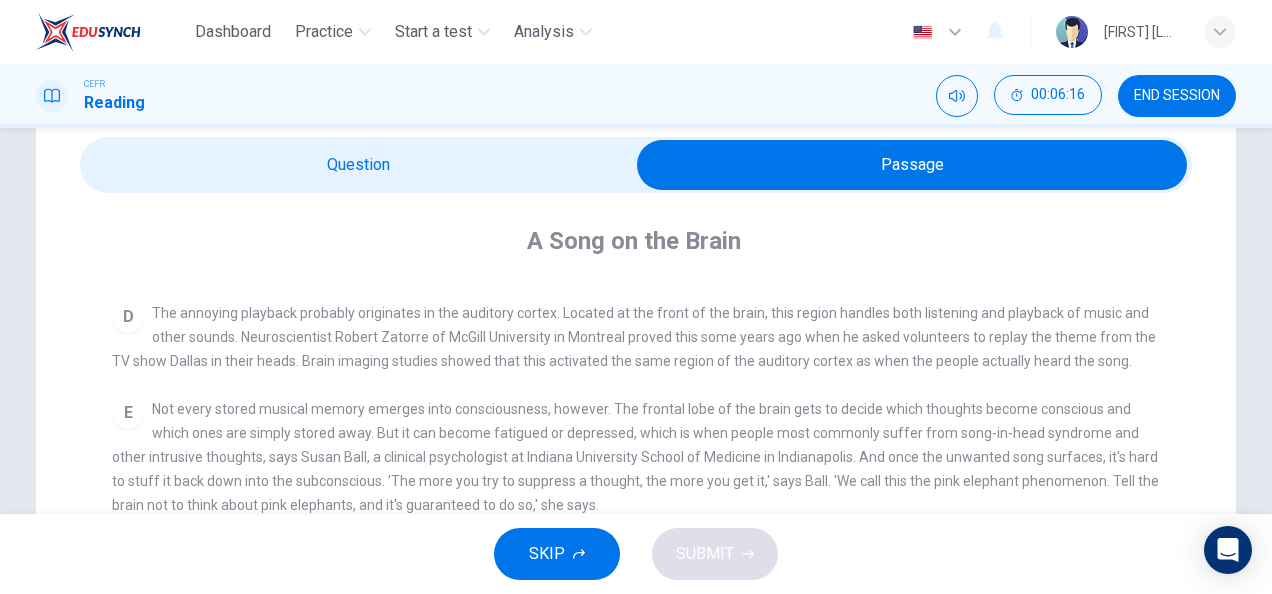 scroll, scrollTop: 674, scrollLeft: 0, axis: vertical 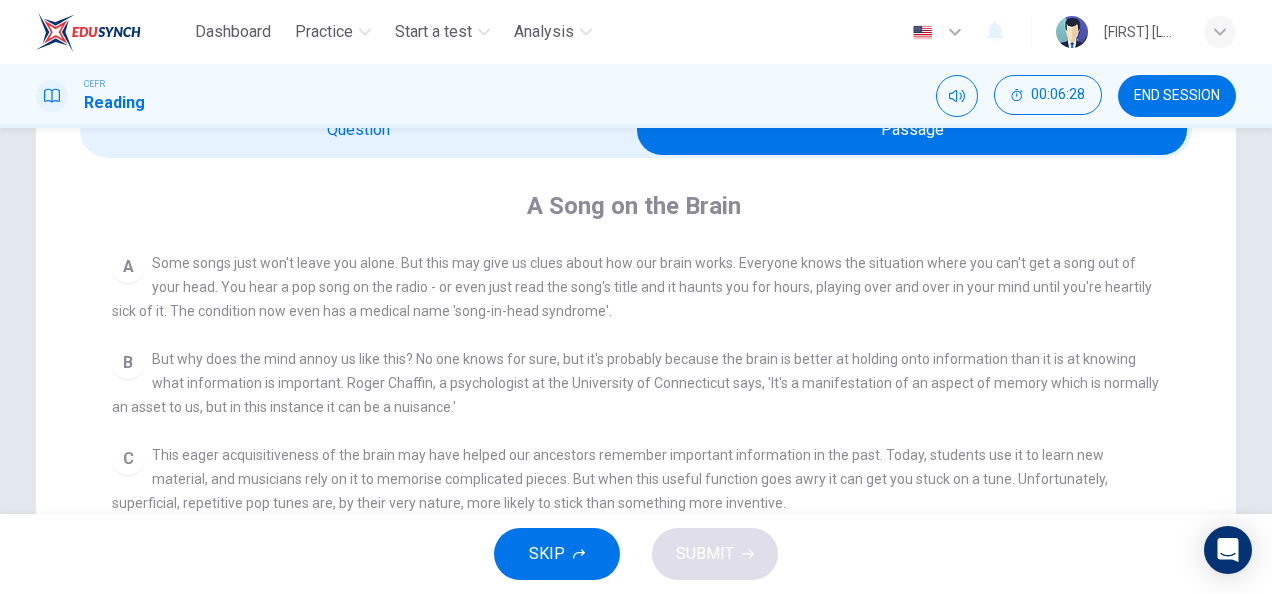 click at bounding box center (912, 130) 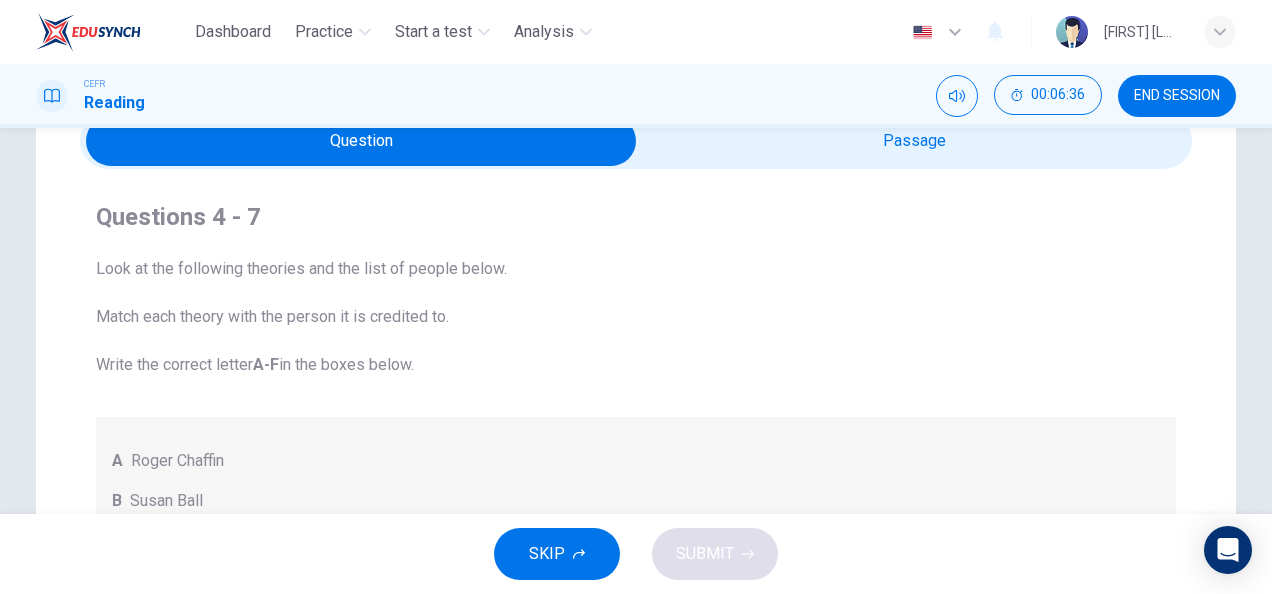 scroll, scrollTop: 94, scrollLeft: 0, axis: vertical 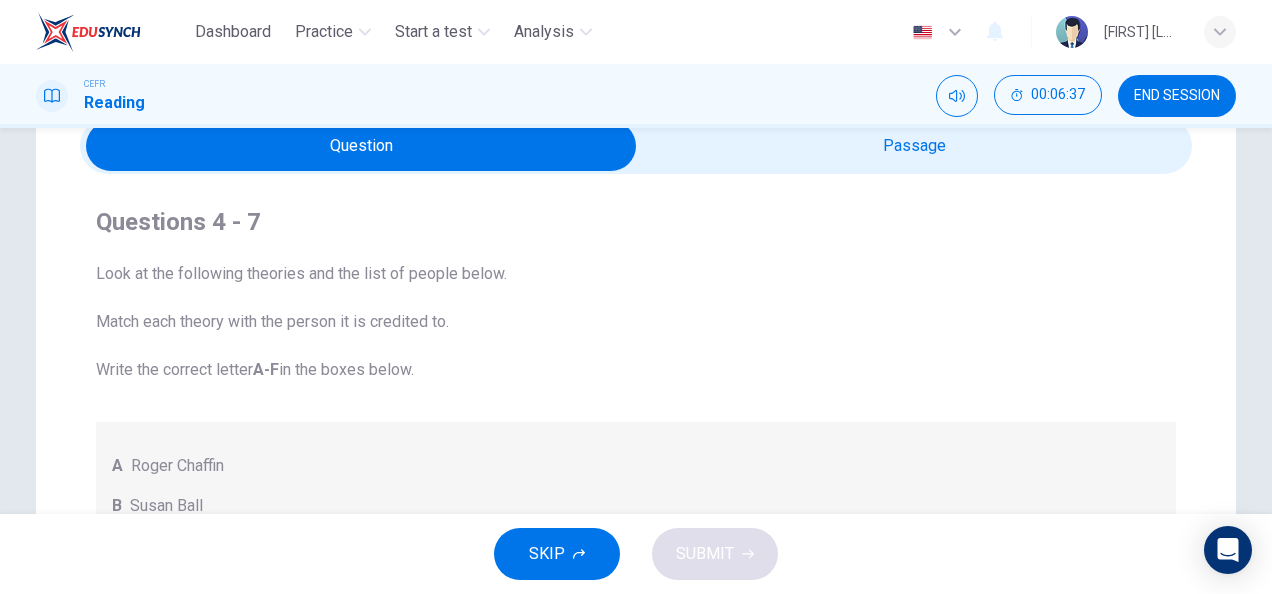 click at bounding box center [361, 146] 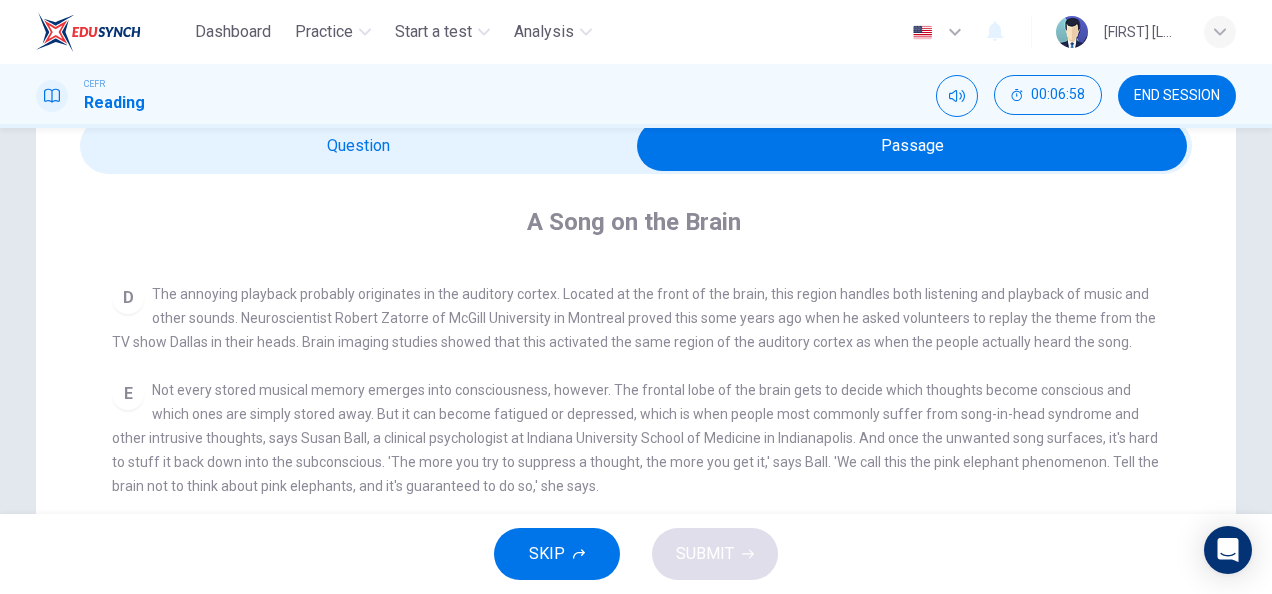 scroll, scrollTop: 661, scrollLeft: 0, axis: vertical 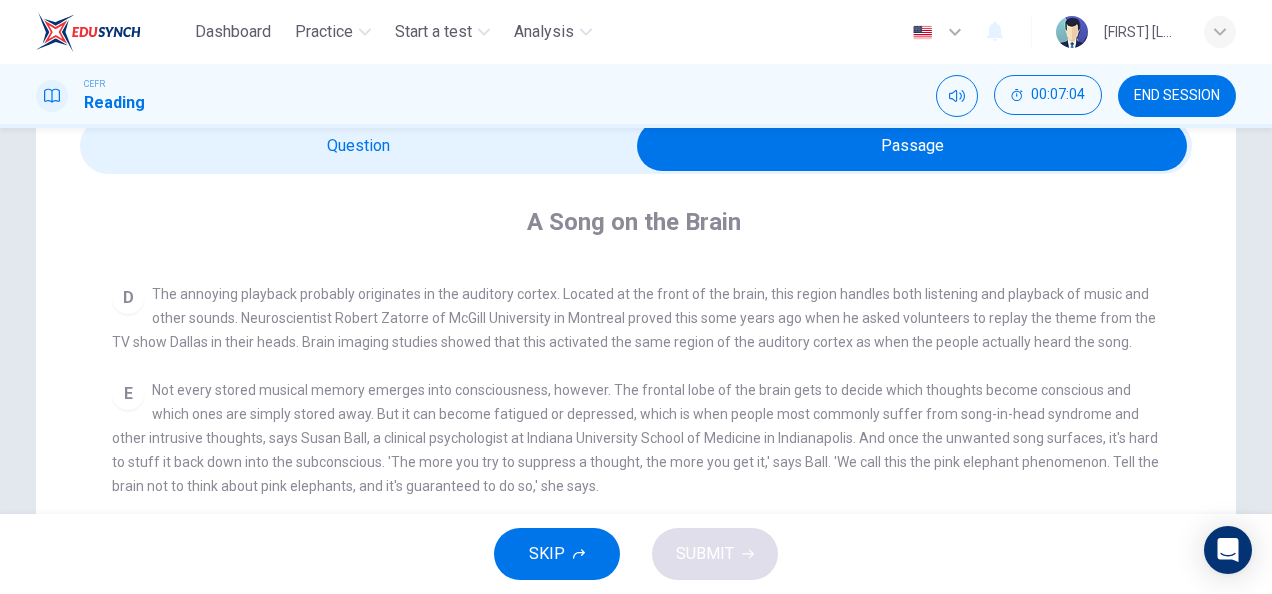 click on "Not every stored musical memory emerges into consciousness, however. The frontal lobe of the brain gets to decide which thoughts become conscious and which ones are simply stored away. But it can become fatigued or depressed, which is when people most commonly suffer from song-in-head syndrome and
other intrusive thoughts, says Susan Ball, a clinical psychologist at Indiana University School of Medicine in Indianapolis. And once the unwanted song surfaces, it's hard to stuff it back down into the subconscious. 'The more you try to suppress a thought, the more you get it,' says Ball. 'We call this the pink elephant phenomenon. Tell the brain not to think about pink elephants, and it's guaranteed to do so,' she says." at bounding box center [632, 30] 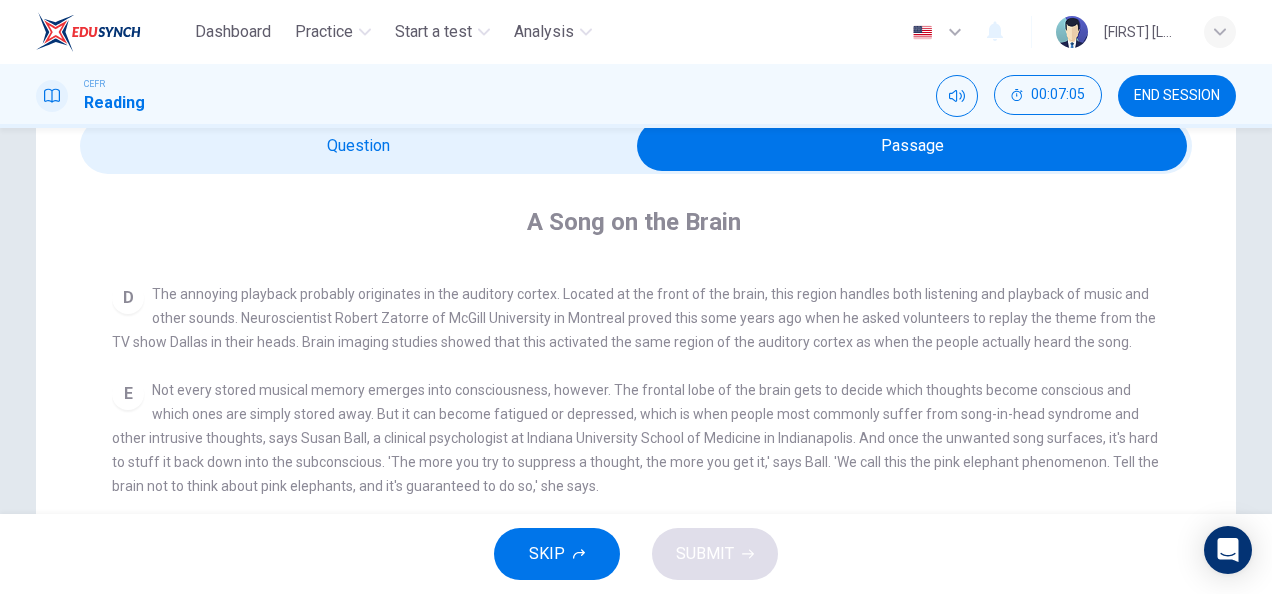 click on "Not every stored musical memory emerges into consciousness, however. The frontal lobe of the brain gets to decide which thoughts become conscious and which ones are simply stored away. But it can become fatigued or depressed, which is when people most commonly suffer from song-in-head syndrome and
other intrusive thoughts, says Susan Ball, a clinical psychologist at Indiana University School of Medicine in Indianapolis. And once the unwanted song surfaces, it's hard to stuff it back down into the subconscious. 'The more you try to suppress a thought, the more you get it,' says Ball. 'We call this the pink elephant phenomenon. Tell the brain not to think about pink elephants, and it's guaranteed to do so,' she says." at bounding box center (632, 30) 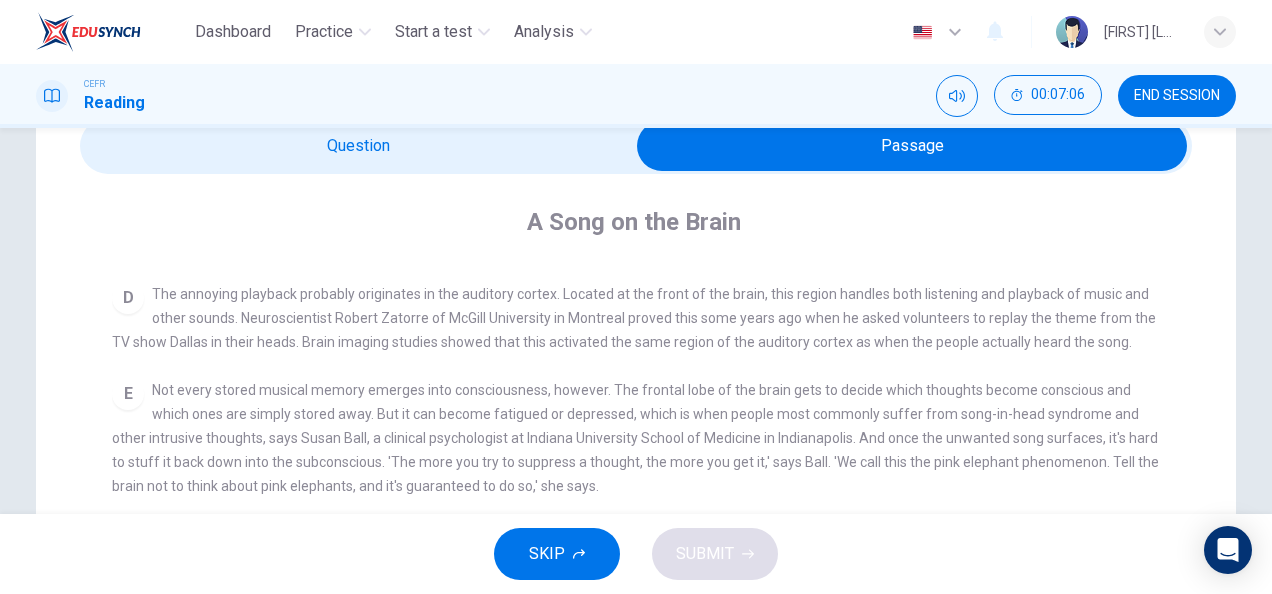drag, startPoint x: 502, startPoint y: 414, endPoint x: 374, endPoint y: 424, distance: 128.39003 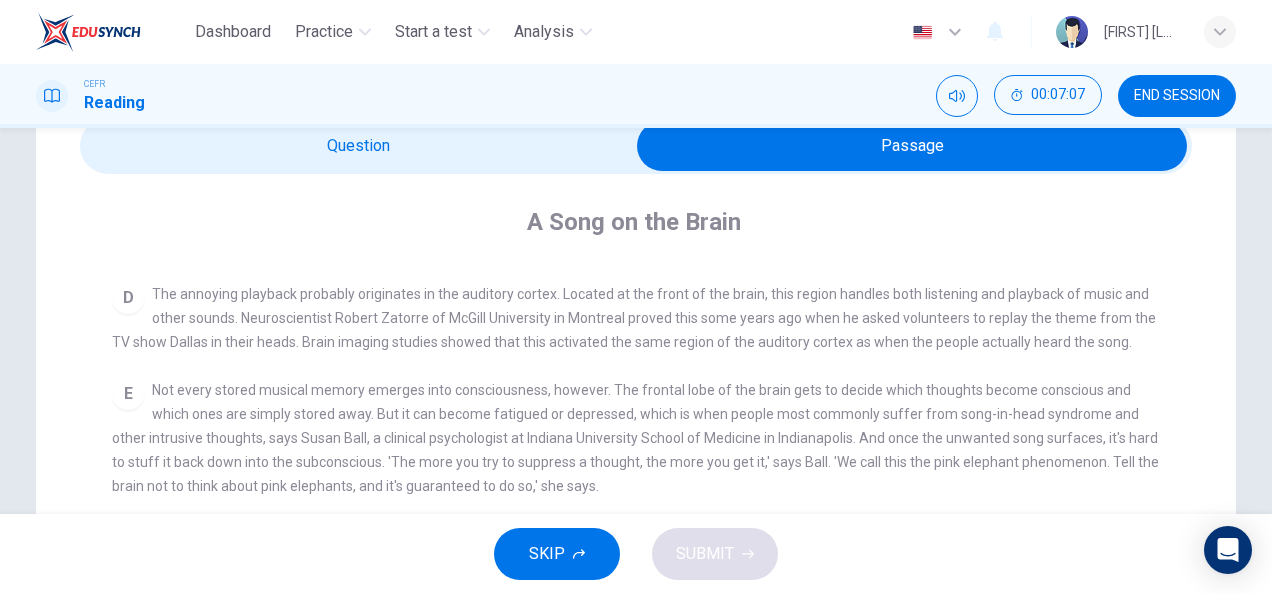 drag, startPoint x: 375, startPoint y: 423, endPoint x: 446, endPoint y: 408, distance: 72.56721 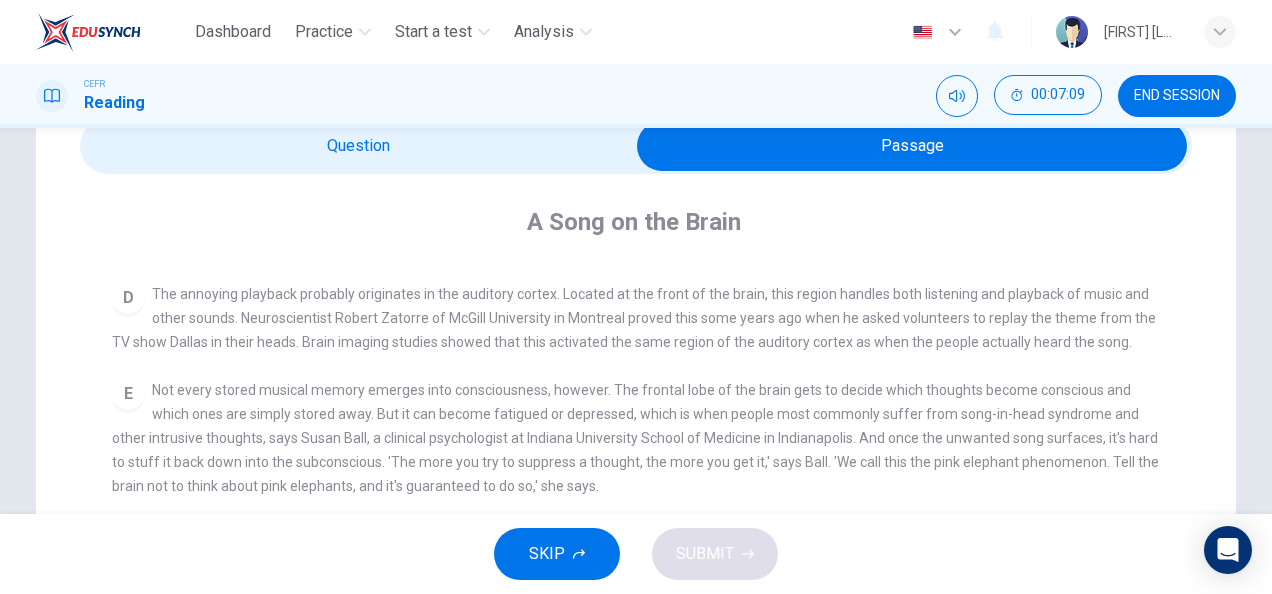 drag, startPoint x: 196, startPoint y: 406, endPoint x: 348, endPoint y: 464, distance: 162.6899 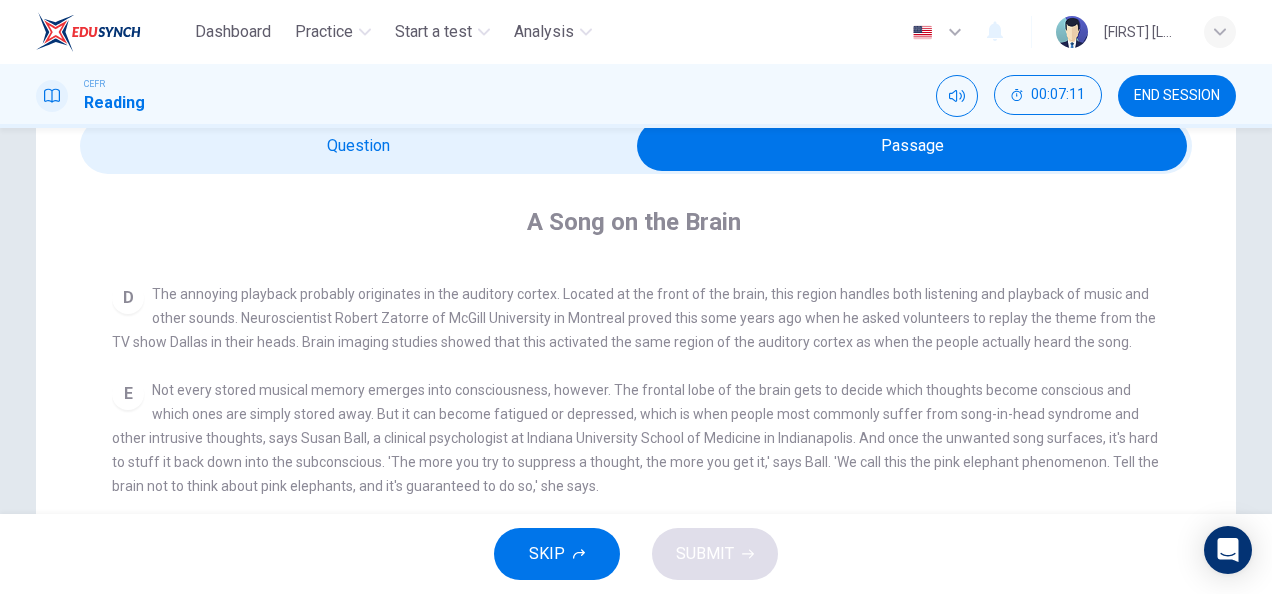 drag, startPoint x: 146, startPoint y: 388, endPoint x: 328, endPoint y: 419, distance: 184.62123 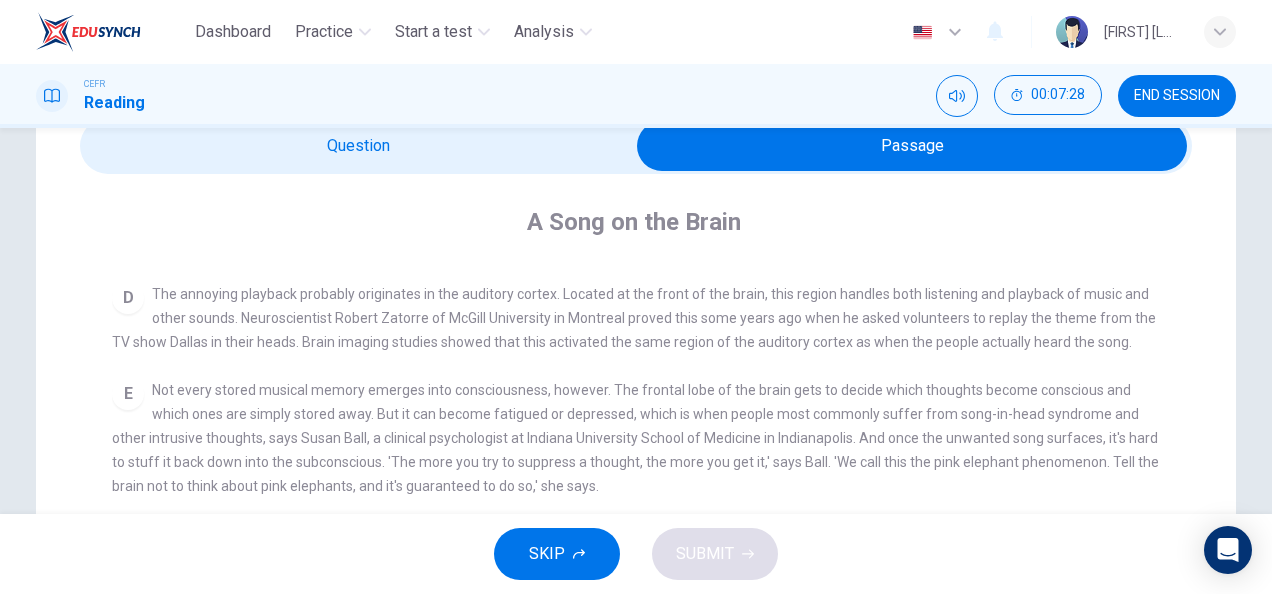 click at bounding box center [912, 146] 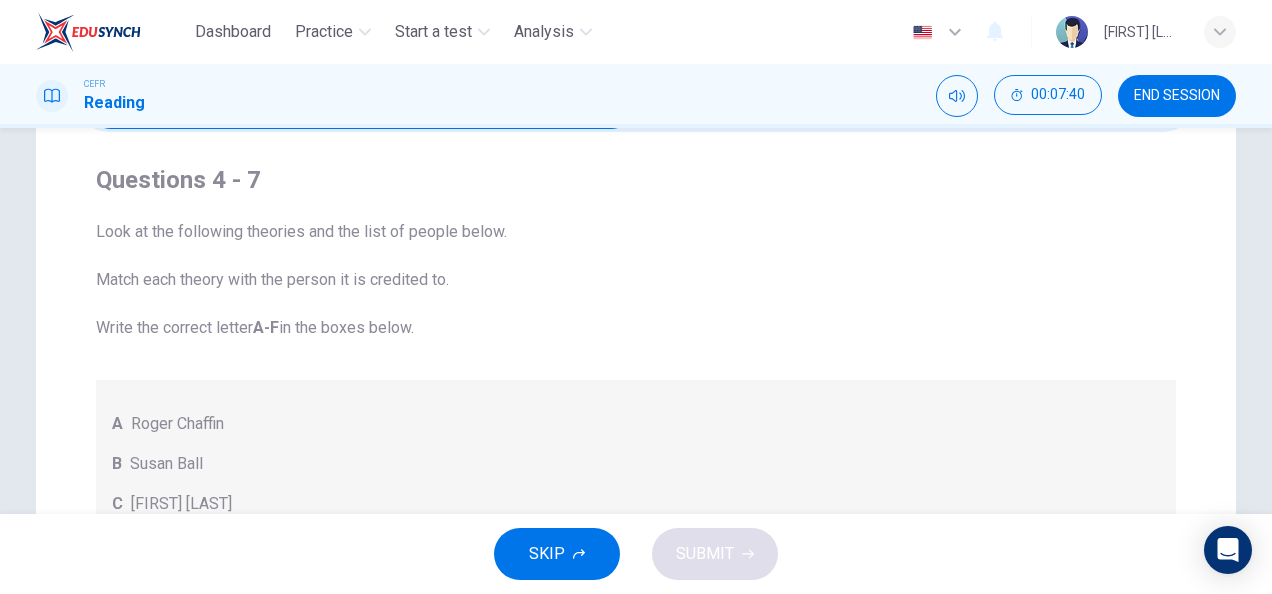 scroll, scrollTop: 0, scrollLeft: 0, axis: both 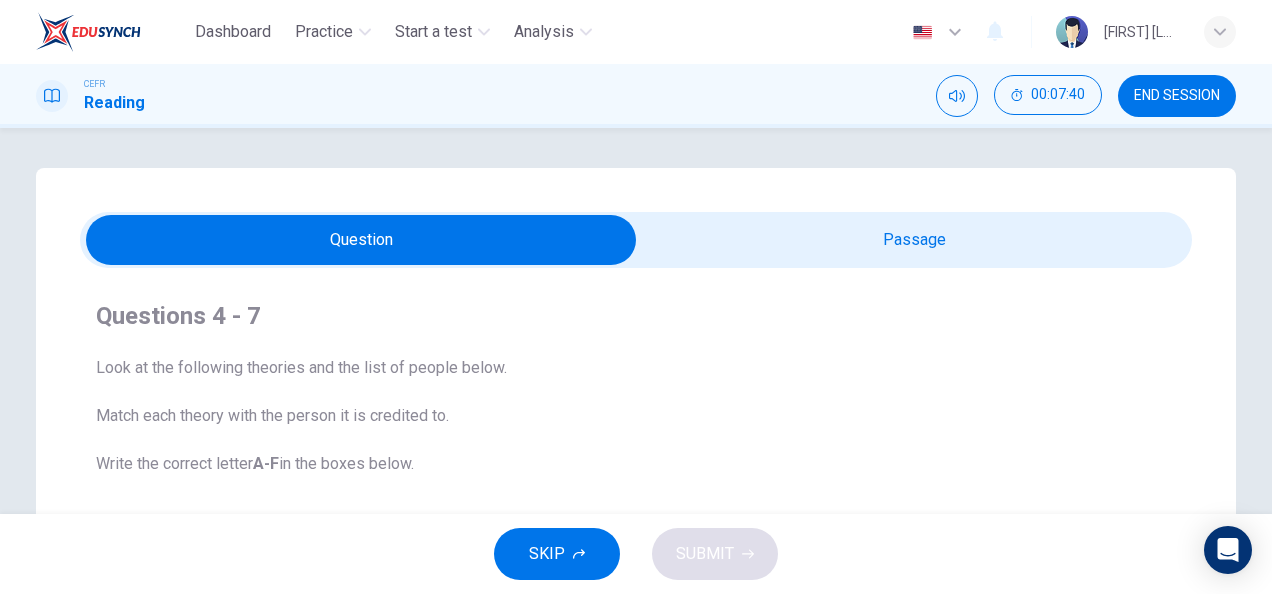 click at bounding box center (361, 240) 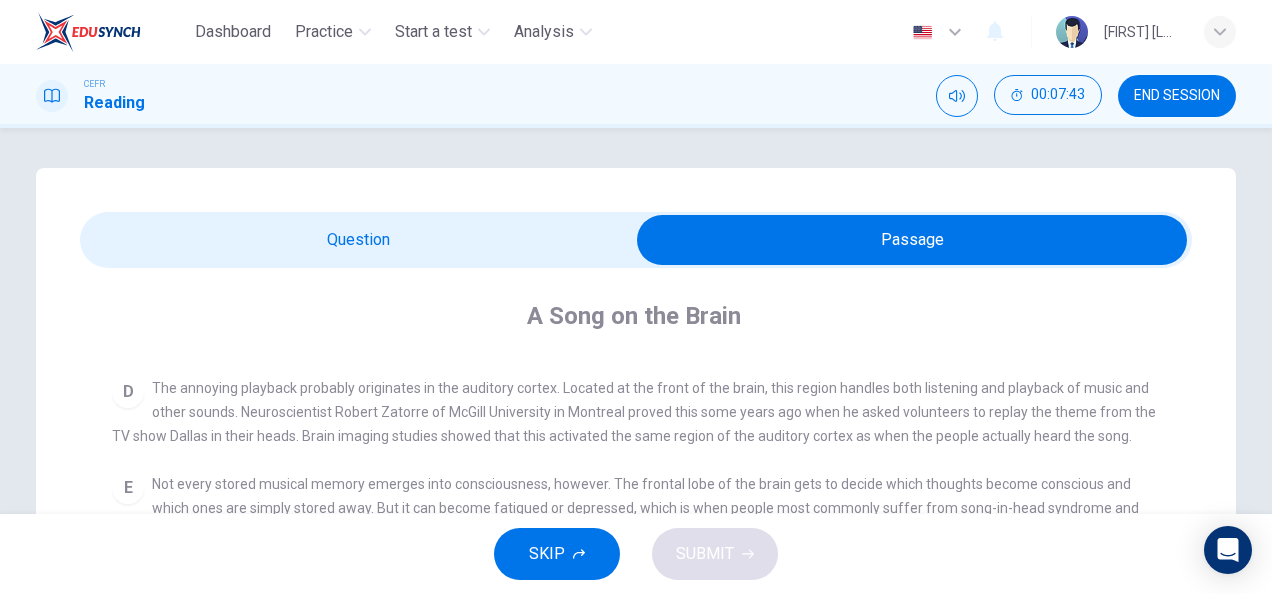 scroll, scrollTop: 674, scrollLeft: 0, axis: vertical 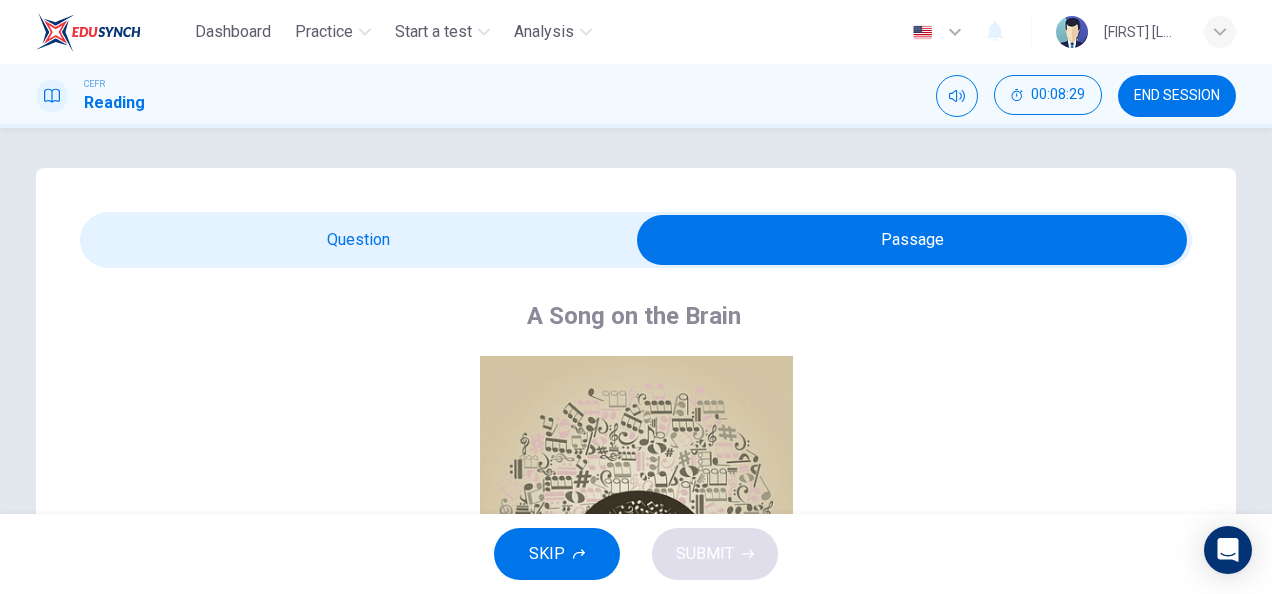click at bounding box center [912, 240] 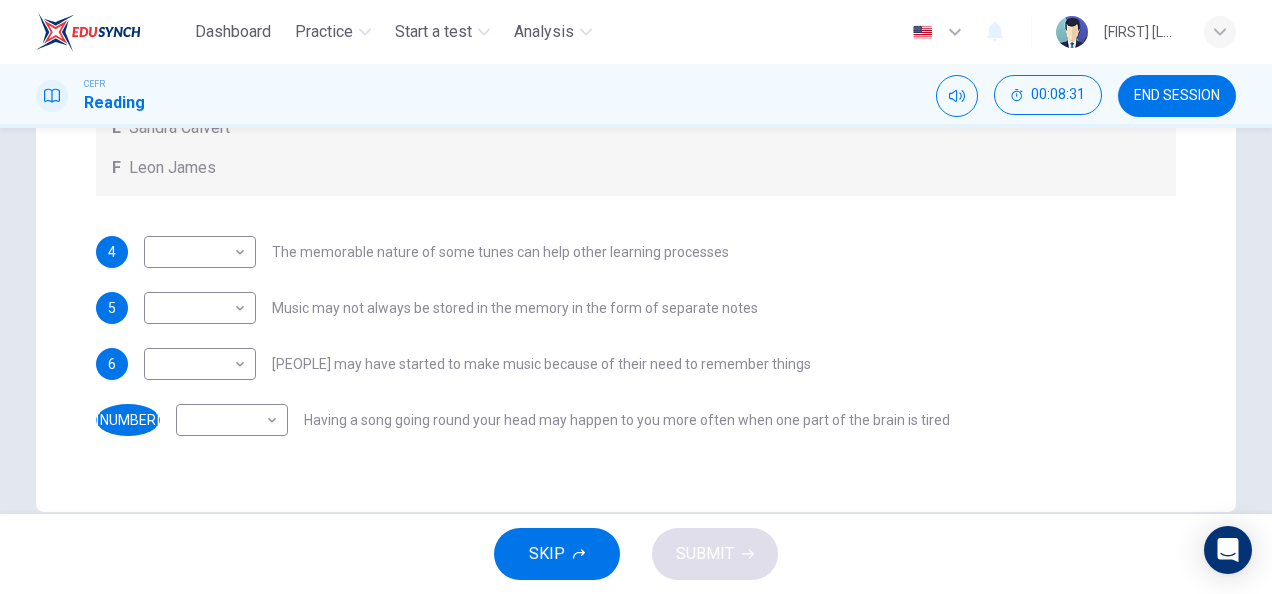 scroll, scrollTop: 591, scrollLeft: 0, axis: vertical 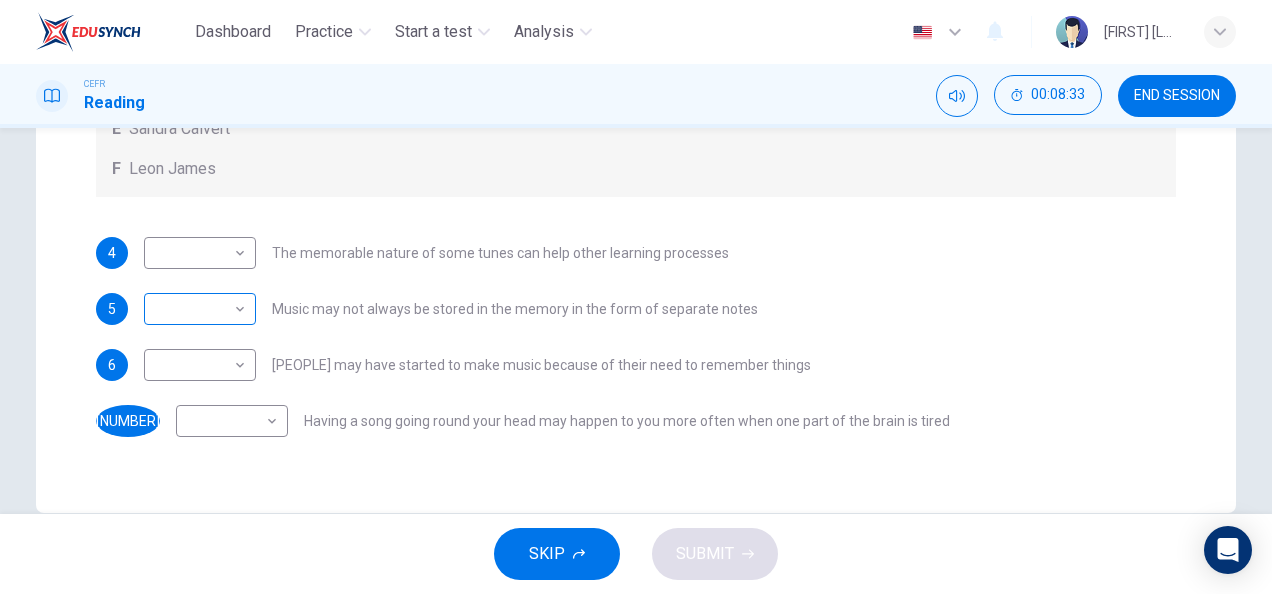 click on "Dashboard Practice Start a test Analysis English en ​ [PERSON] CEFR Reading 00:08:33 END SESSION Question Passage Questions 4 - 7 Look at the following theories and the list of people below.
Match each theory with the person it is credited to.
Write the correct letter  A-F  in the boxes below. A Roger Chaffin B Susan Ball C Steven Brown D Caroline Palmer E Sandra Calvert F Leon James 4 ​ ​ The memorable nature of some tunes can help other learning processes 5 ​ ​ Music may not always be stored in the memory in the form of separate notes 6 ​ ​ People may have started to make music because of their need to remember things 7 ​ ​ Having a song going round your head may happen to you more often when one part of the brain is tired A Song on the Brain CLICK TO ZOOM Click to Zoom A B C D E F G H I SKIP SUBMIT EduSynch - Online Language Proficiency Testing
Dashboard Practice Start a test Analysis Notifications © Copyright  2025" at bounding box center [636, 297] 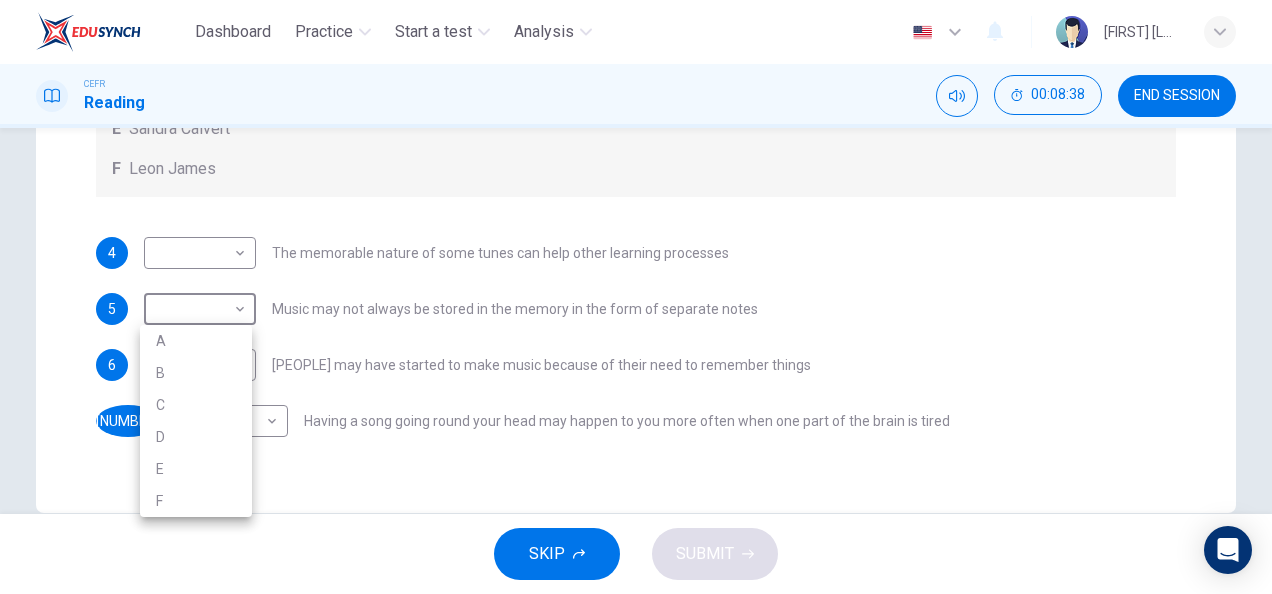 click at bounding box center (636, 297) 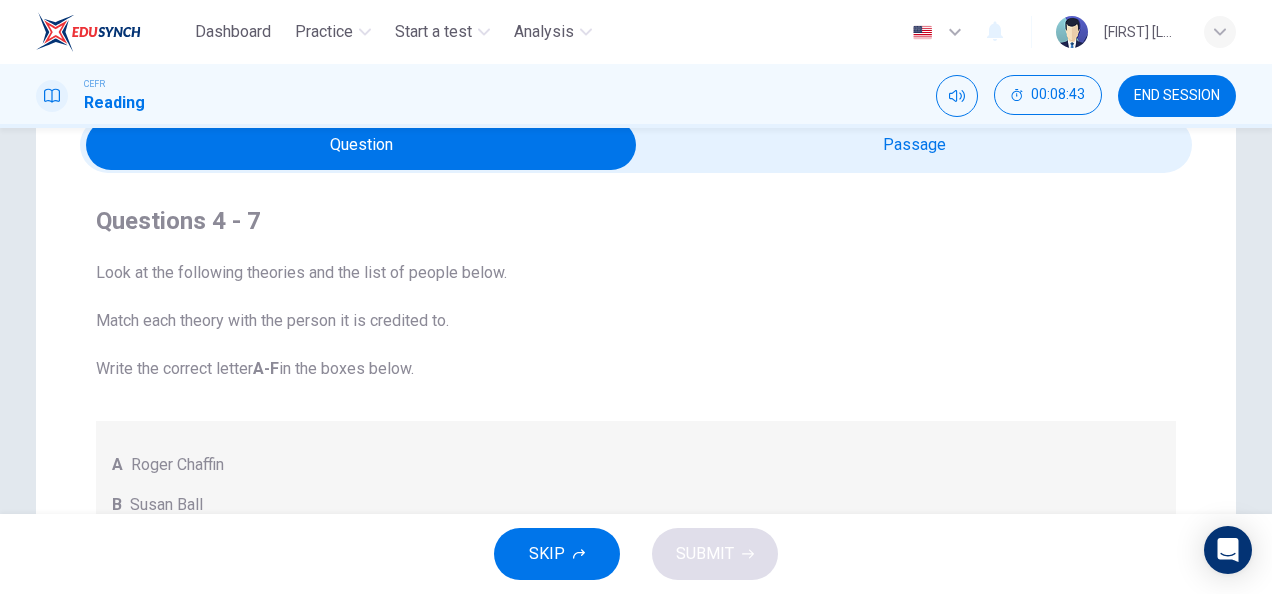 scroll, scrollTop: 39, scrollLeft: 0, axis: vertical 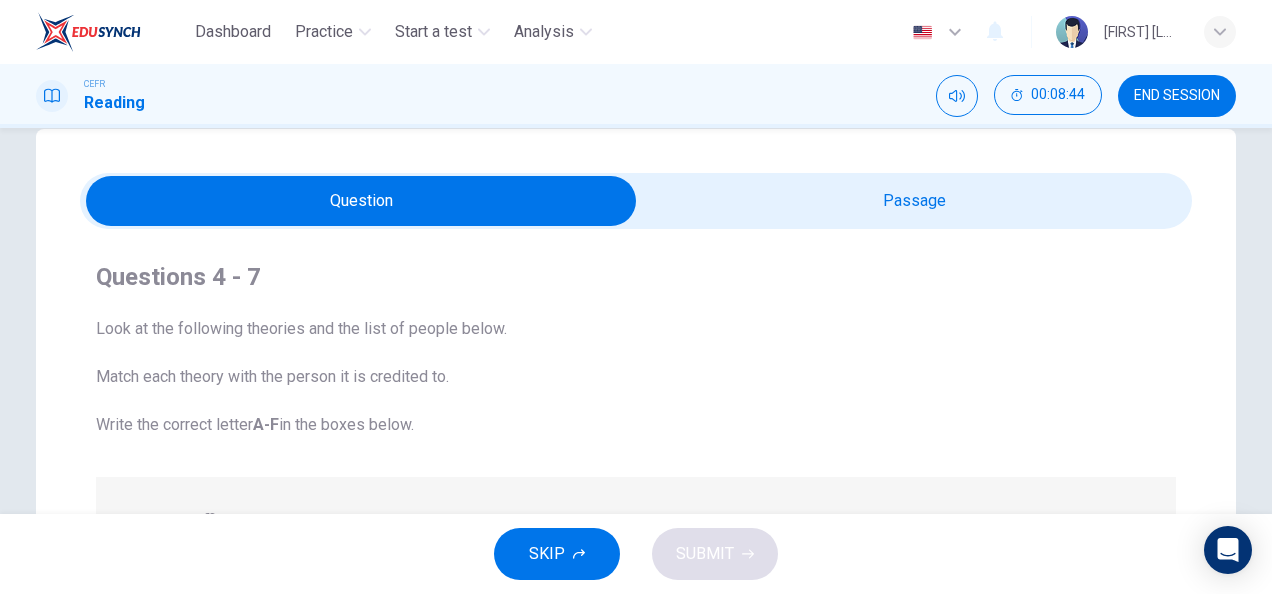 click at bounding box center (361, 201) 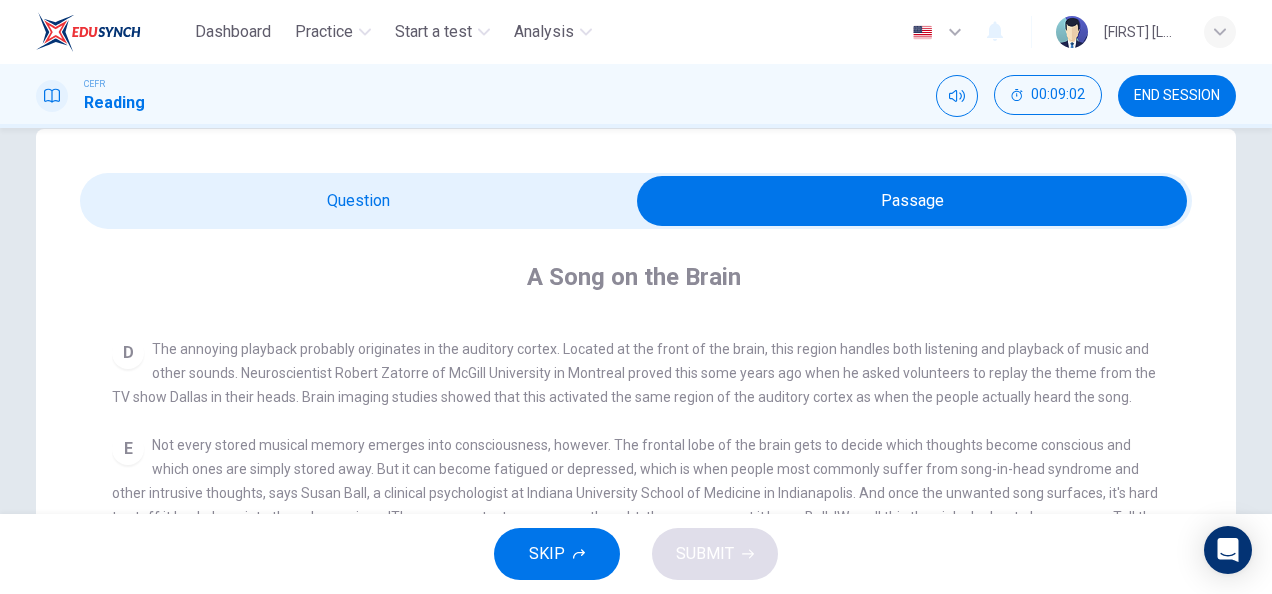scroll, scrollTop: 674, scrollLeft: 0, axis: vertical 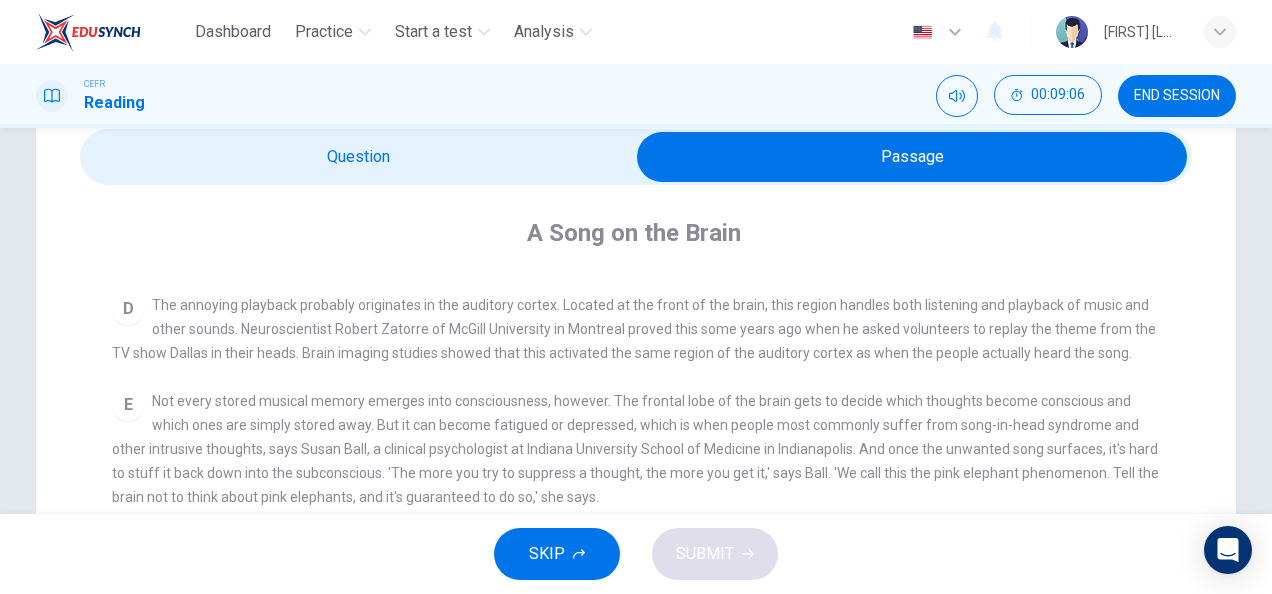 click at bounding box center [912, 157] 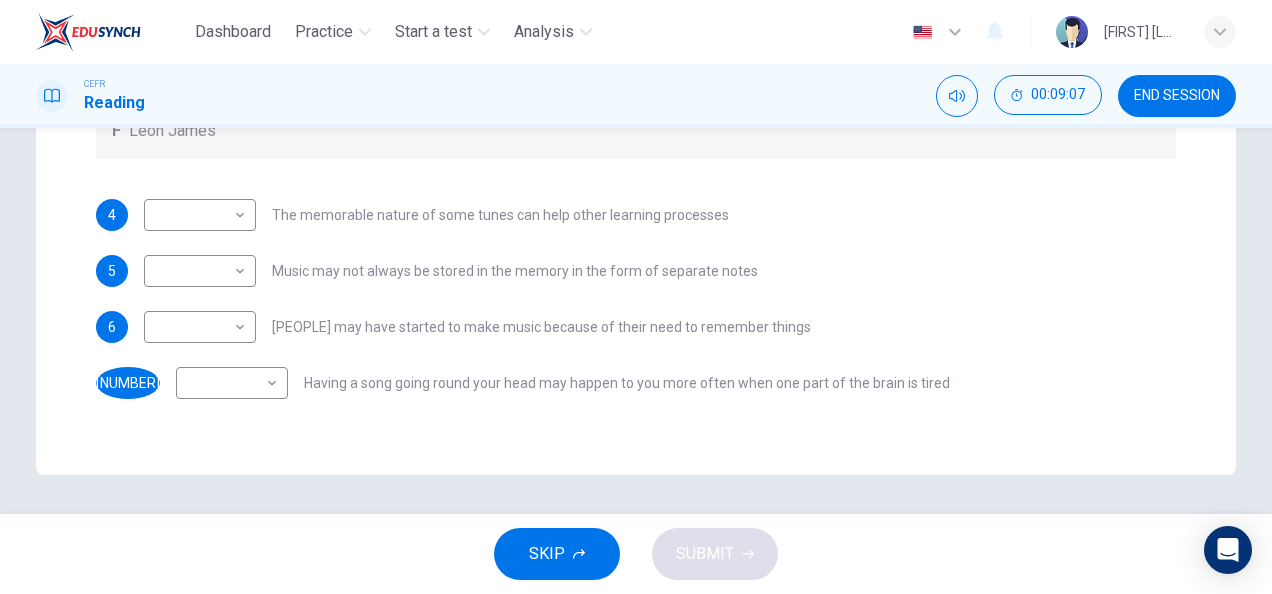 scroll, scrollTop: 628, scrollLeft: 0, axis: vertical 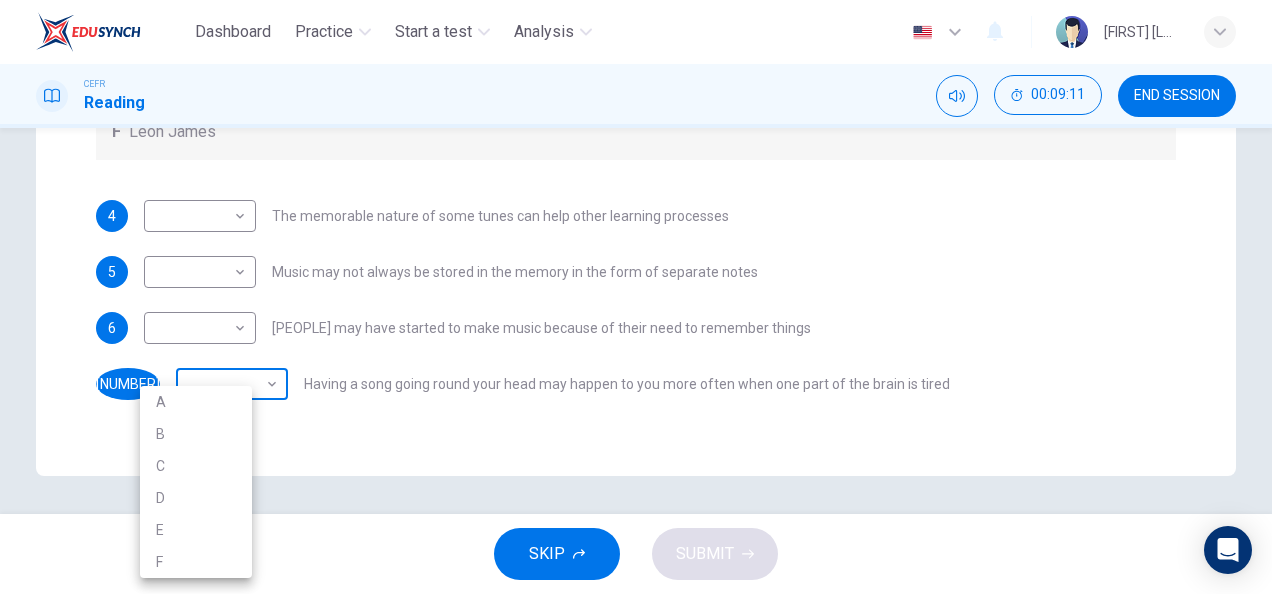 click on "00:00:57" at bounding box center (636, 297) 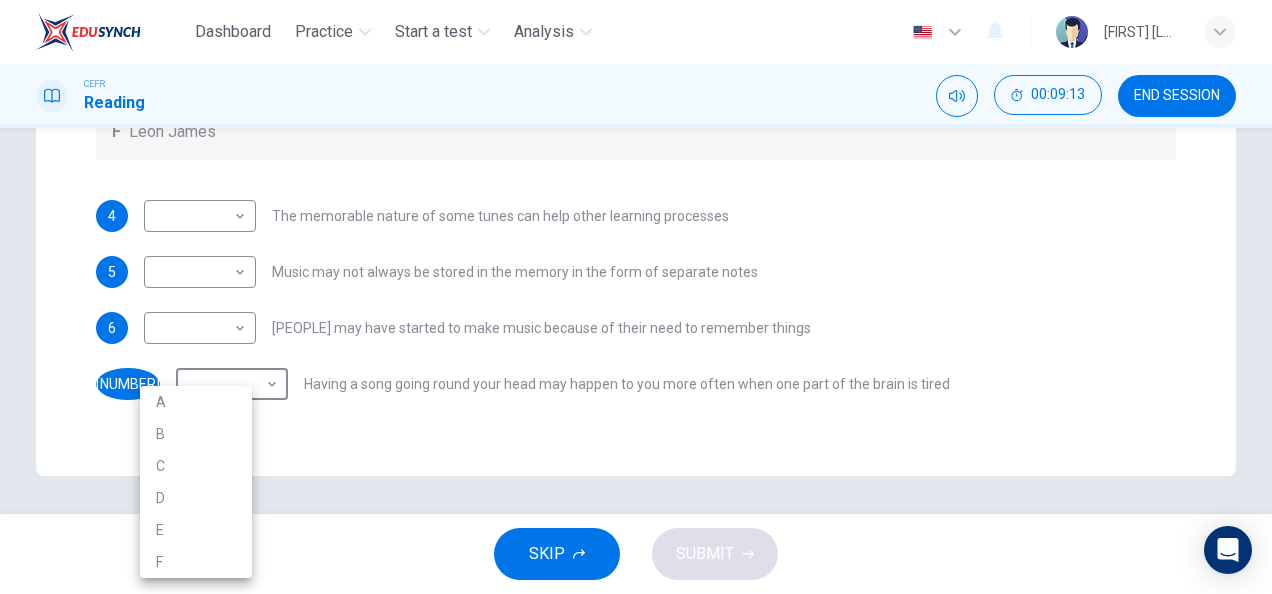 click at bounding box center (636, 297) 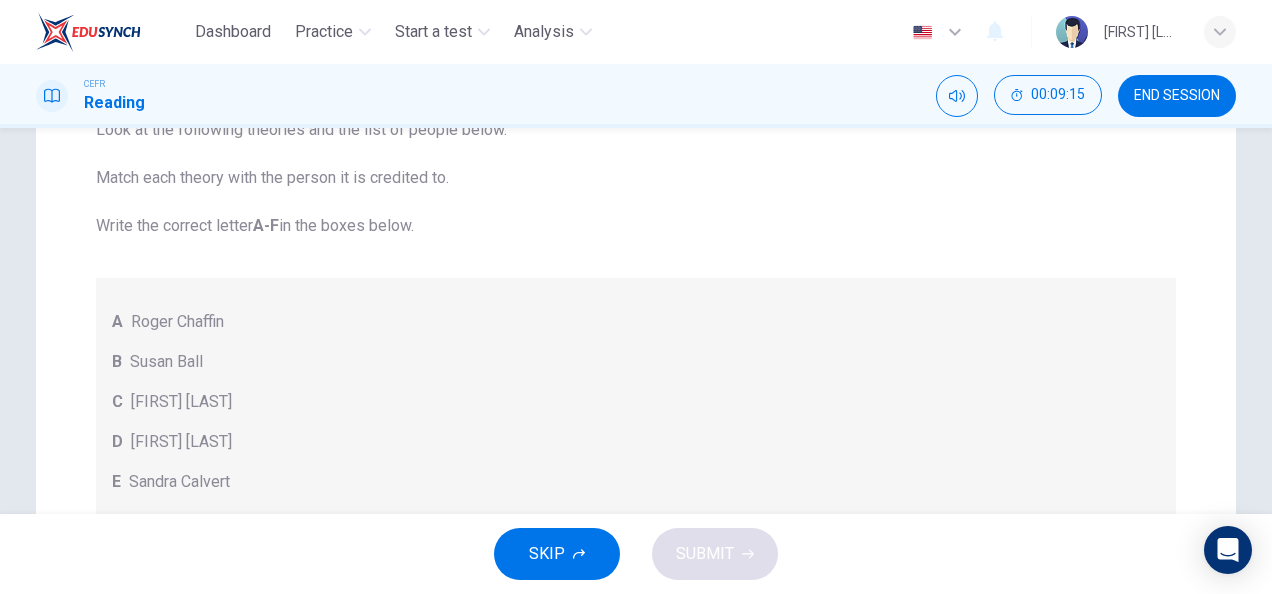 scroll, scrollTop: 630, scrollLeft: 0, axis: vertical 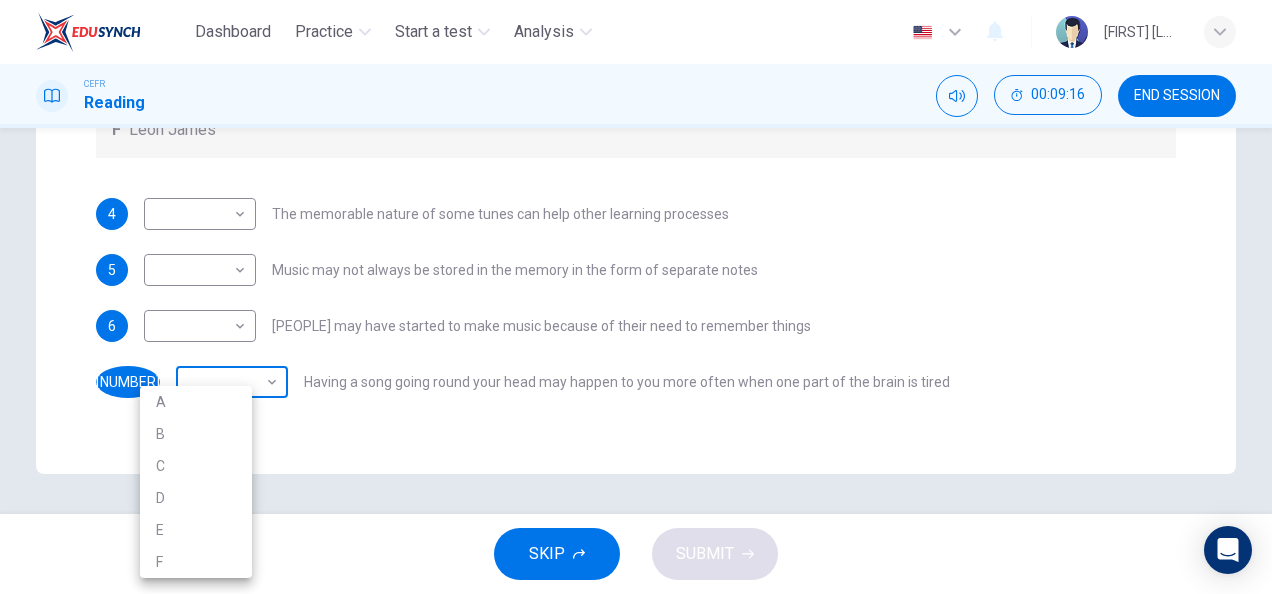click on "Dashboard Practice Start a test Analysis English en ​ [FIRST] [LAST] CEFR Reading 00:09:16 END SESSION Question Passage Questions 4 - 7 Look at the following theories and the list of people below.
Match each theory with the person it is credited to.
Write the correct letter  A-F  in the boxes below. A Roger Chaffin B Susan Ball C Steven Brown D Caroline Palmer E Sandra Calvert F Leon James 4 ​ ​ The memorable nature of some tunes can help other learning processes 5 ​ ​ Music may not always be stored in the memory in the form of separate notes 6 ​ ​ People may have started to make music because of their need to remember things 7 ​ ​ Having a song going round your head may happen to you more often when one part of the brain is tired A Song on the Brain CLICK TO ZOOM Click to Zoom A B C D E F G H I SKIP SUBMIT EduSynch - Online Language Proficiency Testing
Dashboard Practice Start a test Analysis Notifications © Copyright  2025 A B C D E F" at bounding box center (636, 297) 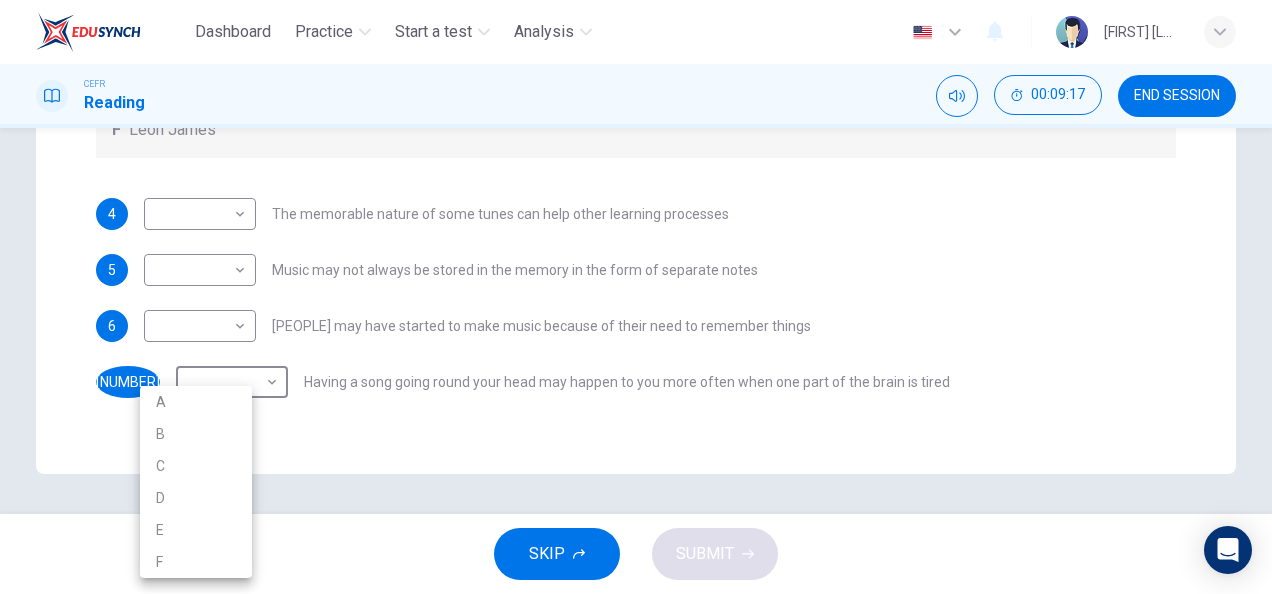 click on "B" at bounding box center (196, 434) 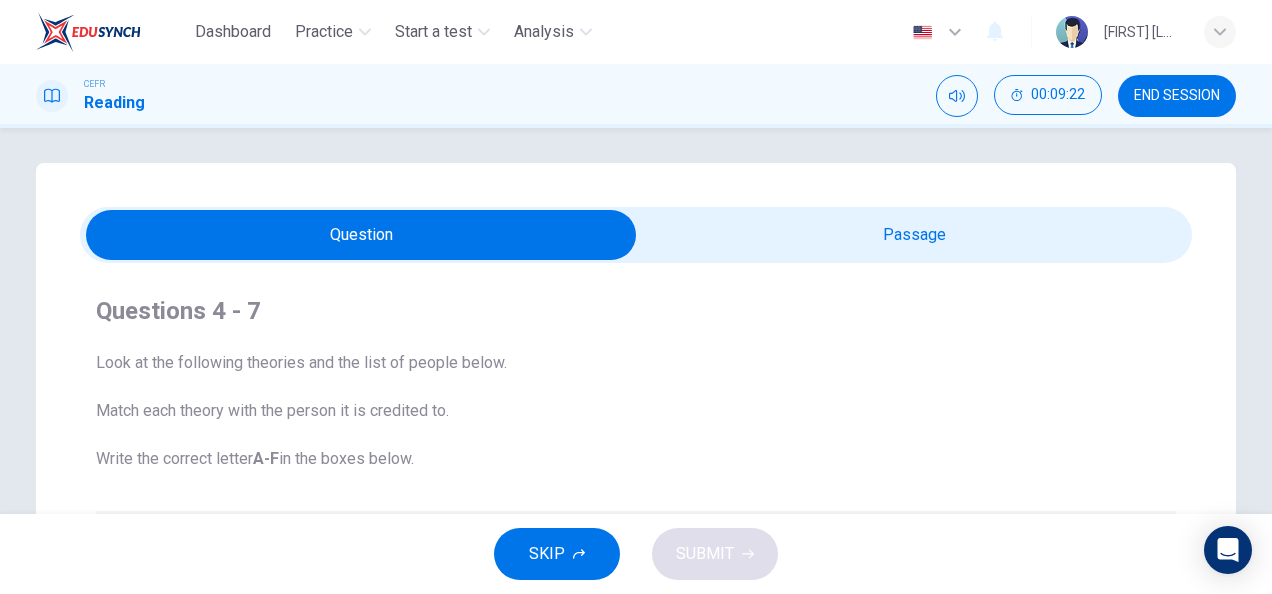 scroll, scrollTop: 0, scrollLeft: 0, axis: both 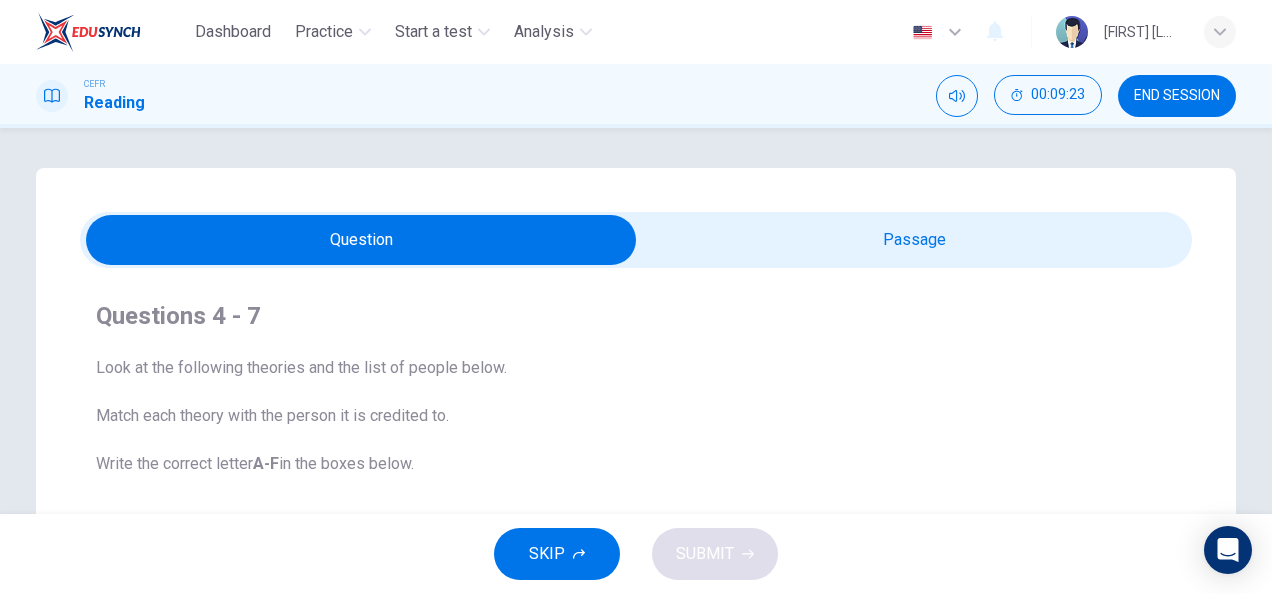 click at bounding box center (361, 240) 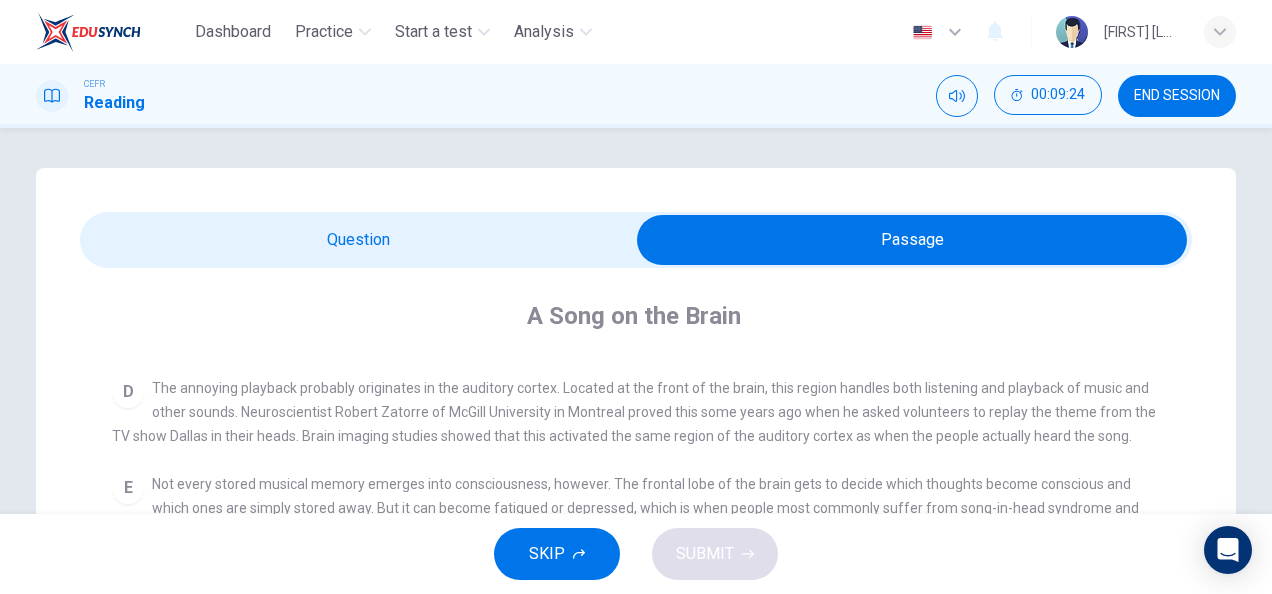 scroll, scrollTop: 642, scrollLeft: 0, axis: vertical 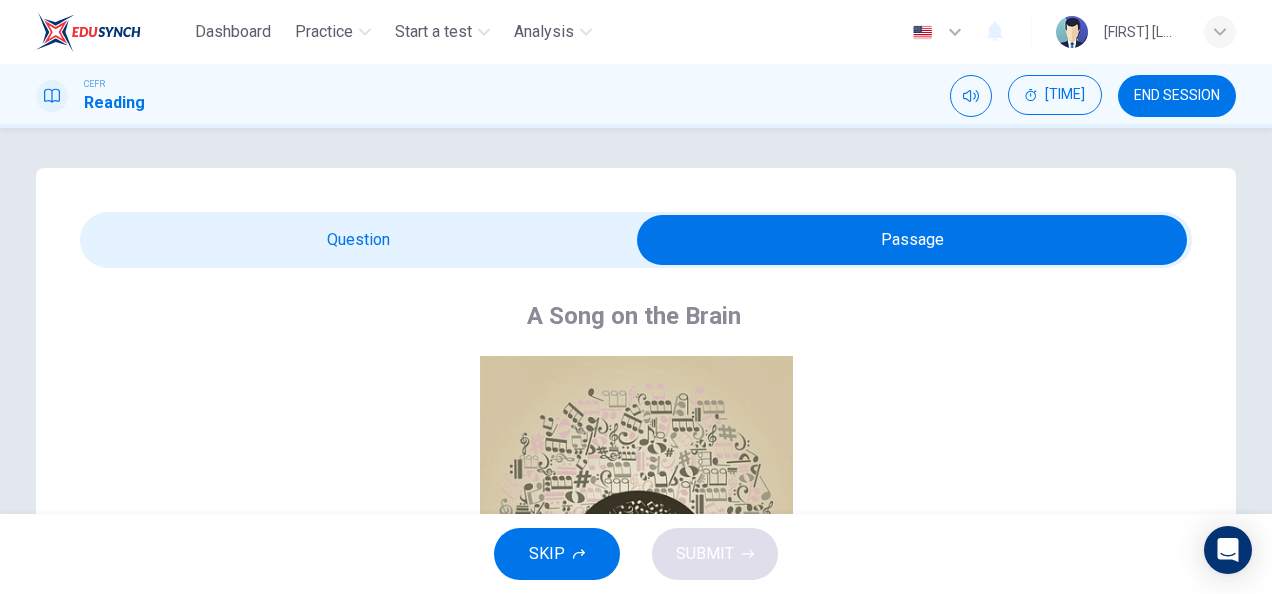 click at bounding box center [912, 240] 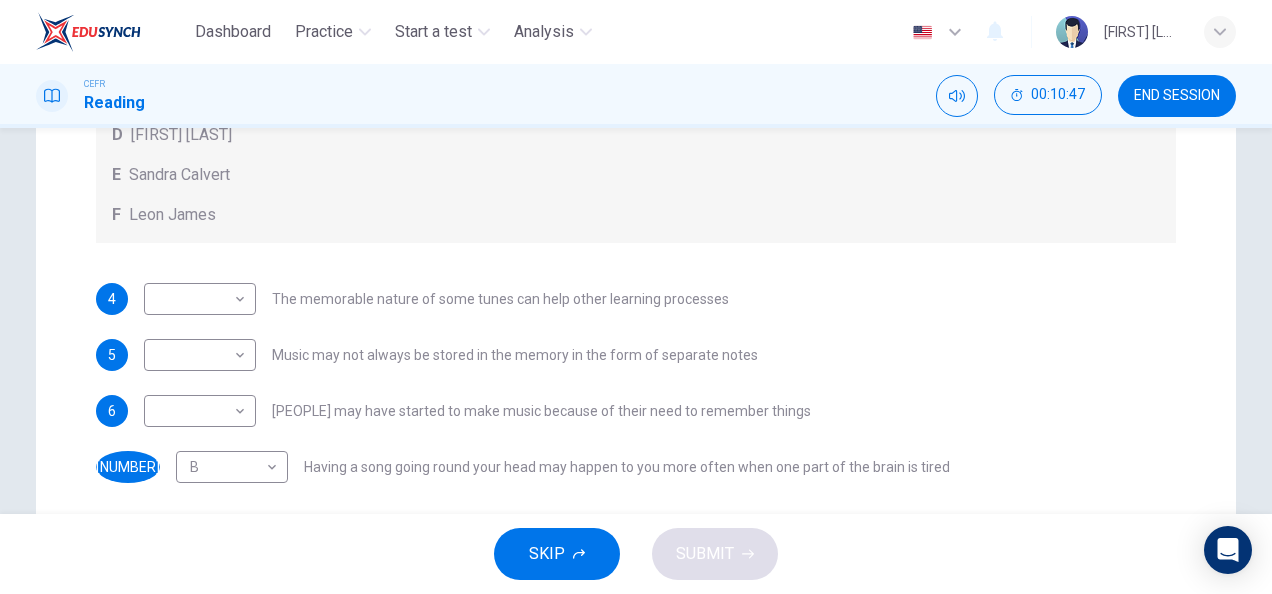 scroll, scrollTop: 544, scrollLeft: 0, axis: vertical 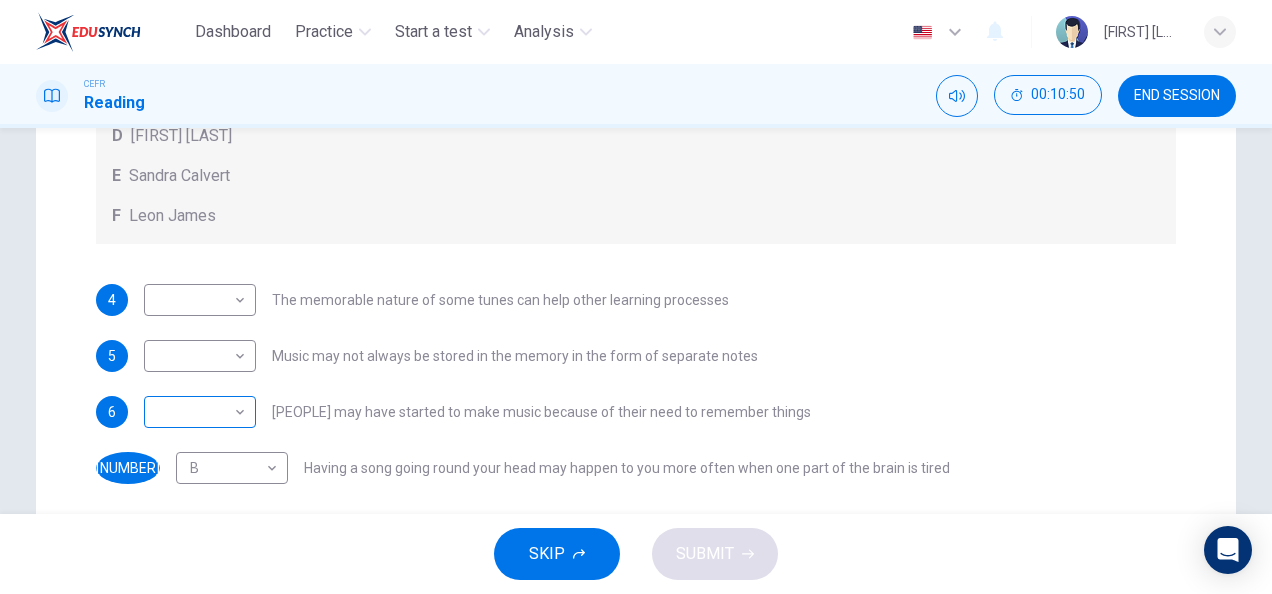 click on "Dashboard Practice Start a test Analysis English en ​ HANIS IZZATI BINTI AMRAN CEFR Reading 00:10:50 END SESSION Question Passage Questions 4 - 7 Look at the following theories and the people below.
Match each theory with the person it is credited to.
Write the correct letter  A-F  in the boxes below. A Roger Chaffin B Susan Ball C Steven Brown D Caroline Palmer E Sandra Calvert F Leon James 4 ​ ​ The memorable nature of some tunes can help other learning processes 5 ​ ​ Music may not always be stored in the memory in the form of separate notes 6 ​ ​ People may have started to make music because of their need to remember things 7 B B ​ Having a song going round your head may happen to you more often when one part of the brain is tired A Song on the Brain CLICK TO ZOOM Click to Zoom A B C D E F G H I SKIP SUBMIT EduSynch - Online Language Proficiency Testing
Dashboard Practice Start a test Analysis Notifications © Copyright  2025" at bounding box center [636, 297] 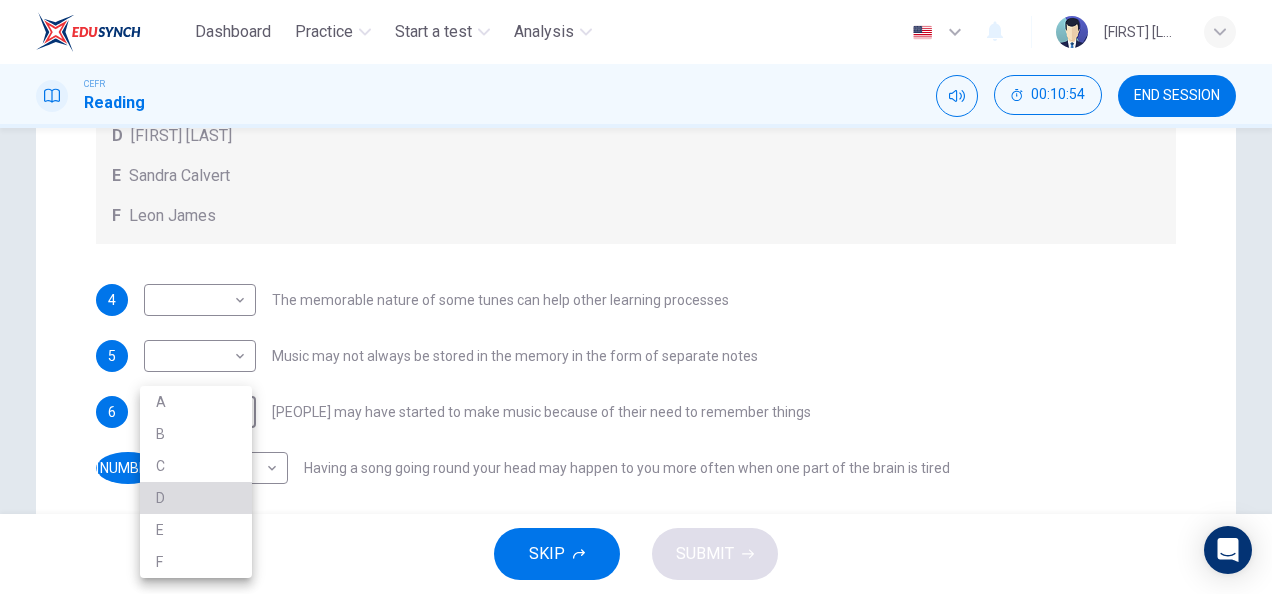 click on "D" at bounding box center (196, 498) 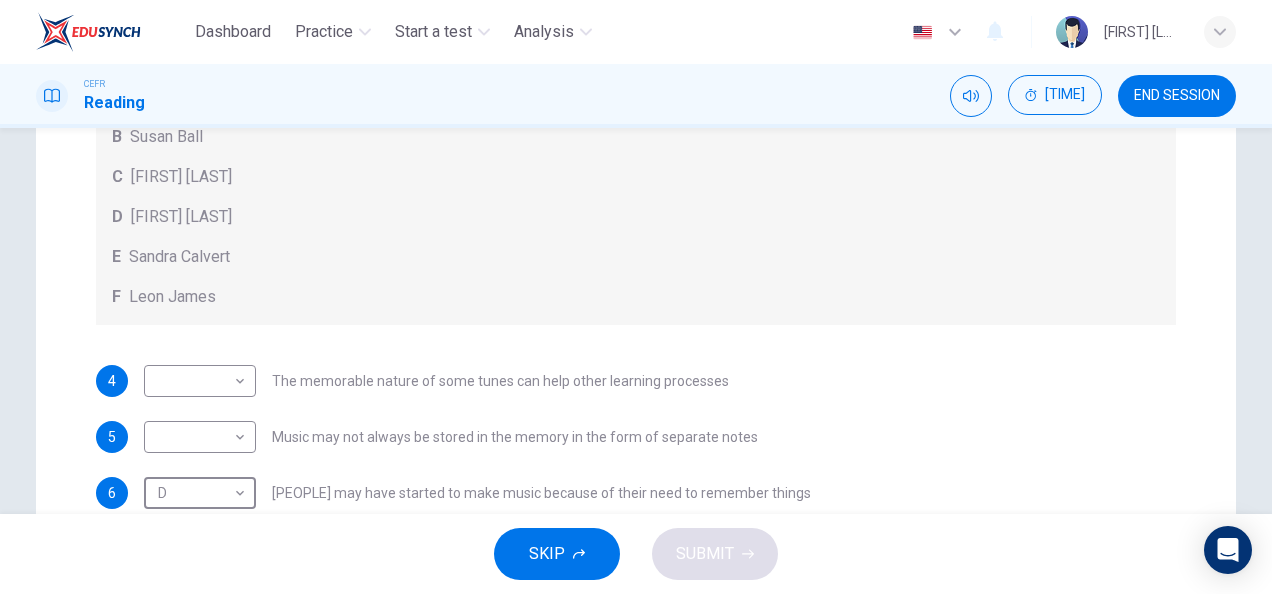 scroll, scrollTop: 0, scrollLeft: 0, axis: both 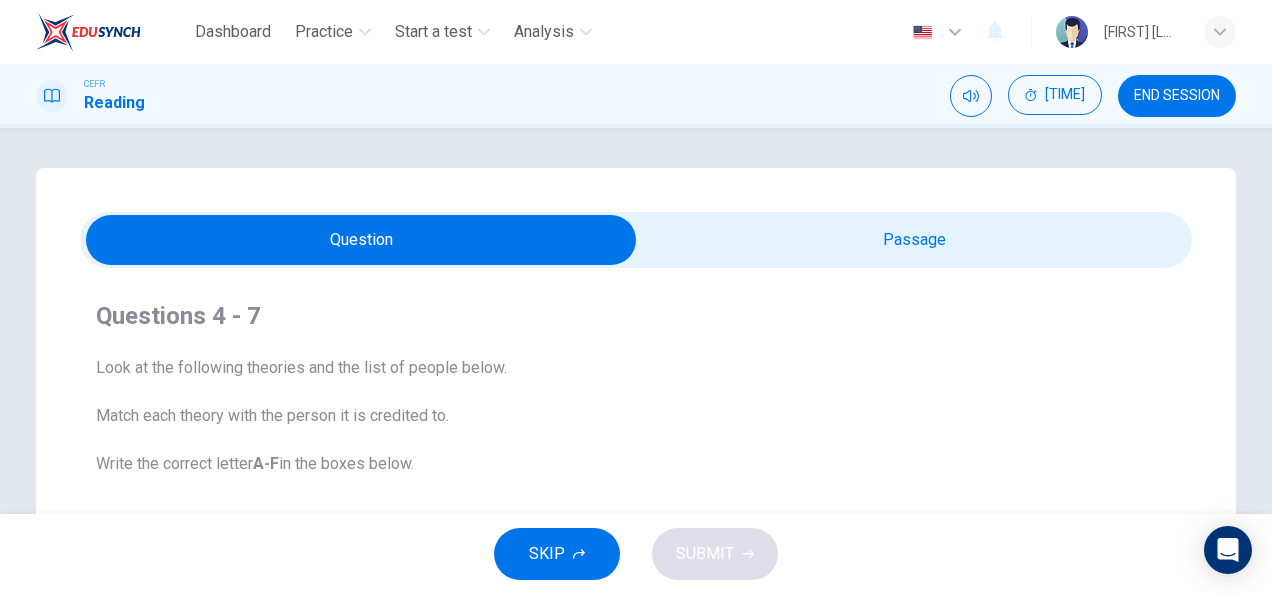click at bounding box center [361, 240] 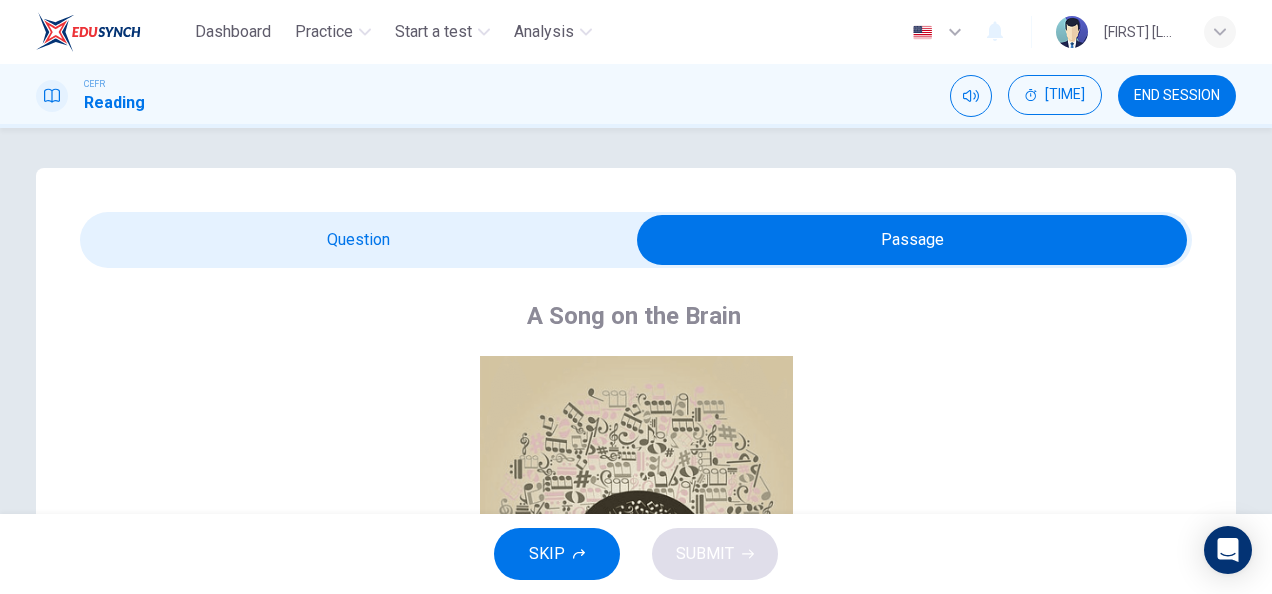 scroll, scrollTop: 642, scrollLeft: 0, axis: vertical 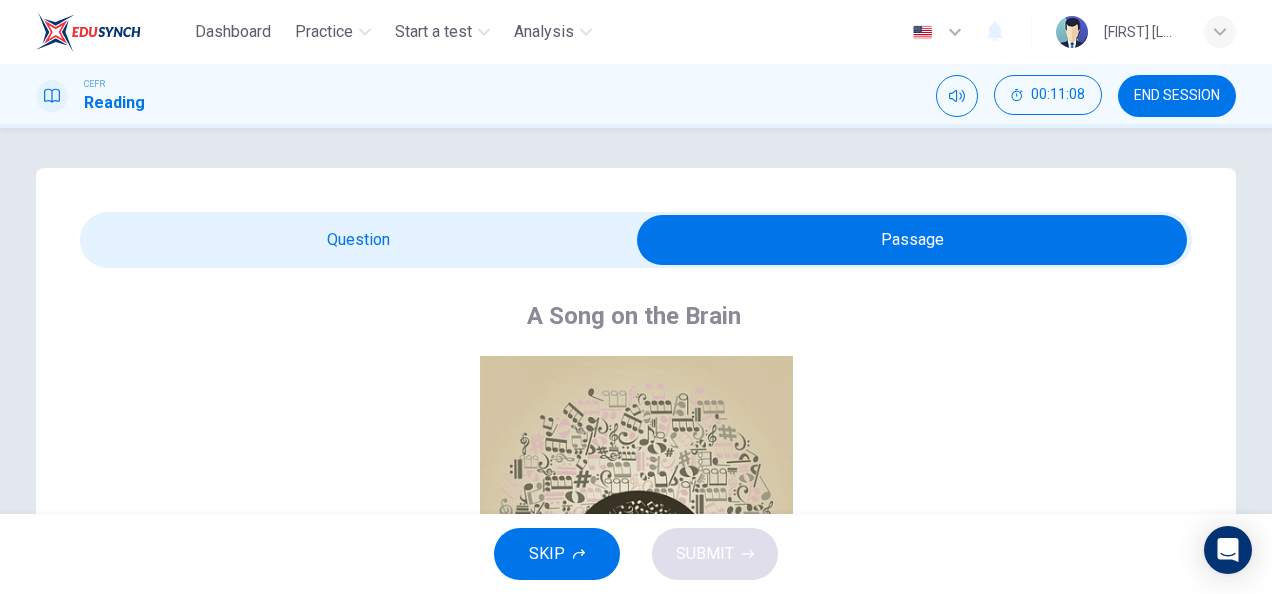 click at bounding box center [912, 240] 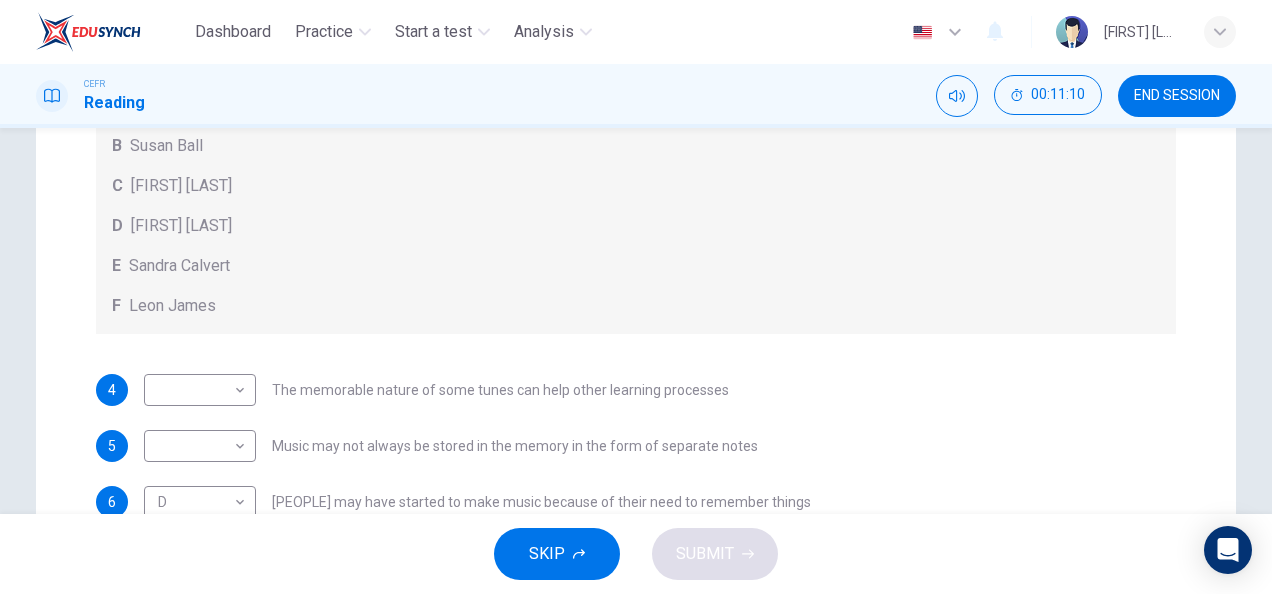 scroll, scrollTop: 628, scrollLeft: 0, axis: vertical 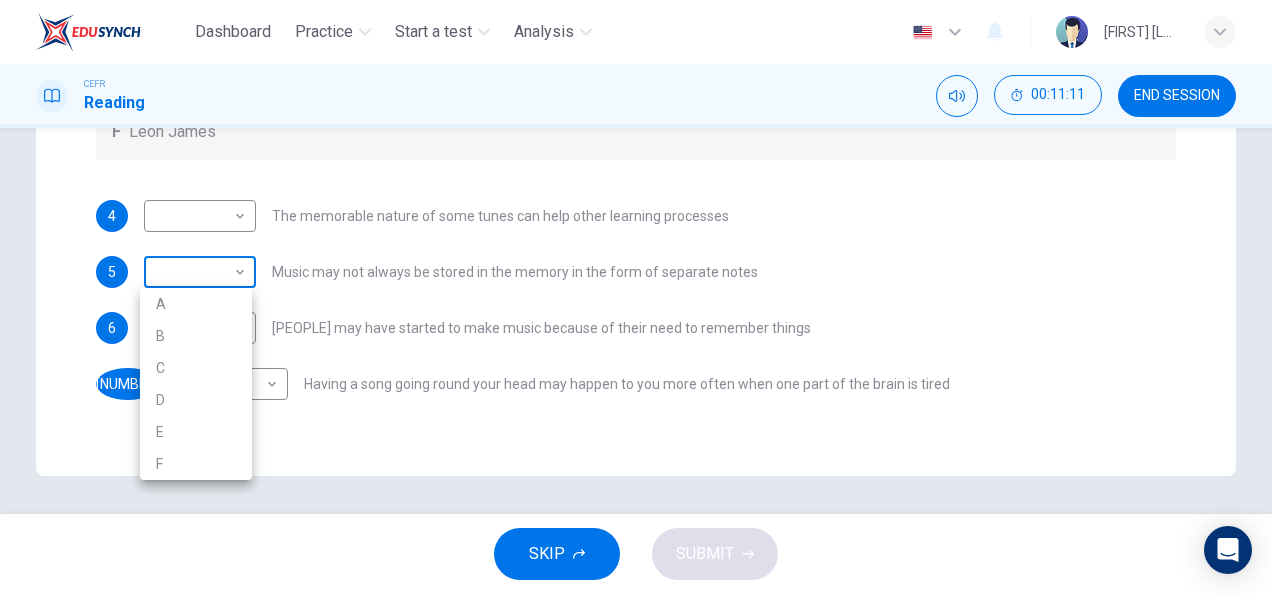 click on "Dashboard Practice Start a test Analysis English en ​ HANIS IZZATI BINTI AMRAN CEFR Reading 00:11:11 END SESSION Question Passage Questions 4 - 7 Look at the following theories and the list of people below.
Match each theory with the person it is credited to.
Write the correct letter  A-F  in the boxes below. A Roger Chaffin B Susan Ball C Steven Brown D Caroline Palmer E Sandra Calvert F Leon James 4 ​ ​ The memorable nature of some tunes can help other learning processes 5 ​ ​ Music may not always be stored in the memory in the form of separate notes 6 D D ​ People may have started to make music because of their need to remember things 7 B B ​ Having a song going round your head may happen to you more often when one part of the brain is tired A Song on the Brain CLICK TO ZOOM Click to Zoom A B C D E F G H I SKIP SUBMIT EduSynch - Online Language Proficiency Testing
Dashboard Practice Start a test Analysis Notifications © Copyright  2025 A B C D E F" at bounding box center [636, 297] 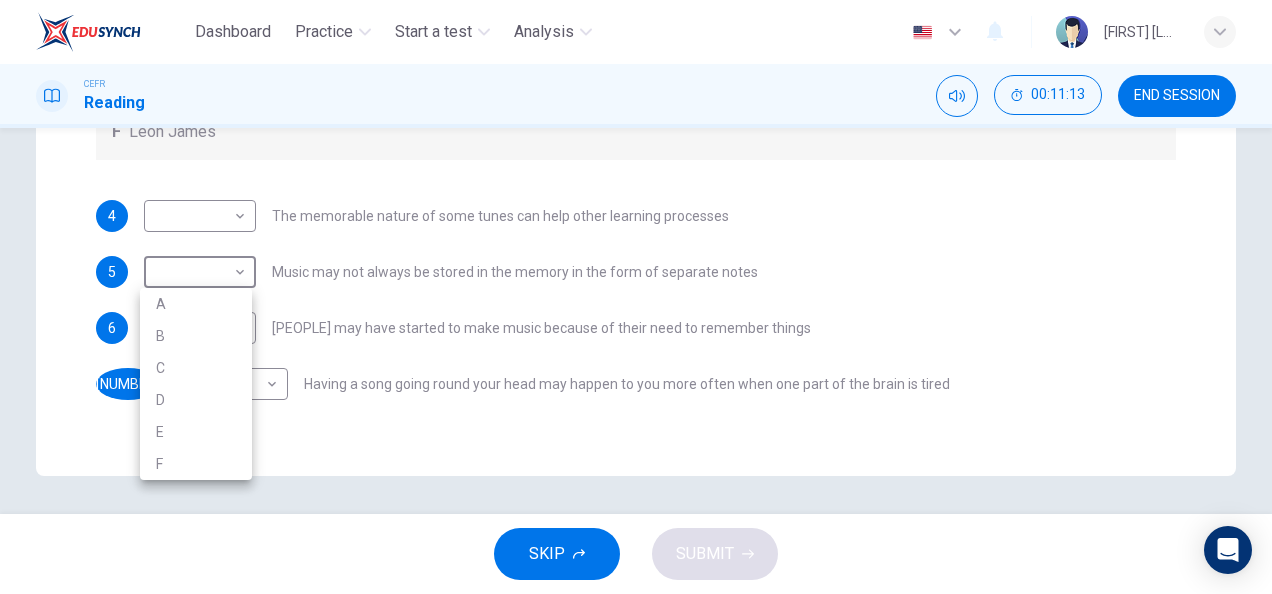 click at bounding box center [636, 297] 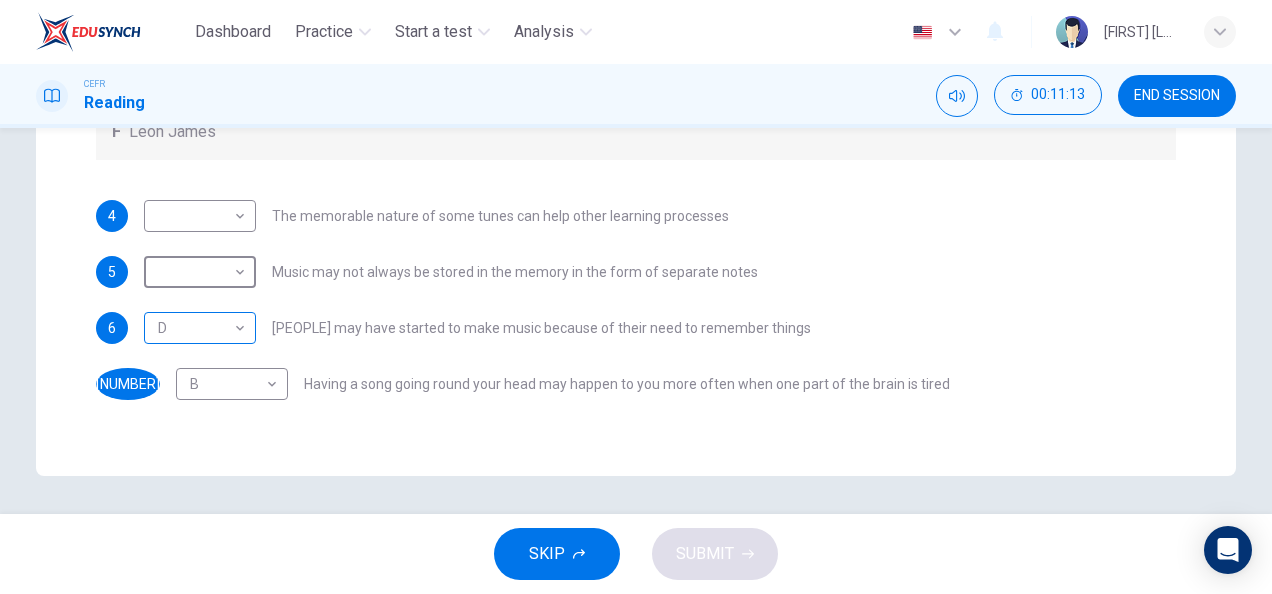 click on "Dashboard Practice Start a test Analysis English en ​ HANIS IZZATI BINTI AMRAN CEFR Reading 00:11:13 END SESSION Question Passage Questions 4 - 7 Look at the following theories and the list of people below.
Match each theory with the person it is credited to.
Write the correct letter  A-F  in the boxes below. A Roger Chaffin B Susan Ball C Steven Brown D Caroline Palmer E Sandra Calvert F Leon James 4 ​ ​ The memorable nature of some tunes can help other learning processes 5 ​ ​ Music may not always be stored in the memory in the form of separate notes 6 D D ​ People may have started to make music because of their need to remember things 7 B B ​ Having a song going round your head may happen to you more often when one part of the brain is tired A Song on the Brain CLICK TO ZOOM Click to Zoom A B C D E F G H I SKIP SUBMIT EduSynch - Online Language Proficiency Testing
Dashboard Practice Start a test Analysis Notifications © Copyright  2025 A B C D E F" at bounding box center (636, 297) 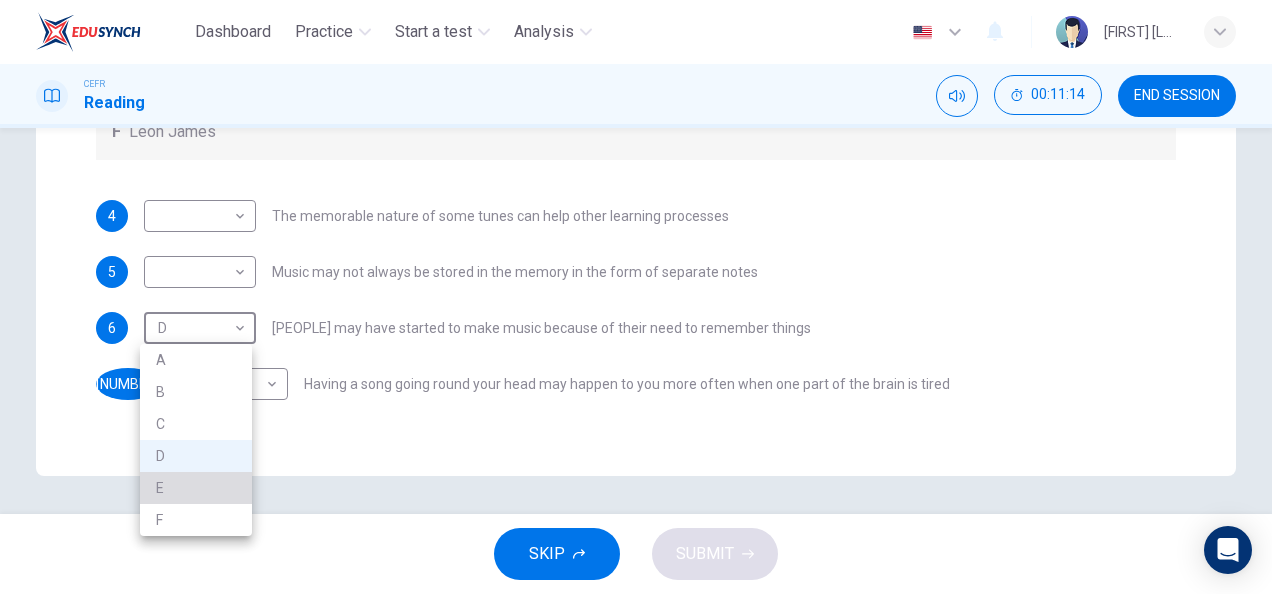 click on "E" at bounding box center [196, 488] 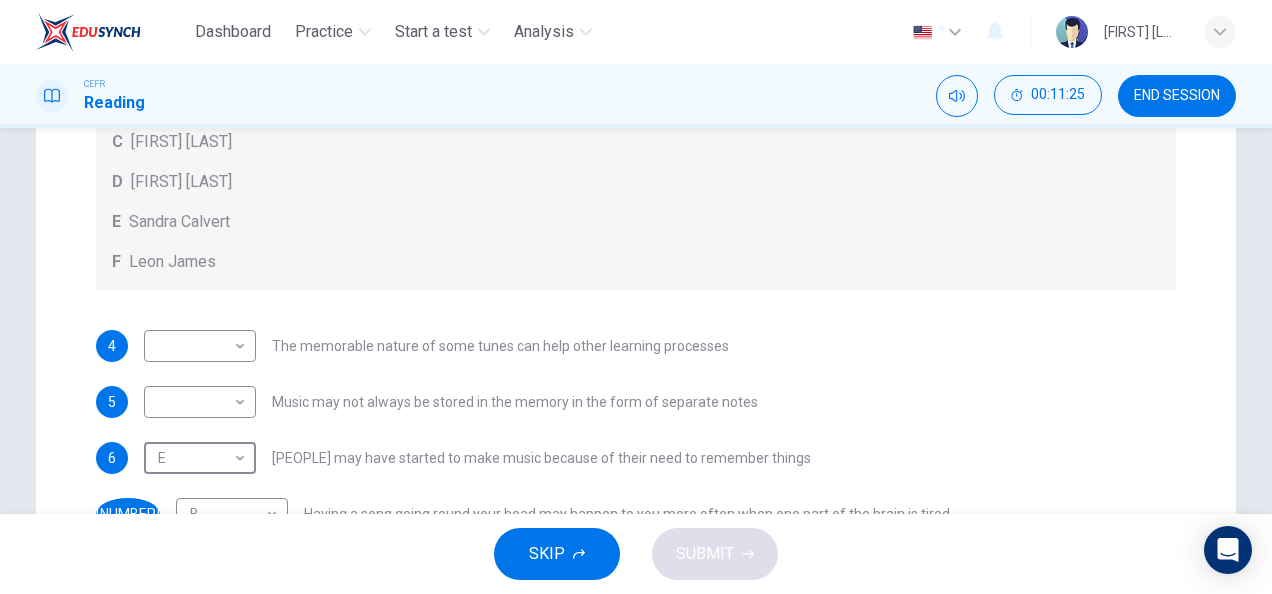 scroll, scrollTop: 486, scrollLeft: 0, axis: vertical 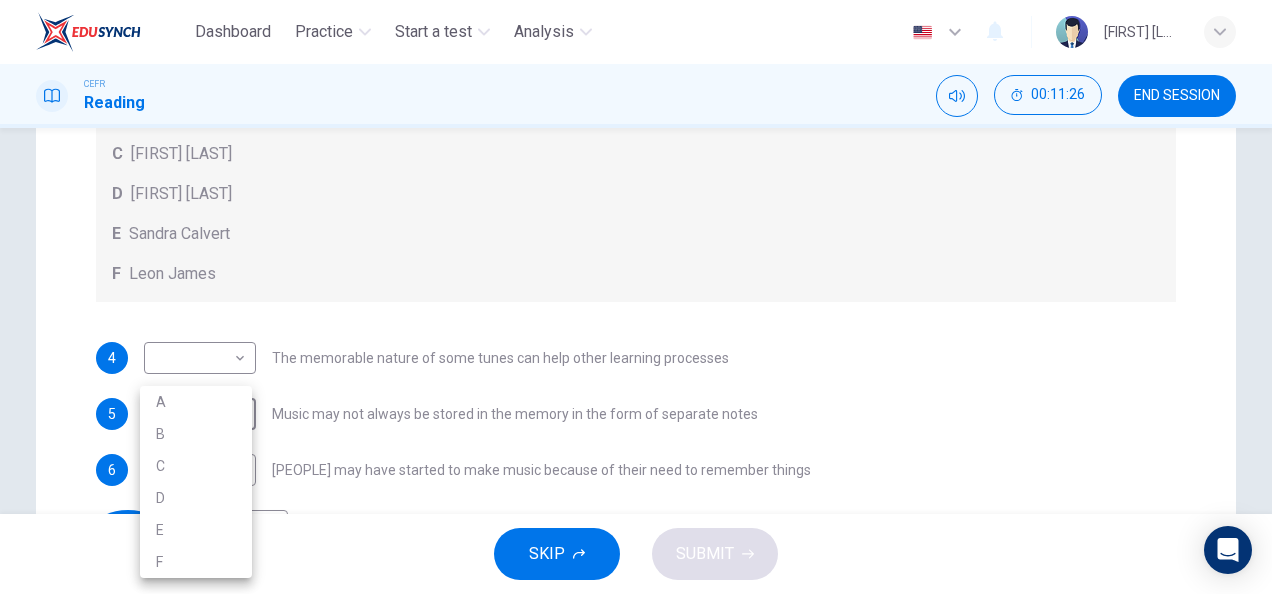 click on "Dashboard Practice Start a test Analysis English en ​ [FIRST] [LAST] CEFR Reading 00:11:26 END SESSION Question Passage Questions 4 - 7 Look at the following theories and the list of people below.
Match each theory with the person it is credited to.
Write the correct letter  A-F  in the boxes below. A Roger Chaffin B Susan Ball C Steven Brown D Caroline Palmer E Sandra Calvert F Leon James 4 ​ ​ The memorable nature of some tunes can help other learning processes 5 ​ ​ Music may not always be stored in the memory in the form of separate notes 6 E E ​ People may have started to make music because of their need to remember things 7 B B ​ Having a song going round your head may happen to you more often when one part of the brain is tired A Song on the Brain CLICK TO ZOOM Click to Zoom A B C D E F G H I SKIP SUBMIT EduSynch - Online Language Proficiency Testing
Dashboard Practice Start a test Analysis Notifications © Copyright  2025 A B C D E F" at bounding box center [636, 297] 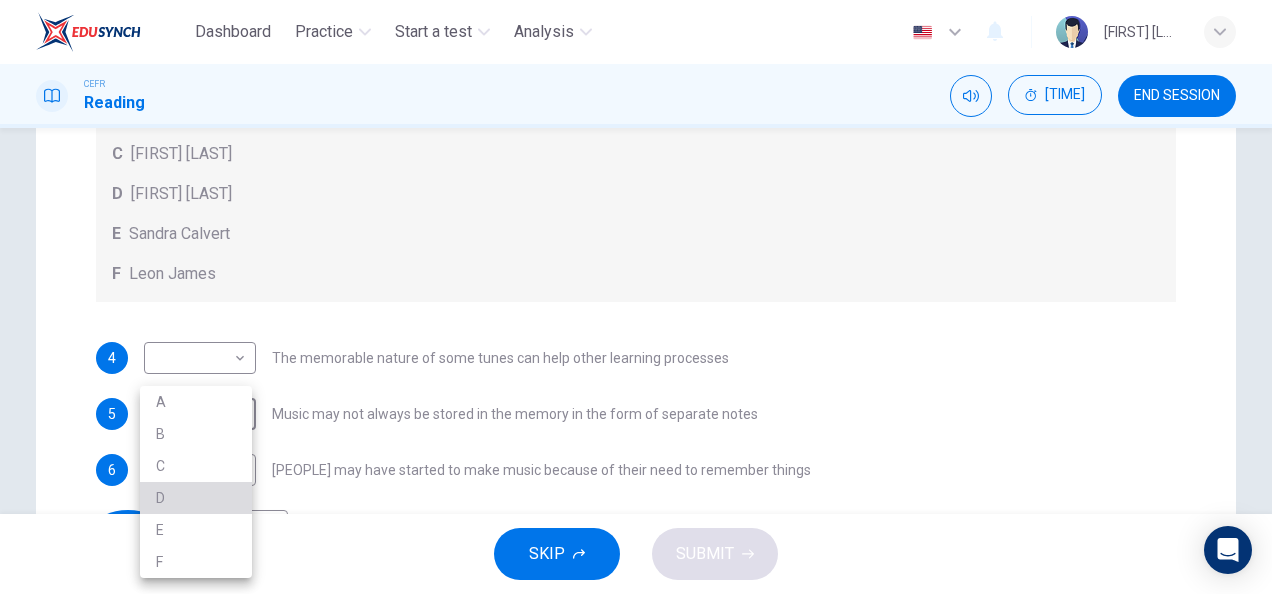 click on "D" at bounding box center [196, 498] 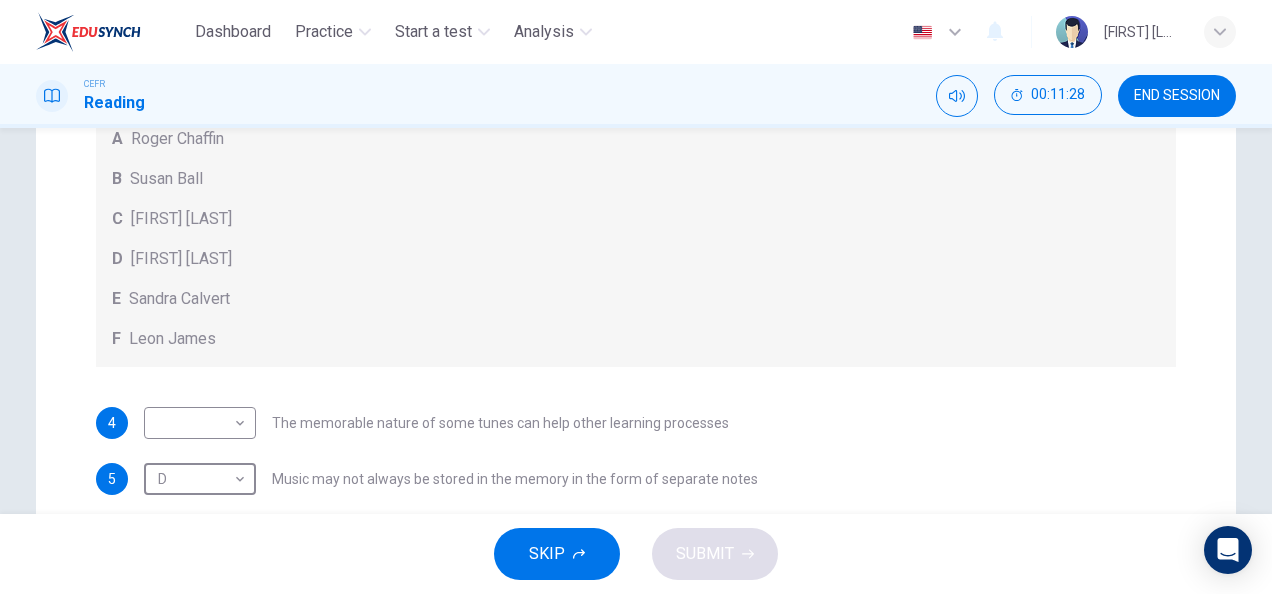 scroll, scrollTop: 418, scrollLeft: 0, axis: vertical 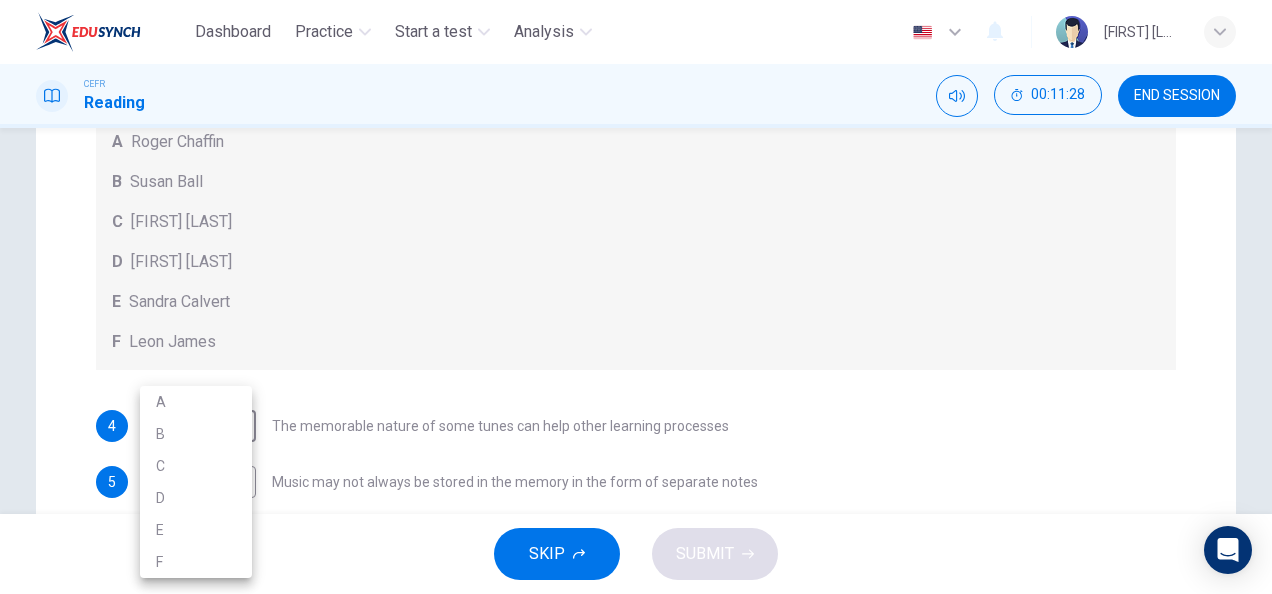 click on "Dashboard Practice Start a test Analysis English en ​ HANIS IZZATI BINTI AMRAN CEFR Reading 00:11:28 END SESSION Question Passage Questions 4 - 7 Look at the following theories and the list of people below.
Match each theory with the person it is credited to.
Write the correct letter  A-F  in the boxes below. A Roger Chaffin B Susan Ball C Steven Brown D Caroline Palmer E Sandra Calvert F Leon James 4 ​ ​ The memorable nature of some tunes can help other learning processes 5 D D ​ Music may not always be stored in the memory in the form of separate notes 6 E E ​ People may have started to make music because of their need to remember things 7 B B ​ Having a song going round your head may happen to you more often when one part of the brain is tired A Song on the Brain CLICK TO ZOOM Click to Zoom A B C D E F G H I SKIP SUBMIT EduSynch - Online Language Proficiency Testing
Dashboard Practice Start a test Analysis Notifications © Copyright  2025 A B C D E F" at bounding box center (636, 297) 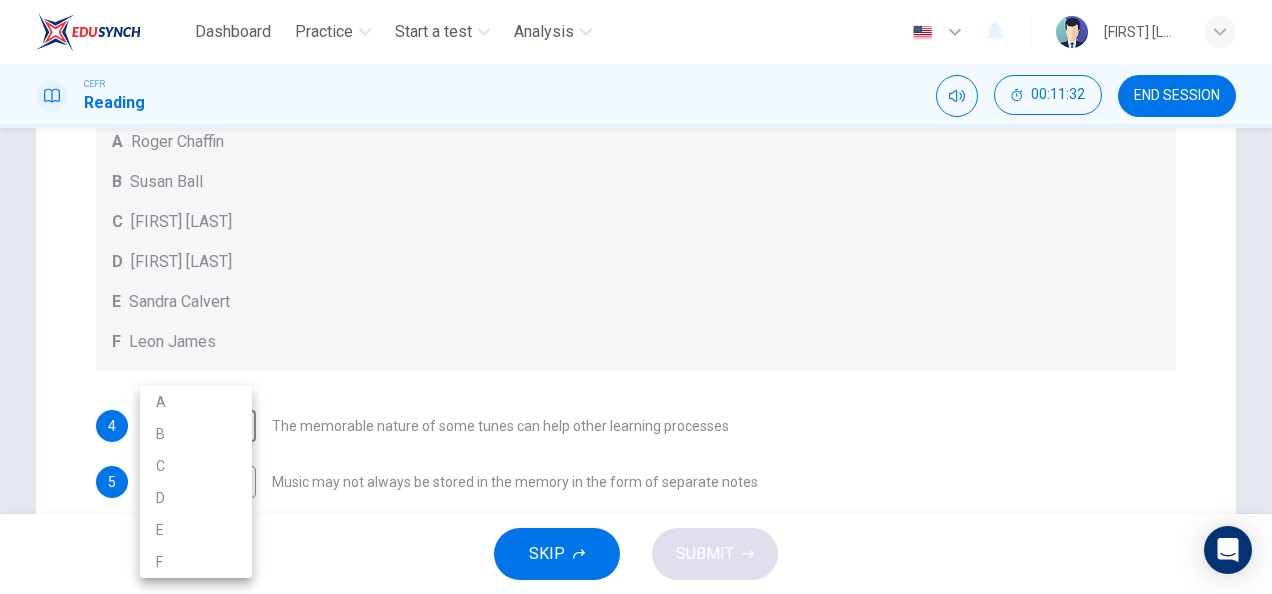 click at bounding box center [636, 297] 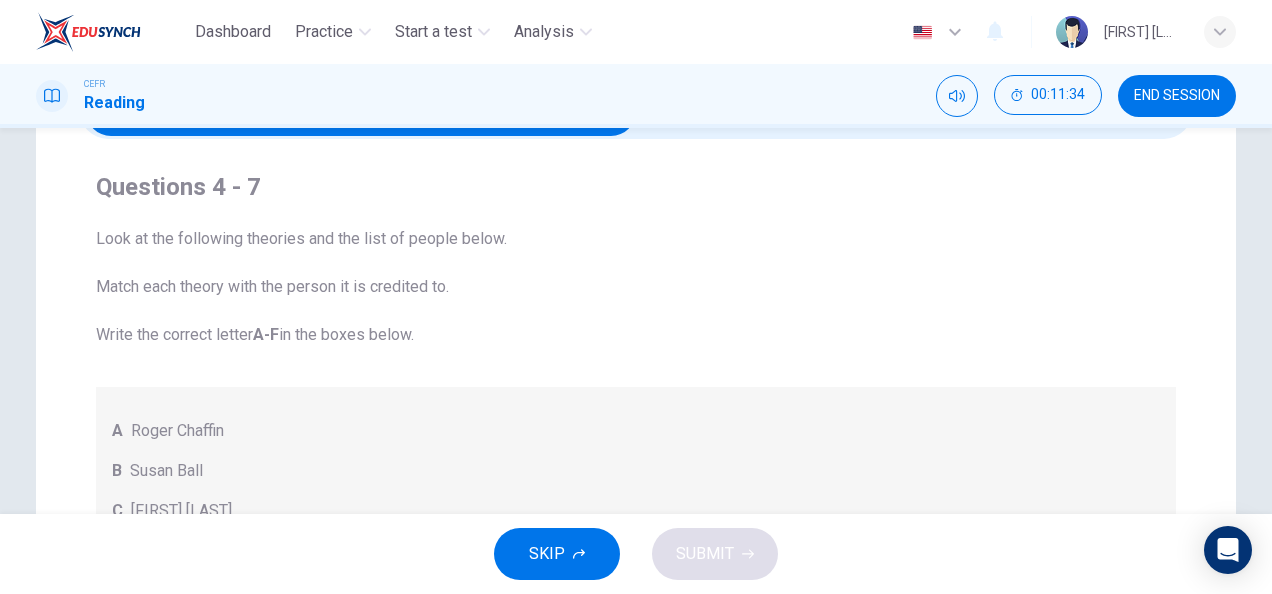scroll, scrollTop: 0, scrollLeft: 0, axis: both 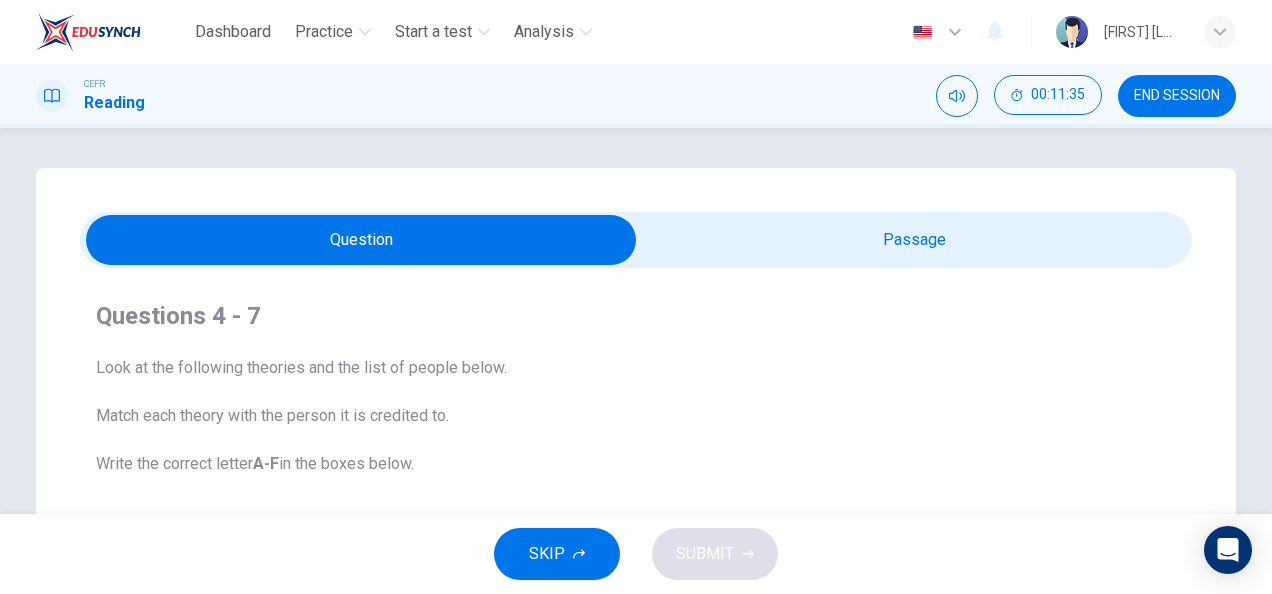 click at bounding box center [361, 240] 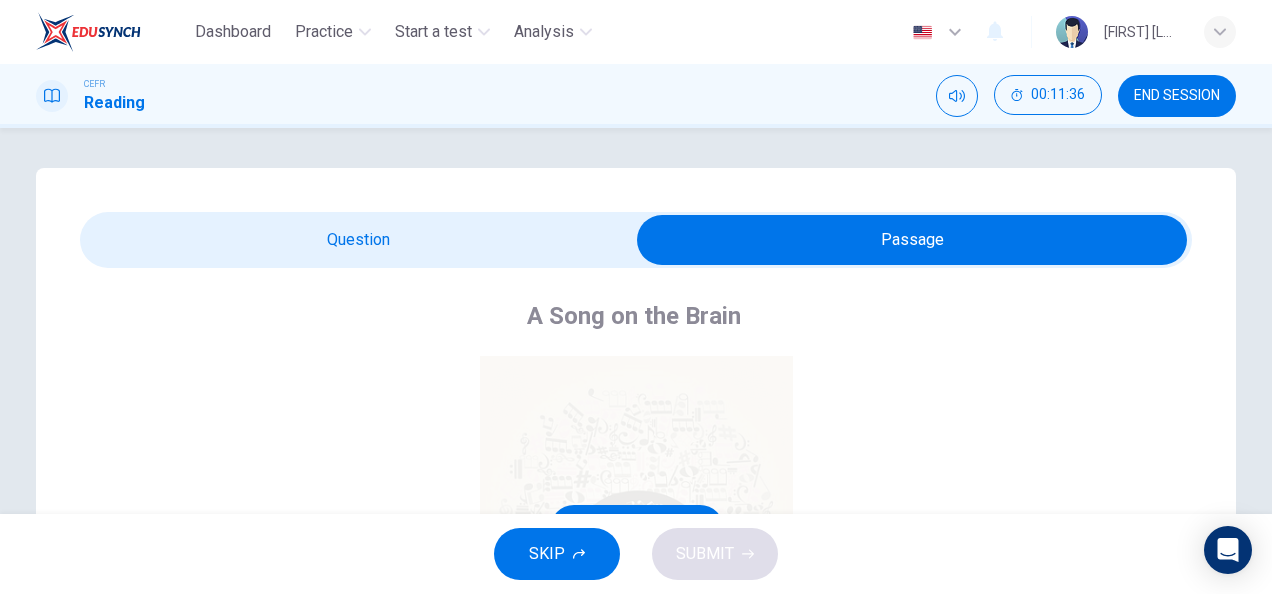 scroll, scrollTop: 674, scrollLeft: 0, axis: vertical 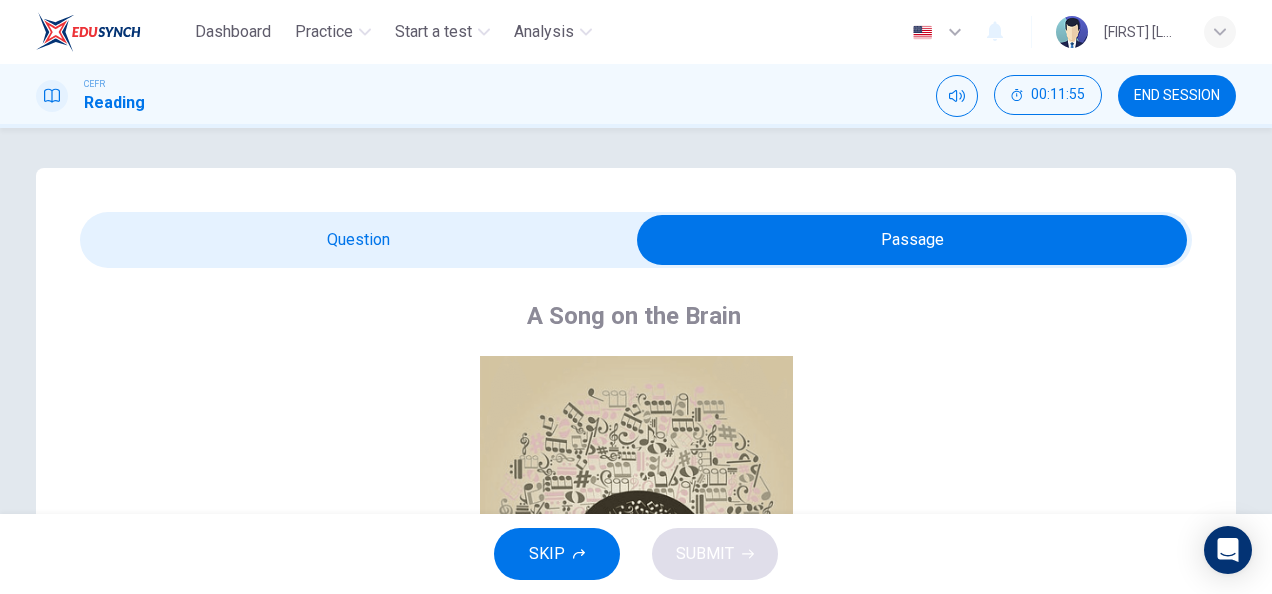click at bounding box center (912, 240) 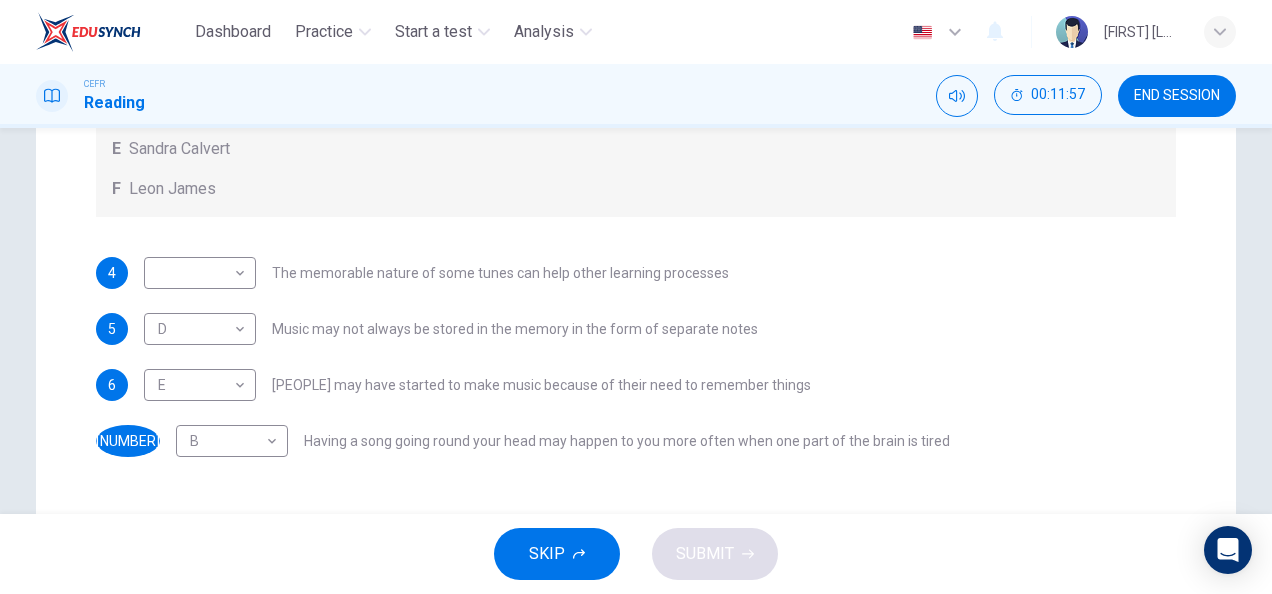 scroll, scrollTop: 570, scrollLeft: 0, axis: vertical 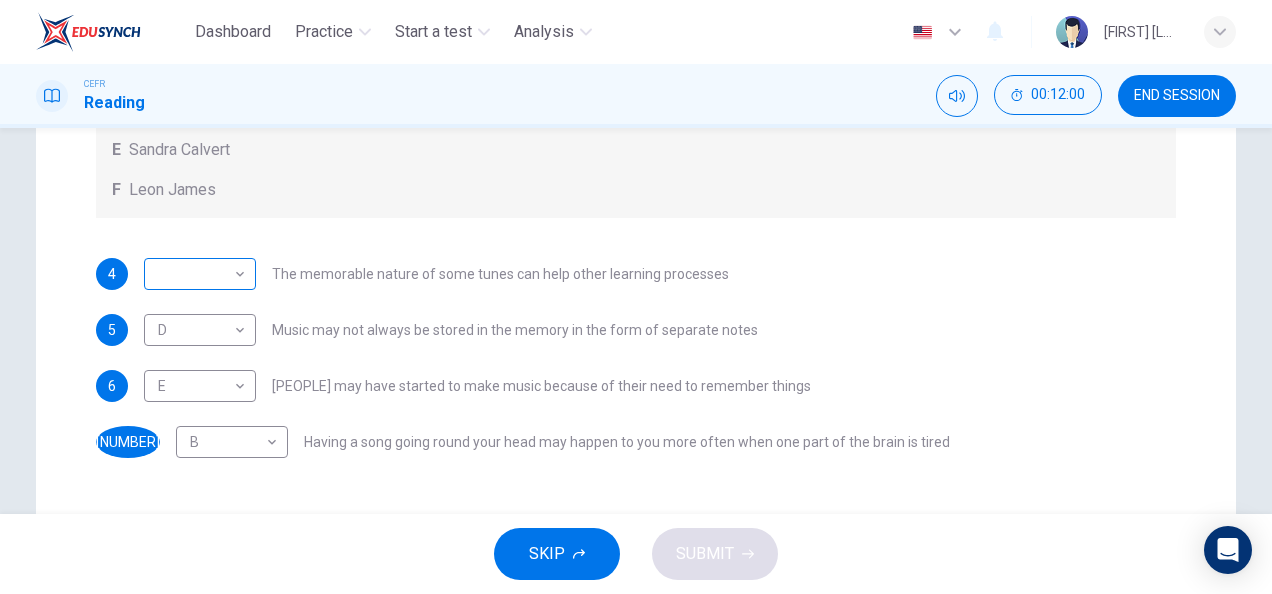 click on "Dashboard Practice Start a test Analysis English en ​ [FIRST] [LAST] CEFR Reading 00:12:00 END SESSION Question Passage Questions 4 - 7 Look at the following theories and the list of people below.
Match each theory with the person it is credited to.
Write the correct letter  A-F  in the boxes below. A Roger Chaffin B Susan Ball C Steven Brown D Caroline Palmer E Sandra Calvert F Leon James 4 ​ ​ The memorable nature of some tunes can help other learning processes 5 D D ​ Music may not always be stored in the memory in the form of separate notes 6 E E ​ People may have started to make music because of their need to remember things 7 B B ​ Having a song going round your head may happen to you more often when one part of the brain is tired A Song on the Brain CLICK TO ZOOM Click to Zoom A B C D E F G H I SKIP SUBMIT EduSynch - Online Language Proficiency Testing
Dashboard Practice Start a test Analysis Notifications © Copyright  2025" at bounding box center (636, 297) 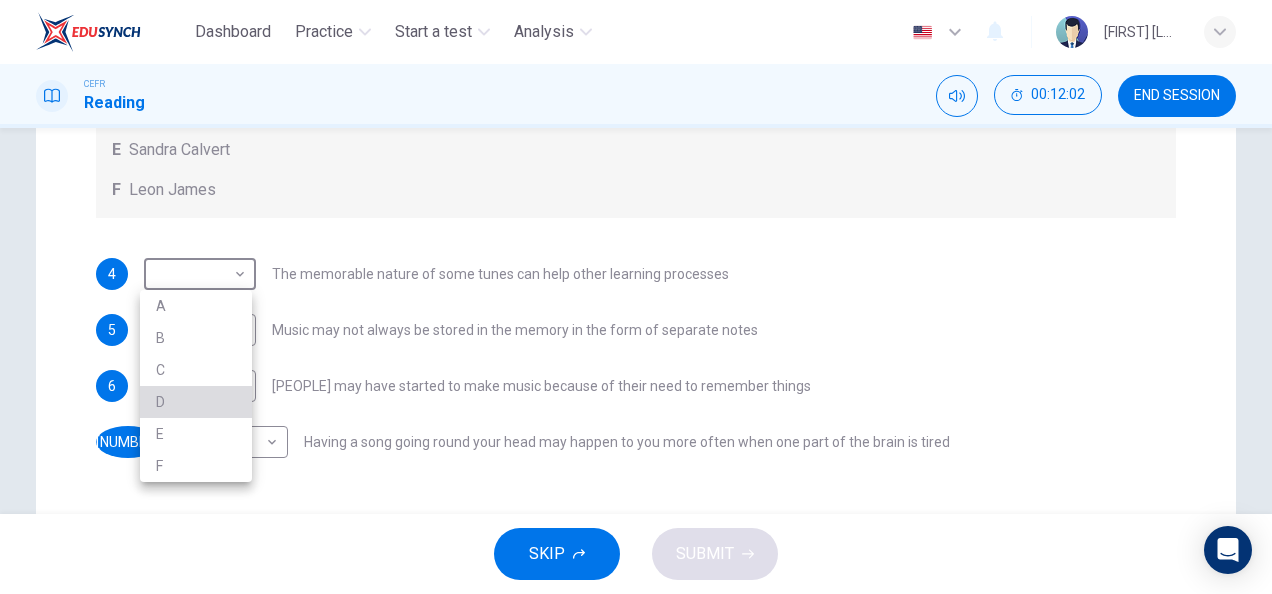 click on "D" at bounding box center [196, 402] 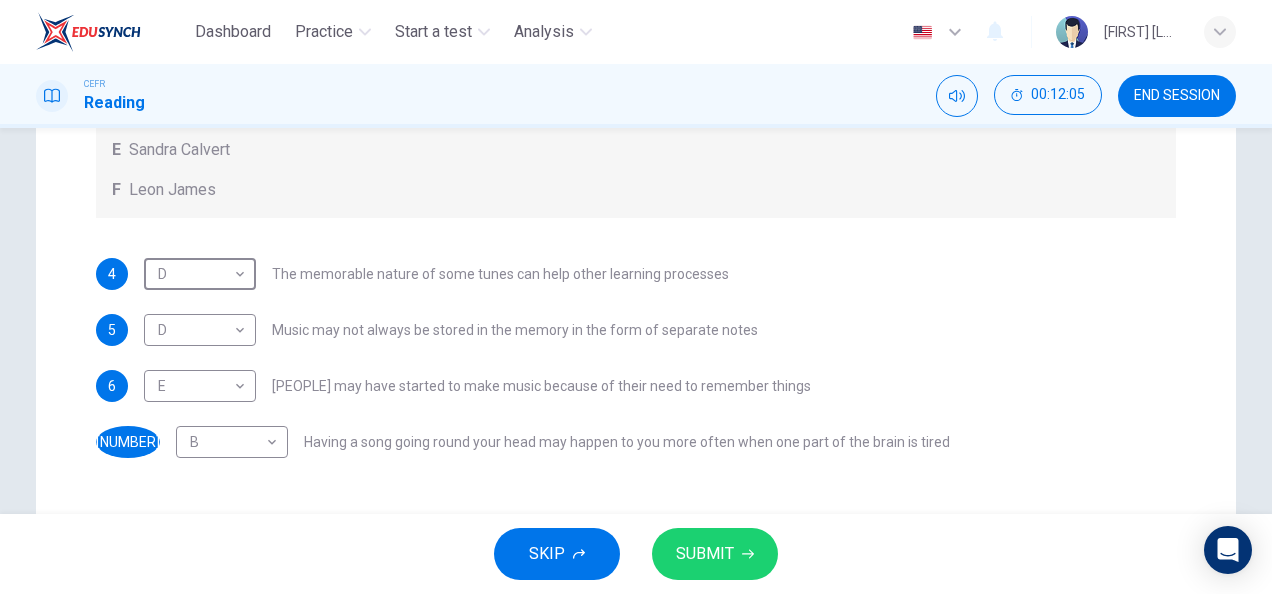 scroll, scrollTop: 0, scrollLeft: 0, axis: both 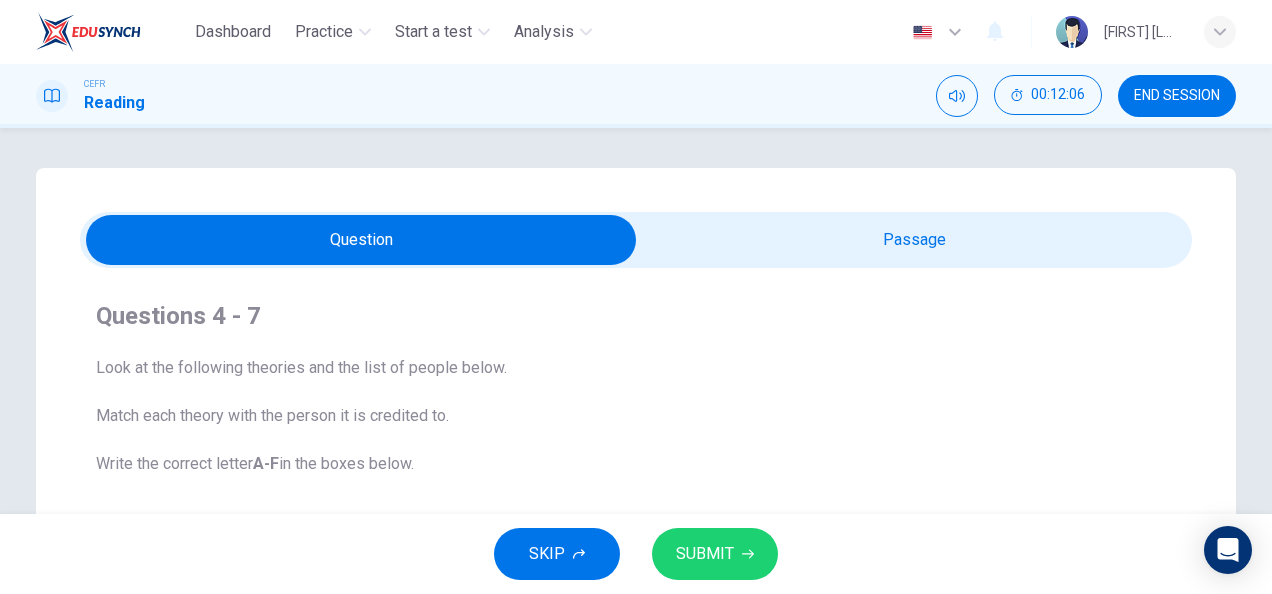 click at bounding box center (361, 240) 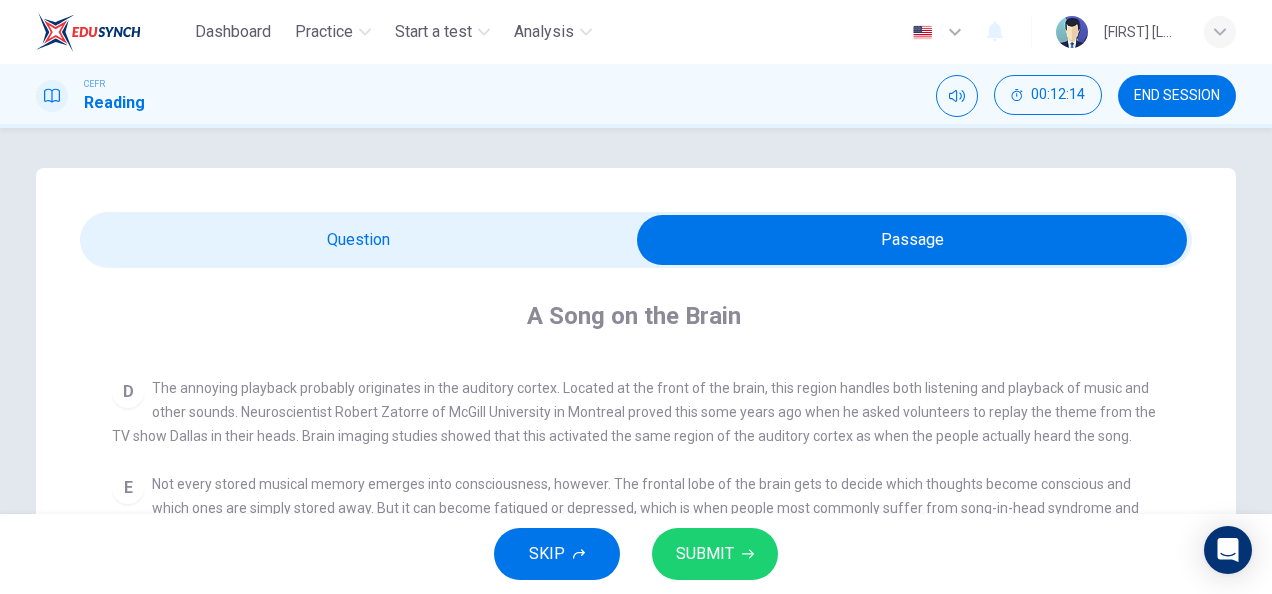 scroll, scrollTop: 674, scrollLeft: 0, axis: vertical 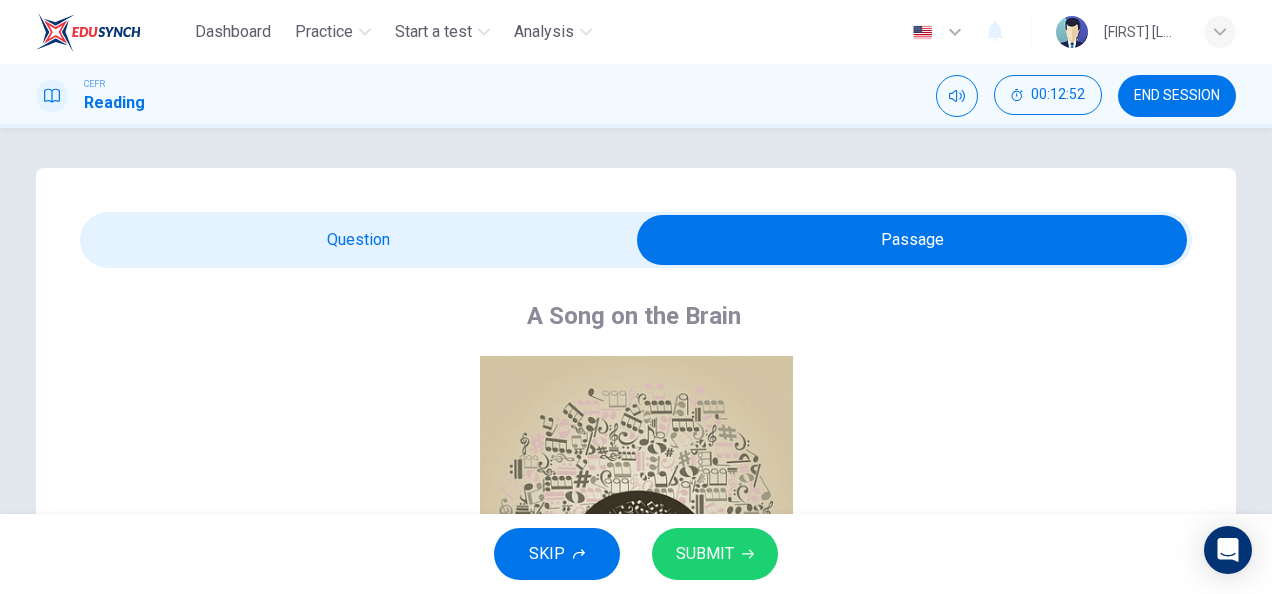 click at bounding box center (912, 240) 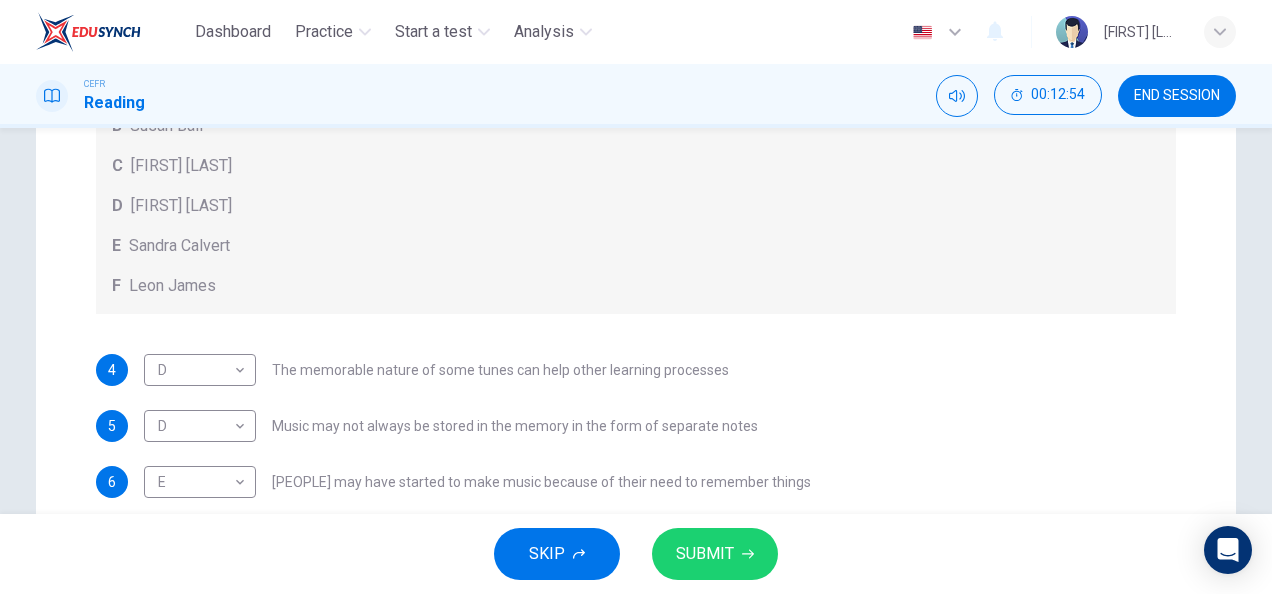 scroll, scrollTop: 0, scrollLeft: 0, axis: both 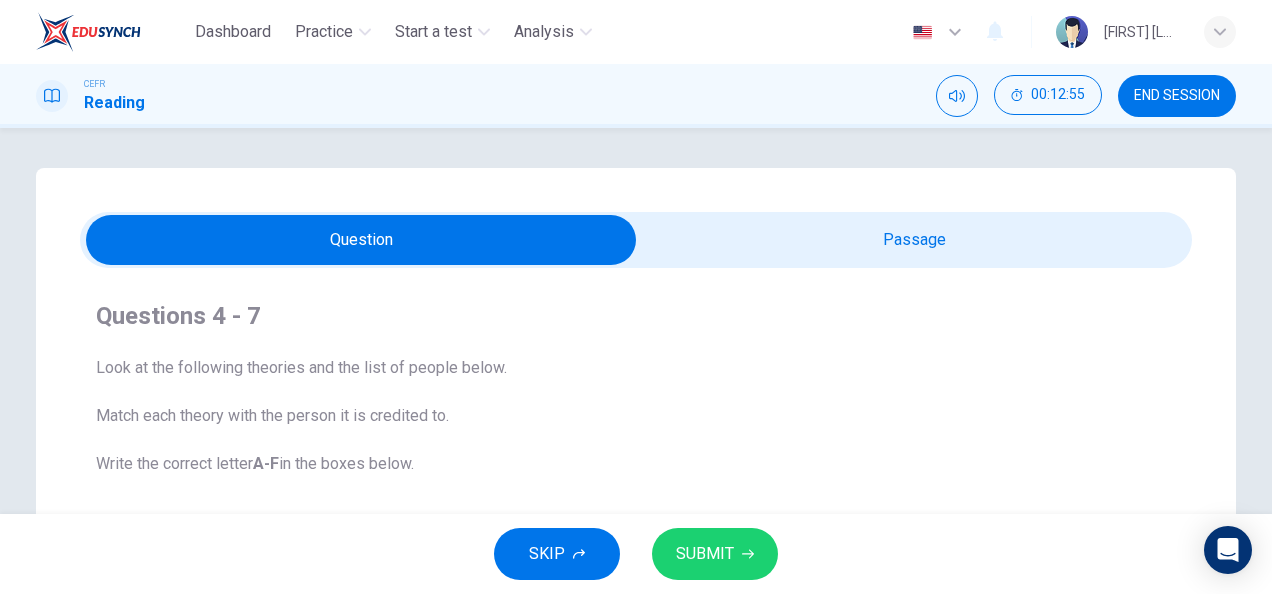 click at bounding box center [361, 240] 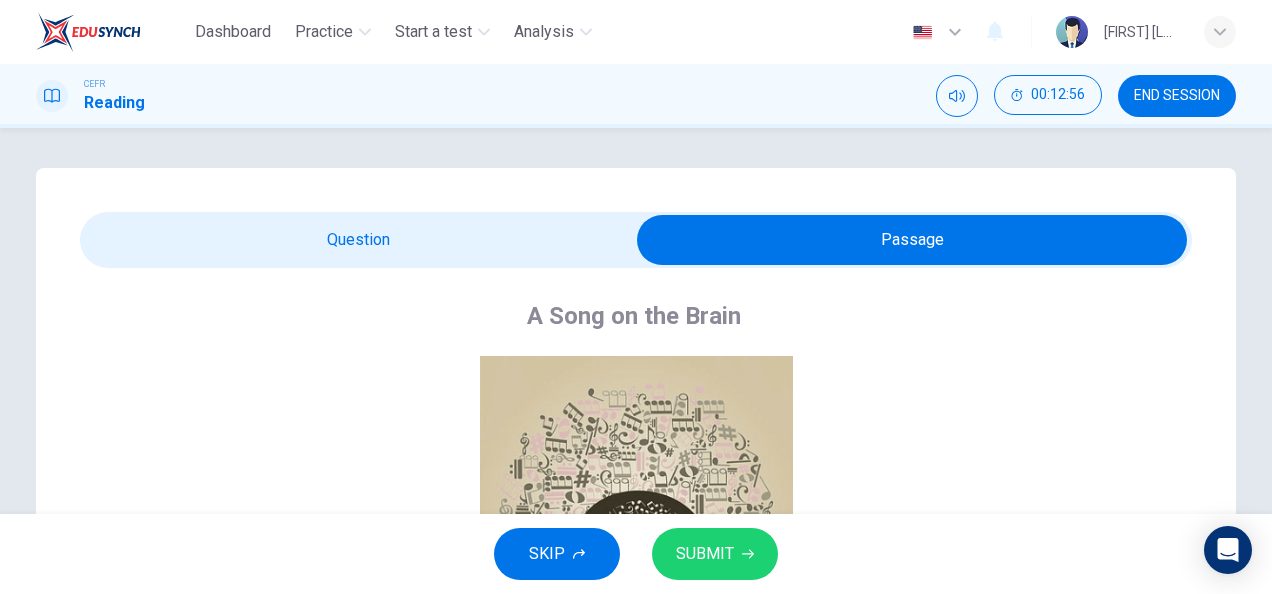 click at bounding box center [912, 240] 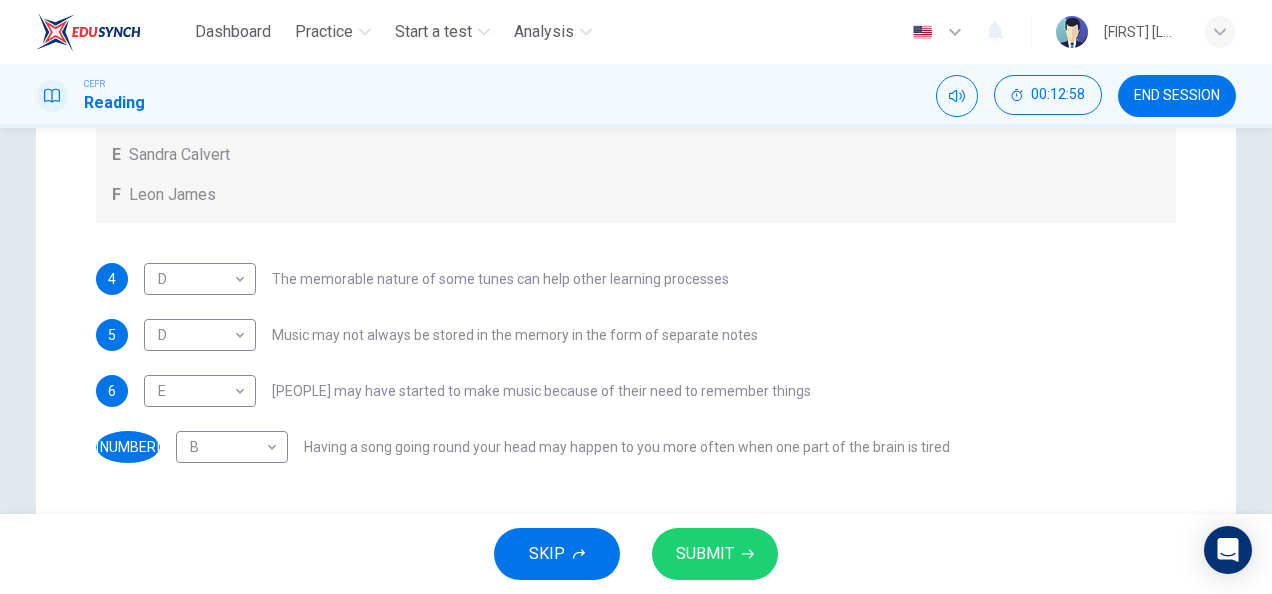 scroll, scrollTop: 0, scrollLeft: 0, axis: both 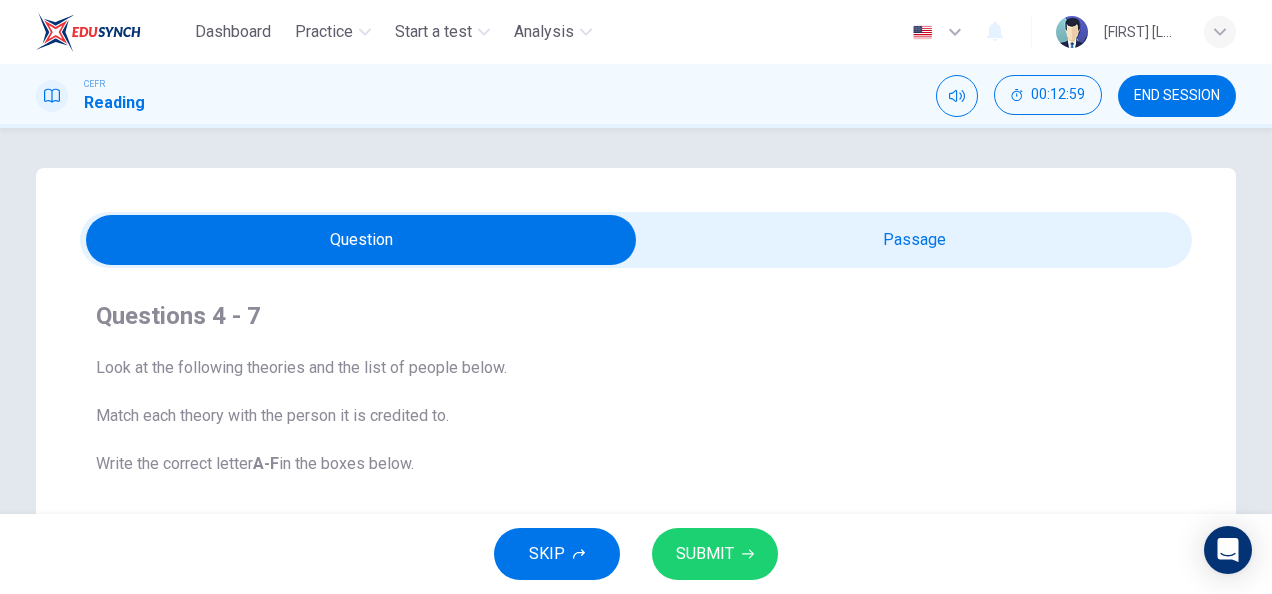 click at bounding box center [361, 240] 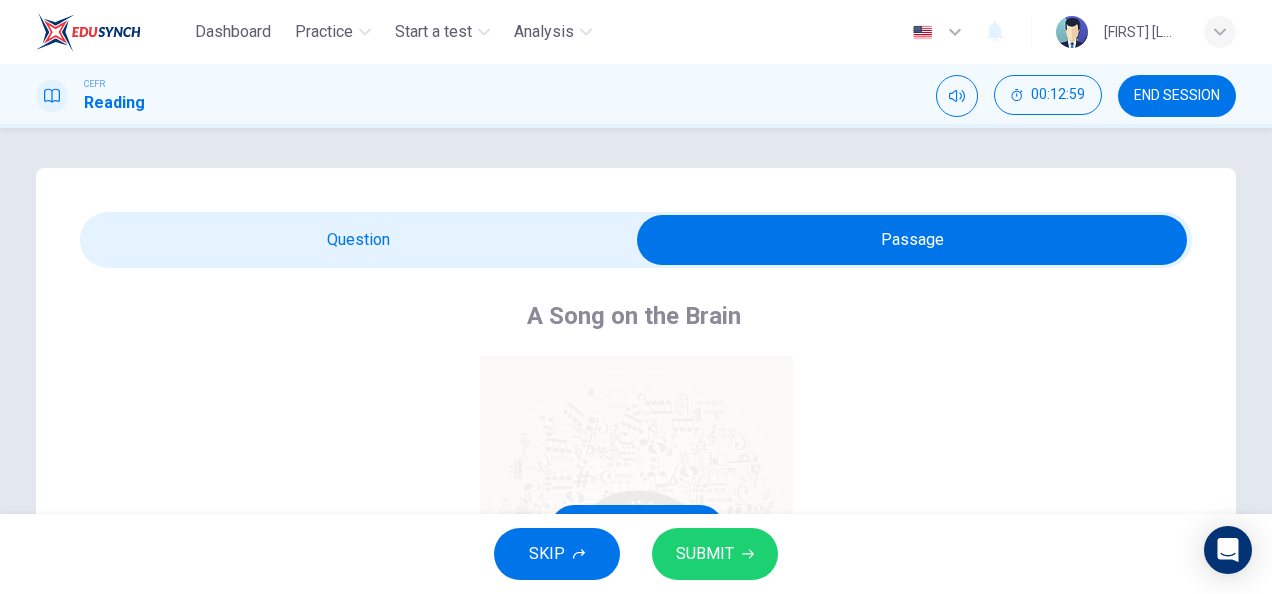 scroll, scrollTop: 674, scrollLeft: 0, axis: vertical 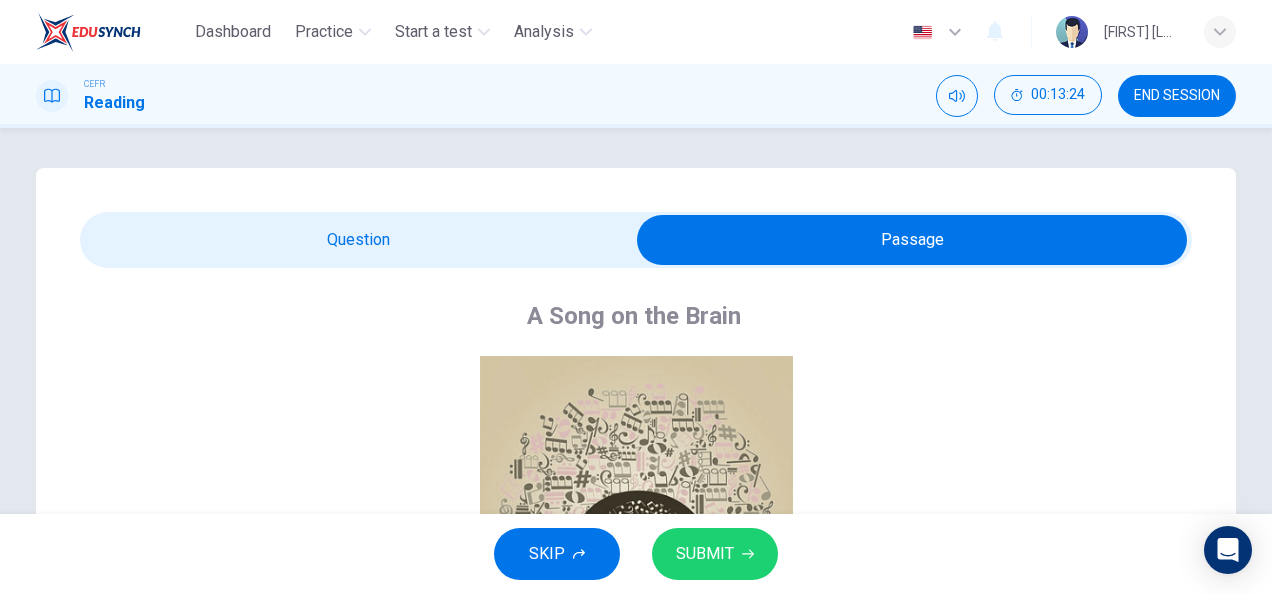 click at bounding box center [912, 240] 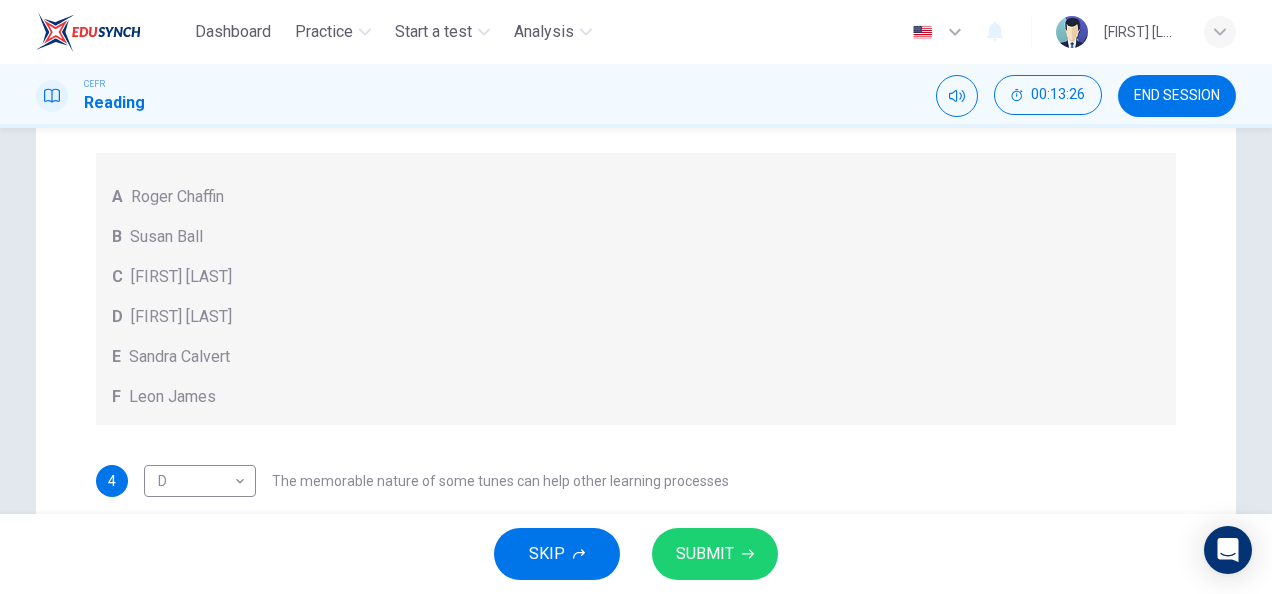 scroll, scrollTop: 627, scrollLeft: 0, axis: vertical 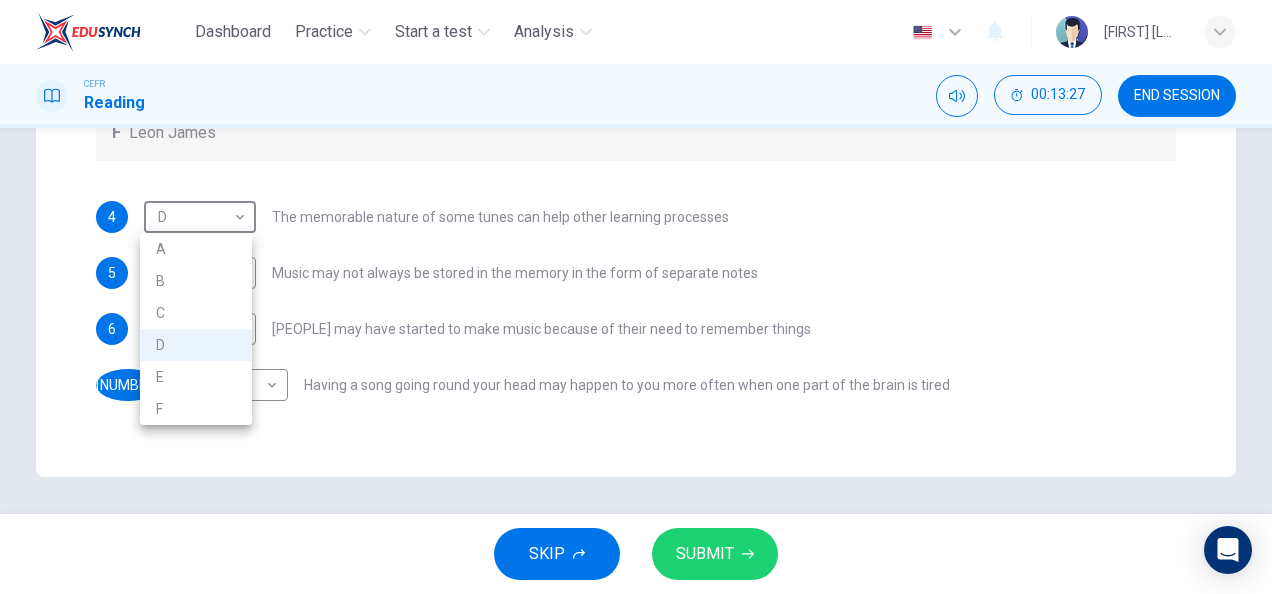 click on "Dashboard Practice Start a test Analysis English en ​ [FIRST] [LAST] CEFR Reading 00:13:27 END SESSION Question Passage Questions 4 - 7 Look at the following theories and the list of people below.
Match each theory with the person it is credited to.
Write the correct letter  A-F  in the boxes below. A Roger Chaffin B Susan Ball C Steven Brown D Caroline Palmer E Sandra Calvert F Leon James 4 D D ​ The memorable nature of some tunes can help other learning processes 5 D D ​ Music may not always be stored in the memory in the form of separate notes 6 E E ​ People may have started to make music because of their need to remember things 7 B B ​ Having a song going round your head may happen to you more often when one part of the brain is tired A Song on the Brain CLICK TO ZOOM Click to Zoom A B C D E F G H I SKIP SUBMIT EduSynch - Online Language Proficiency Testing
Dashboard Practice Start a test Analysis Notifications © Copyright  2025 A B C D E F" at bounding box center (636, 297) 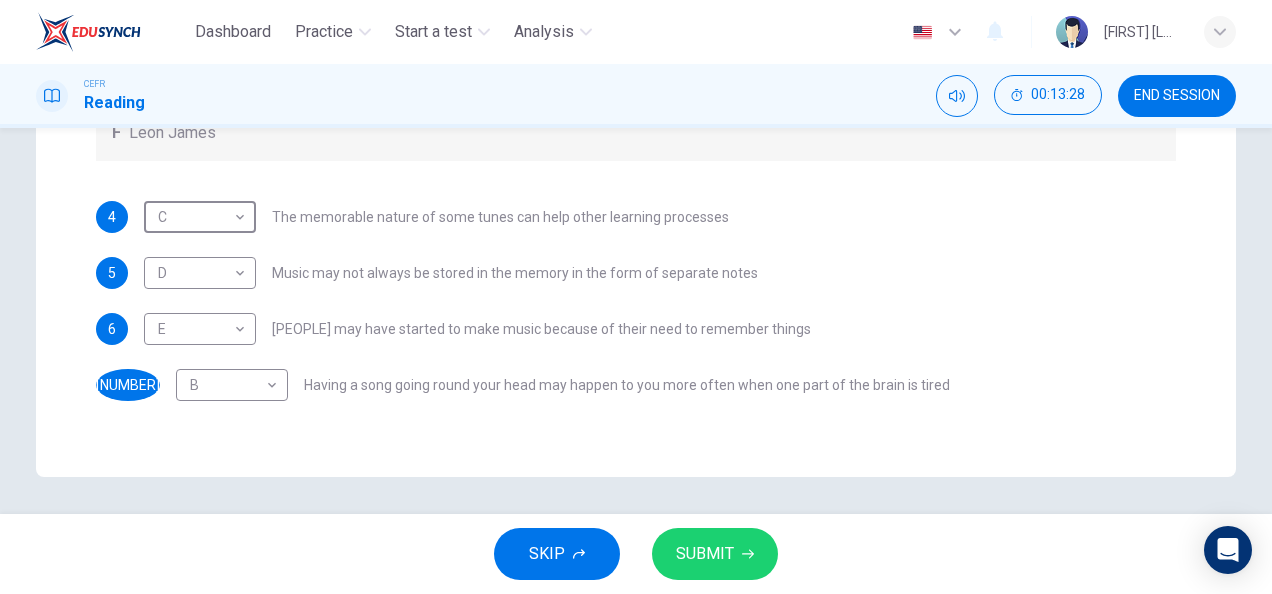 click on "SUBMIT" at bounding box center [705, 554] 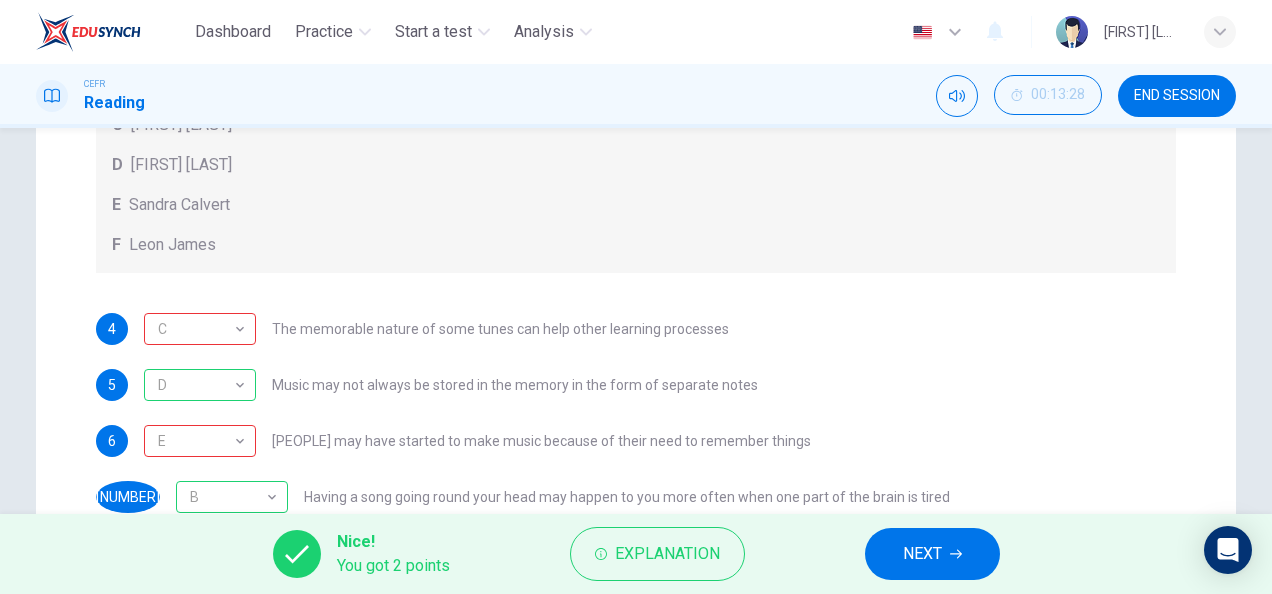 scroll, scrollTop: 0, scrollLeft: 0, axis: both 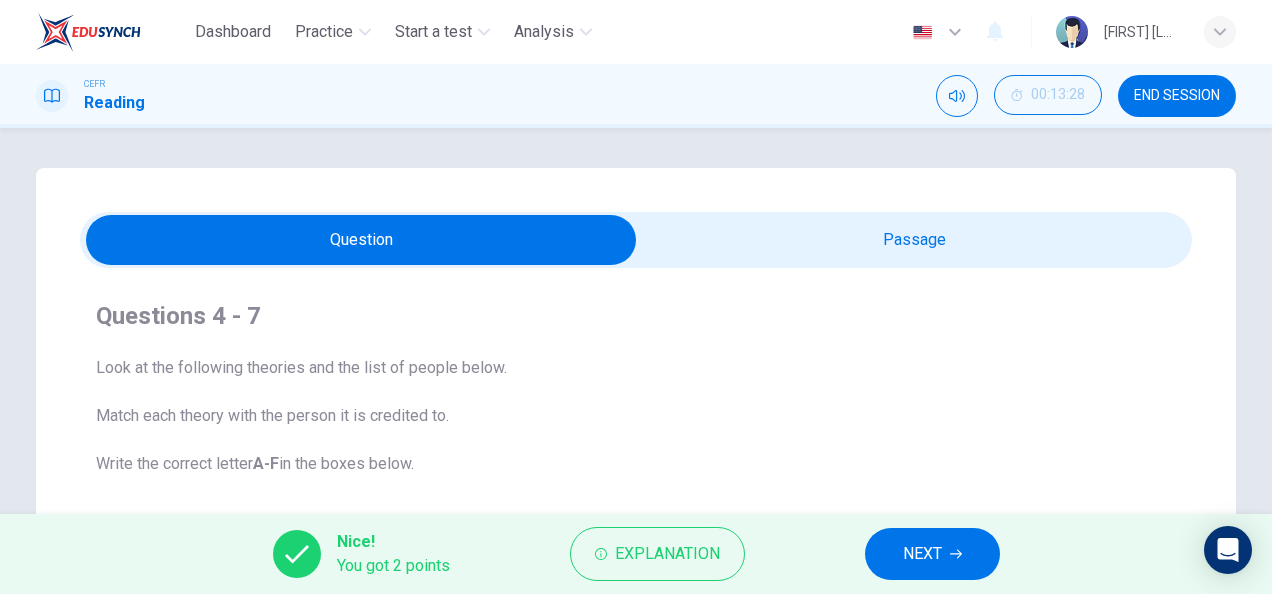 drag, startPoint x: 710, startPoint y: 238, endPoint x: 724, endPoint y: 240, distance: 14.142136 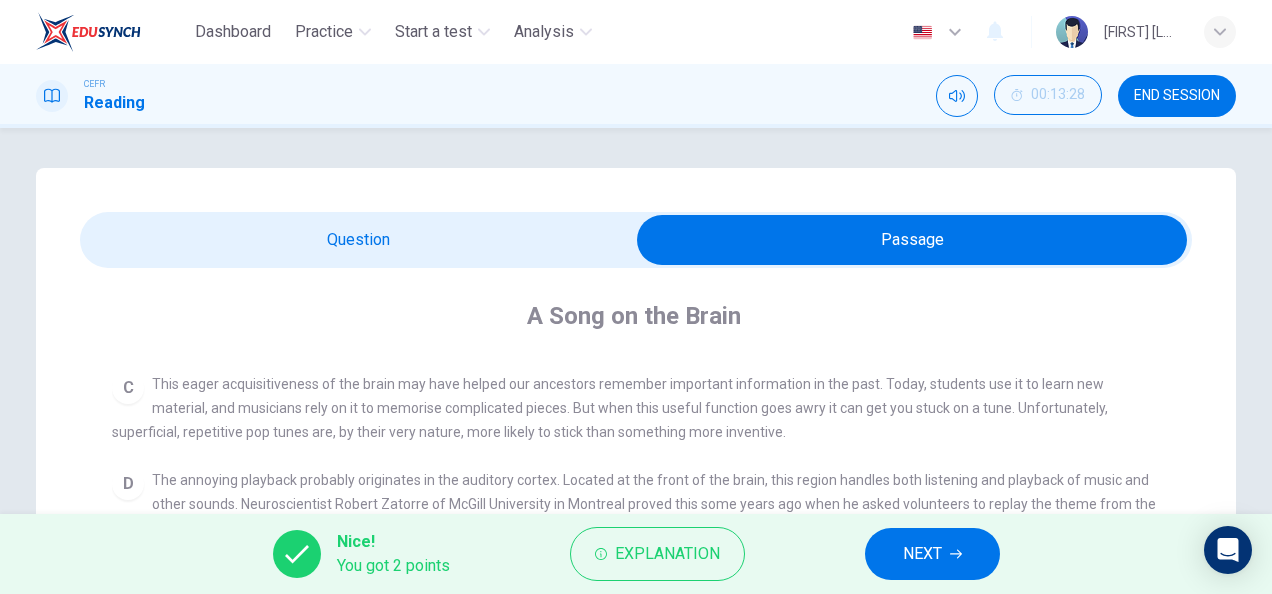 scroll, scrollTop: 674, scrollLeft: 0, axis: vertical 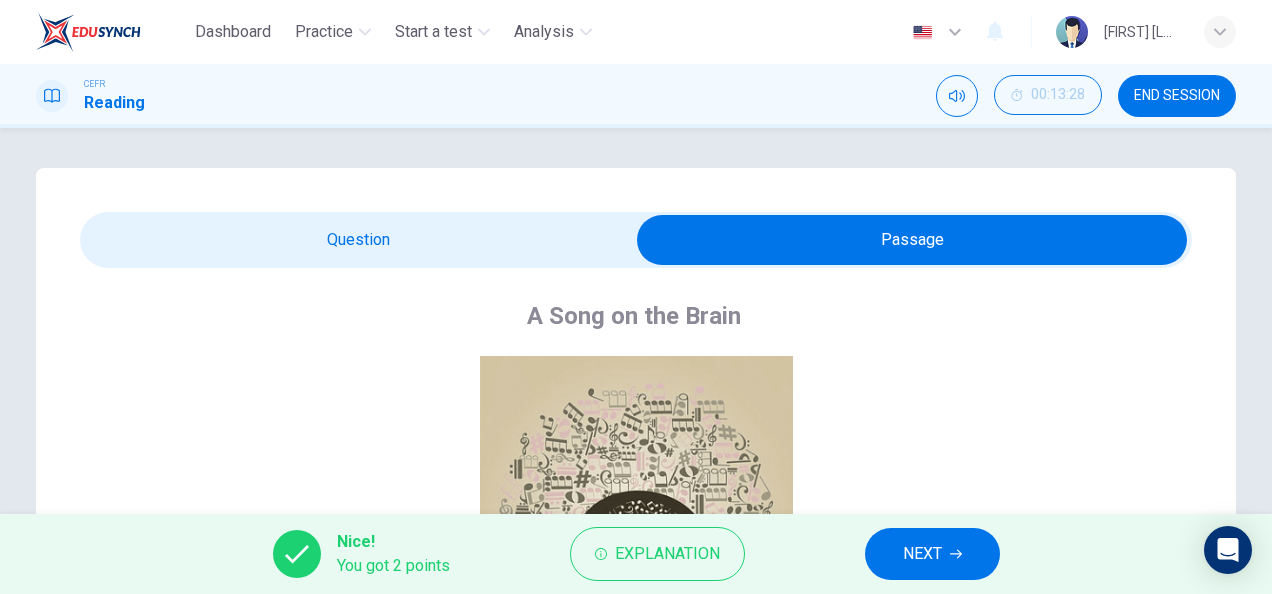 click at bounding box center [912, 240] 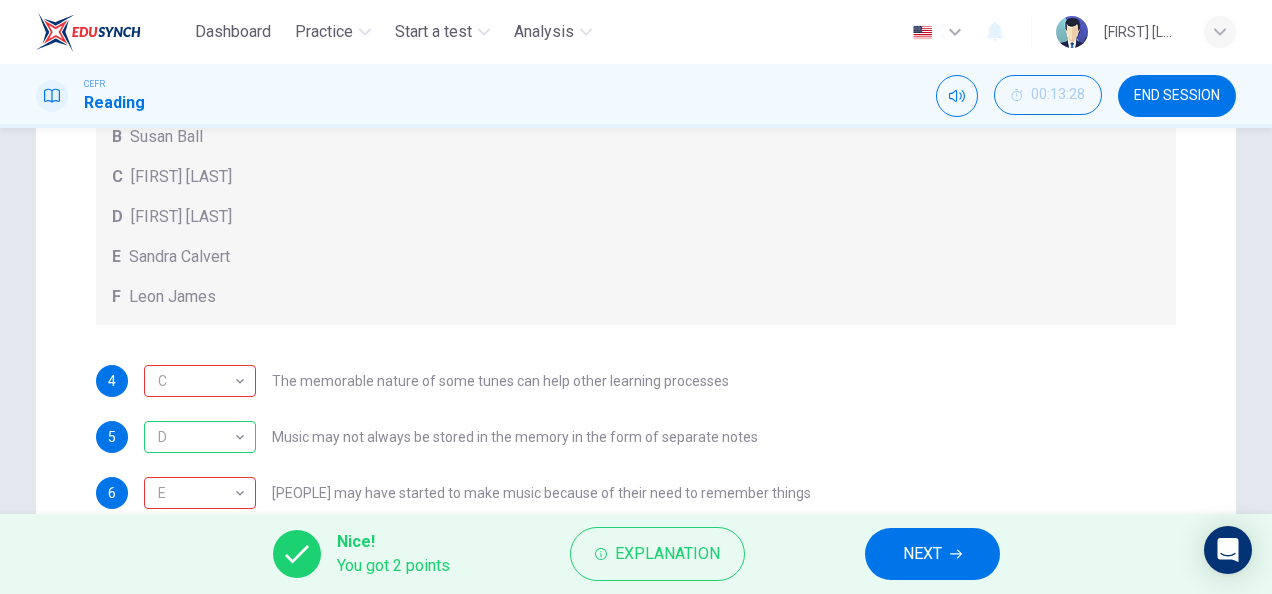 scroll, scrollTop: 462, scrollLeft: 0, axis: vertical 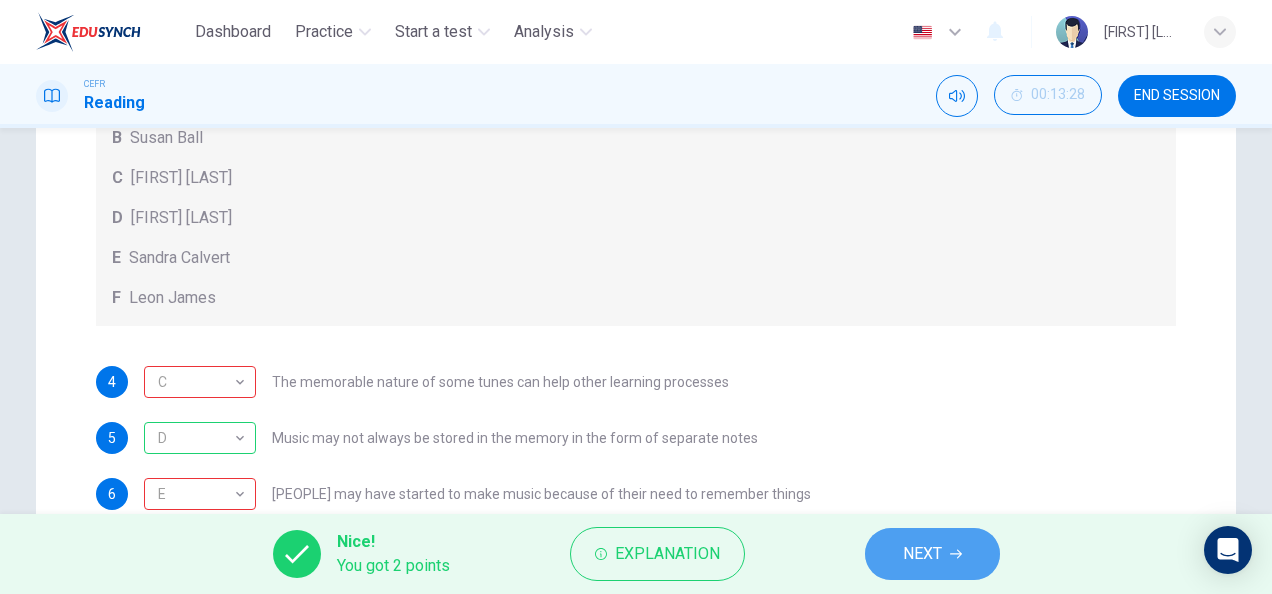 click on "NEXT" at bounding box center [932, 554] 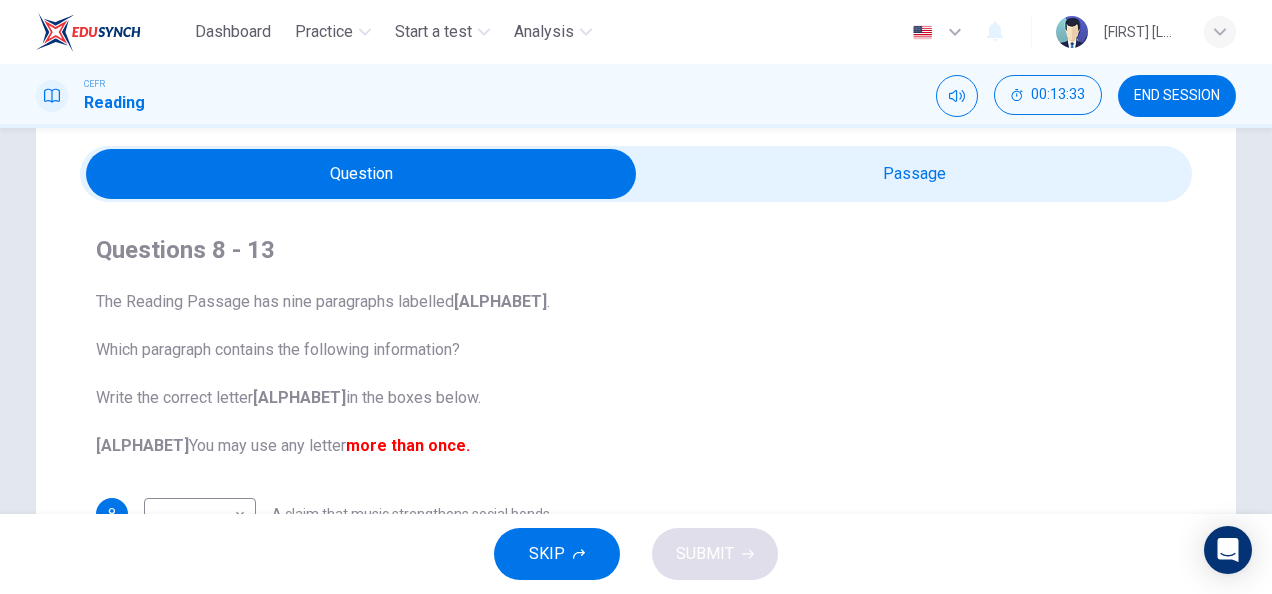 scroll, scrollTop: 67, scrollLeft: 0, axis: vertical 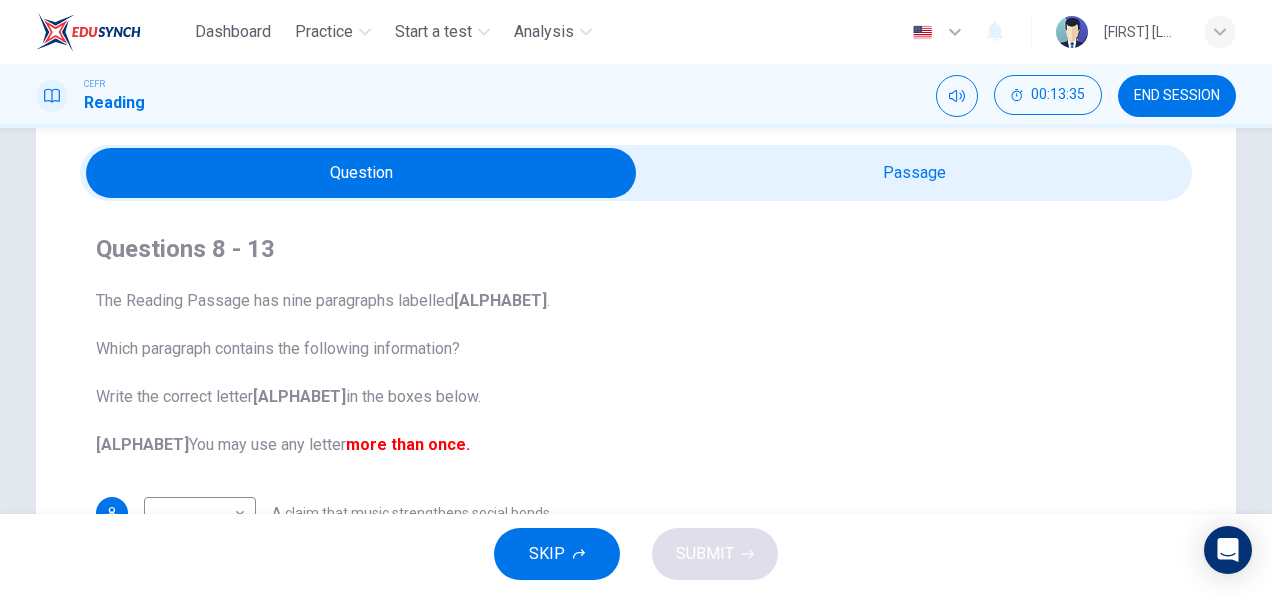 click at bounding box center [361, 173] 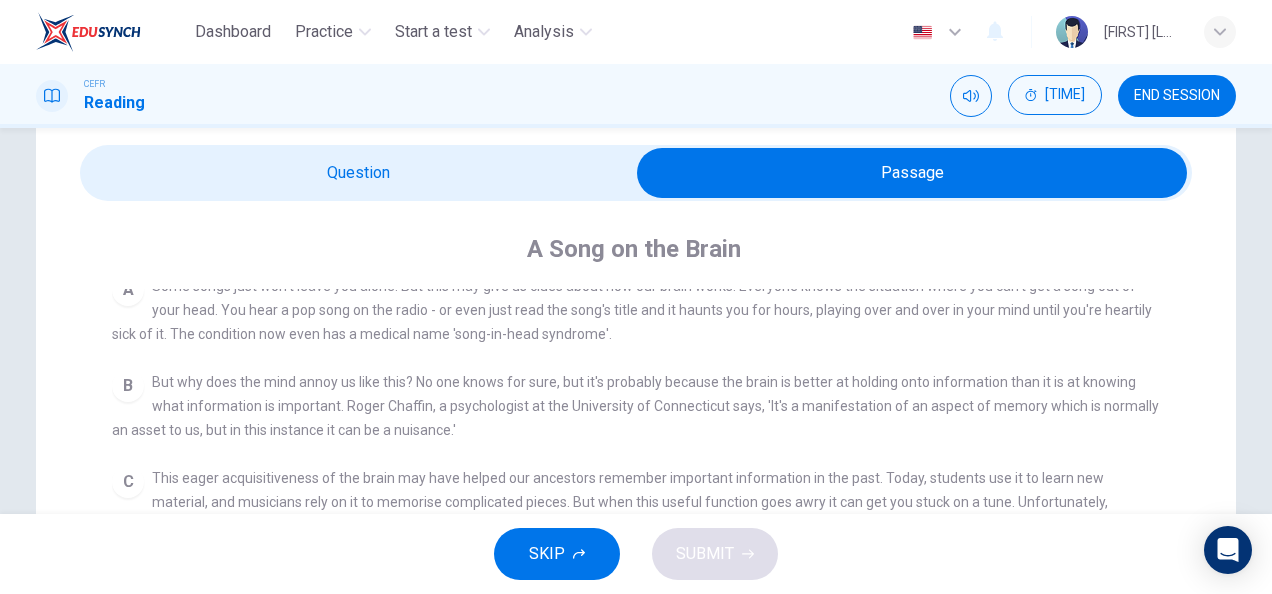 scroll, scrollTop: 399, scrollLeft: 0, axis: vertical 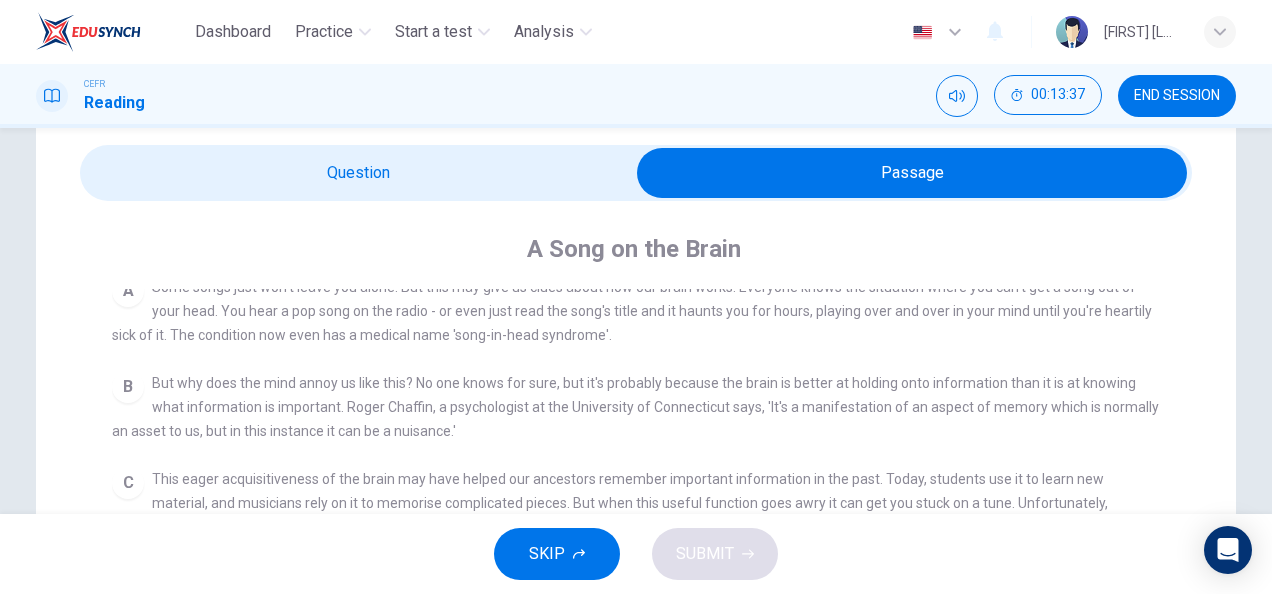 click at bounding box center [636, 173] 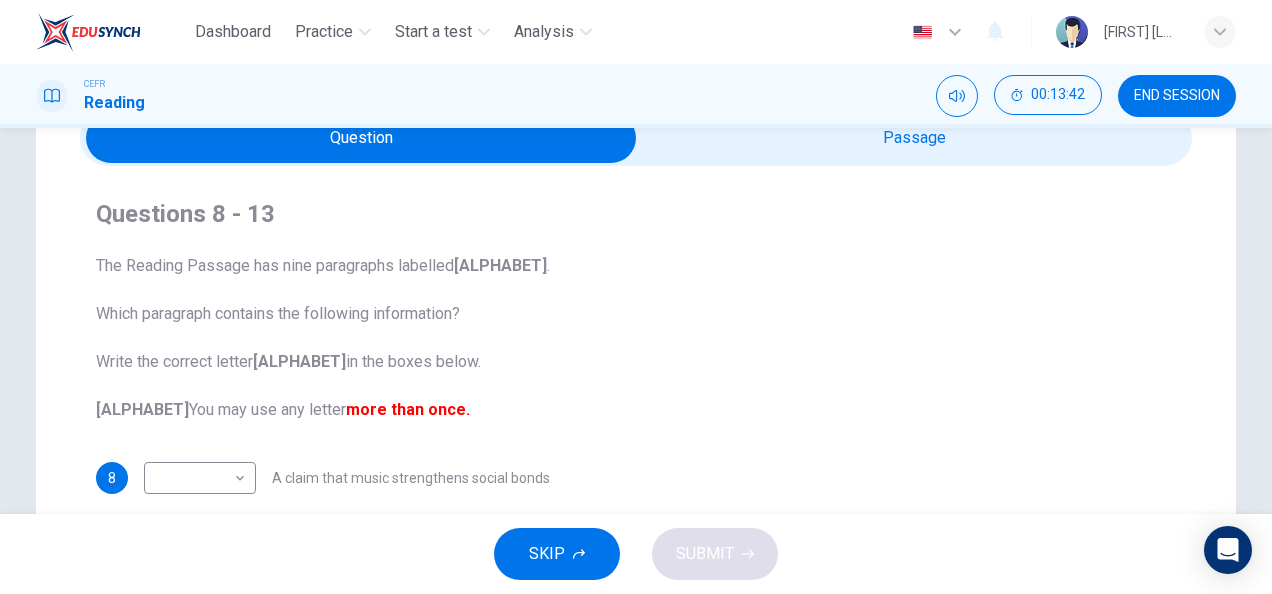 scroll, scrollTop: 101, scrollLeft: 0, axis: vertical 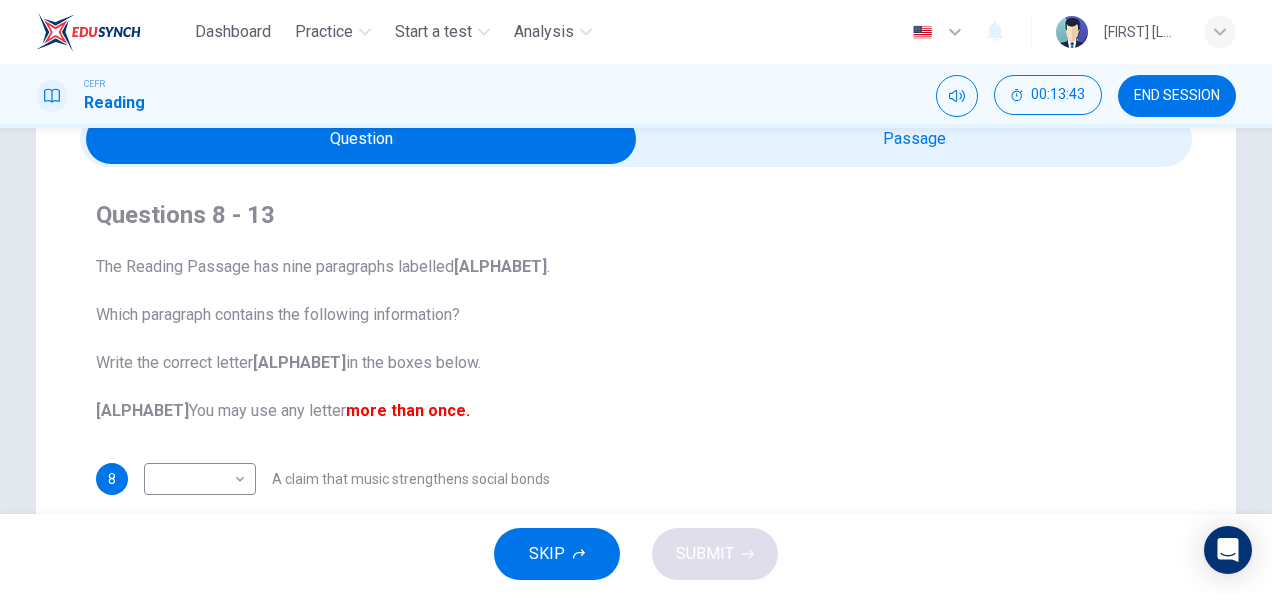 click at bounding box center (361, 139) 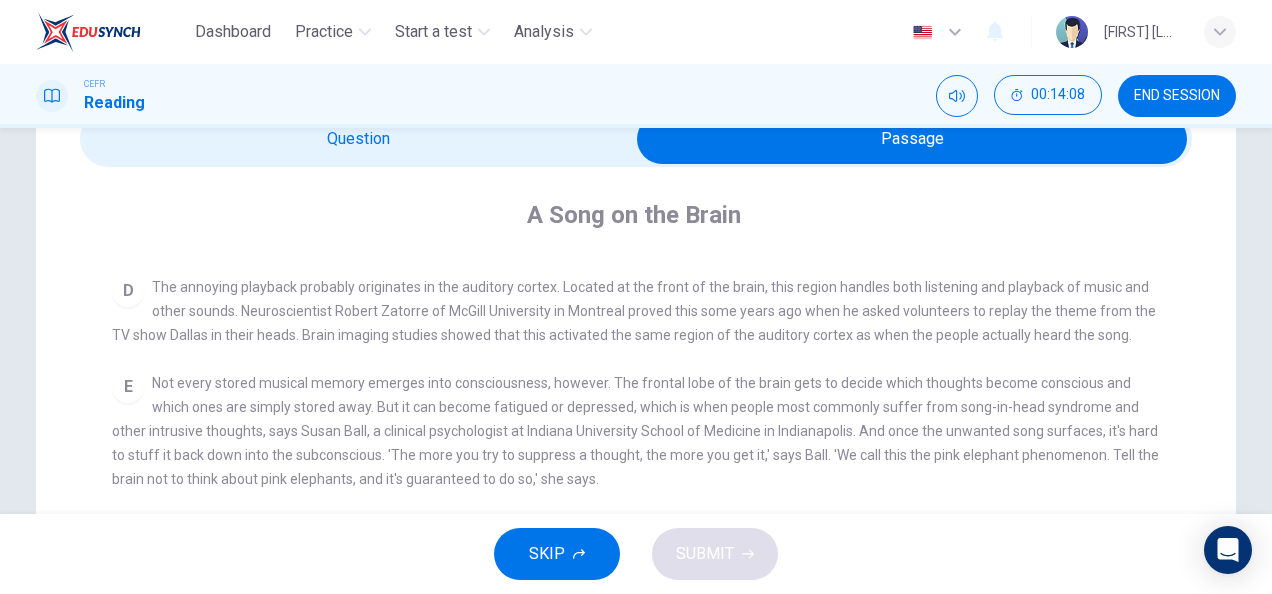 scroll, scrollTop: 674, scrollLeft: 0, axis: vertical 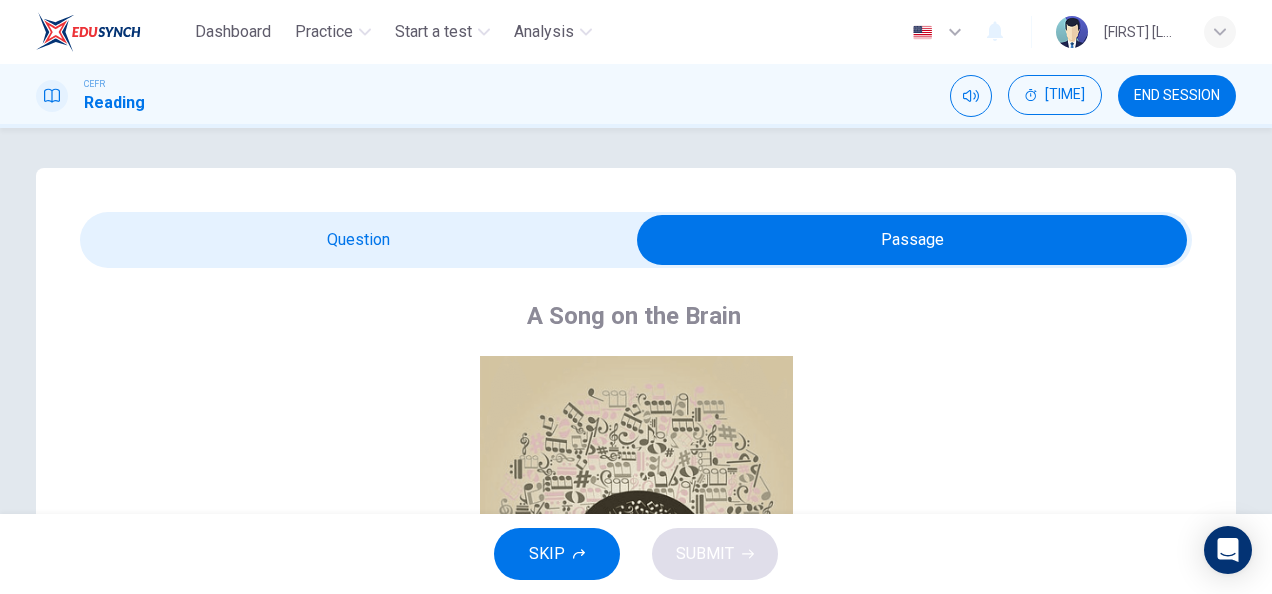 click at bounding box center [912, 240] 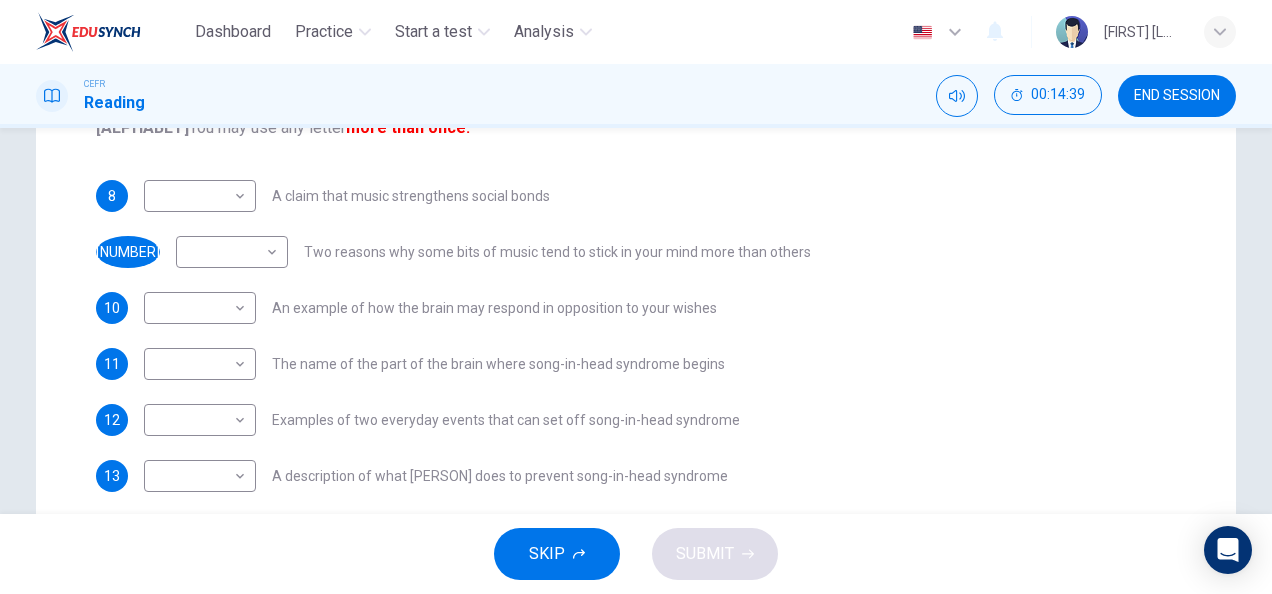 scroll, scrollTop: 383, scrollLeft: 0, axis: vertical 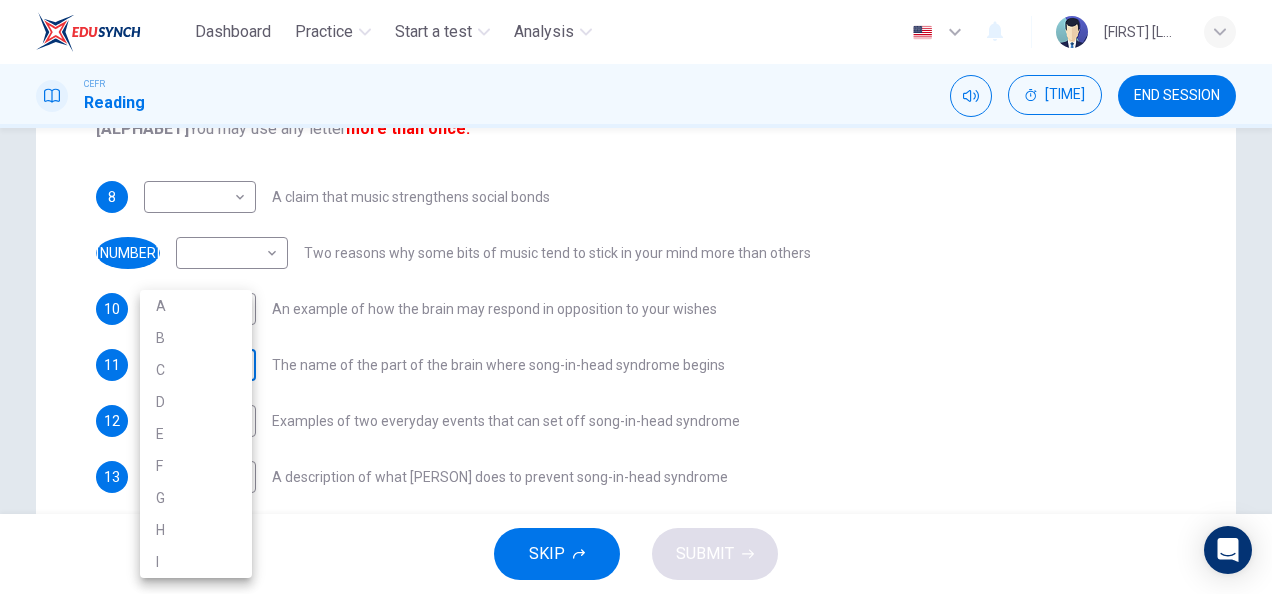 click on "Dashboard Practice Start a test Analysis English en ​ HANIS IZZATI BINTI AMRAN CEFR Reading 00:14:40 END SESSION Question Passage Questions 8 - 13 The Reading Passage has nine paragraphs labelled  A-l .
Which paragraph contains the following information?
Write the correct letter  A-l  in the boxes below.
NB  You may use any letter  more than once. 8 ​ ​ A claim that music strengthens social bonds 9 ​ ​ Two reasons why some bits of music tend to stick in your mind more than others 10 ​ ​ An example of how the brain may respond in opposition to your wishes 11 ​ ​ The name of the part of the brain where song-in-head syndrome begins 12 ​ ​ Examples of two everyday events that can set off song-in-head syndrome 13 ​ ​ A description of what one person does to prevent song-in-head syndrome A Song on the Brain CLICK TO ZOOM Click to Zoom A B C D E F G H I SKIP SUBMIT EduSynch - Online Language Proficiency Testing
Dashboard Practice Start a test Analysis Notifications © Copyright" at bounding box center (636, 297) 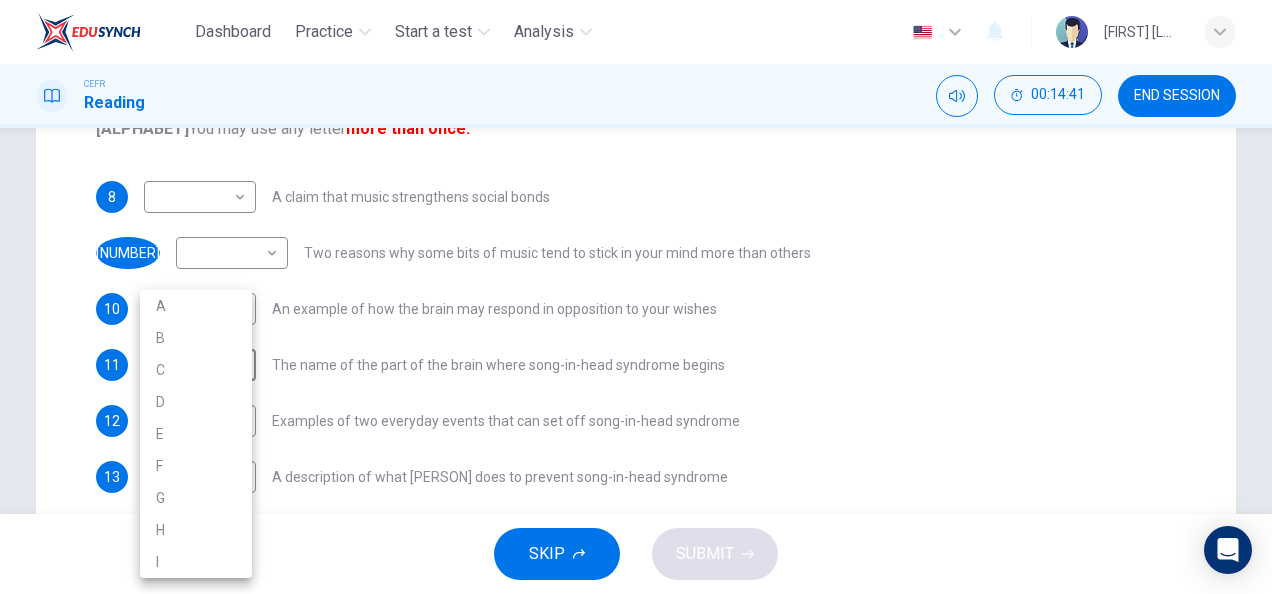 click at bounding box center [636, 297] 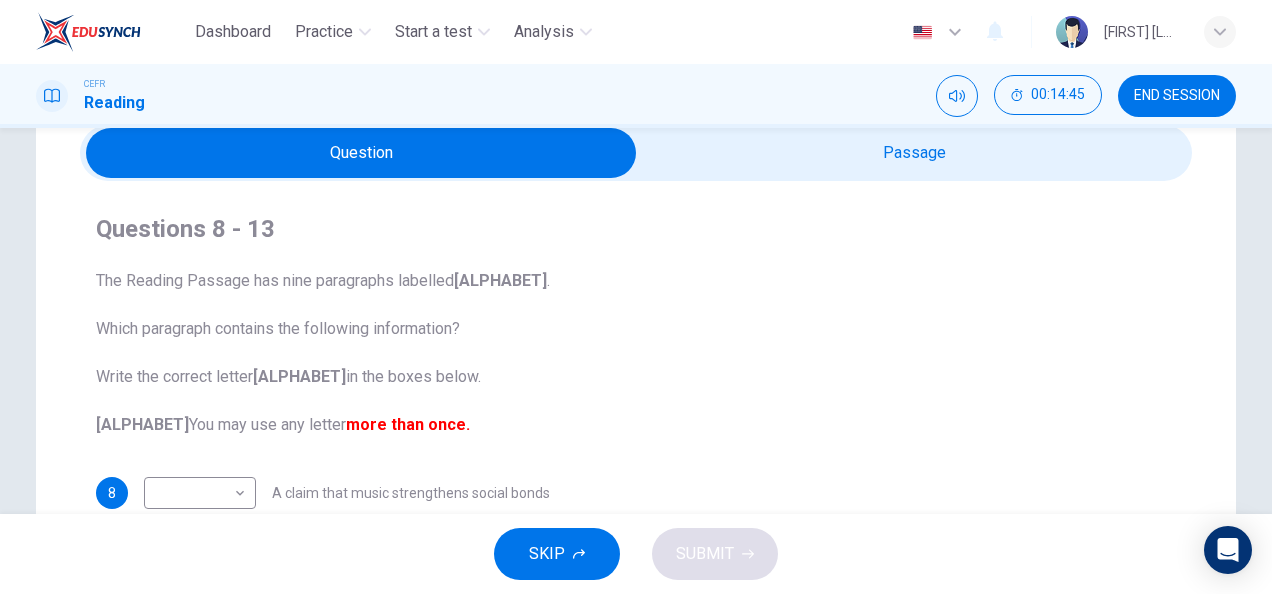 scroll, scrollTop: 70, scrollLeft: 0, axis: vertical 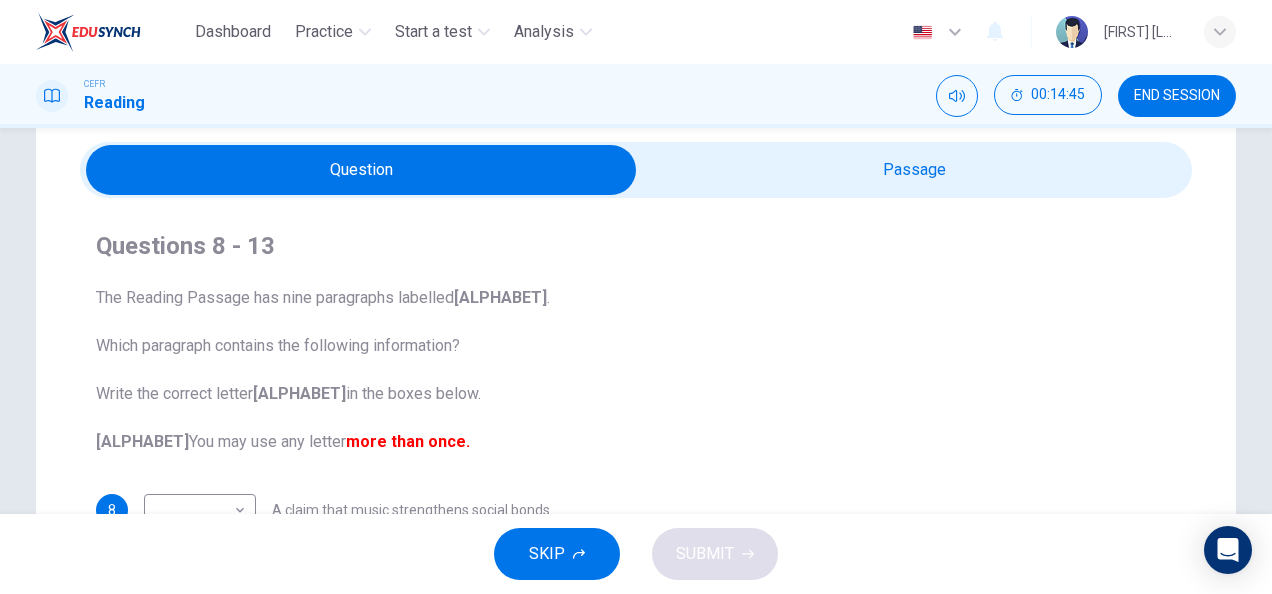 click at bounding box center [361, 170] 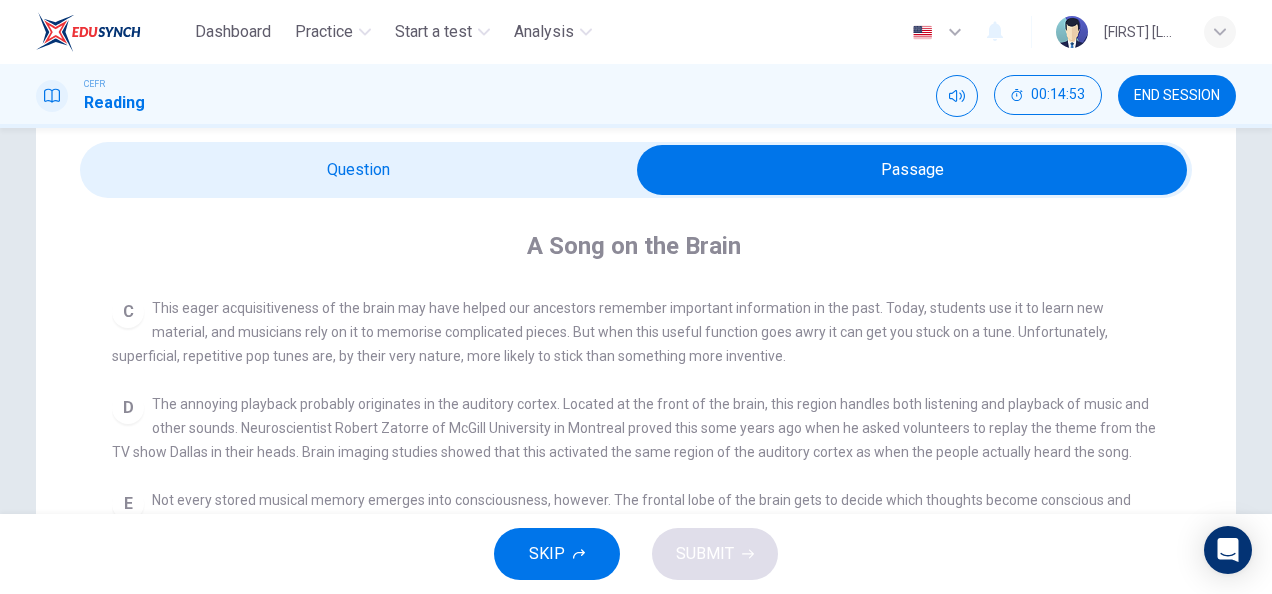 scroll, scrollTop: 569, scrollLeft: 0, axis: vertical 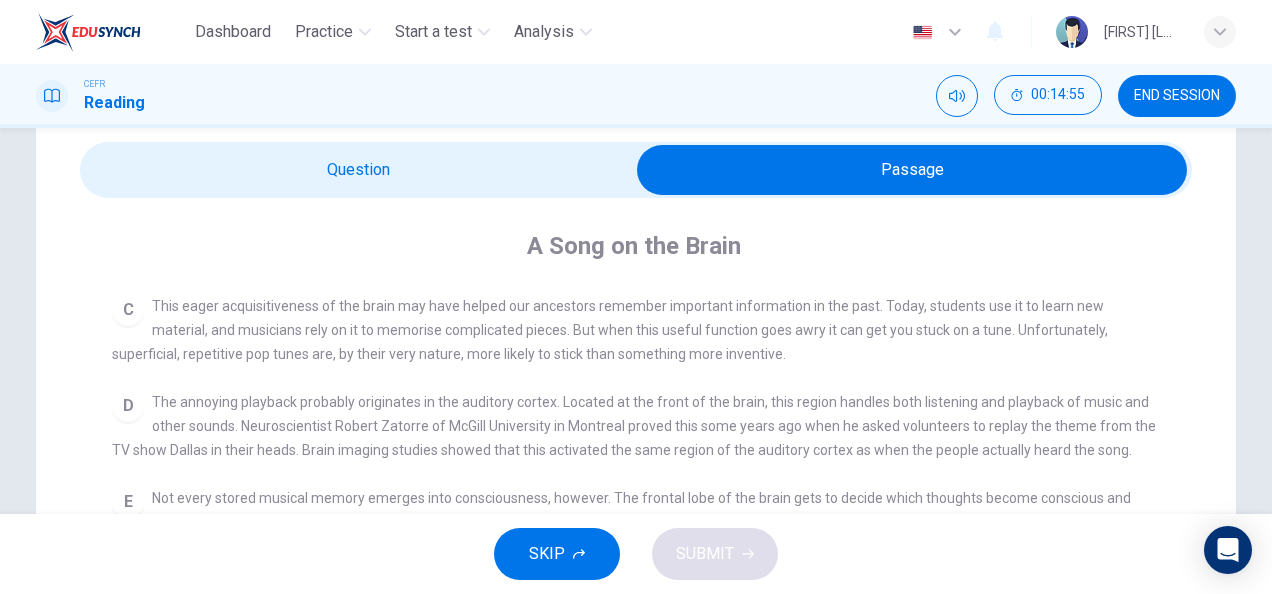 click at bounding box center (912, 170) 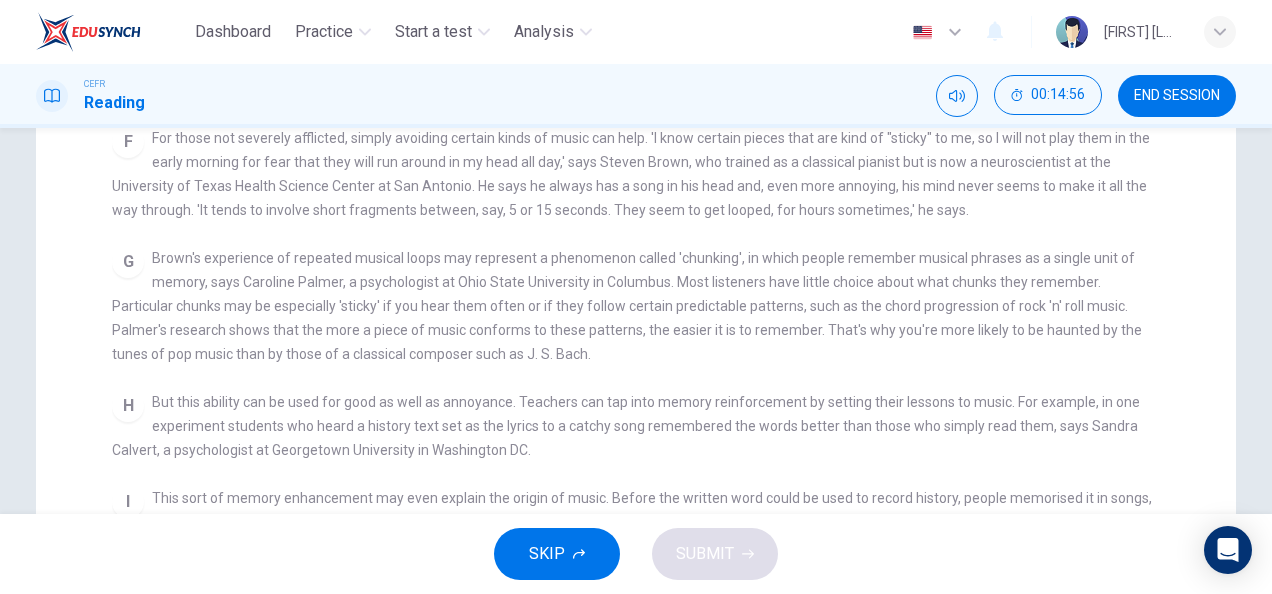 scroll, scrollTop: 642, scrollLeft: 0, axis: vertical 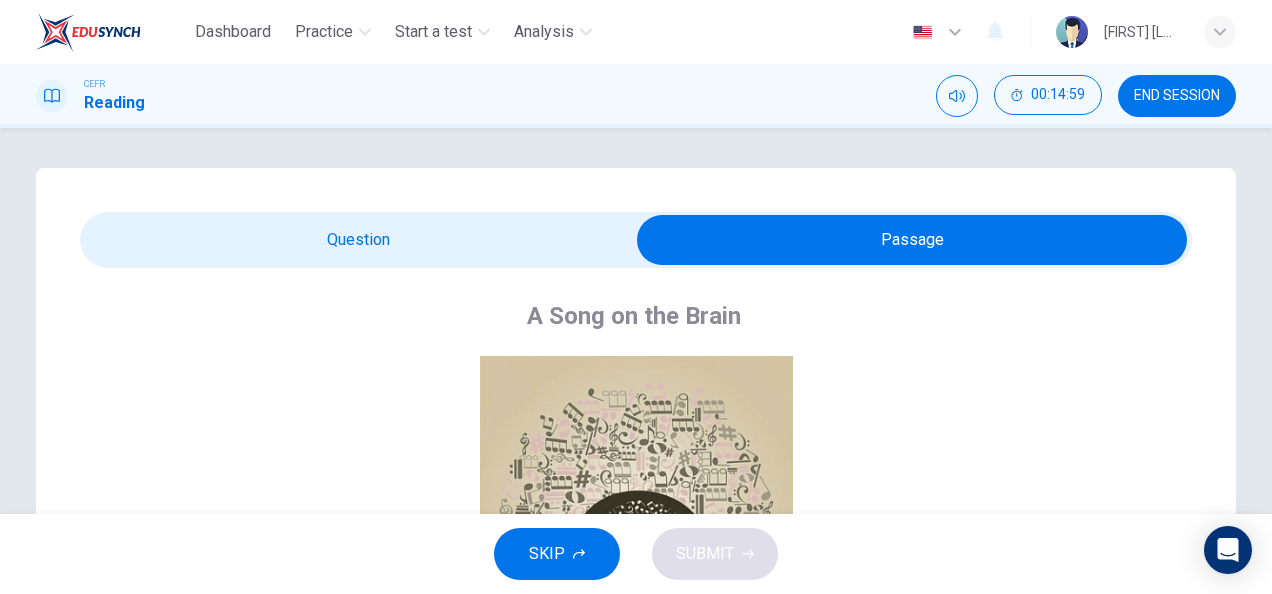 click at bounding box center (912, 240) 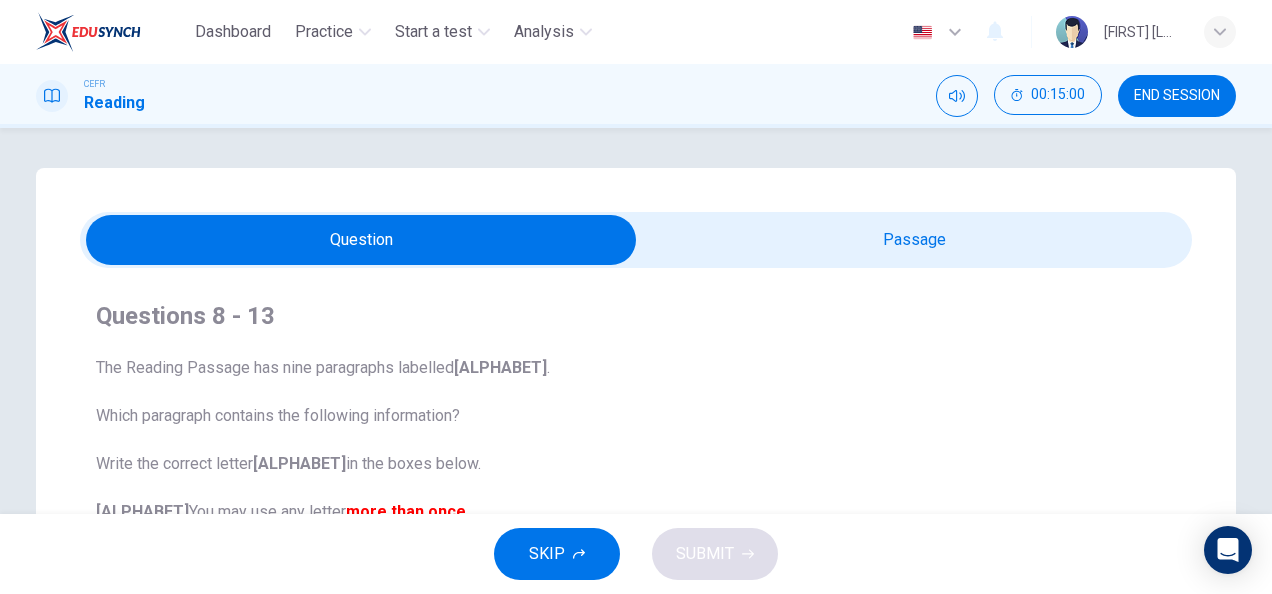 scroll, scrollTop: 498, scrollLeft: 0, axis: vertical 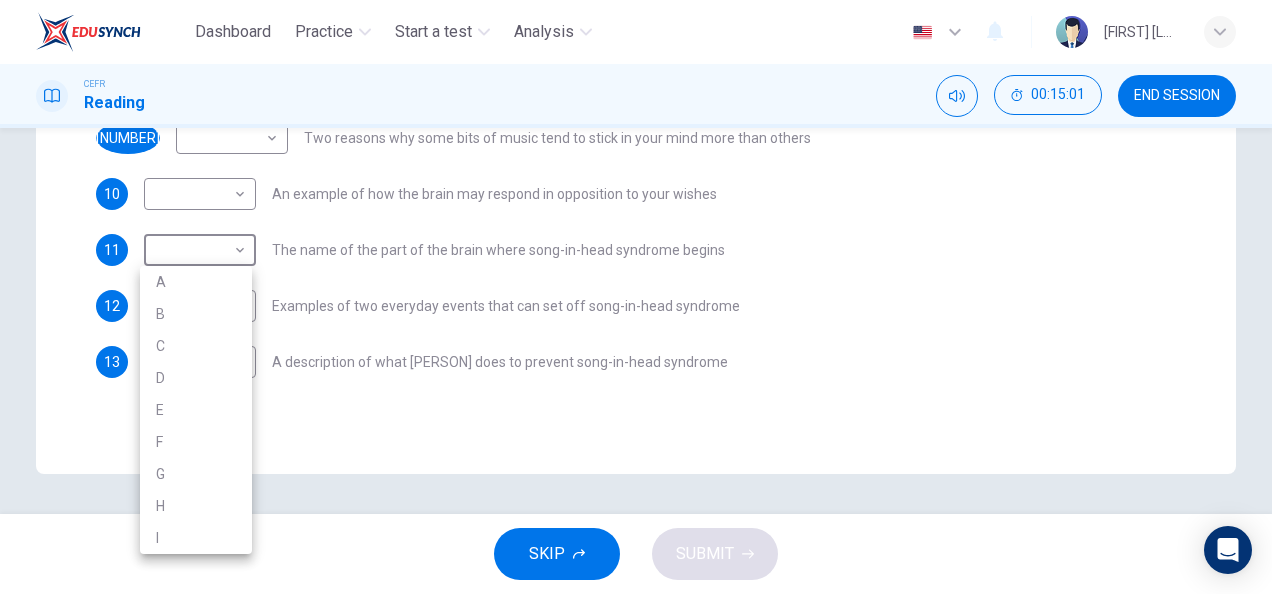 click on "Dashboard Practice Start a test Analysis English en ​ [FIRST] [LAST] CEFR Reading 00:15:01 END SESSION Question Passage Questions 8 - 13 The Reading Passage has nine paragraphs labelled  A-l .
Which paragraph contains the following information?
Write the correct letter  A-l  in the boxes below.
NB  You may use any letter  more than once. 8 ​ ​ A claim that music strengthens social bonds 9 ​ ​ Two reasons why some bits of music tend to stick in your mind more than others 10 ​ ​ An example of how the brain may respond in opposition to your wishes 11 ​ ​ The name of the part of the brain where song-in-head syndrome begins 12 ​ ​ Examples of two everyday events that can set off song-in-head syndrome 13 ​ ​ A description of what one person does to prevent song-in-head syndrome A Song on the Brain CLICK TO ZOOM Click to Zoom A B C D E F G H I SKIP SUBMIT EduSynch - Online Language Proficiency Testing
Dashboard Practice Start a test Analysis Notifications © Copyright" at bounding box center [636, 297] 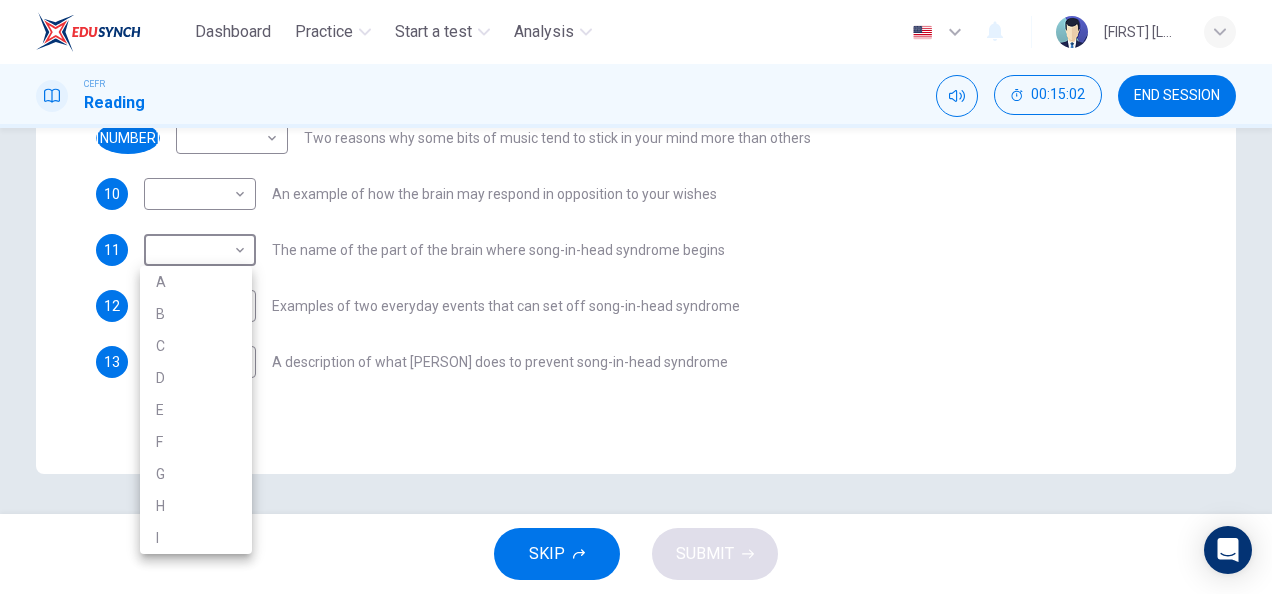click on "D" at bounding box center [196, 378] 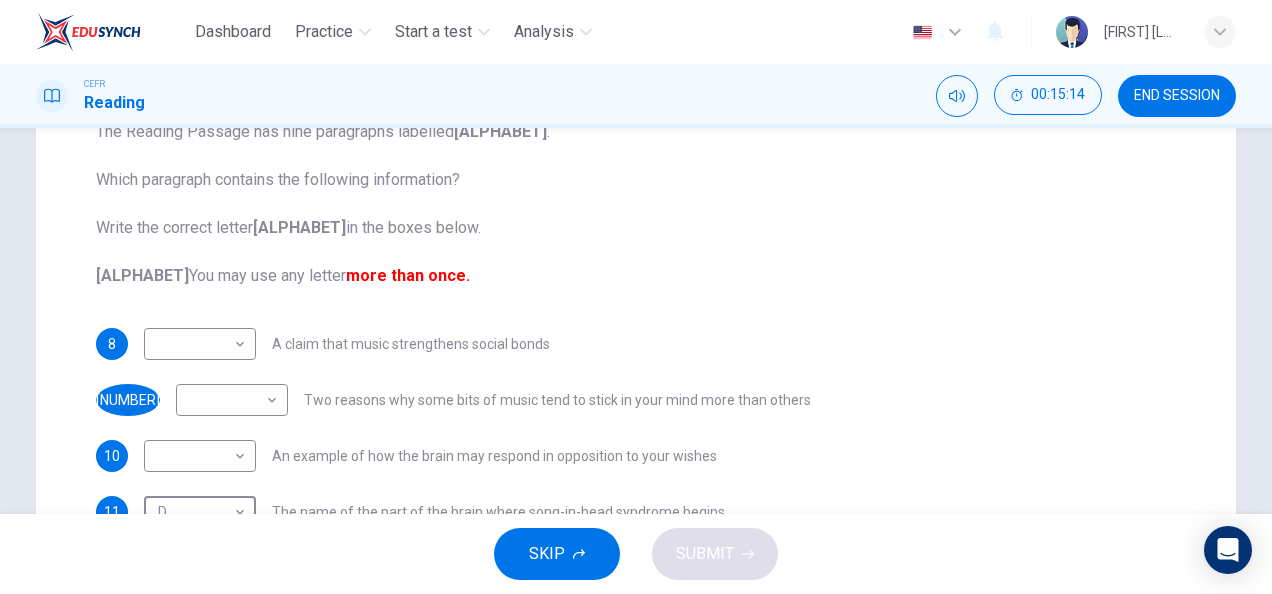 scroll, scrollTop: 321, scrollLeft: 0, axis: vertical 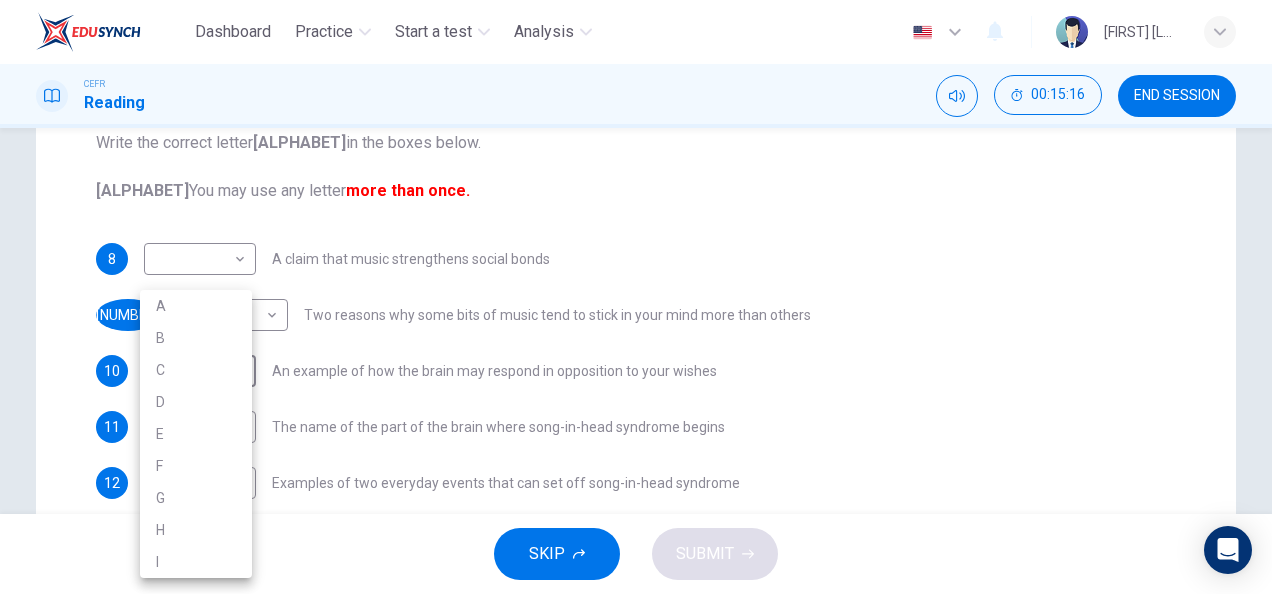 click on "Dashboard Practice Start a test Analysis English en ​ HANIS IZZATI BINTI AMRAN CEFR Reading 00:15:16 END SESSION Question Passage Questions 8 - 13 The Reading Passage has nine paragraphs labelled  A-l .
Which paragraph contains the following information?
Write the correct letter  A-l  in the boxes below.
NB  You may use any letter  more than once. 8 ​ ​ A claim that music strengthens social bonds 9 ​ ​ Two reasons why some bits of music tend to stick in your mind more than others 10 ​ ​ An example of how the brain may respond in opposition to your wishes 11 D D ​ The name of the part of the brain where song-in-head syndrome begins 12 ​ ​ Examples of two everyday events that can set off song-in-head syndrome 13 ​ ​ A description of what one person does to prevent song-in-head syndrome A Song on the Brain CLICK TO ZOOM Click to Zoom A B C D E F G H I SKIP SUBMIT EduSynch - Online Language Proficiency Testing
Dashboard Practice Start a test Analysis Notifications © Copyright" at bounding box center [636, 297] 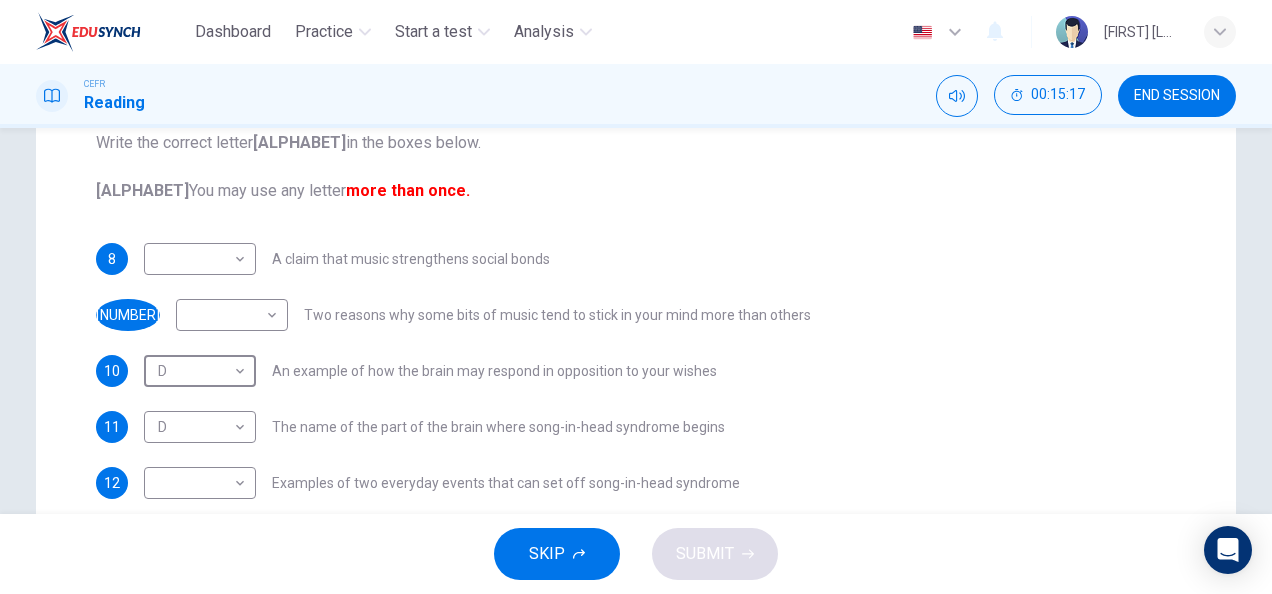 scroll, scrollTop: 0, scrollLeft: 0, axis: both 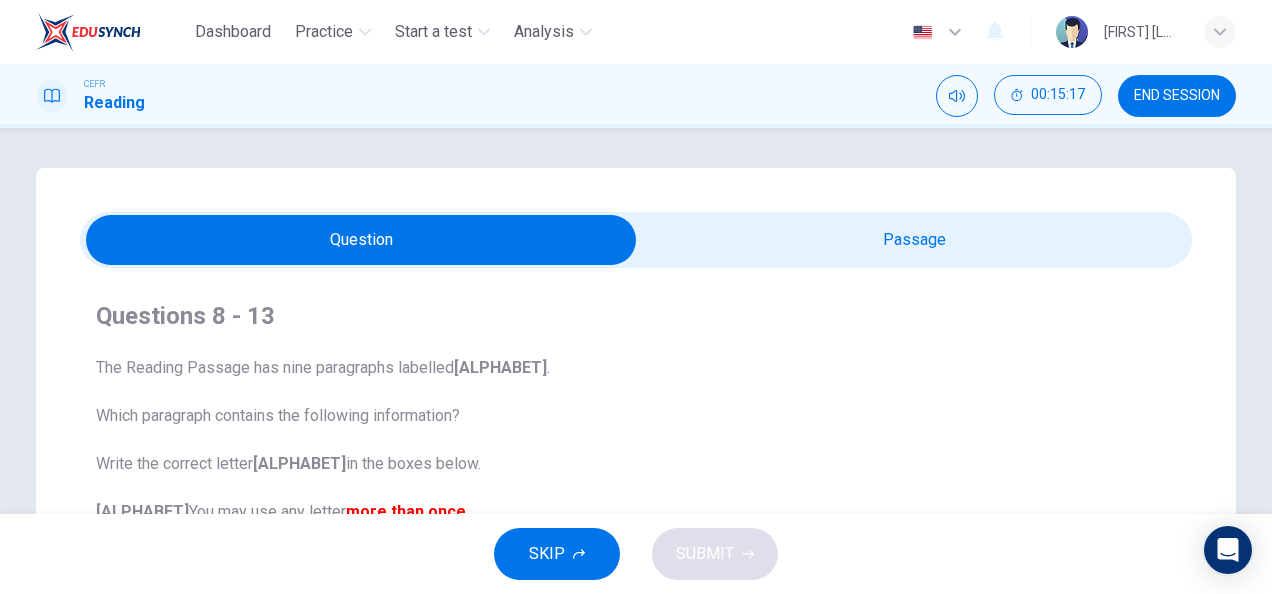 click at bounding box center (361, 240) 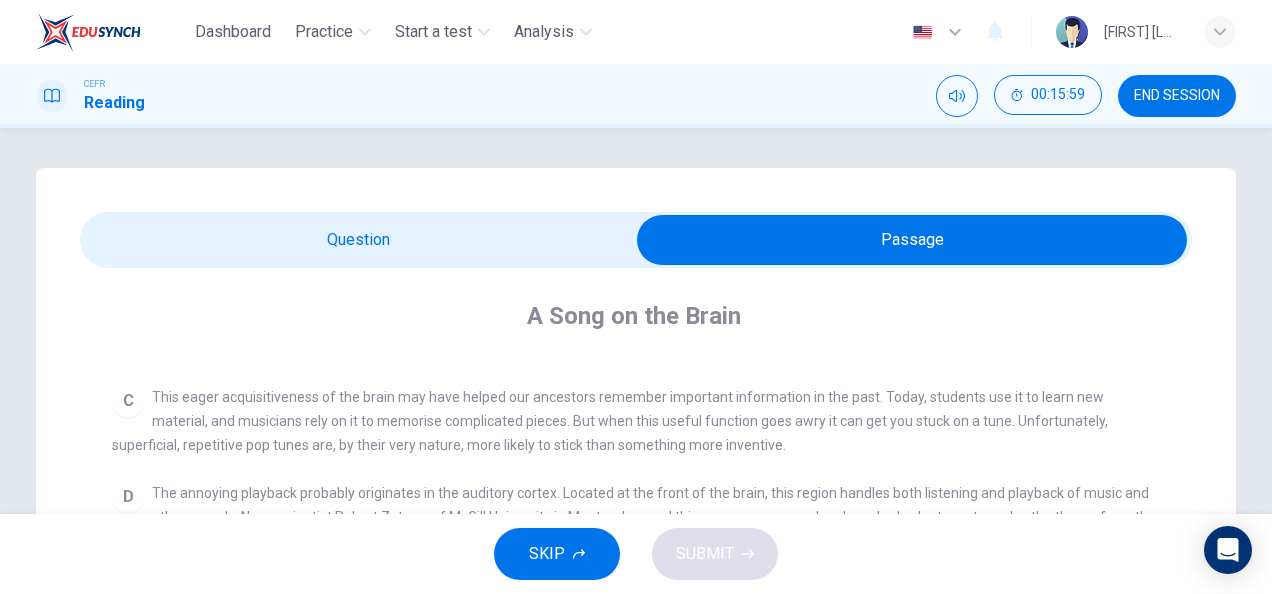 scroll, scrollTop: 674, scrollLeft: 0, axis: vertical 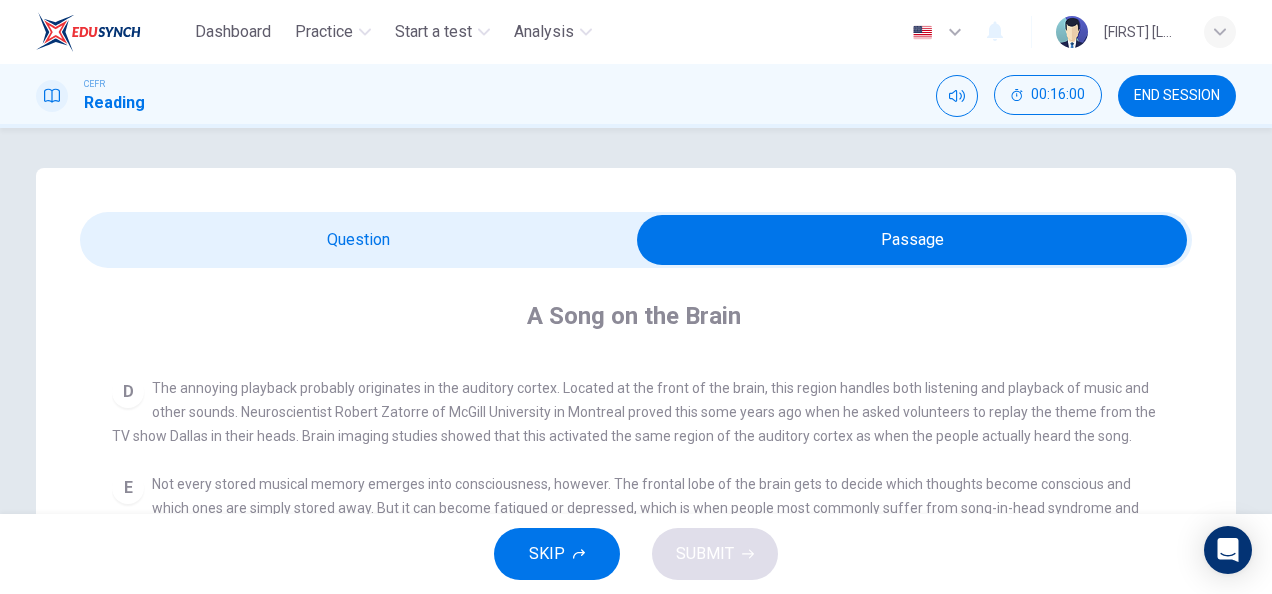 click at bounding box center [912, 240] 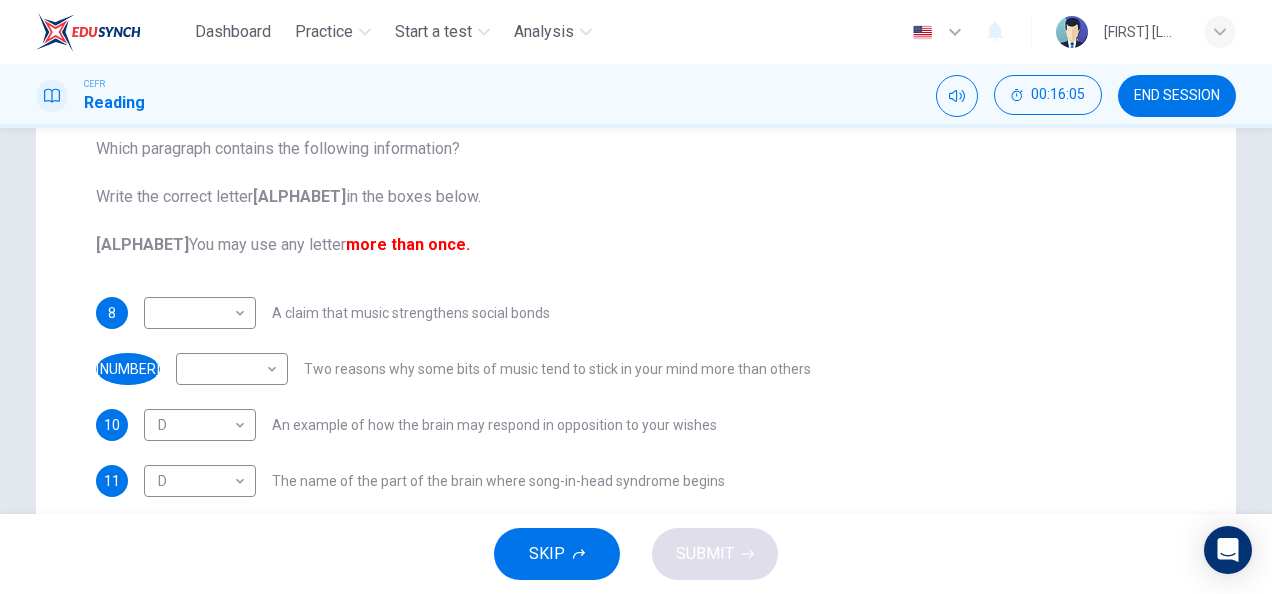 scroll, scrollTop: 0, scrollLeft: 0, axis: both 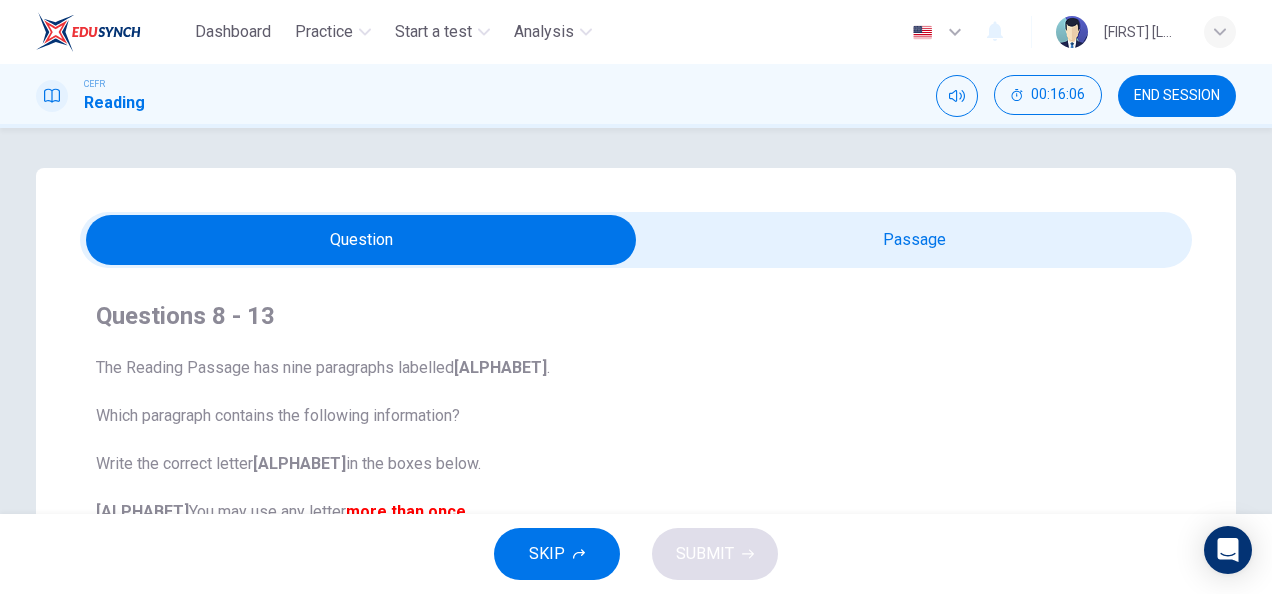click at bounding box center (361, 240) 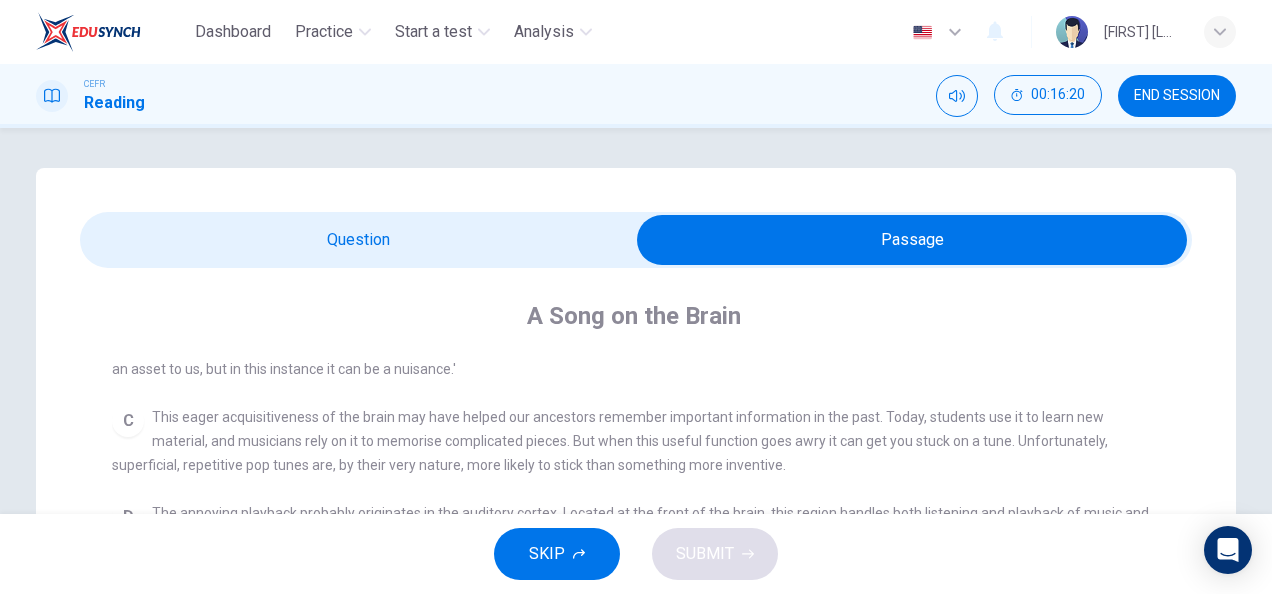 scroll, scrollTop: 446, scrollLeft: 0, axis: vertical 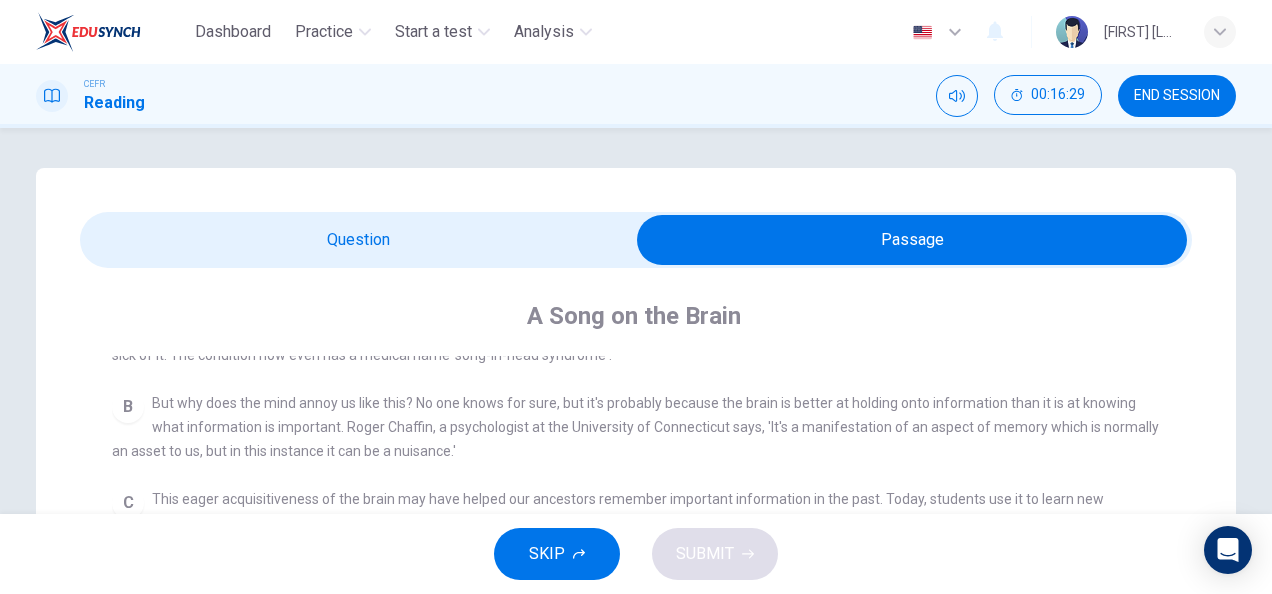 click at bounding box center (912, 240) 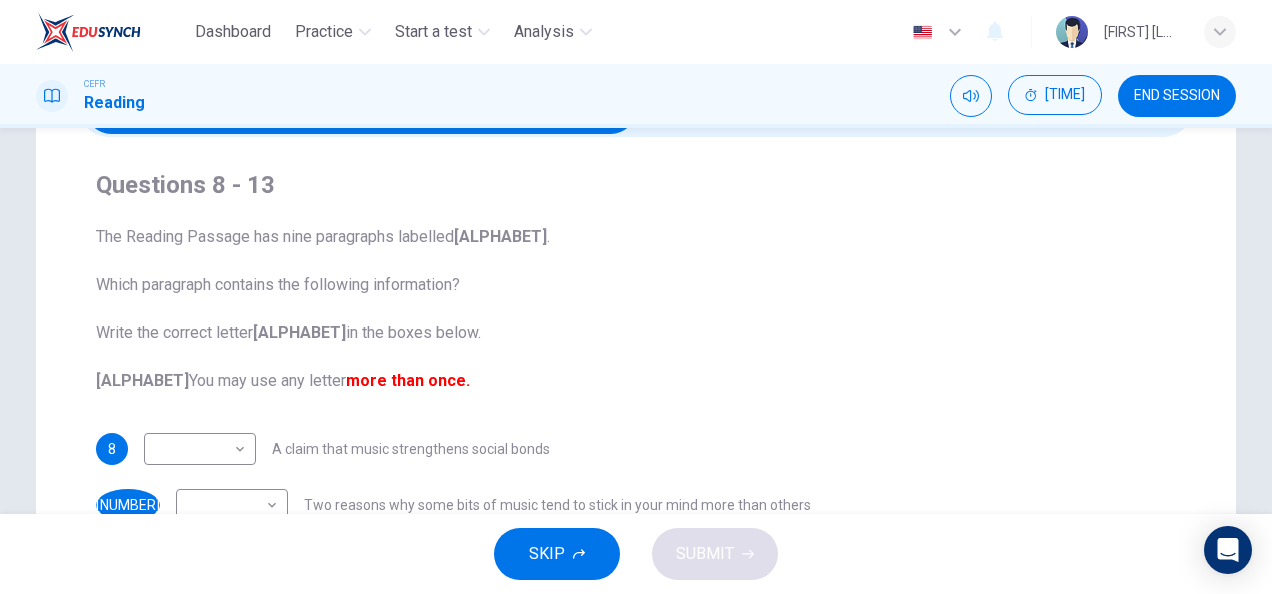 scroll, scrollTop: 0, scrollLeft: 0, axis: both 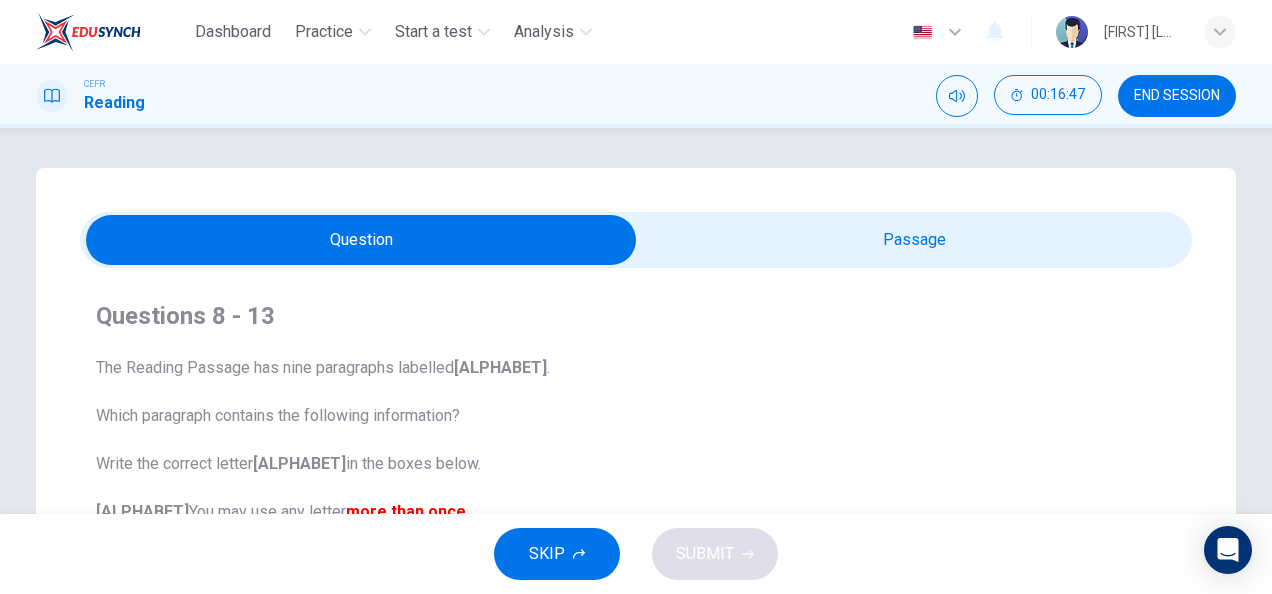 click at bounding box center (361, 240) 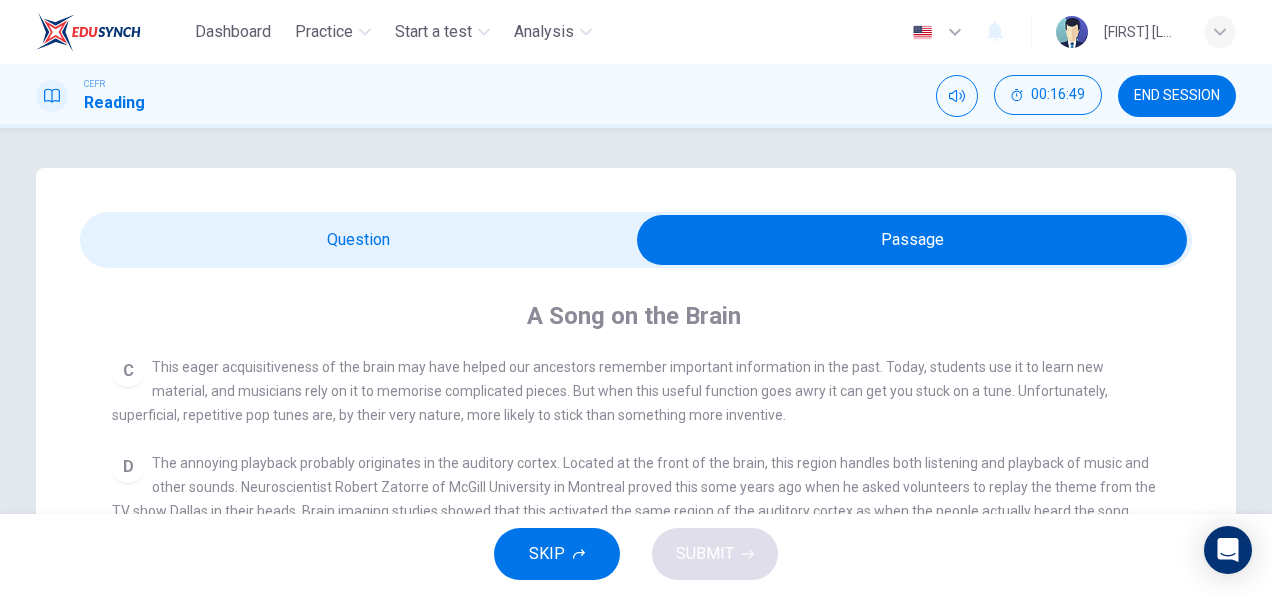 scroll, scrollTop: 674, scrollLeft: 0, axis: vertical 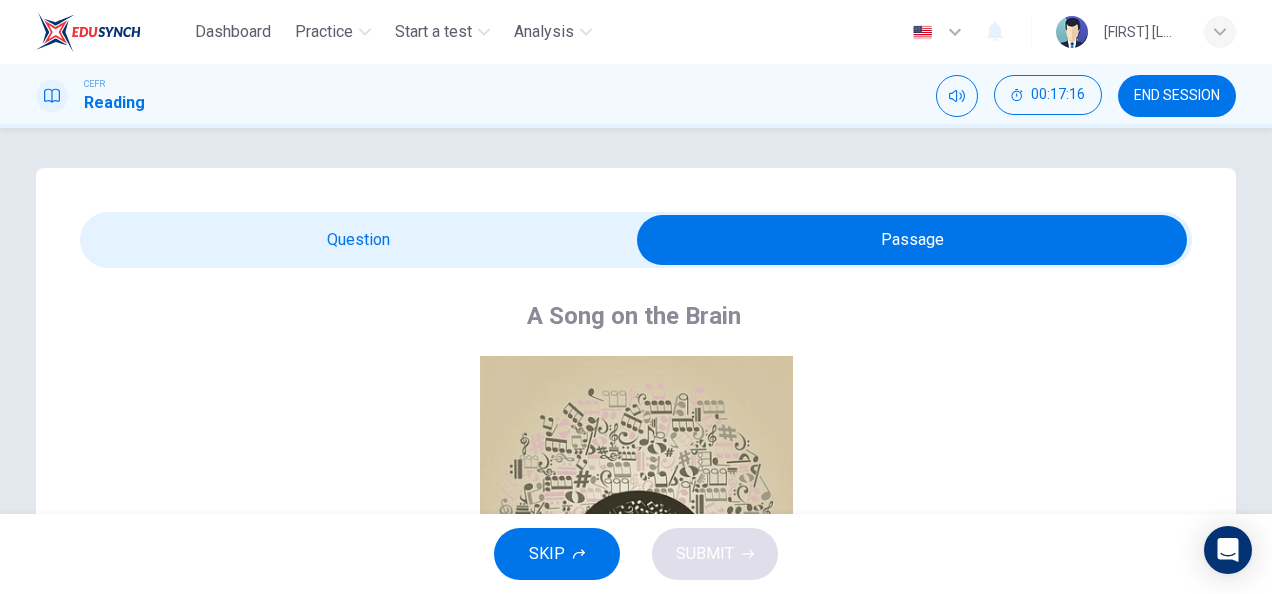 click at bounding box center [912, 240] 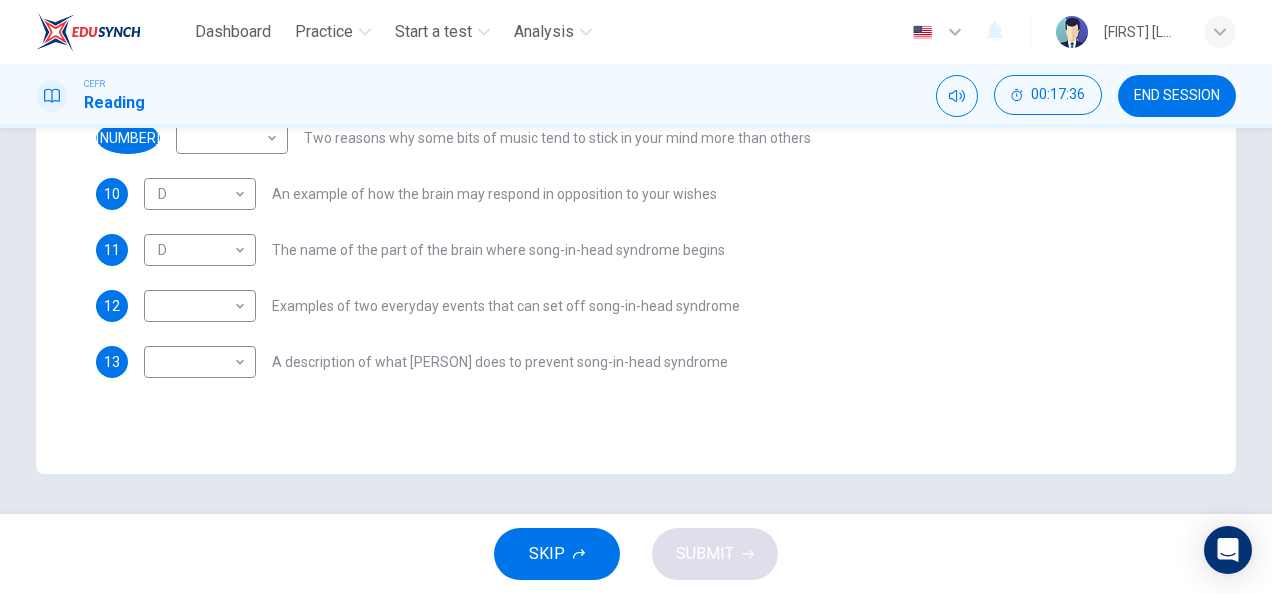 scroll, scrollTop: 0, scrollLeft: 0, axis: both 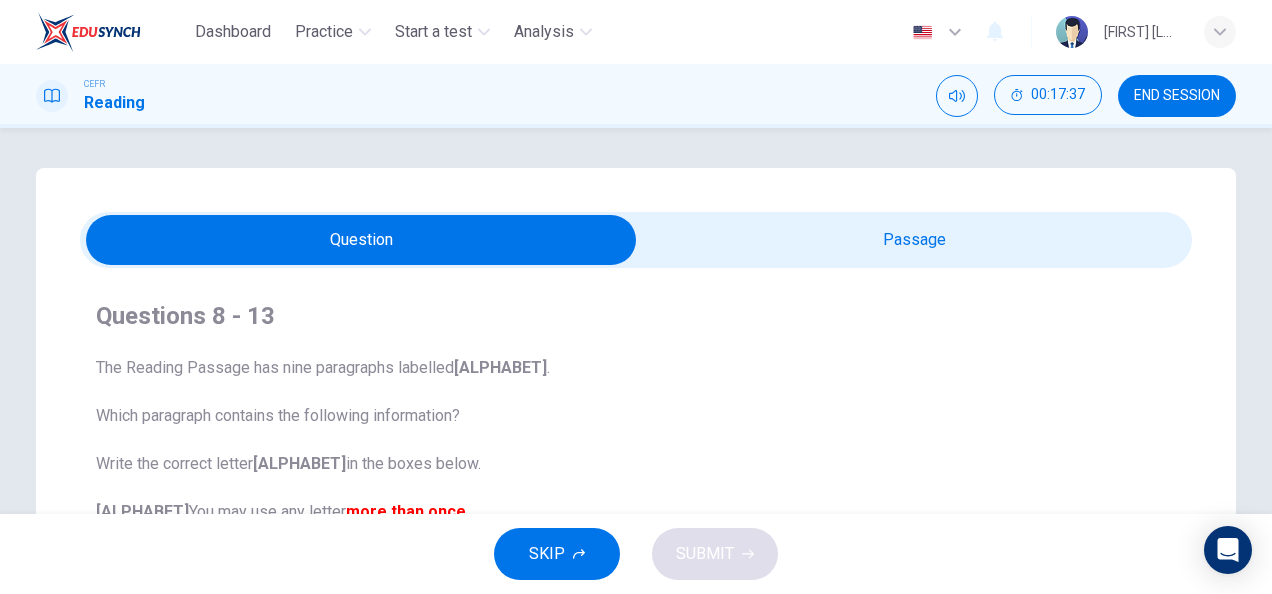 click at bounding box center [361, 240] 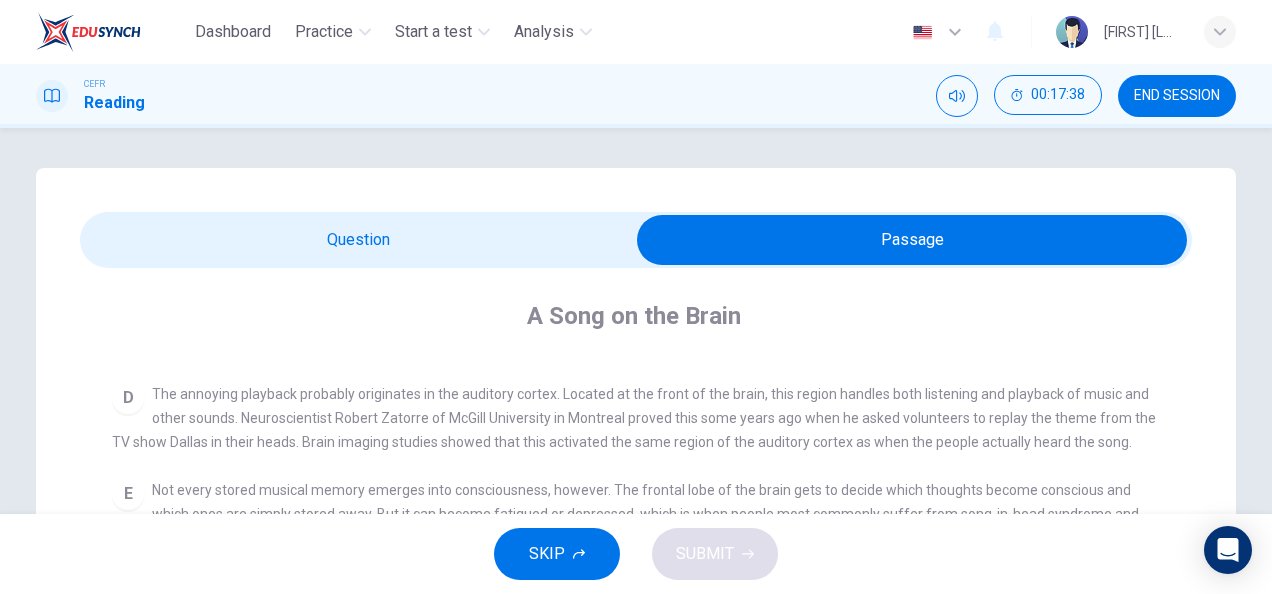 scroll, scrollTop: 674, scrollLeft: 0, axis: vertical 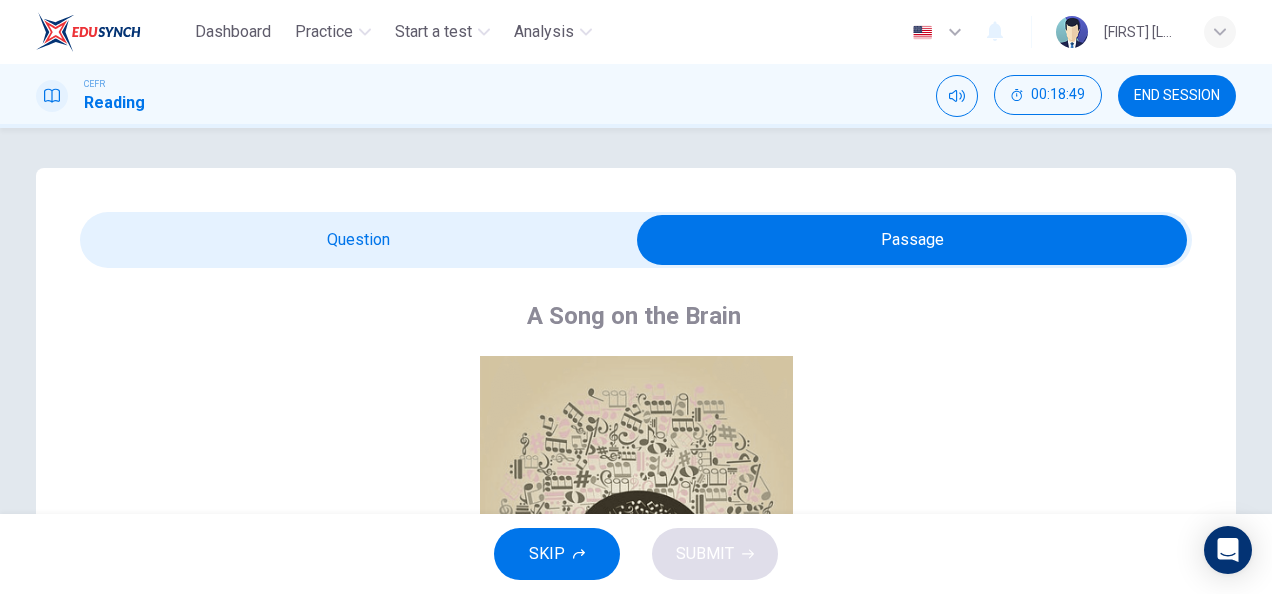 click at bounding box center [912, 240] 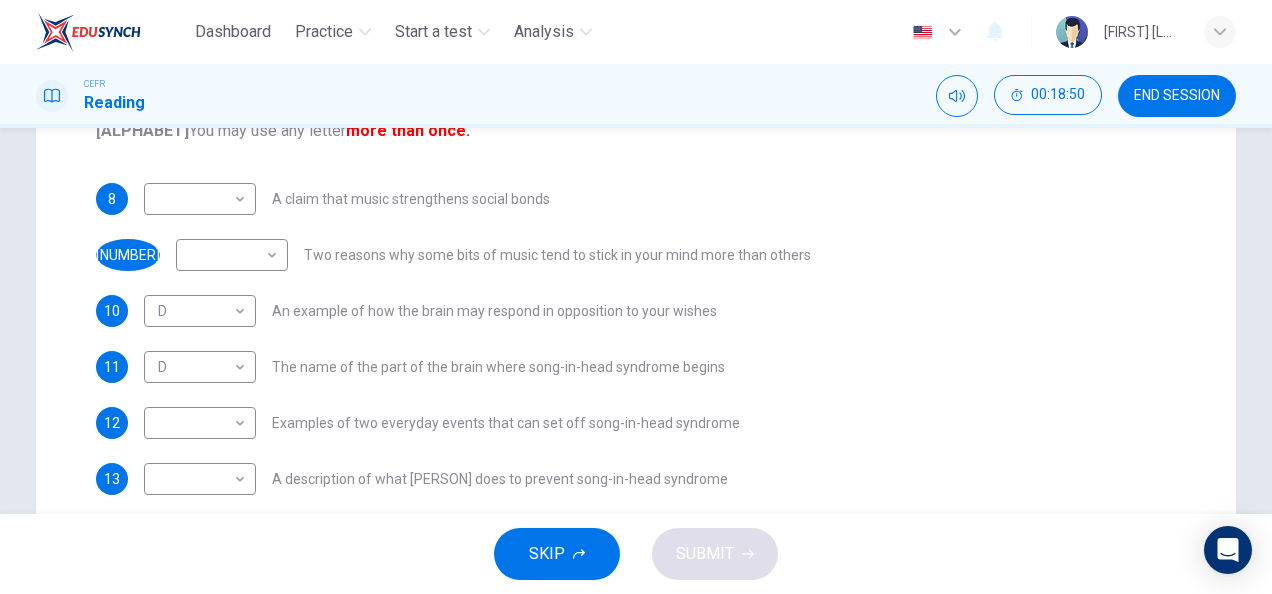 scroll, scrollTop: 498, scrollLeft: 0, axis: vertical 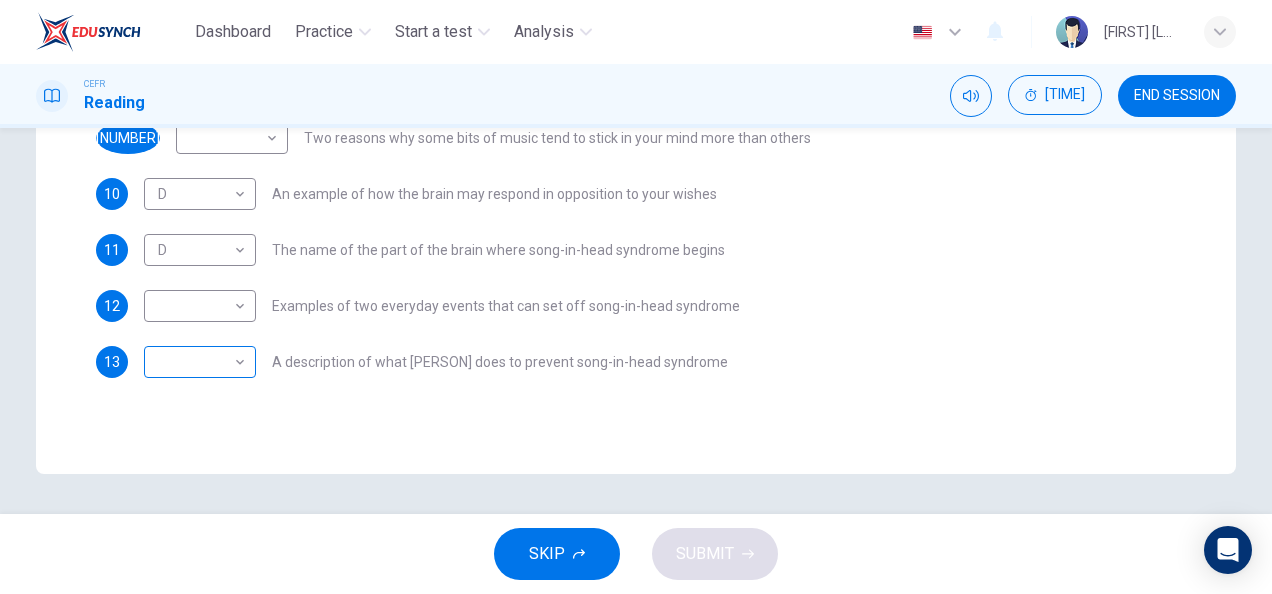 click on "Dashboard Practice Start a test Analysis English en ​ HANIS IZZATI BINTI AMRAN CEFR Reading 00:18:55 END SESSION Question Passage Questions 8 - 13 The Reading Passage has nine paragraphs labelled  A-l .
Which paragraph contains the following information?
Write the correct letter  A-l  in the boxes below.
NB  You may use any letter  more than once. 8 ​ ​ A claim that music strengthens social bonds 9 ​ ​ Two reasons why some bits of music tend to stick in your mind more than others 10 D D ​ An example of how the brain may respond in opposition to your wishes 11 D D ​ The name of the part of the brain where song-in-head syndrome begins 12 ​ ​ Examples of two everyday events that can set off song-in-head syndrome 13 ​ ​ A description of what one person does to prevent song-in-head syndrome A Song on the Brain CLICK TO ZOOM Click to Zoom A B C D E F G H I SKIP SUBMIT EduSynch - Online Language Proficiency Testing
Dashboard Practice Start a test Analysis Notifications © Copyright" at bounding box center (636, 297) 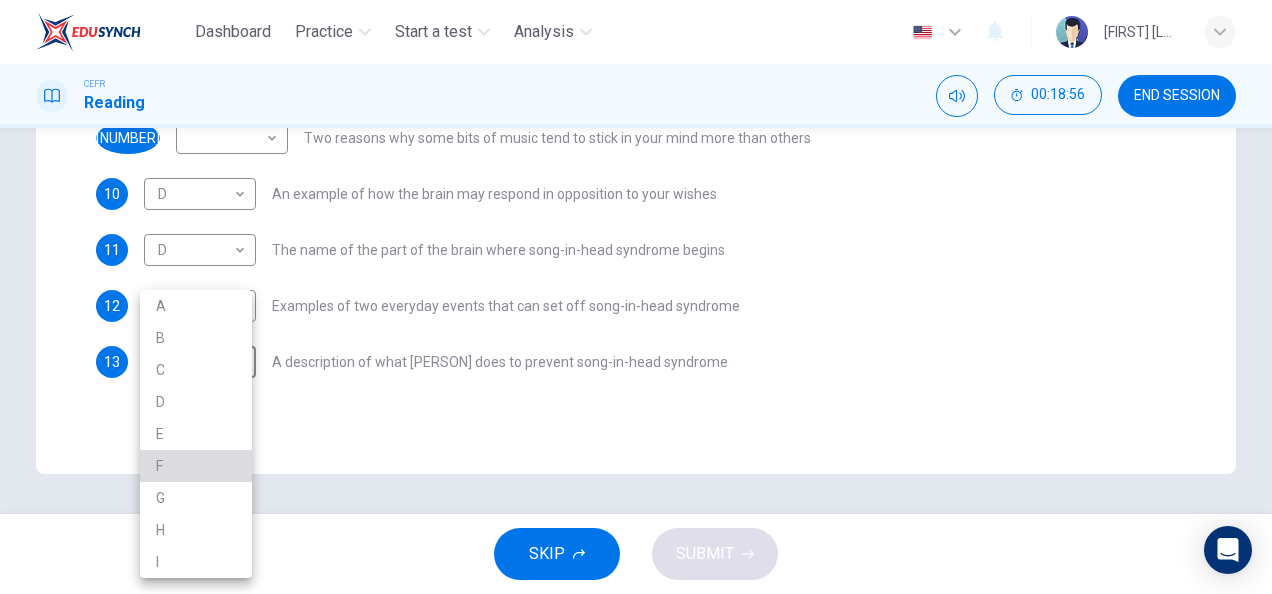 click on "F" at bounding box center (196, 466) 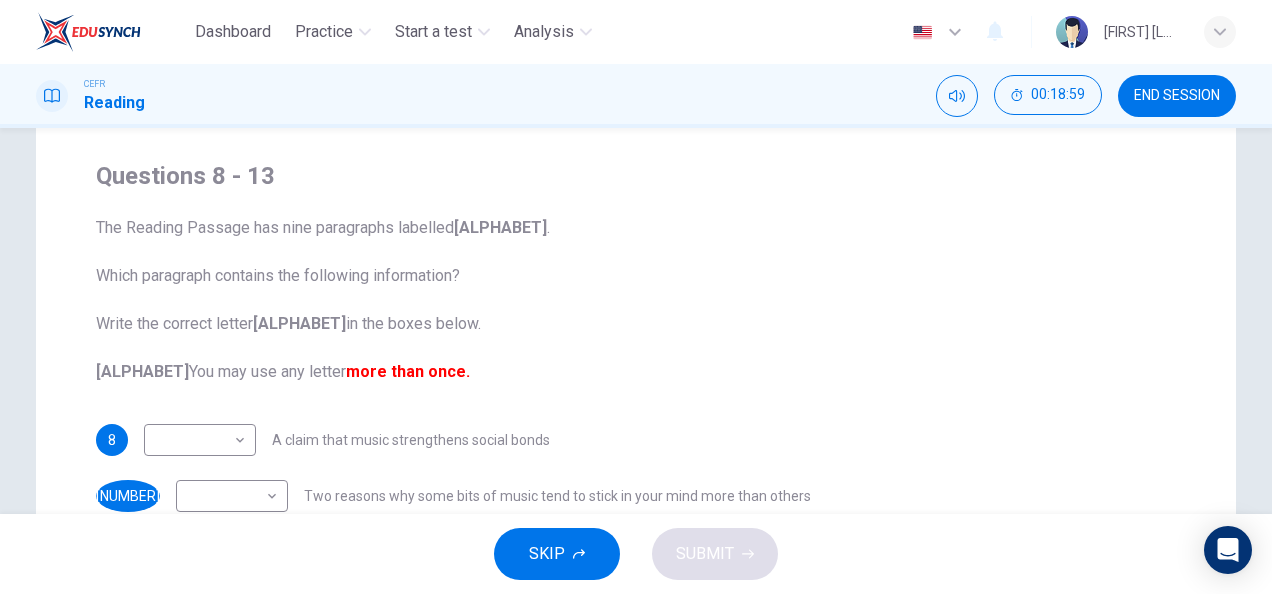 scroll, scrollTop: 0, scrollLeft: 0, axis: both 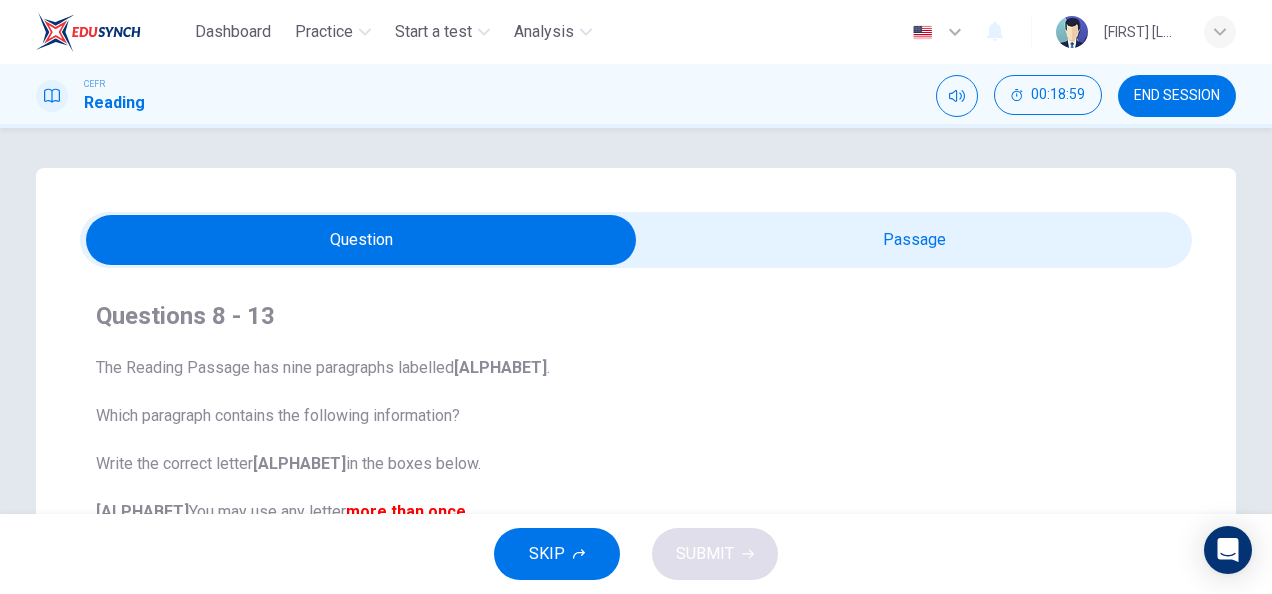 click at bounding box center [361, 240] 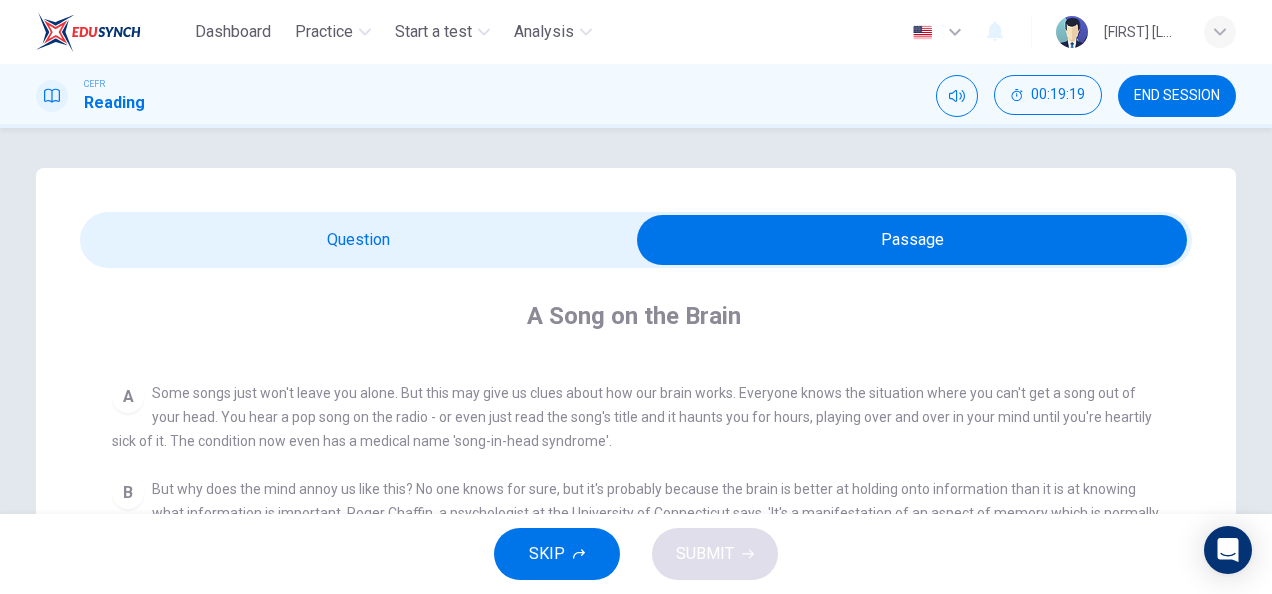 scroll, scrollTop: 674, scrollLeft: 0, axis: vertical 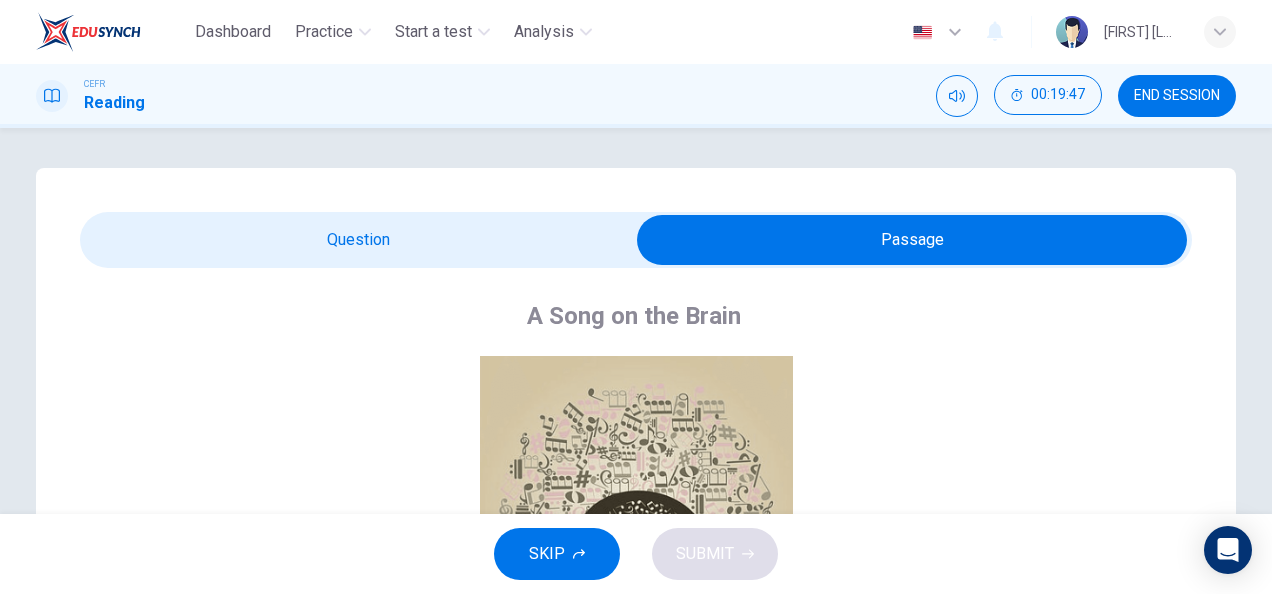 click at bounding box center (912, 240) 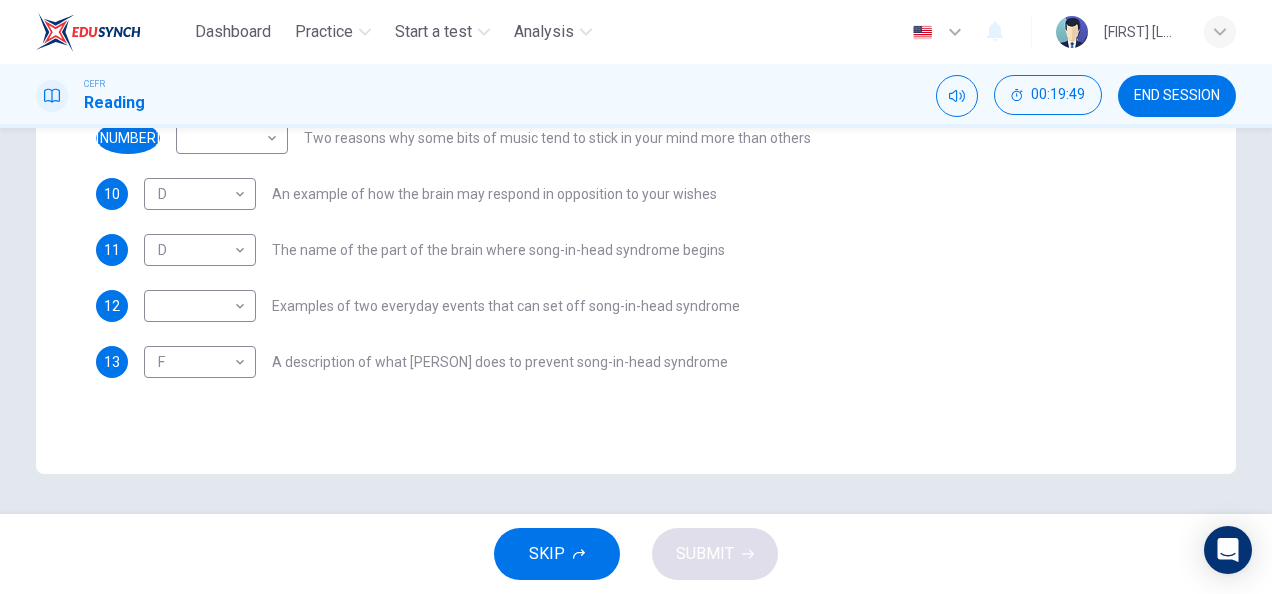 scroll, scrollTop: 350, scrollLeft: 0, axis: vertical 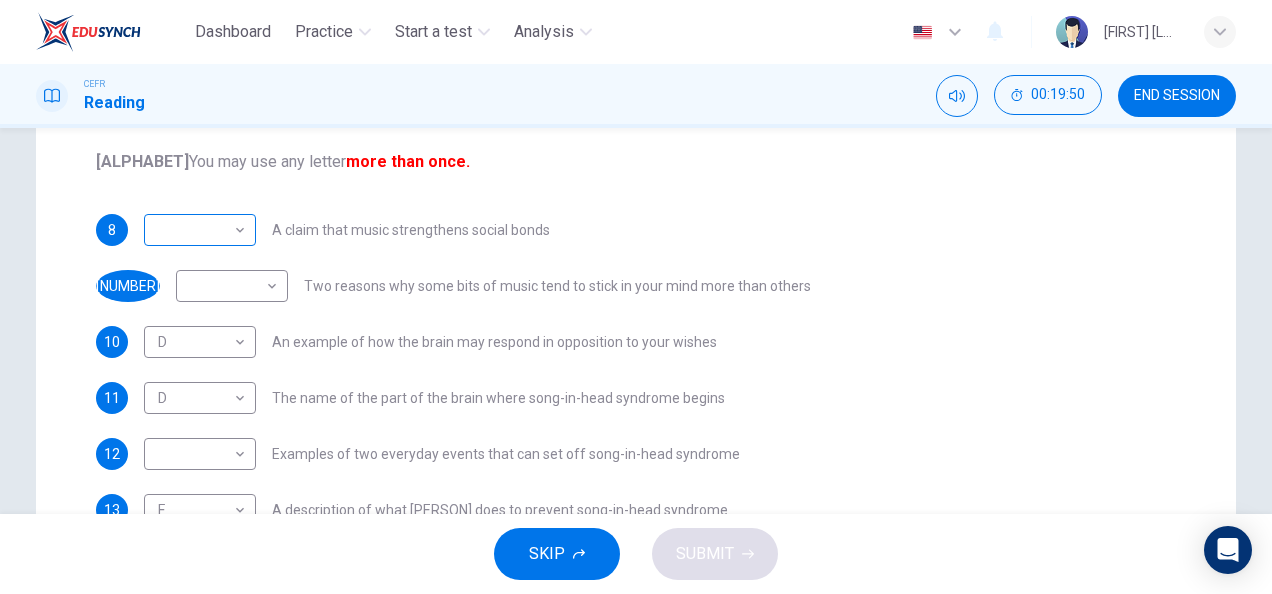 click on "Dashboard Practice Start a test Analysis English en ​ [PERSON] CEFR Reading 00:19:50 END SESSION Question Passage Questions 8 - 13 The Reading Passage has nine paragraphs labelled  A-l .
Which paragraph contains the following information?
Write the correct letter  A-l  in the boxes below.
NB  You may use any letter  more than once. 8 ​ ​ A claim that music strengthens social bonds 9 ​ ​ Two reasons why some bits of music tend to stick in your mind more than others 10 D D ​ An example of how the brain may respond in opposition to your wishes 11 D D ​ The name of the part of the brain where song-in-head syndrome begins 12 ​ ​ Examples of two everyday events that can set off song-in-head syndrome 13 F F ​ A description of what one person does to prevent song-in-head syndrome A Song on the Brain CLICK TO ZOOM Click to Zoom A B C D E F G H I SKIP SUBMIT EduSynch - Online Language Proficiency Testing
Dashboard Practice Start a test Analysis Notifications © Copyright" at bounding box center [636, 297] 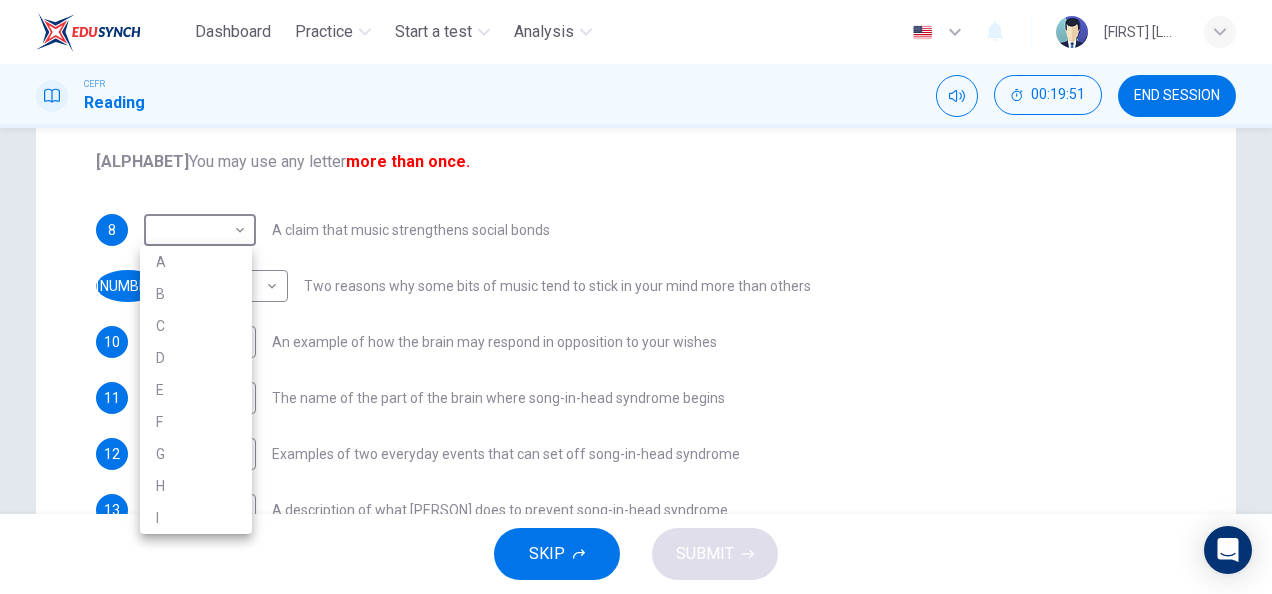 click on "I" at bounding box center [196, 518] 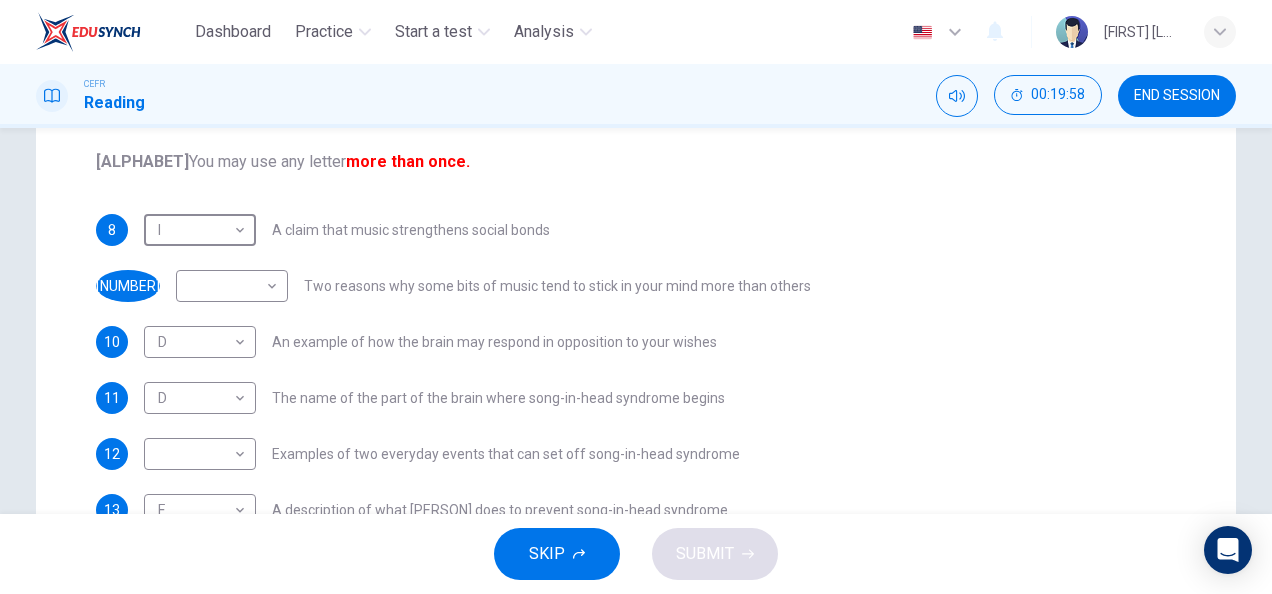 scroll, scrollTop: 0, scrollLeft: 0, axis: both 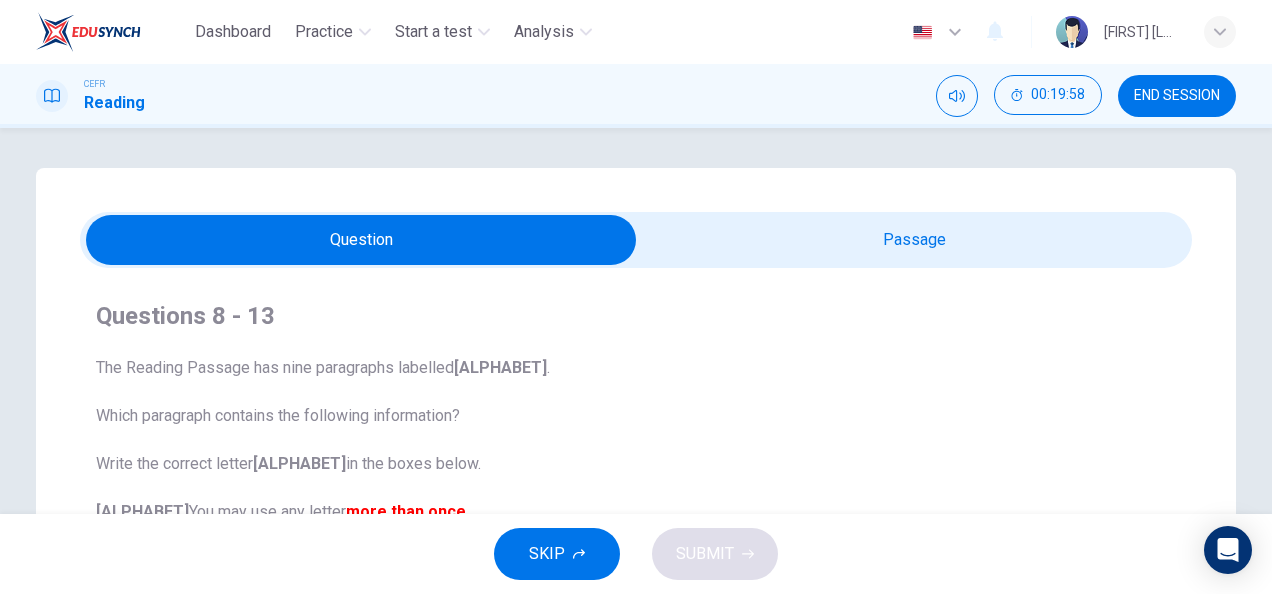 click at bounding box center [361, 240] 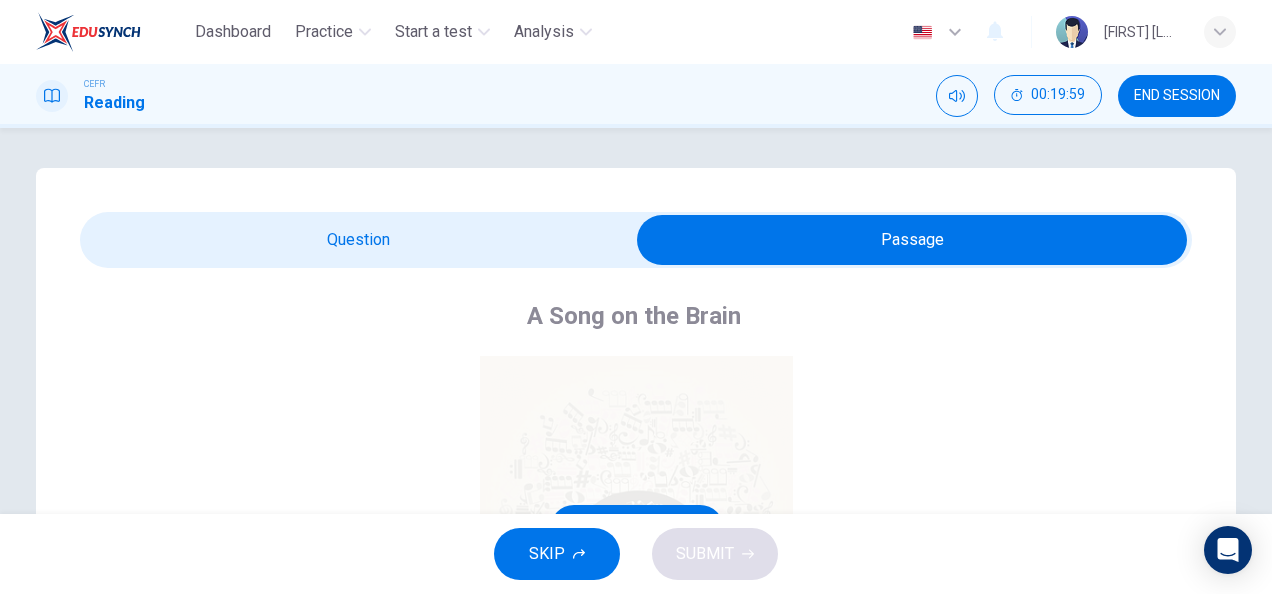 scroll, scrollTop: 674, scrollLeft: 0, axis: vertical 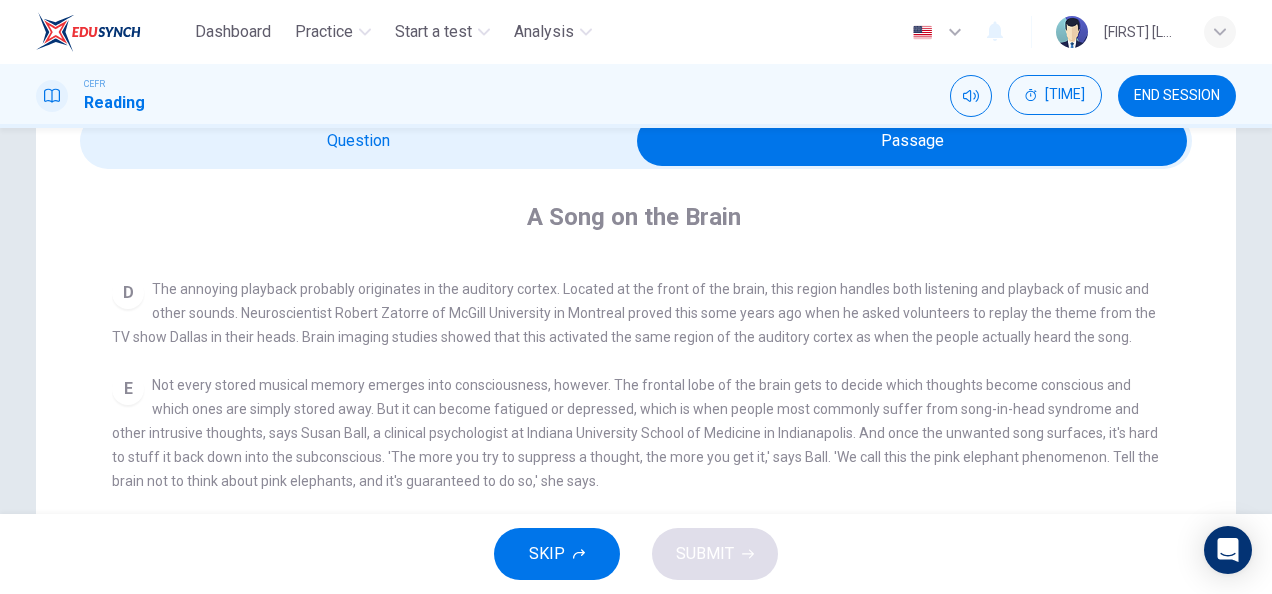 click at bounding box center [912, 141] 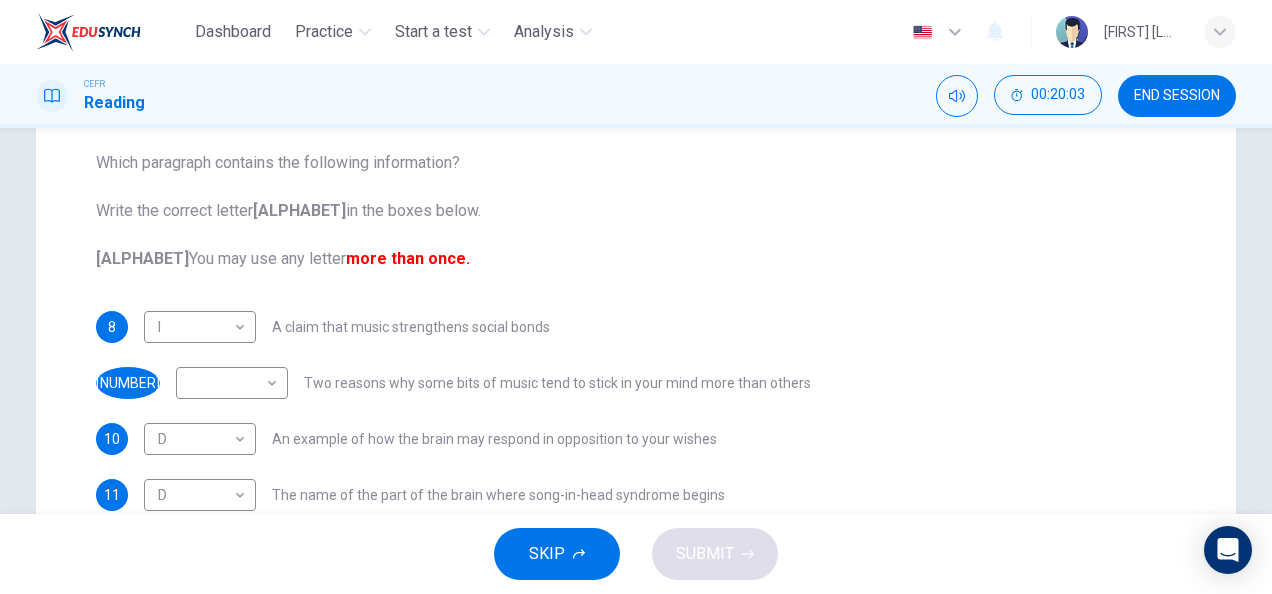 scroll, scrollTop: 0, scrollLeft: 0, axis: both 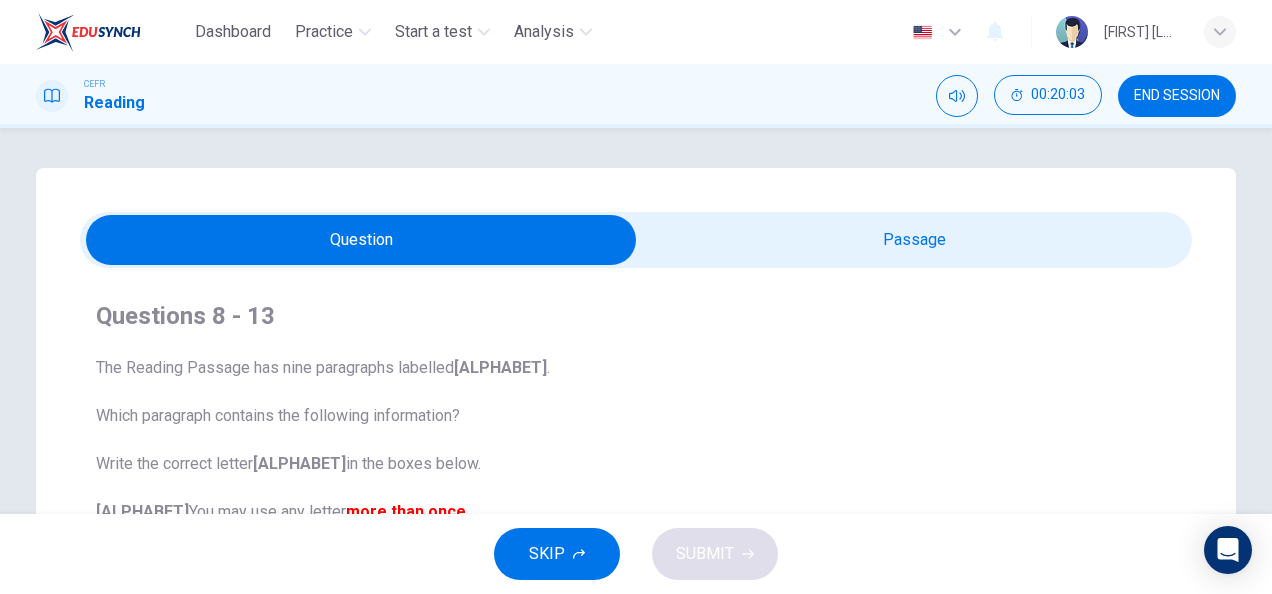 click at bounding box center (361, 240) 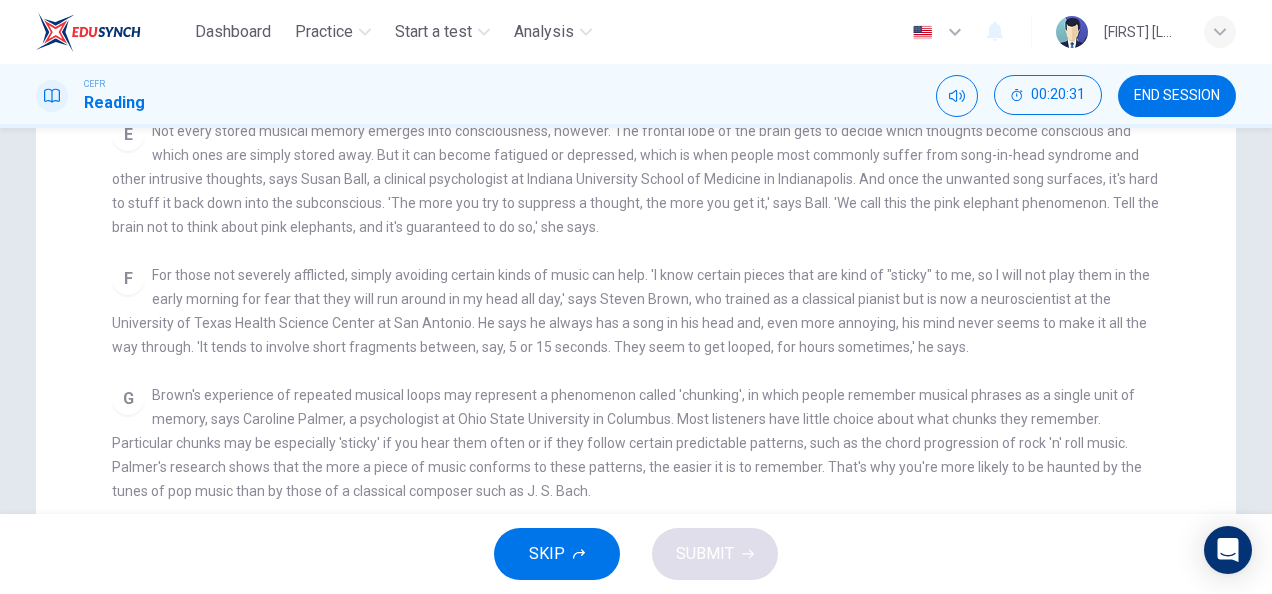 scroll, scrollTop: 354, scrollLeft: 0, axis: vertical 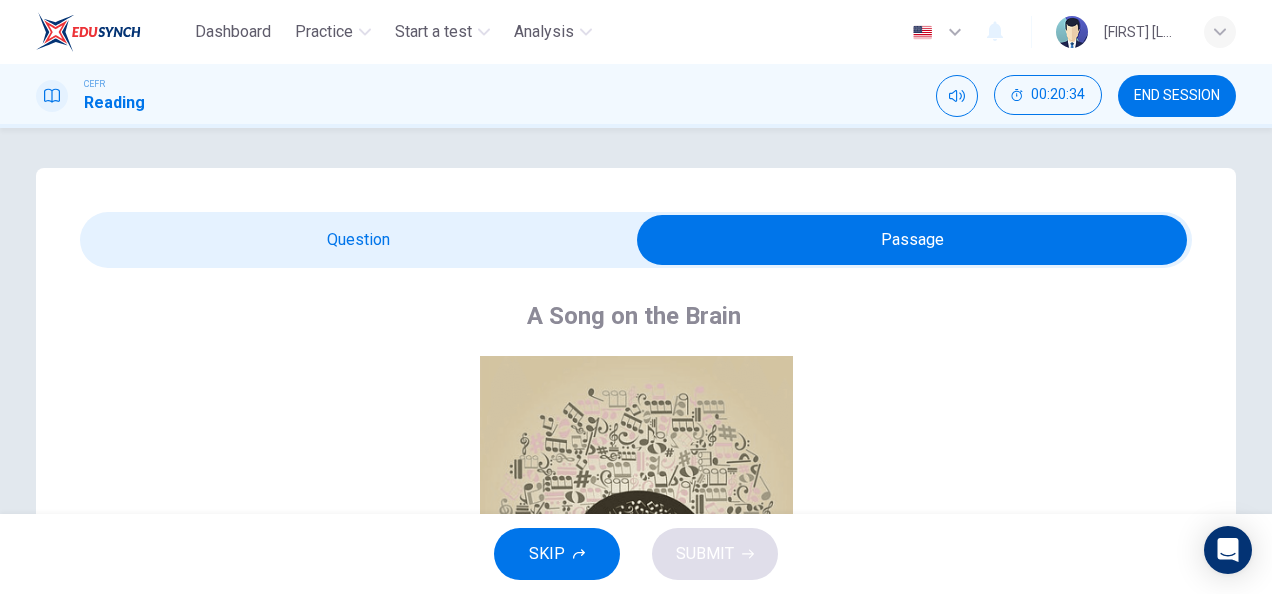 click at bounding box center (912, 240) 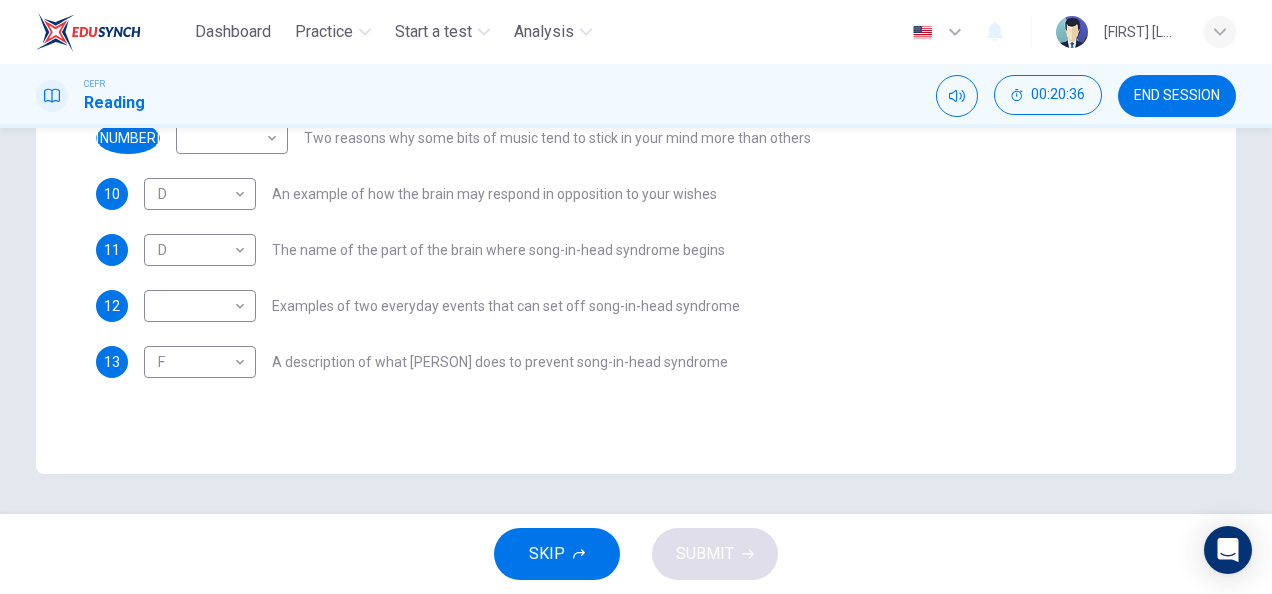 scroll, scrollTop: 385, scrollLeft: 0, axis: vertical 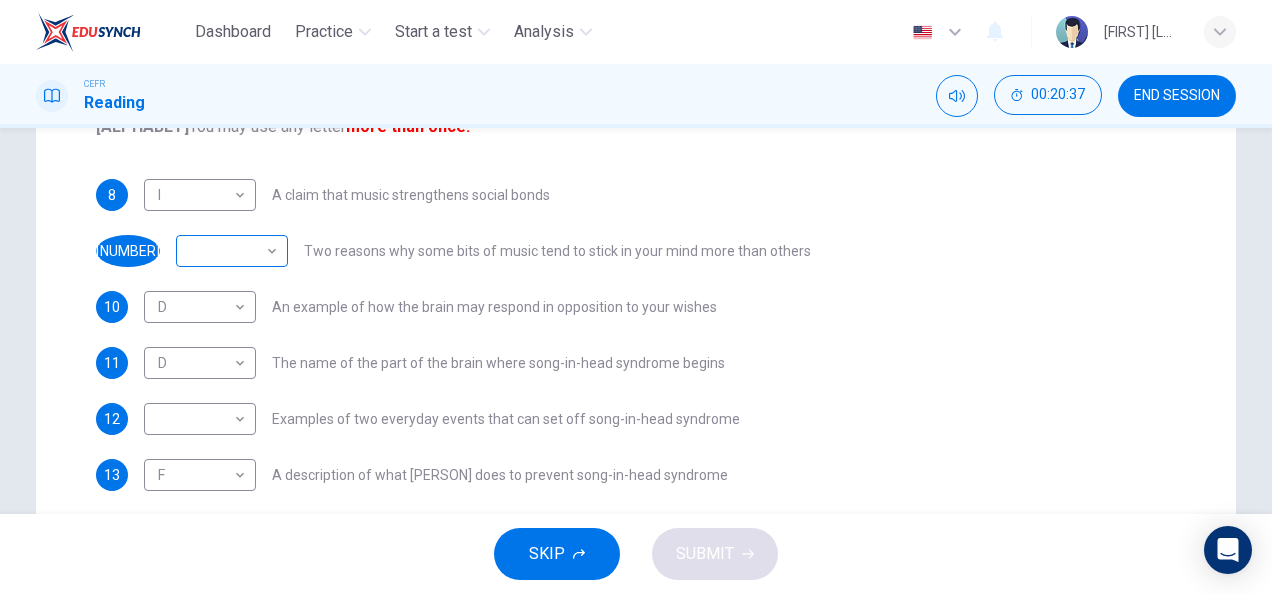 click on "Dashboard Practice Start a test Analysis English en ​ HANIS IZZATI BINTI AMRAN CEFR Reading 00:20:37 END SESSION Question Passage Questions 8 - 13 The Reading Passage has nine paragraphs labelled  A-l .
Which paragraph contains the following information?
Write the correct letter  A-l  in the boxes below.
NB  You may use any letter  more than once. 8 I I ​ A claim that music strengthens social bonds 9 ​ ​ Two reasons why some bits of music tend to stick in your mind more than others 10 D D ​ An example of how the brain may respond in opposition to your wishes 11 D D ​ The name of the part of the brain where song-in-head syndrome begins 12 ​ ​ Examples of two everyday events that can set off song-in-head syndrome 13 F F ​ A description of what one person does to prevent song-in-head syndrome A Song on the Brain CLICK TO ZOOM Click to Zoom A B C D E F G H I SKIP SUBMIT EduSynch - Online Language Proficiency Testing
Dashboard Practice Start a test Analysis Notifications © Copyright" at bounding box center (636, 297) 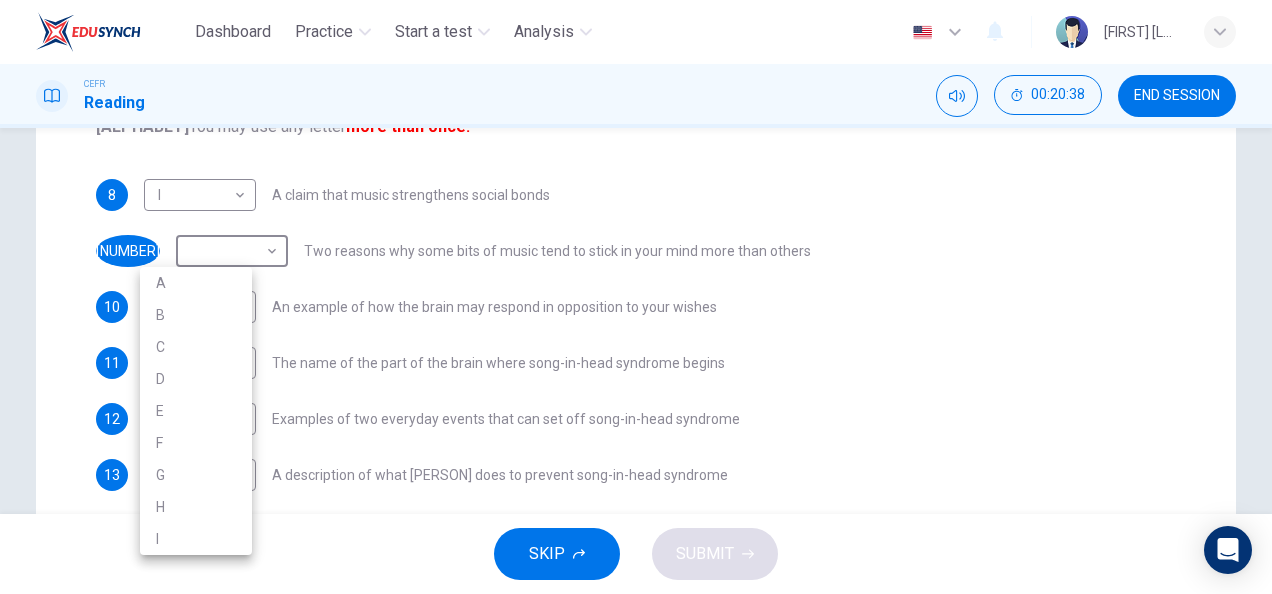 click on "G" at bounding box center [196, 475] 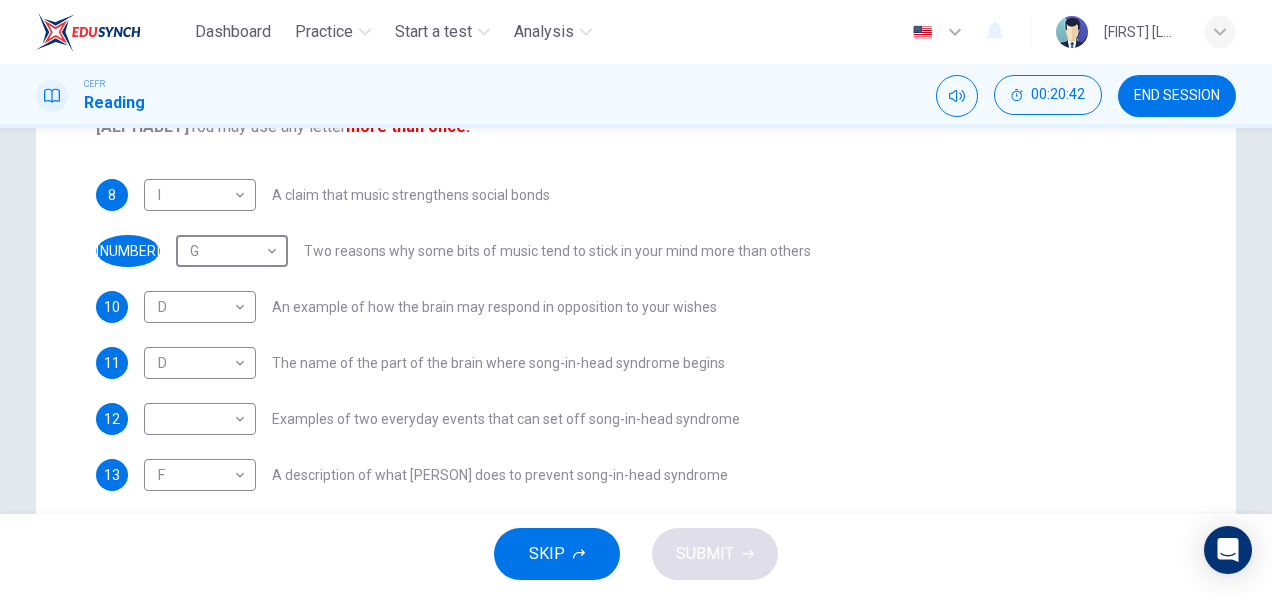 scroll, scrollTop: 0, scrollLeft: 0, axis: both 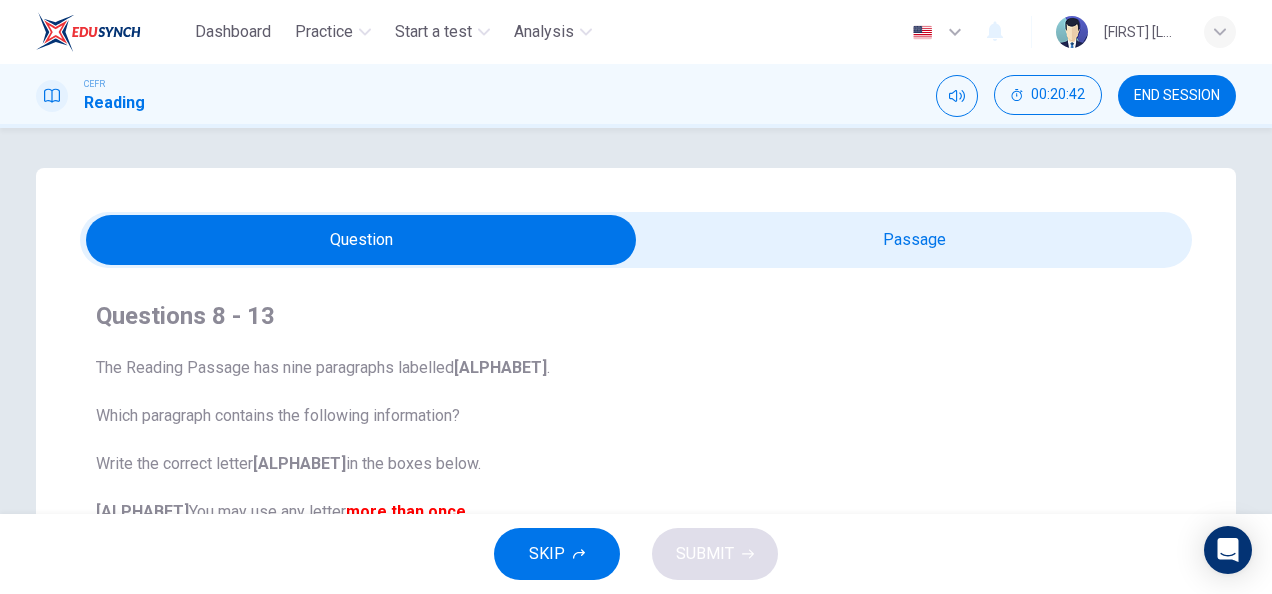 click at bounding box center (361, 240) 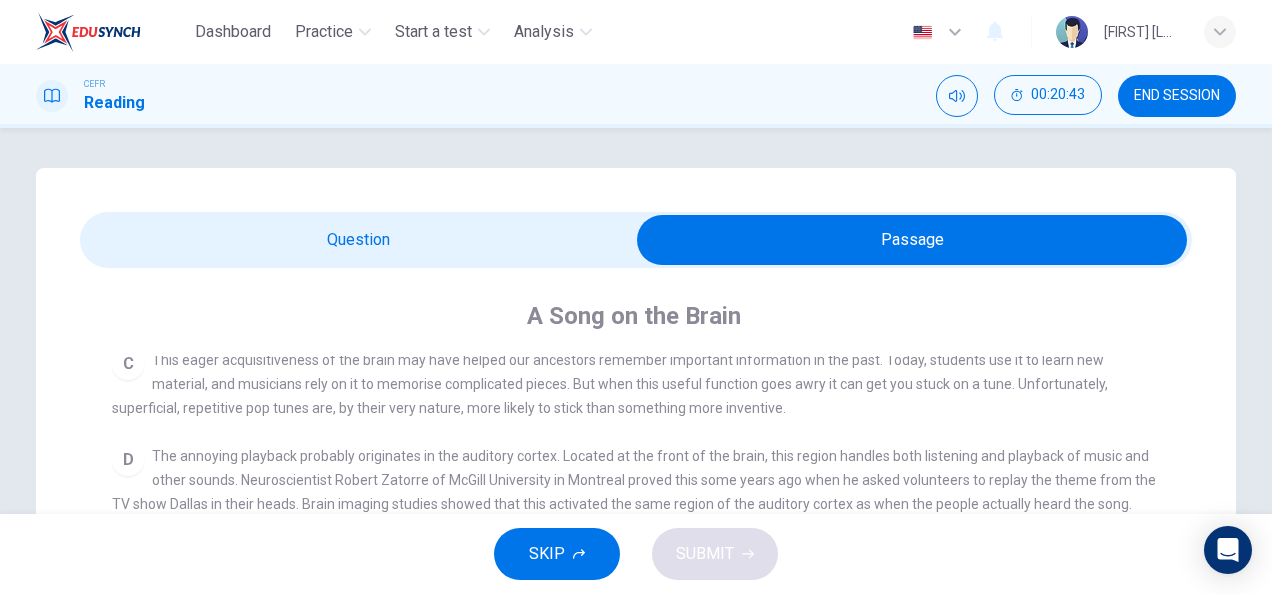 scroll, scrollTop: 674, scrollLeft: 0, axis: vertical 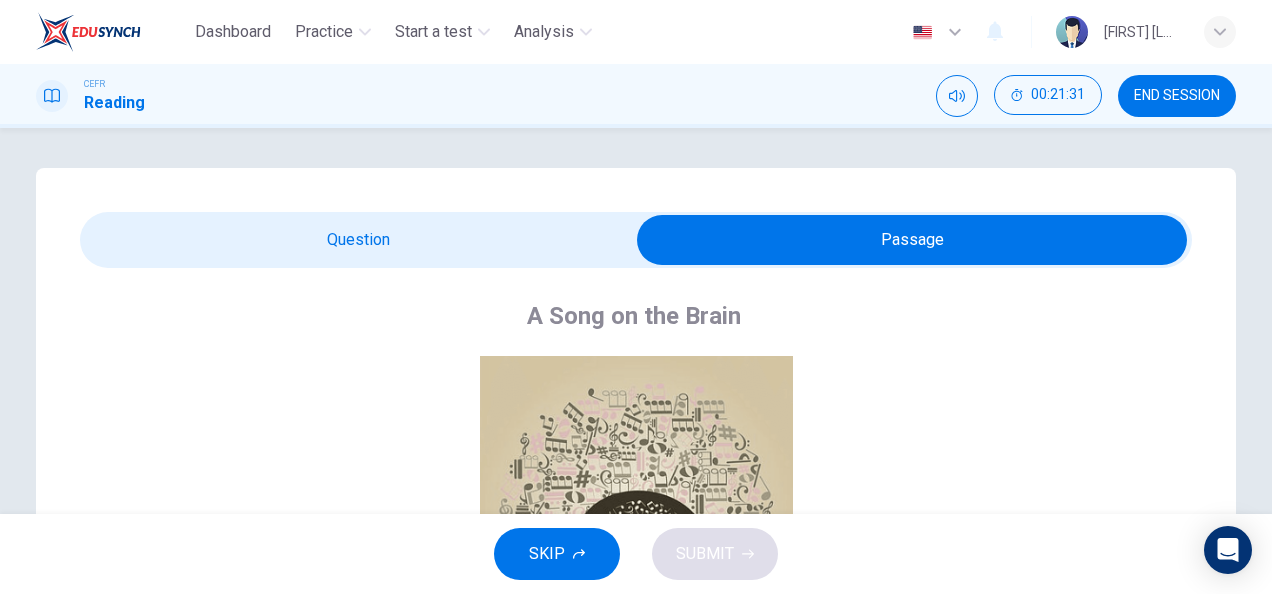 click on "A Song on the Brain CLICK TO ZOOM Click to Zoom A Some songs just won't leave you alone. But this may give us clues about how our brain works. Everyone knows the situation where you can't get a song out of your head. You hear a pop song on the radio - or even just read the song's title and it haunts you for hours, playing over and over in your mind until you're heartily sick of it. The condition now even has a medical name 'song-in-head syndrome'. B But why does the mind annoy us like this? No one knows for sure, but it's probably because the brain is better at holding onto information than it is at knowing what information is important. Roger Chaffin, a psychologist at the University of Connecticut says, 'It's a manifestation of an aspect of memory which is normally an asset to us, but in this instance it can be a nuisance.' C D E F G H I" at bounding box center (636, 686) 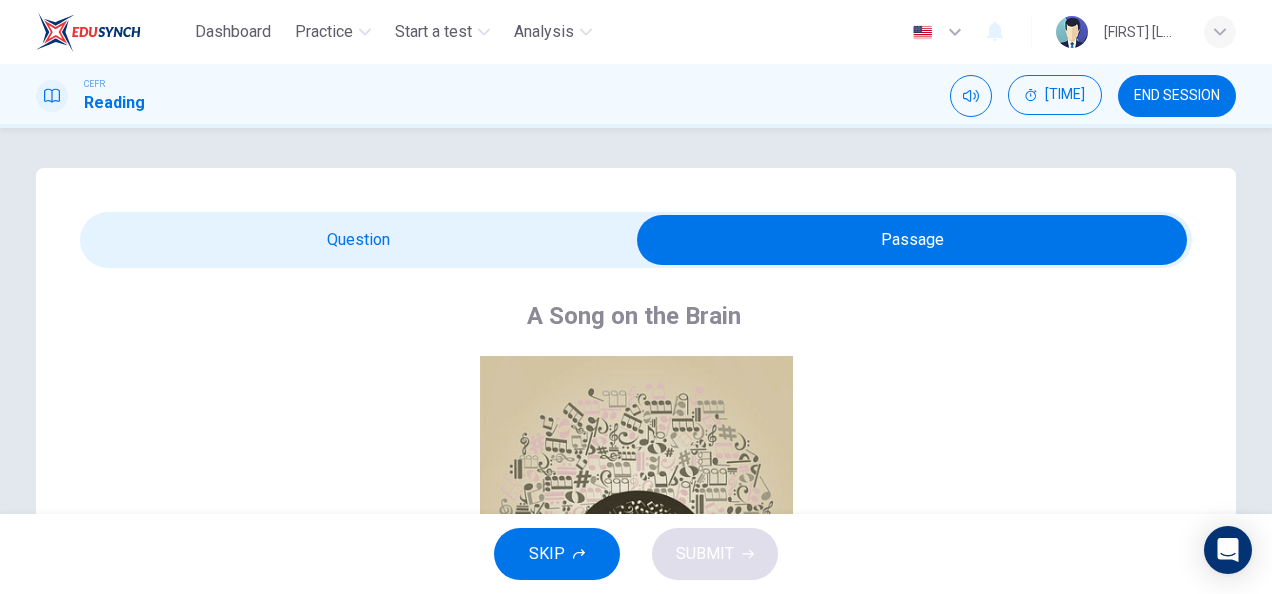 click at bounding box center [912, 240] 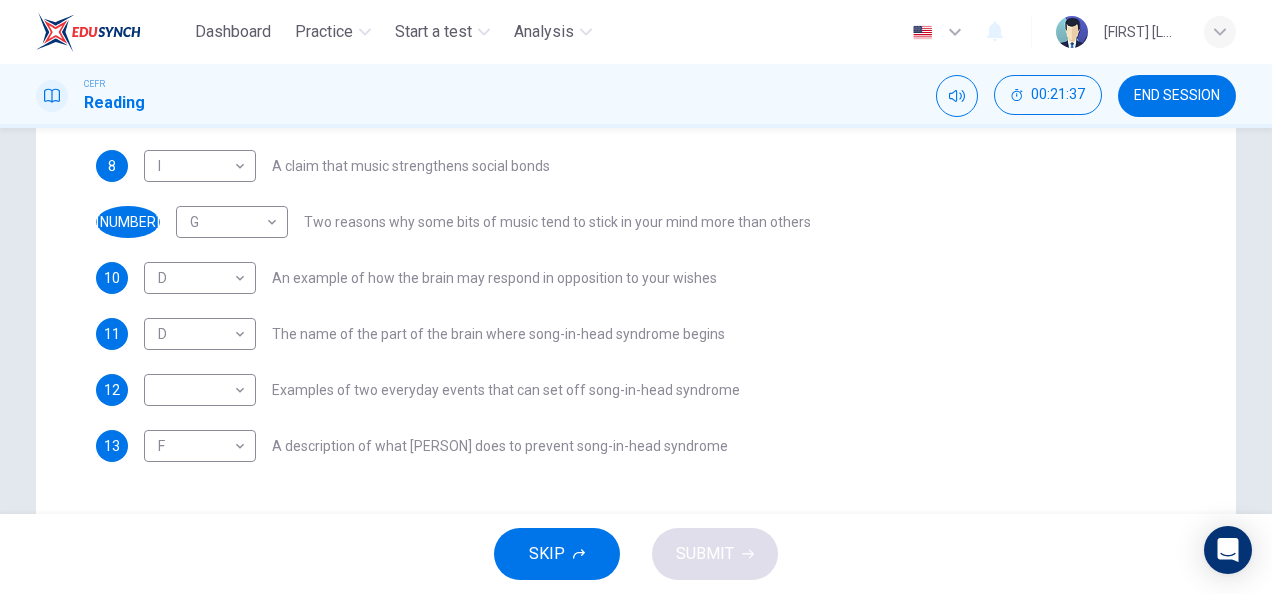 scroll, scrollTop: 0, scrollLeft: 0, axis: both 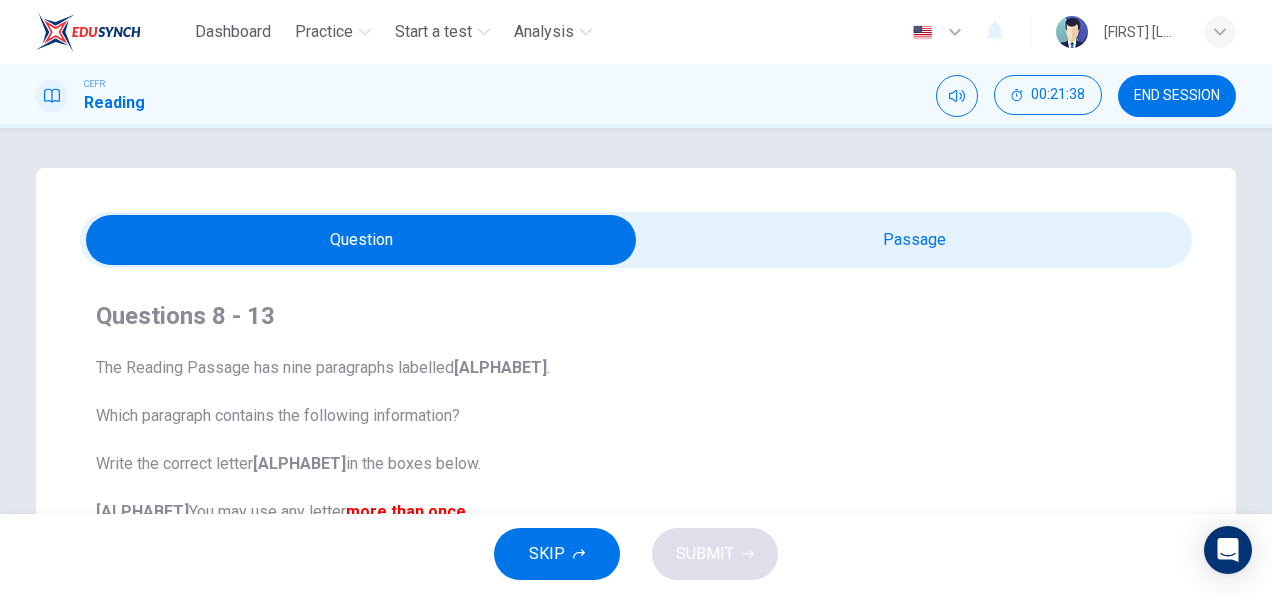 click at bounding box center (361, 240) 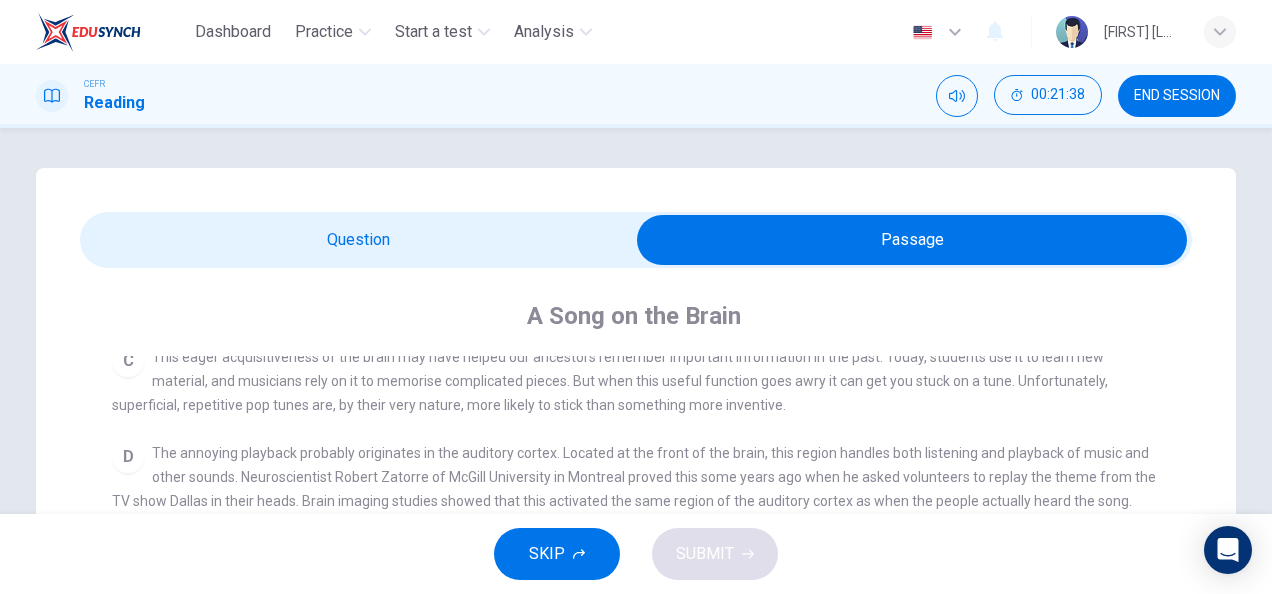 scroll, scrollTop: 674, scrollLeft: 0, axis: vertical 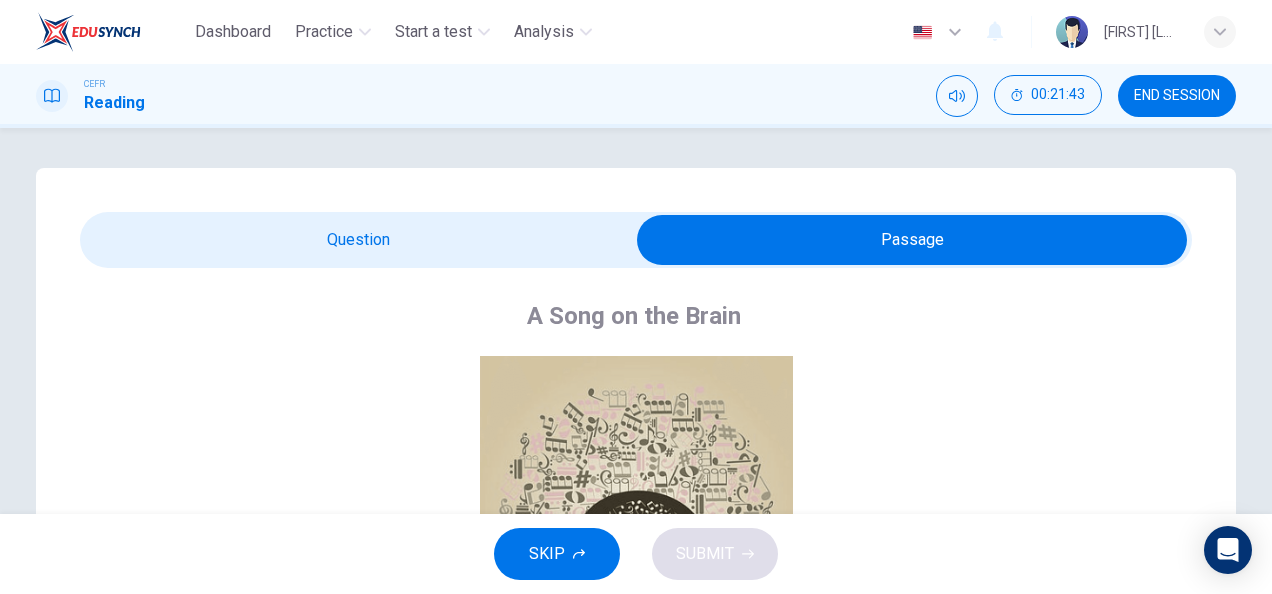 click at bounding box center [912, 240] 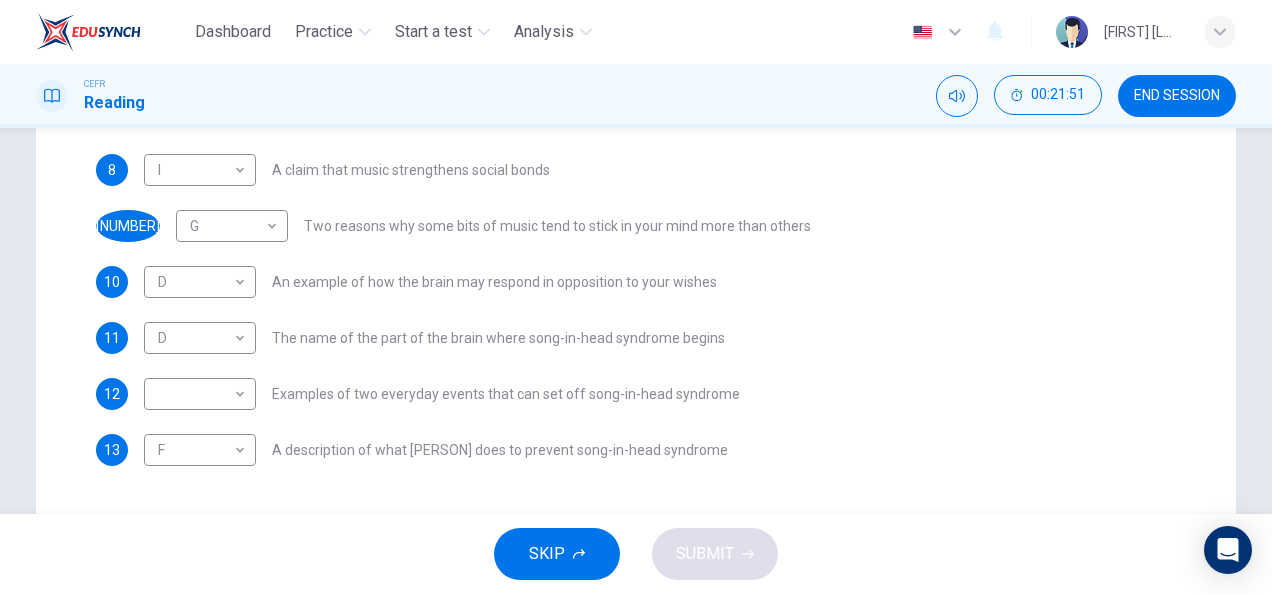 scroll, scrollTop: 0, scrollLeft: 0, axis: both 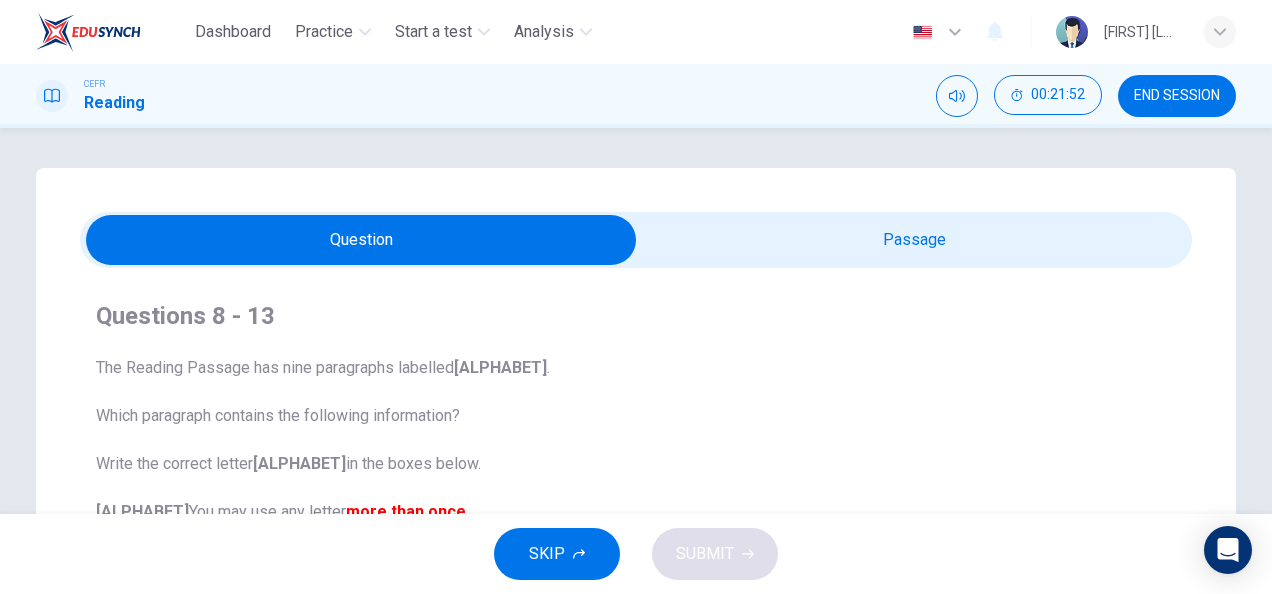 click at bounding box center [361, 240] 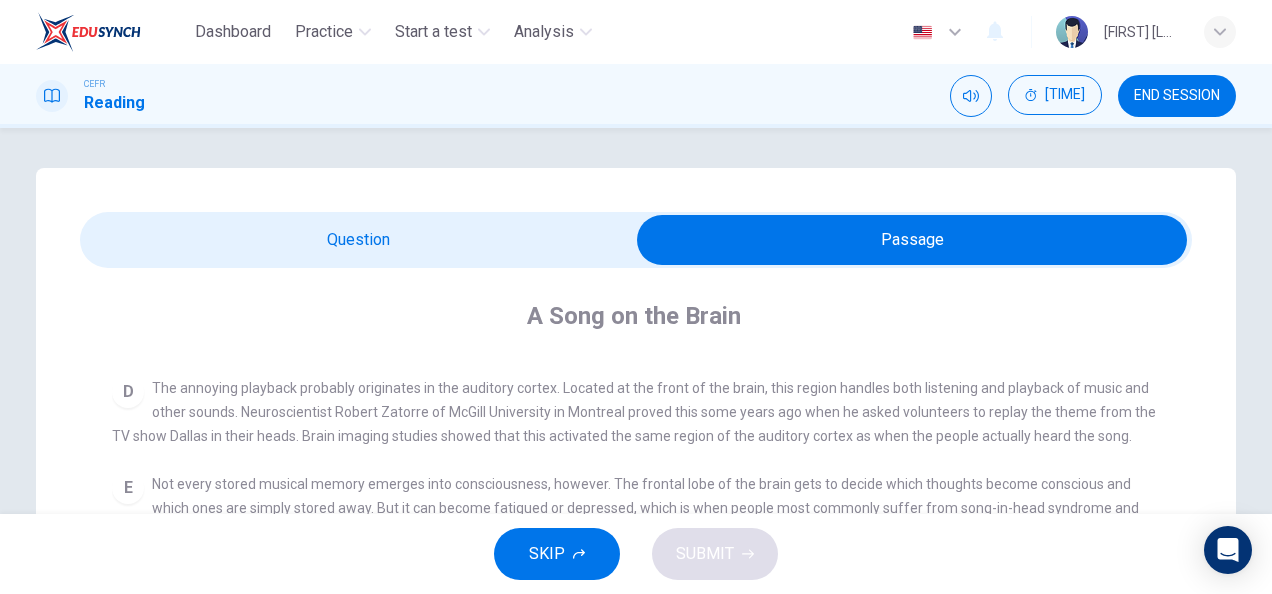scroll, scrollTop: 674, scrollLeft: 0, axis: vertical 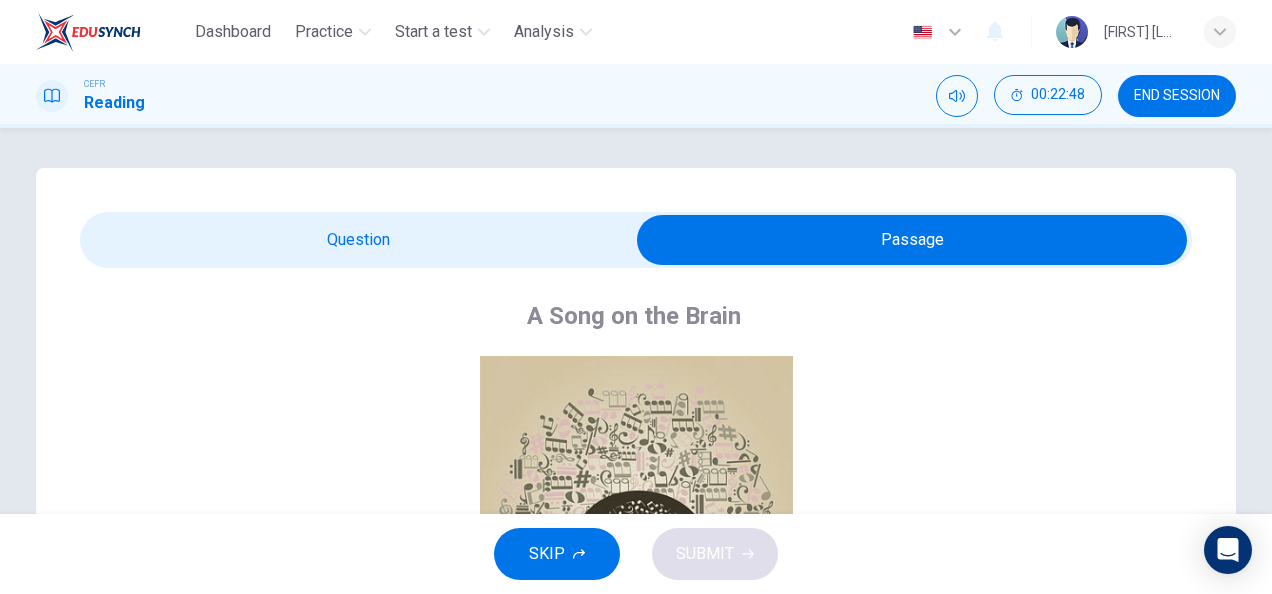 click at bounding box center (912, 240) 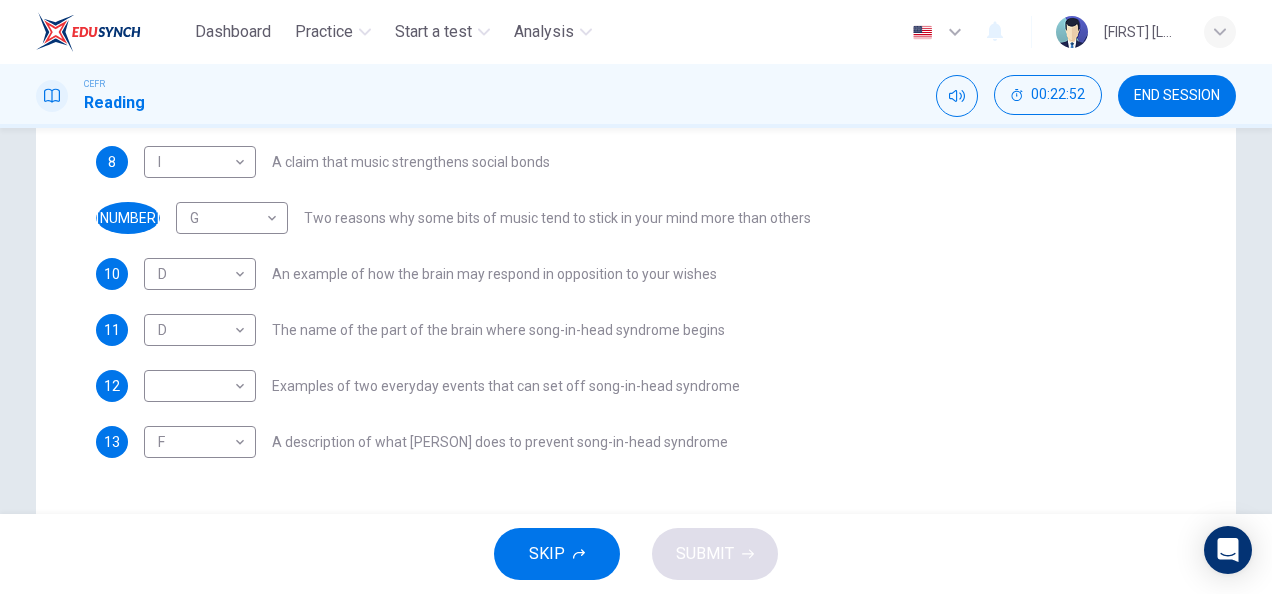 scroll, scrollTop: 416, scrollLeft: 0, axis: vertical 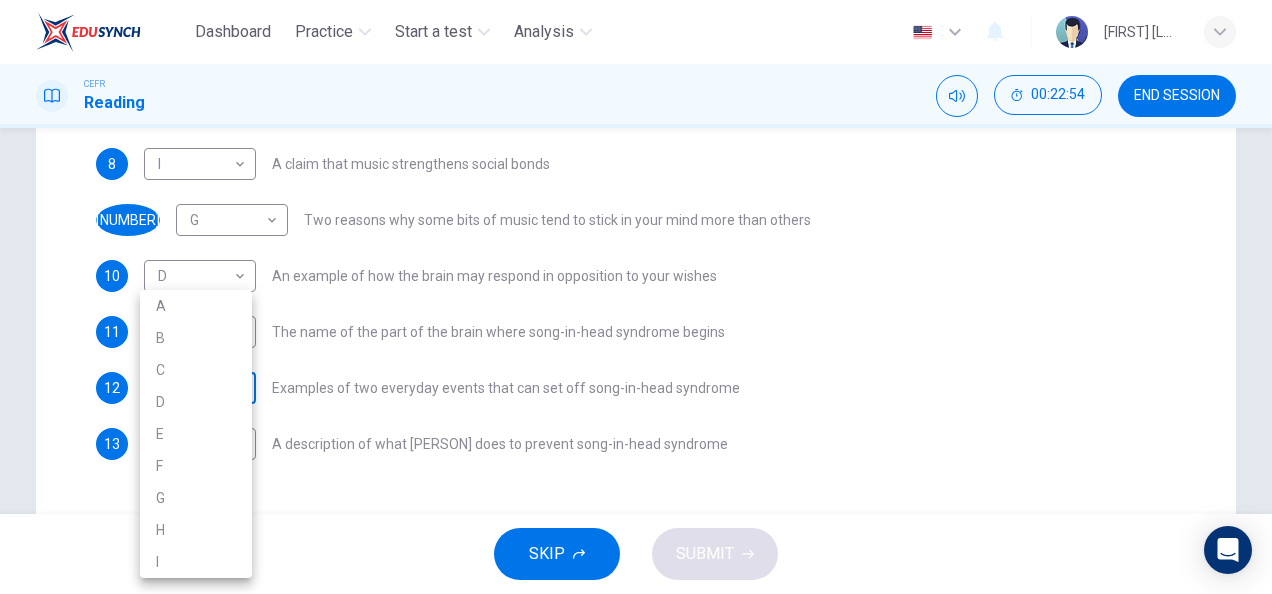 click on "Dashboard Practice Start a test Analysis English en ​ [FIRST] [LAST] CEFR Reading 00:22:54 END SESSION Question Passage Questions 8 - 13 The Reading Passage has nine paragraphs labelled  A-l .
Which paragraph contains the following information?
Write the correct letter  A-l  in the boxes below.
NB  You may use any letter  more than once. 8 I I ​ A claim that music strengthens social bonds 9 G G ​ Two reasons why some bits of music tend to stick in your mind more than others 10 D D ​ An example of how the brain may respond in opposition to your wishes 11 D D ​ The name of the part of the brain where song-in-head syndrome begins 12 ​ ​ Examples of two everyday events that can set off song-in-head syndrome 13 F F ​ A description of what one person does to prevent song-in-head syndrome A Song on the Brain CLICK TO ZOOM Click to Zoom A B C D E F G H I SKIP SUBMIT EduSynch - Online Language Proficiency Testing
Dashboard Practice Start a test Analysis Notifications © Copyright" at bounding box center (636, 297) 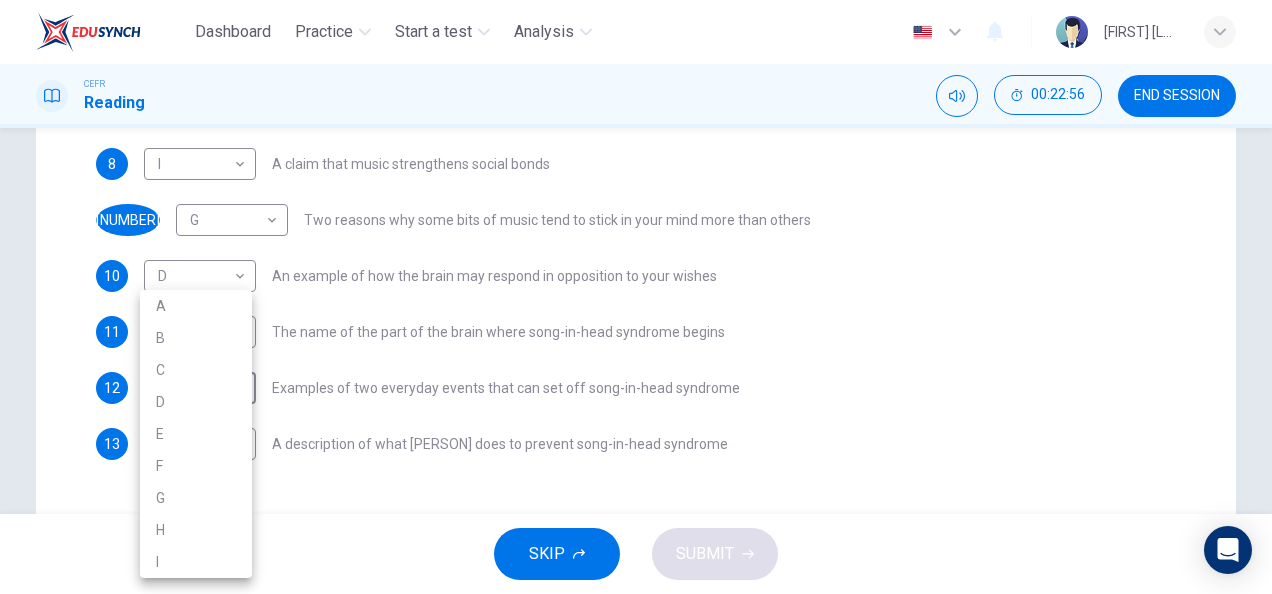 click on "F" at bounding box center [196, 466] 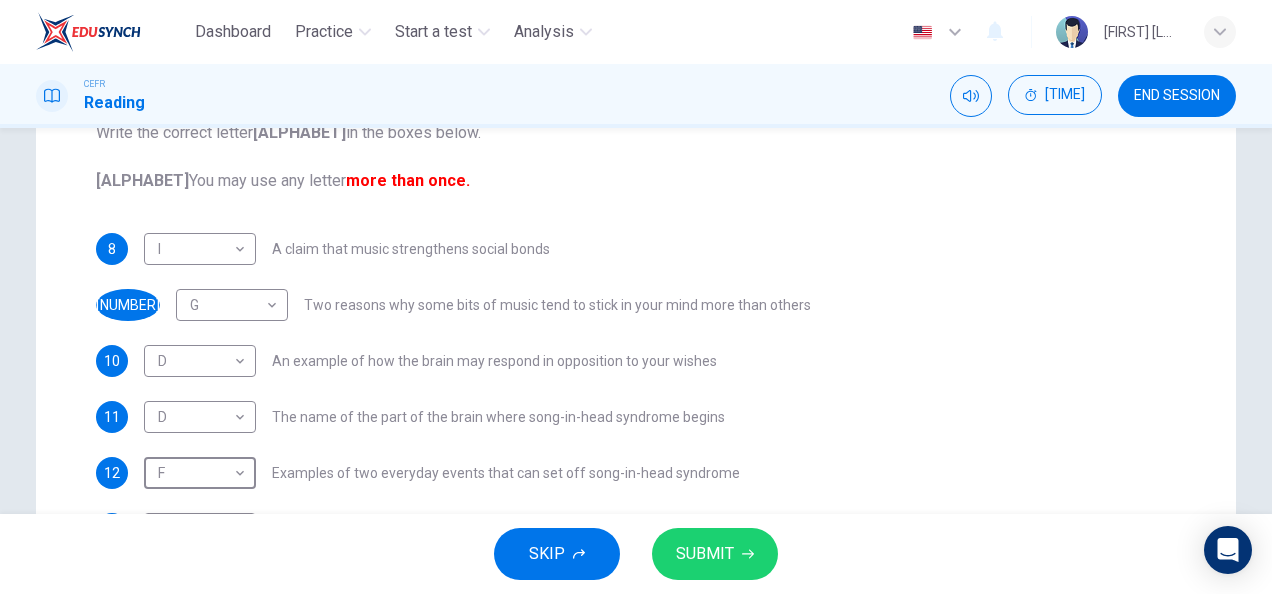 scroll, scrollTop: 330, scrollLeft: 0, axis: vertical 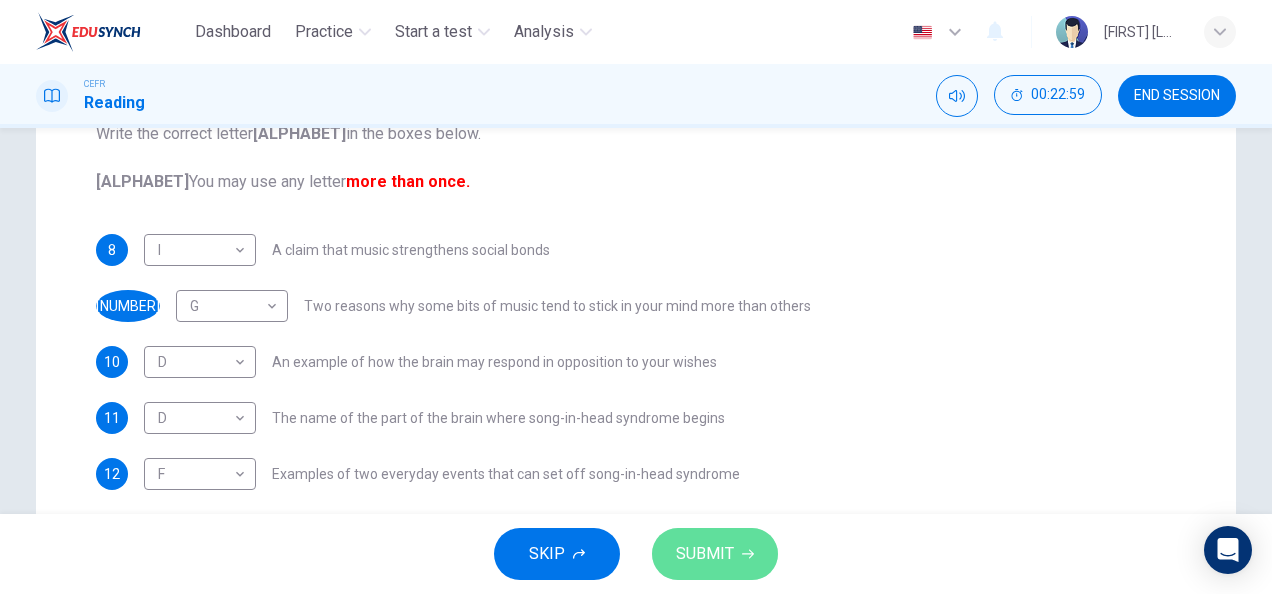 click on "SUBMIT" at bounding box center [705, 554] 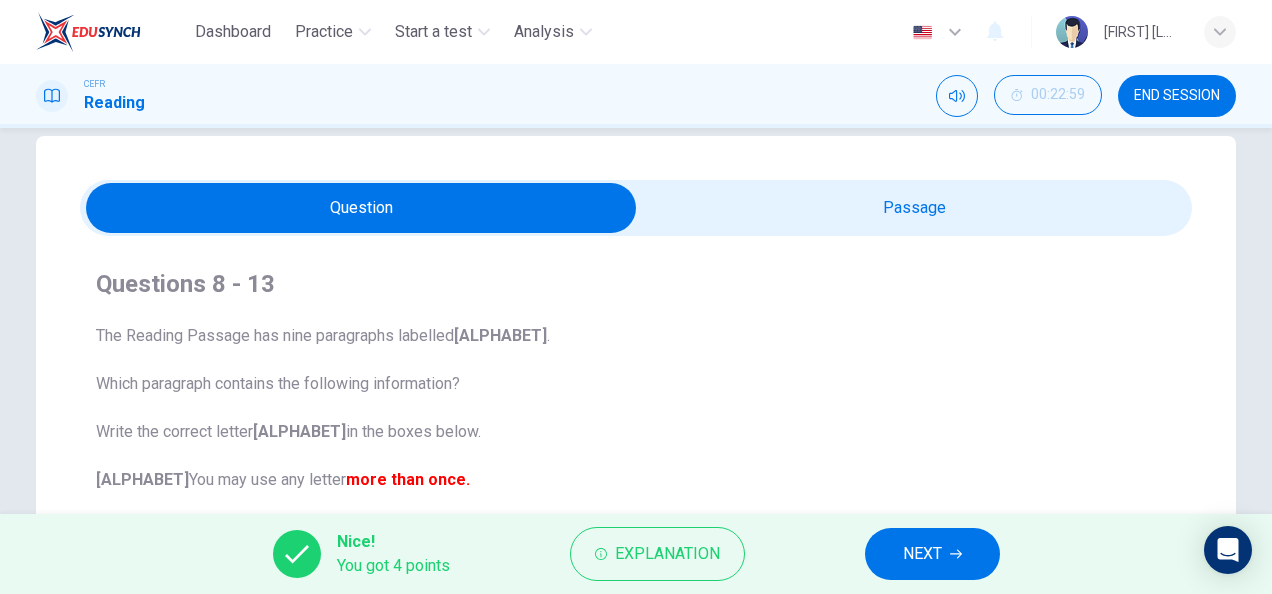 scroll, scrollTop: 0, scrollLeft: 0, axis: both 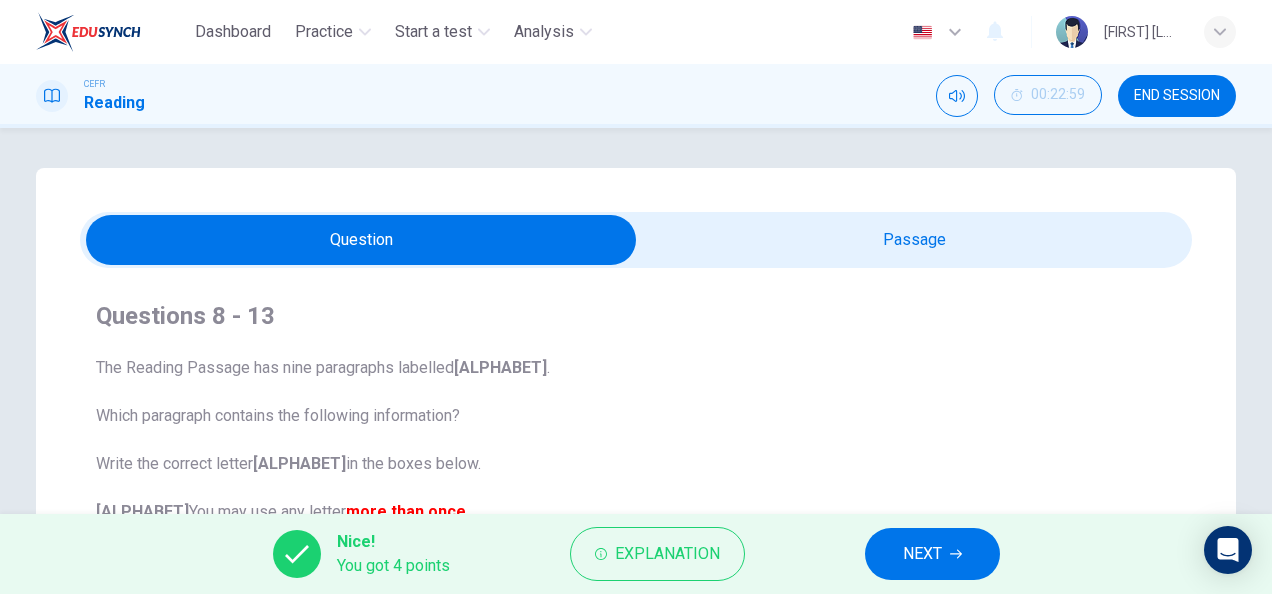 click at bounding box center (361, 240) 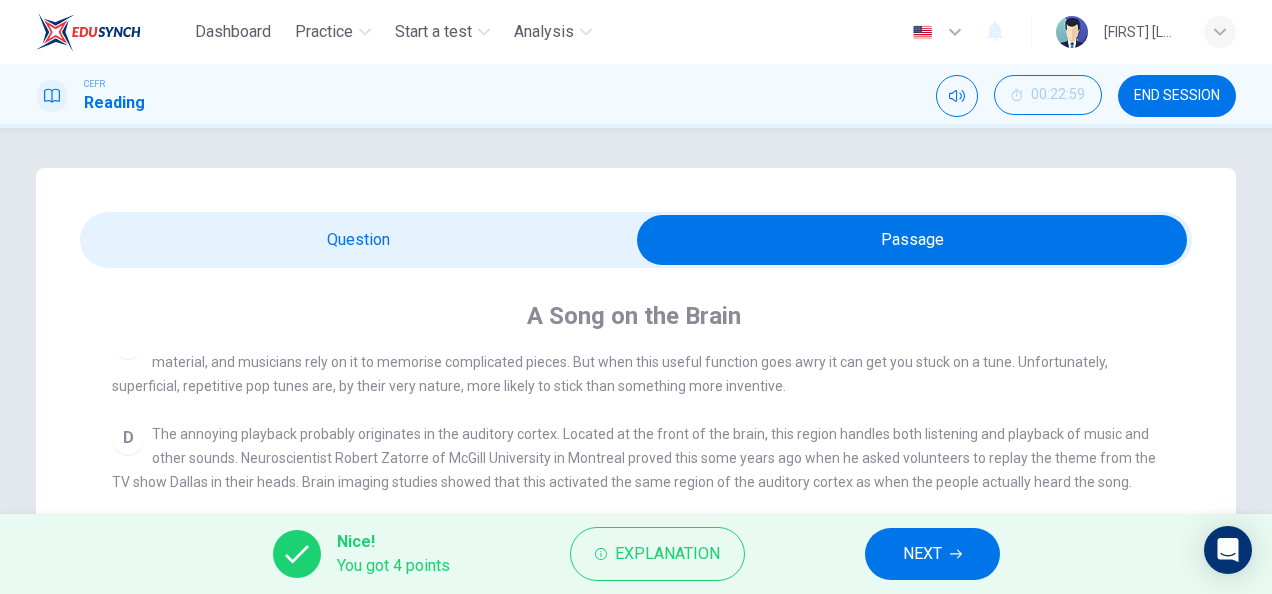 scroll, scrollTop: 674, scrollLeft: 0, axis: vertical 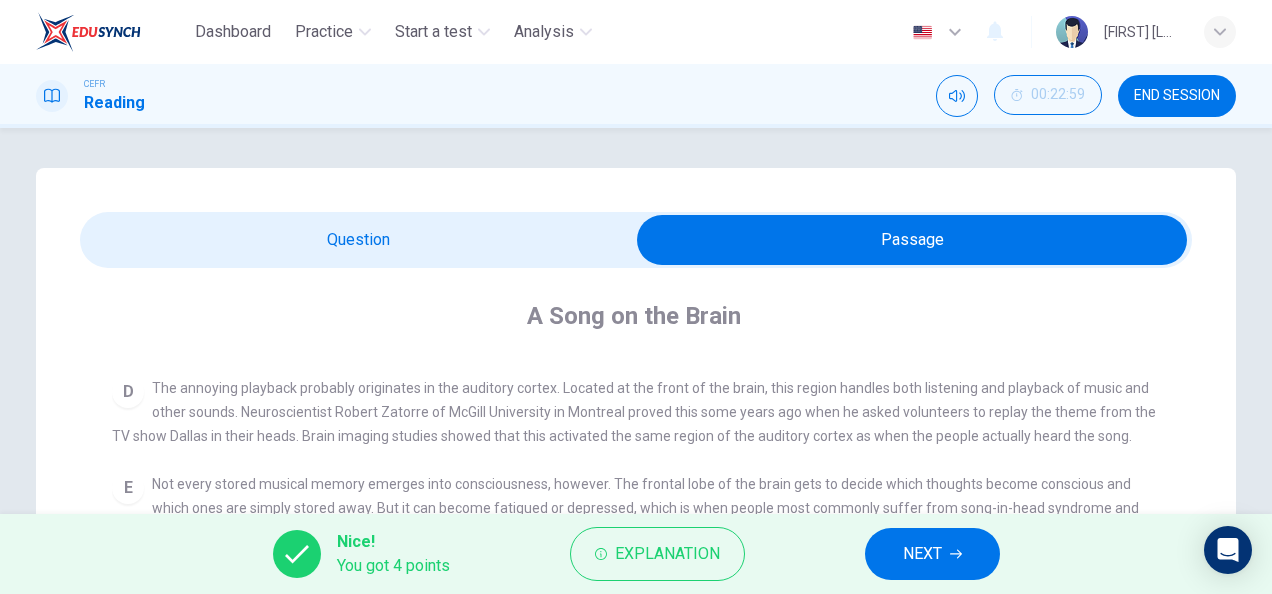 click at bounding box center [912, 240] 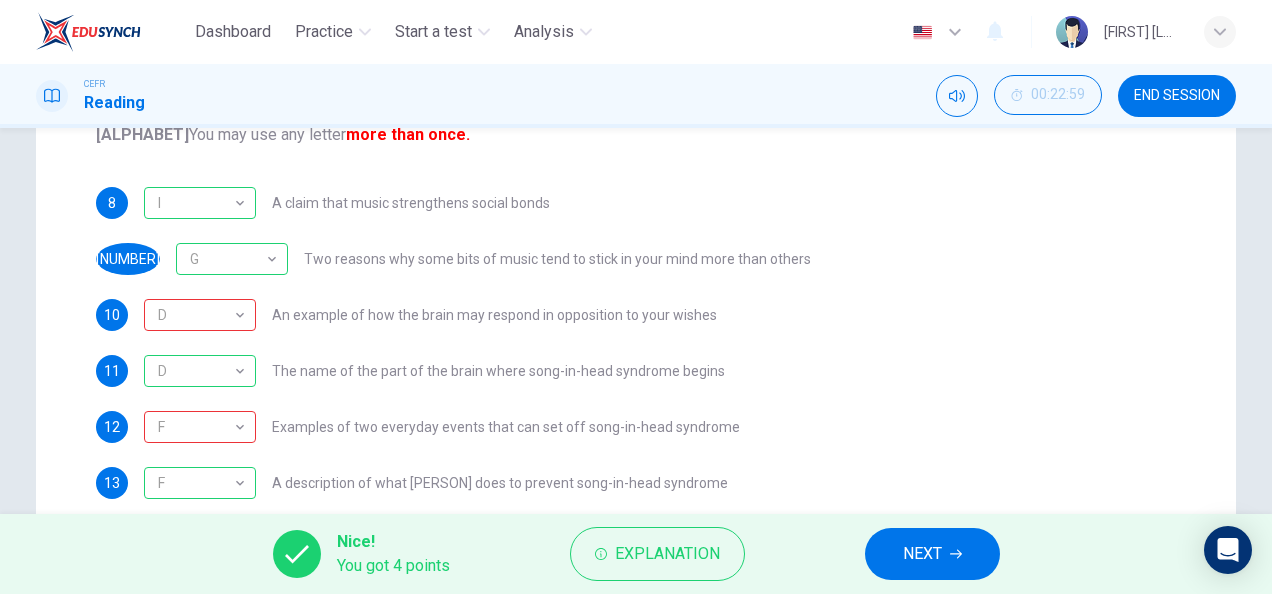 scroll, scrollTop: 0, scrollLeft: 0, axis: both 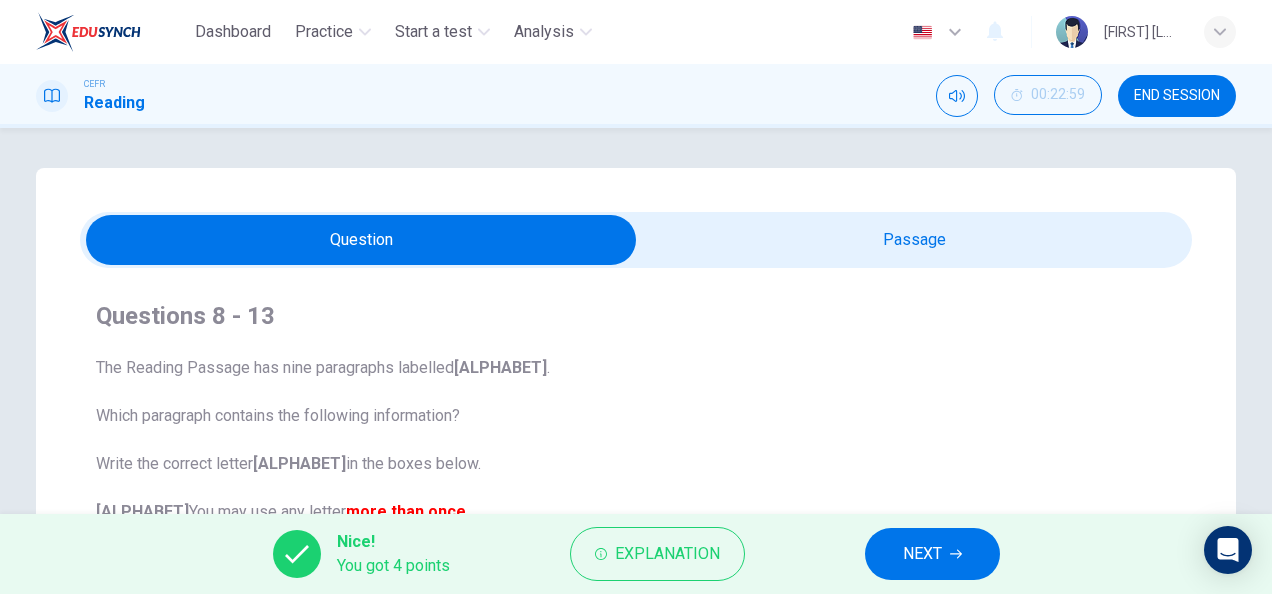 click at bounding box center [361, 240] 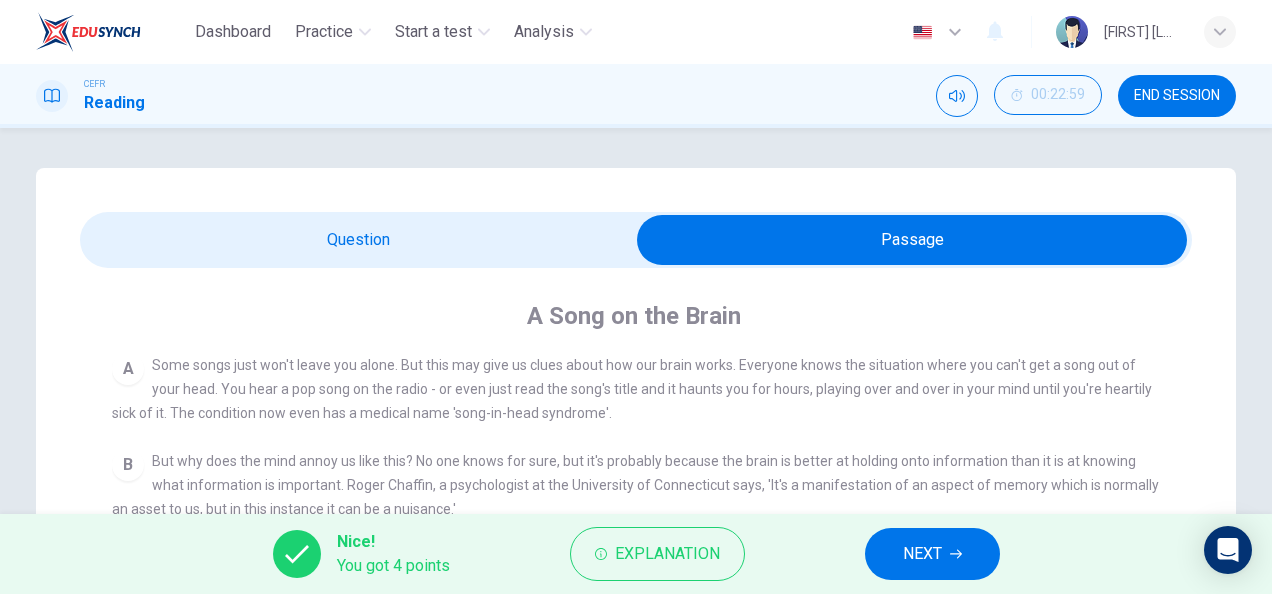 scroll, scrollTop: 387, scrollLeft: 0, axis: vertical 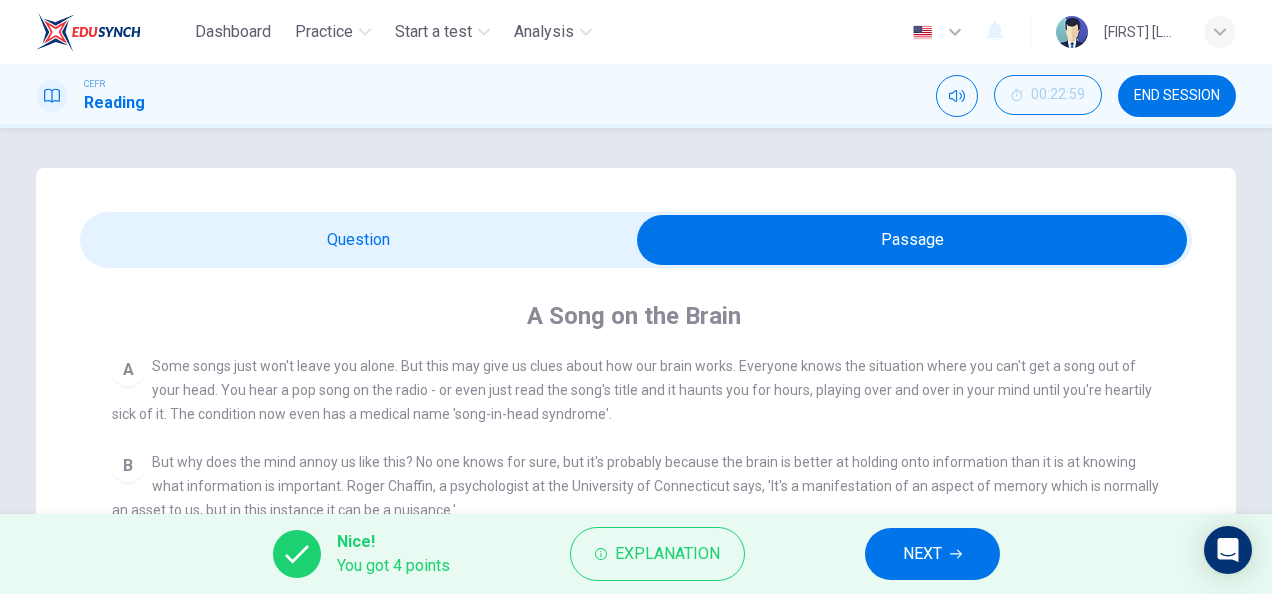 click at bounding box center (912, 240) 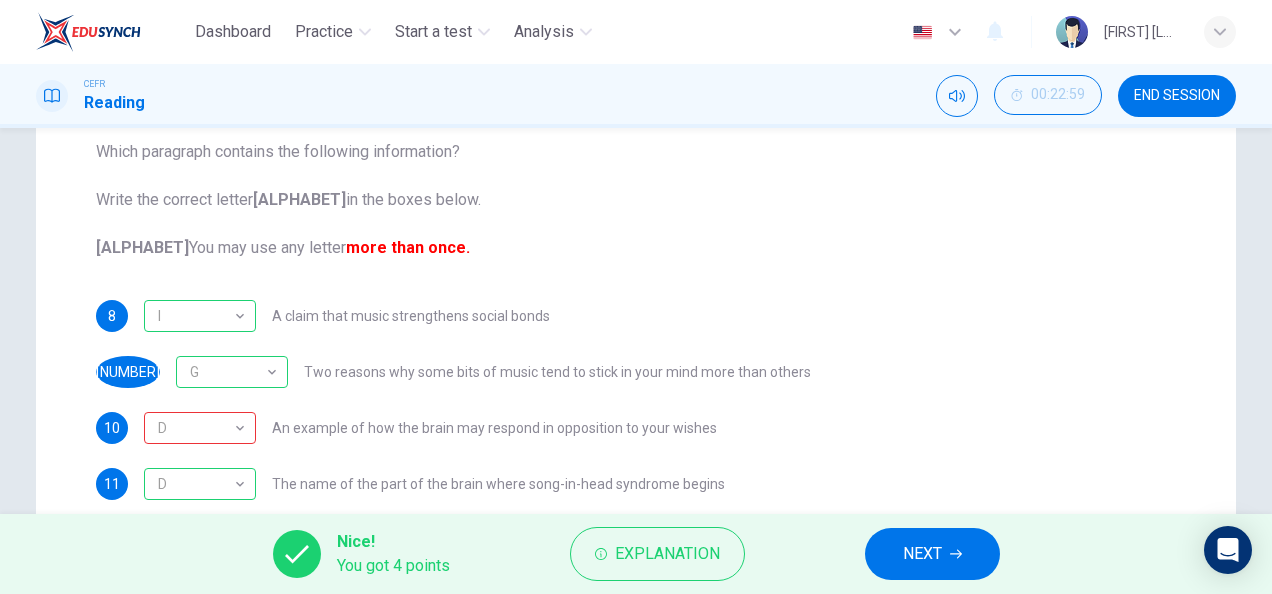 scroll, scrollTop: 0, scrollLeft: 0, axis: both 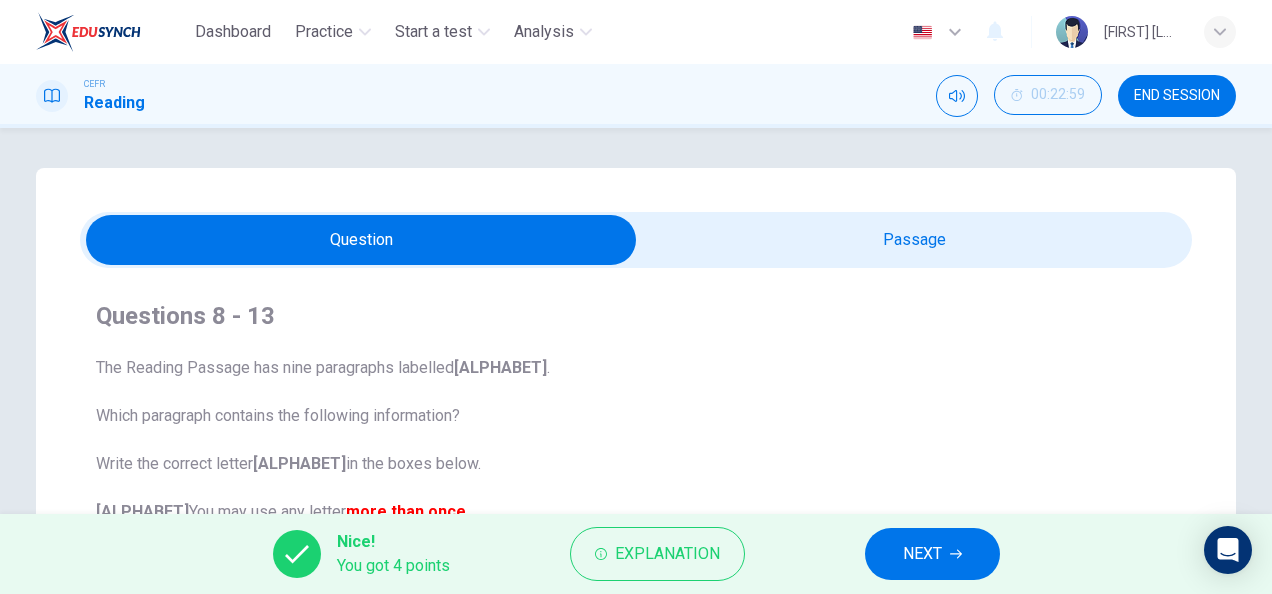 click at bounding box center [361, 240] 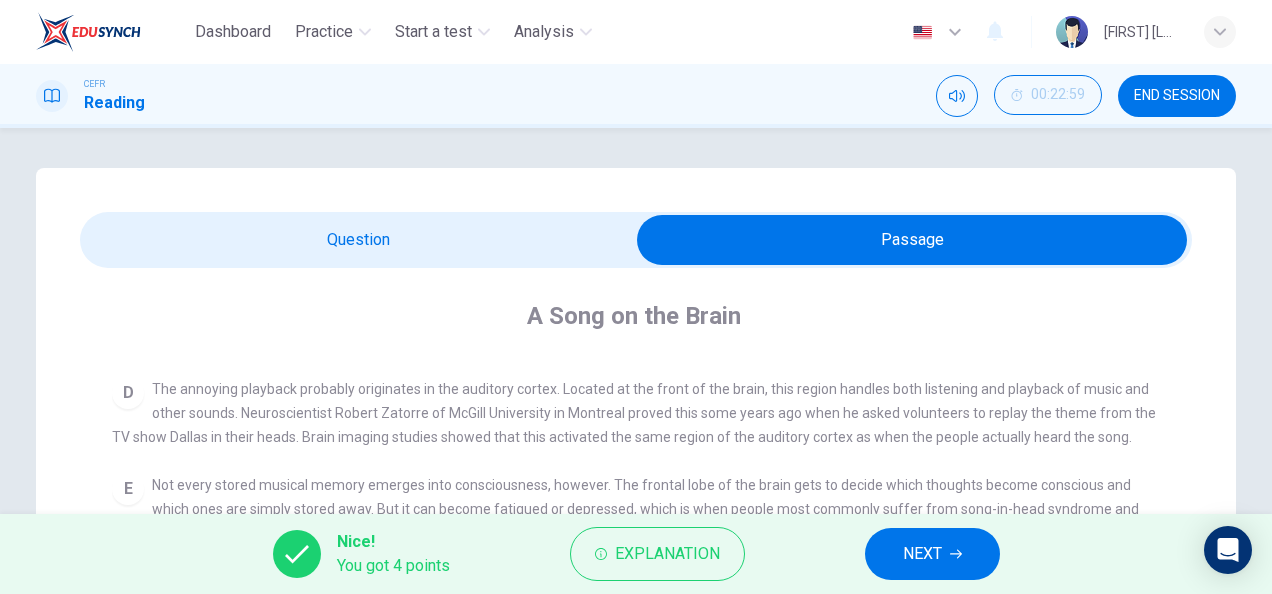 scroll, scrollTop: 674, scrollLeft: 0, axis: vertical 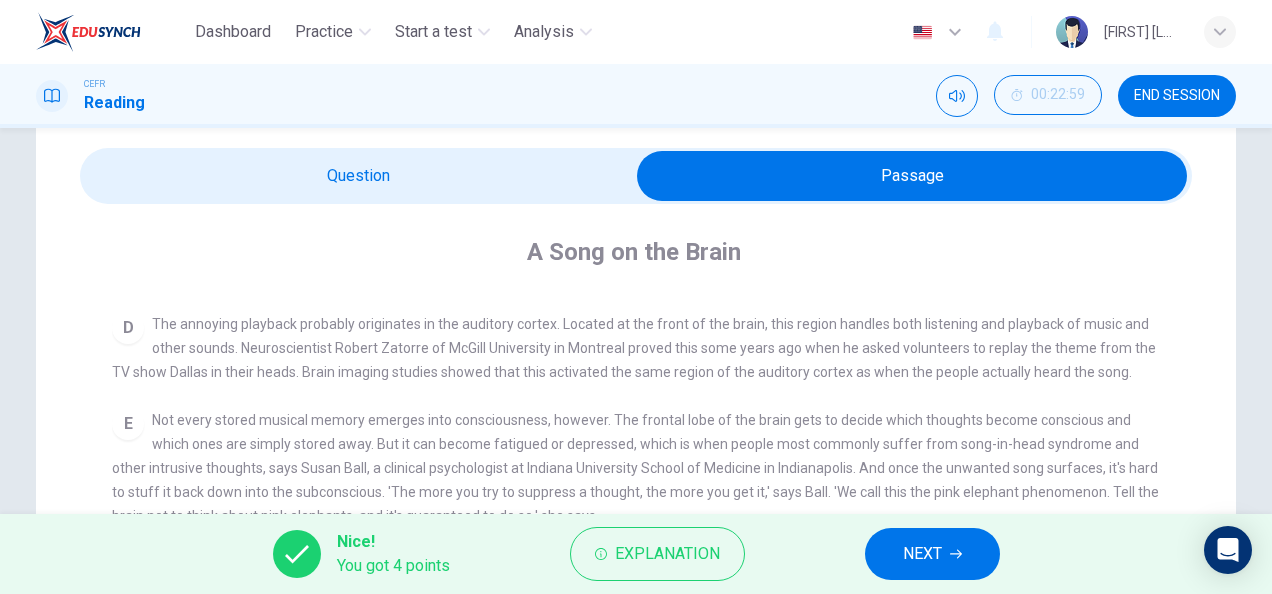click at bounding box center [912, 176] 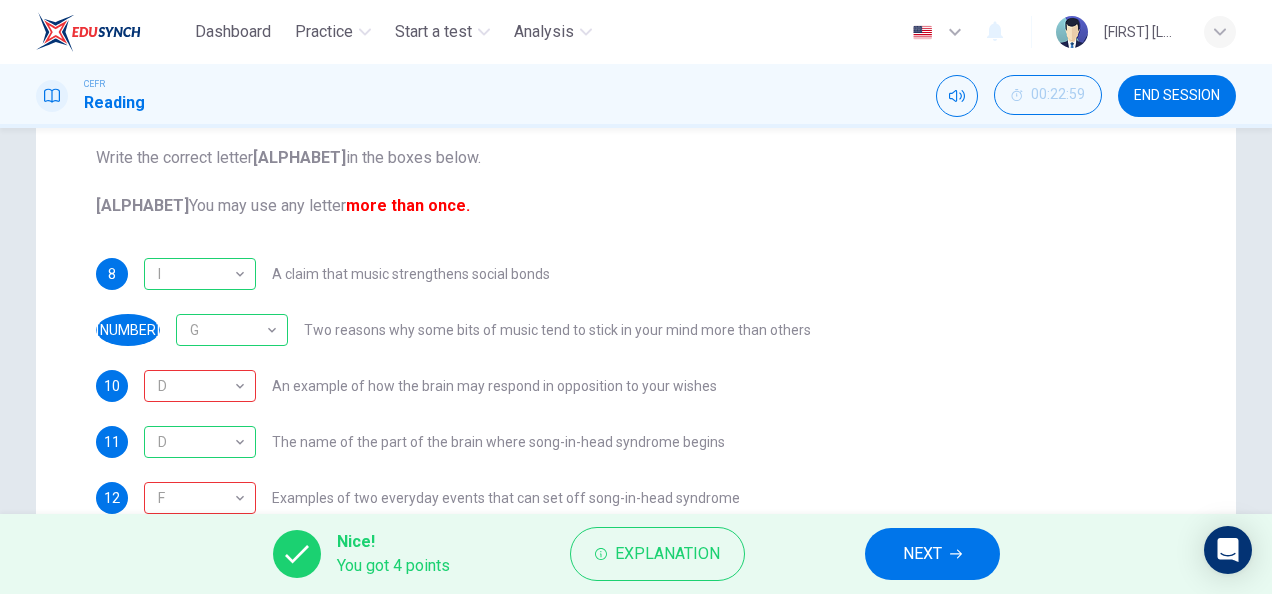 scroll, scrollTop: 307, scrollLeft: 0, axis: vertical 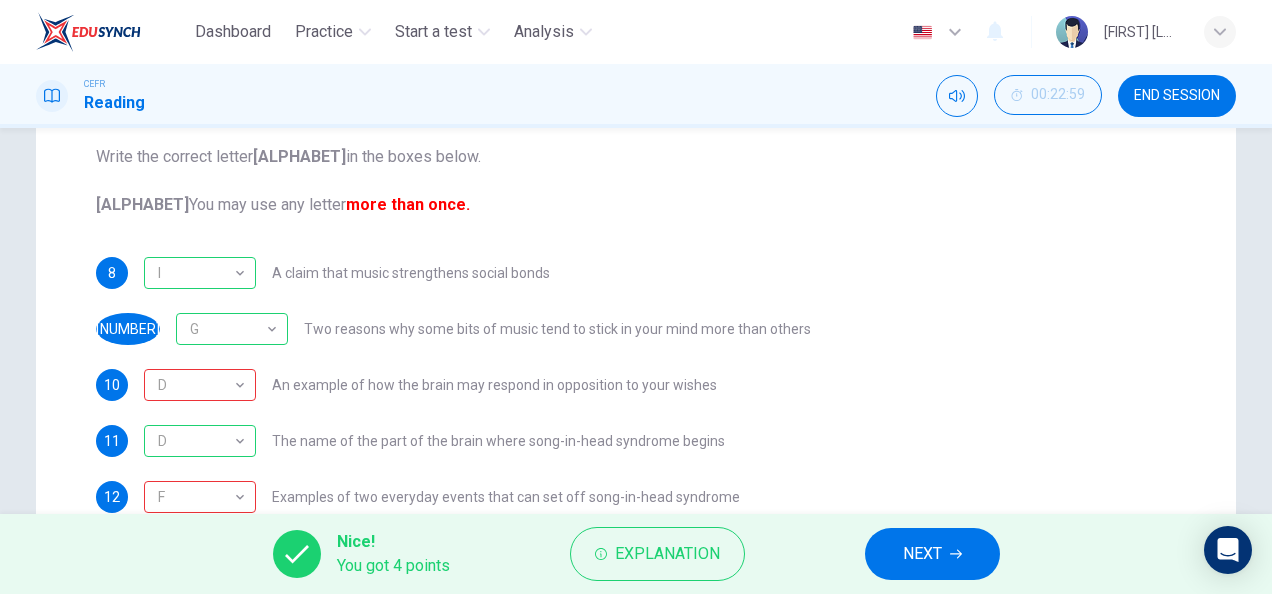 click on "NEXT" at bounding box center (922, 554) 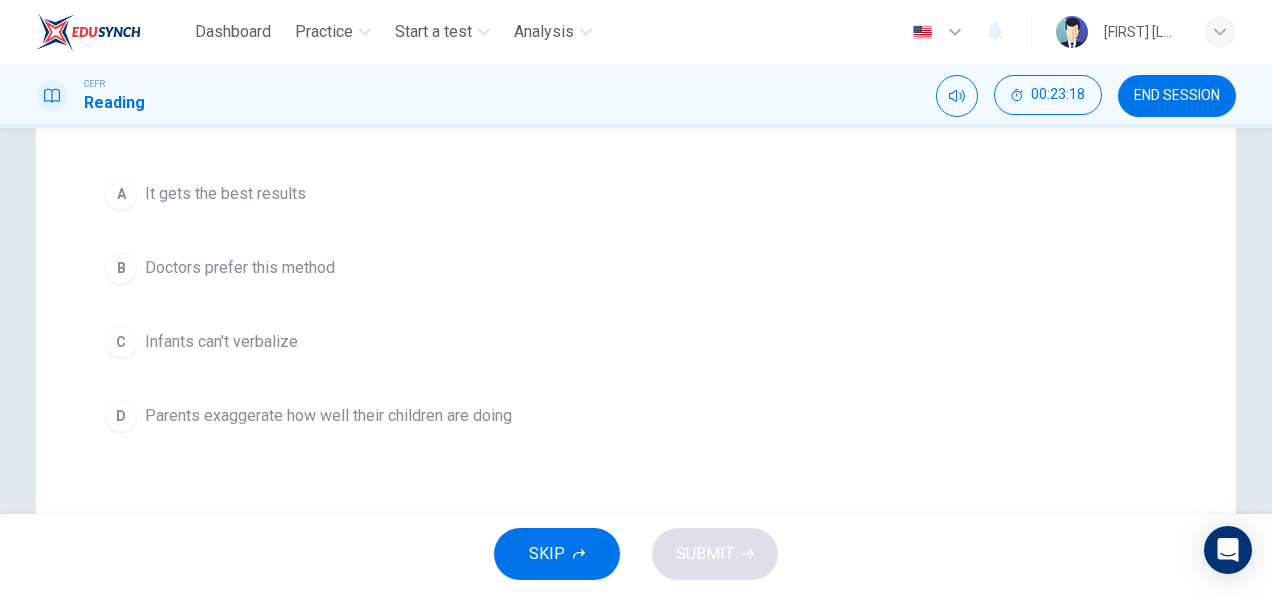 scroll, scrollTop: 3, scrollLeft: 0, axis: vertical 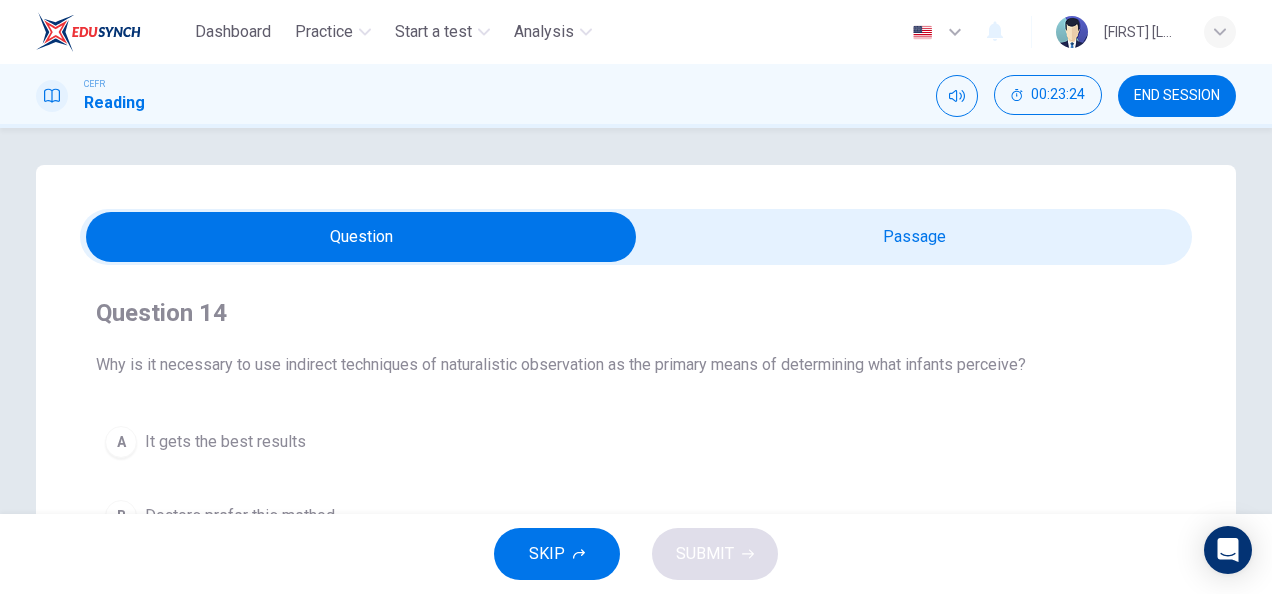 click at bounding box center [361, 237] 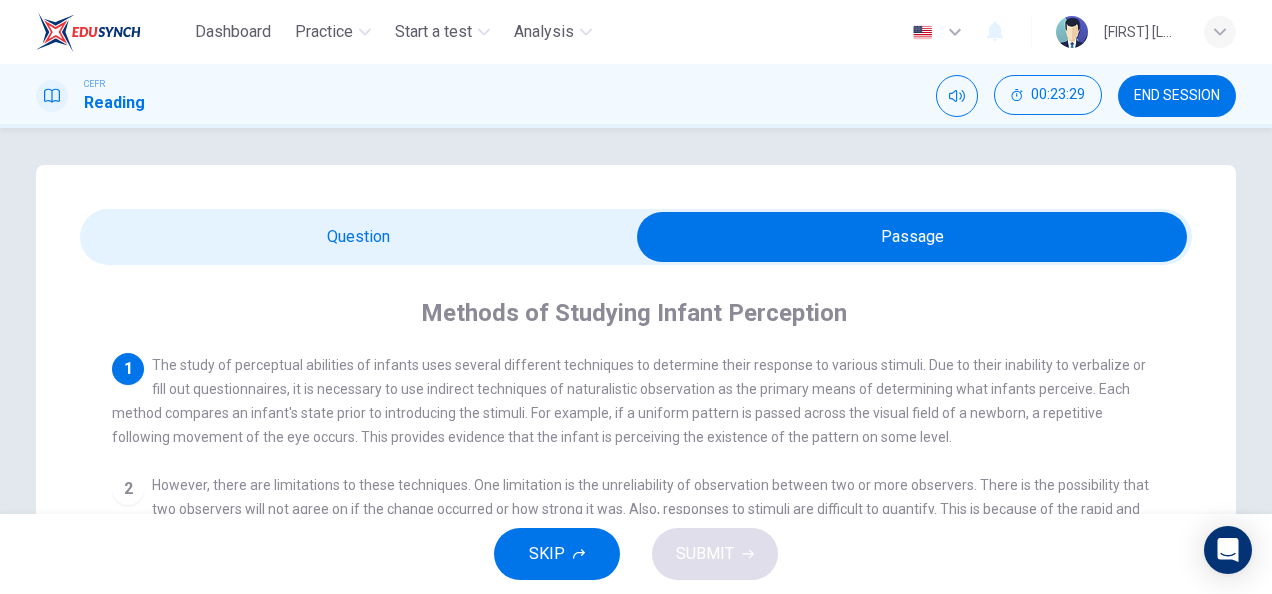 click at bounding box center (912, 237) 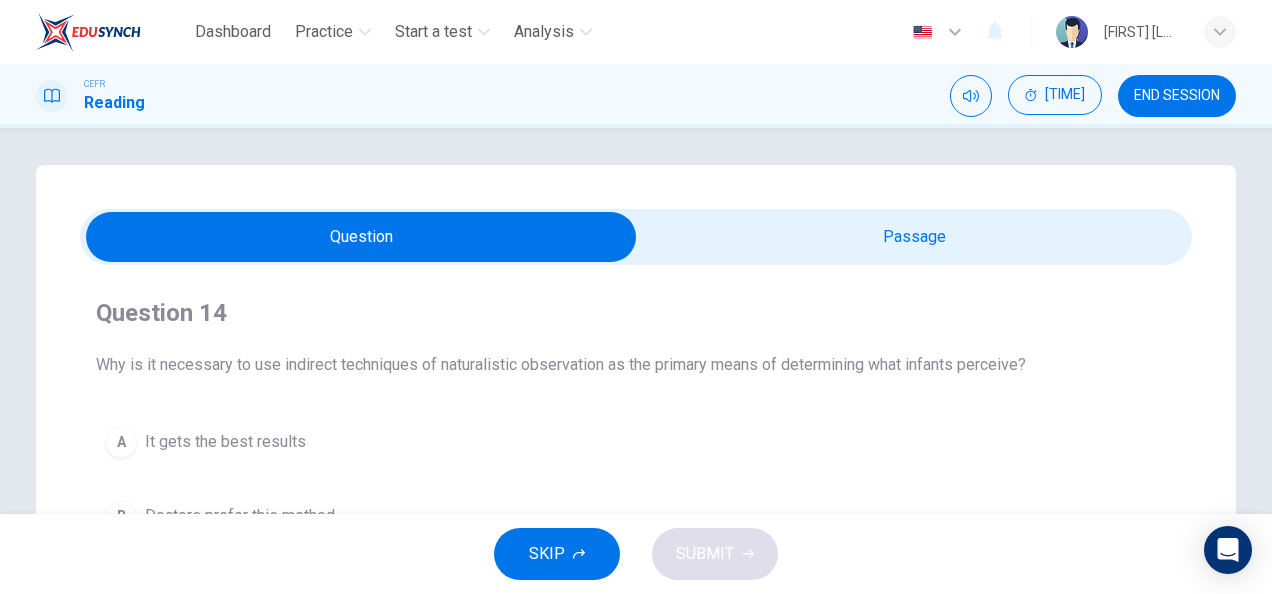 click at bounding box center [361, 237] 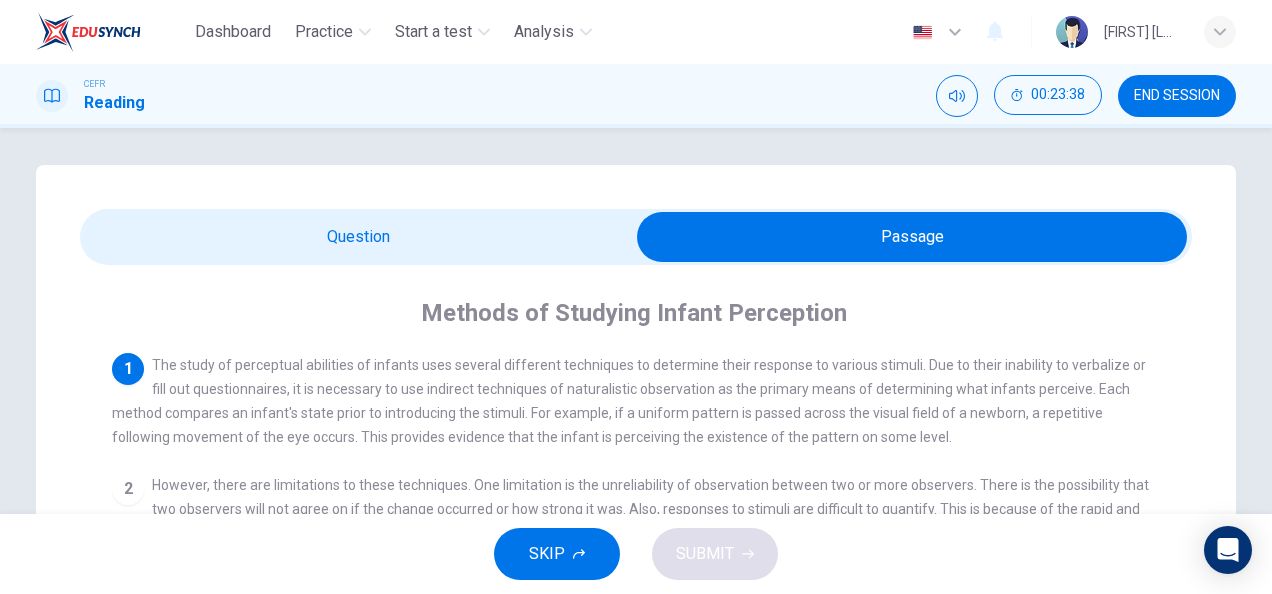 click at bounding box center (912, 237) 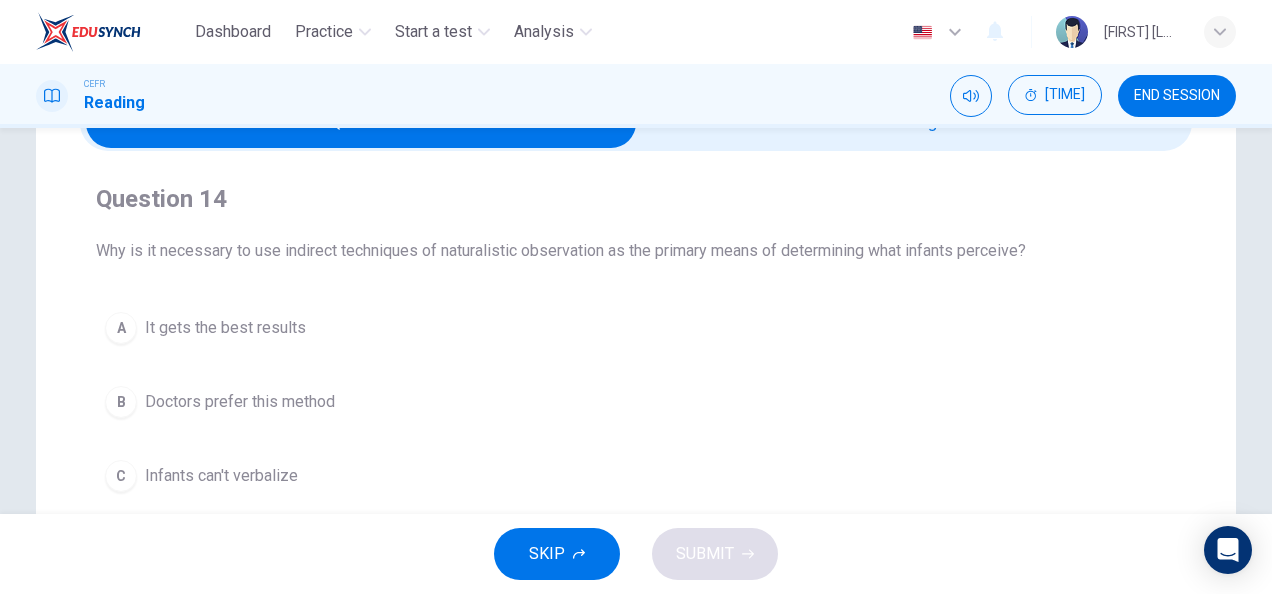 scroll, scrollTop: 170, scrollLeft: 0, axis: vertical 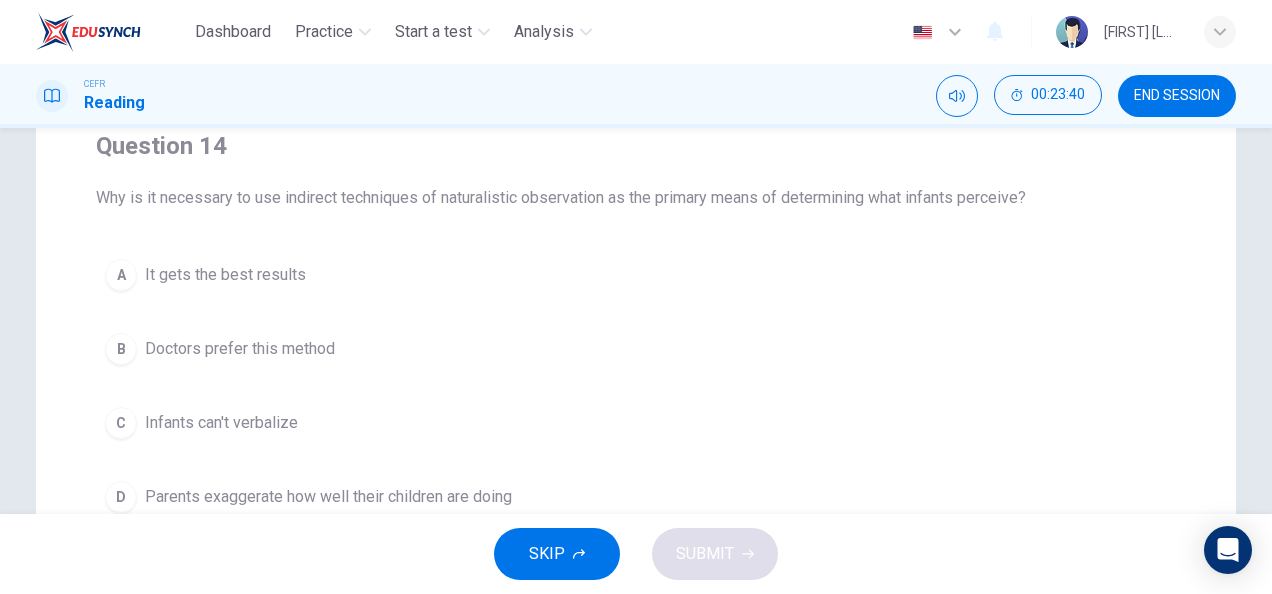 click on "C Infants can't verbalize" at bounding box center [636, 423] 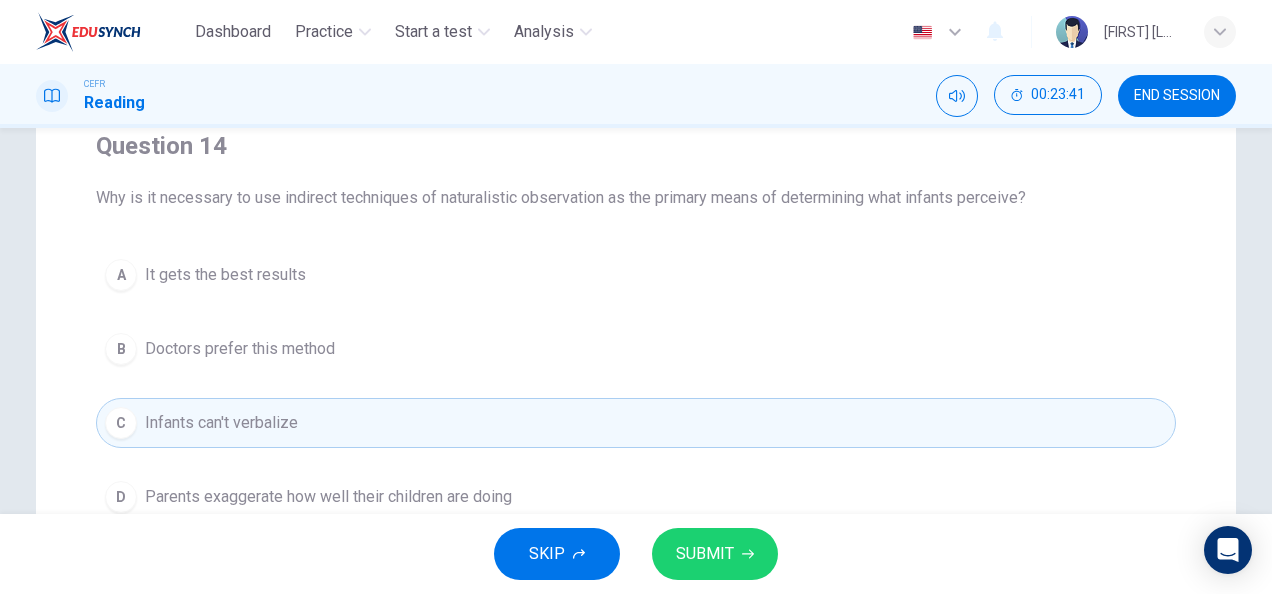 click on "SUBMIT" at bounding box center (715, 554) 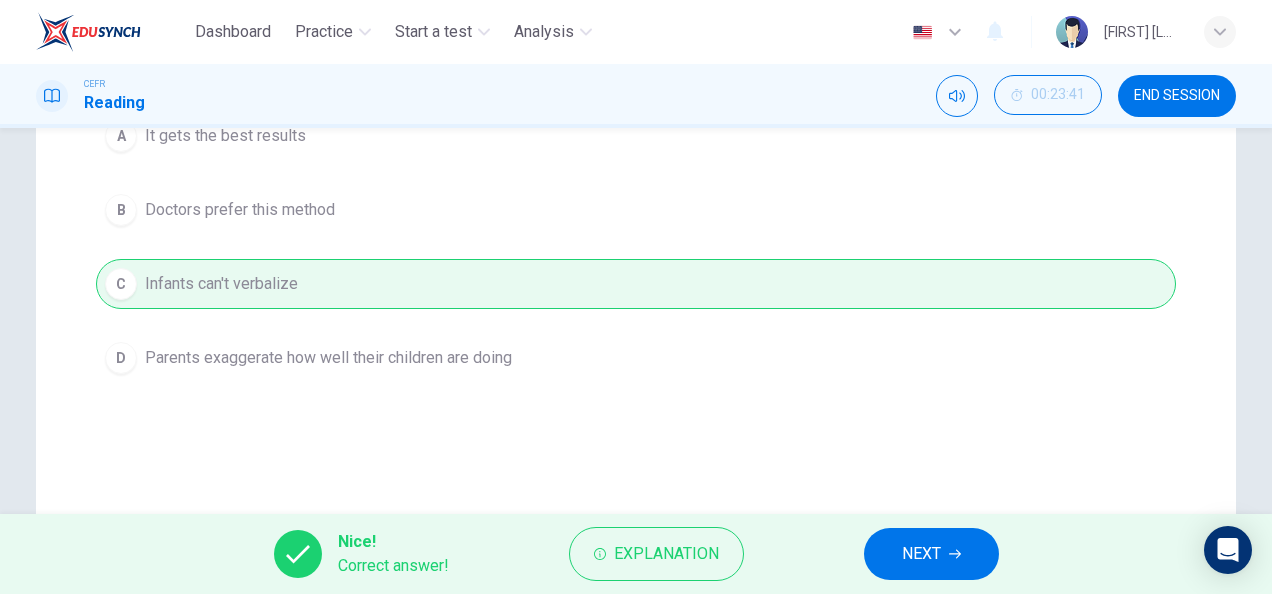 scroll, scrollTop: 329, scrollLeft: 0, axis: vertical 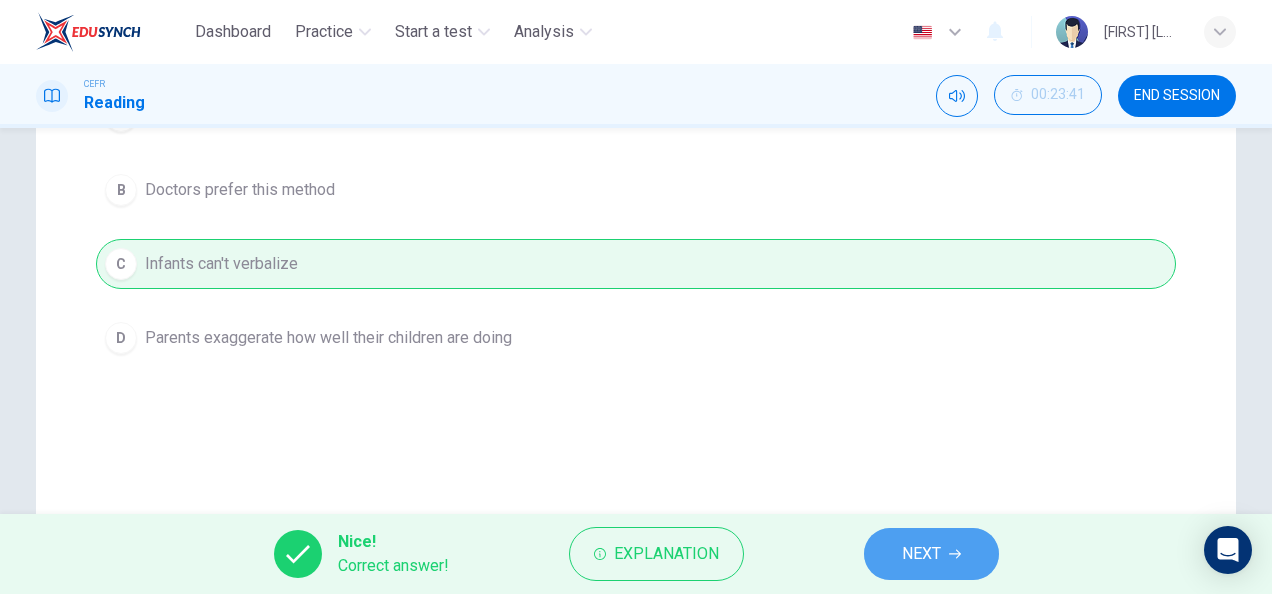 click on "NEXT" at bounding box center (931, 554) 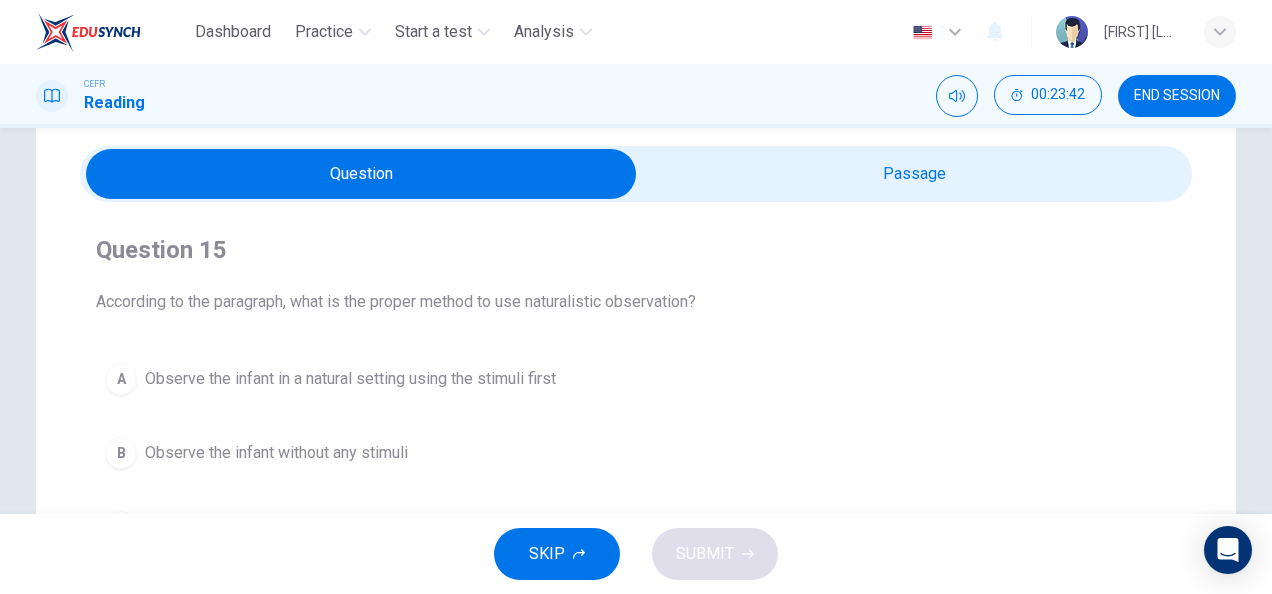 scroll, scrollTop: 65, scrollLeft: 0, axis: vertical 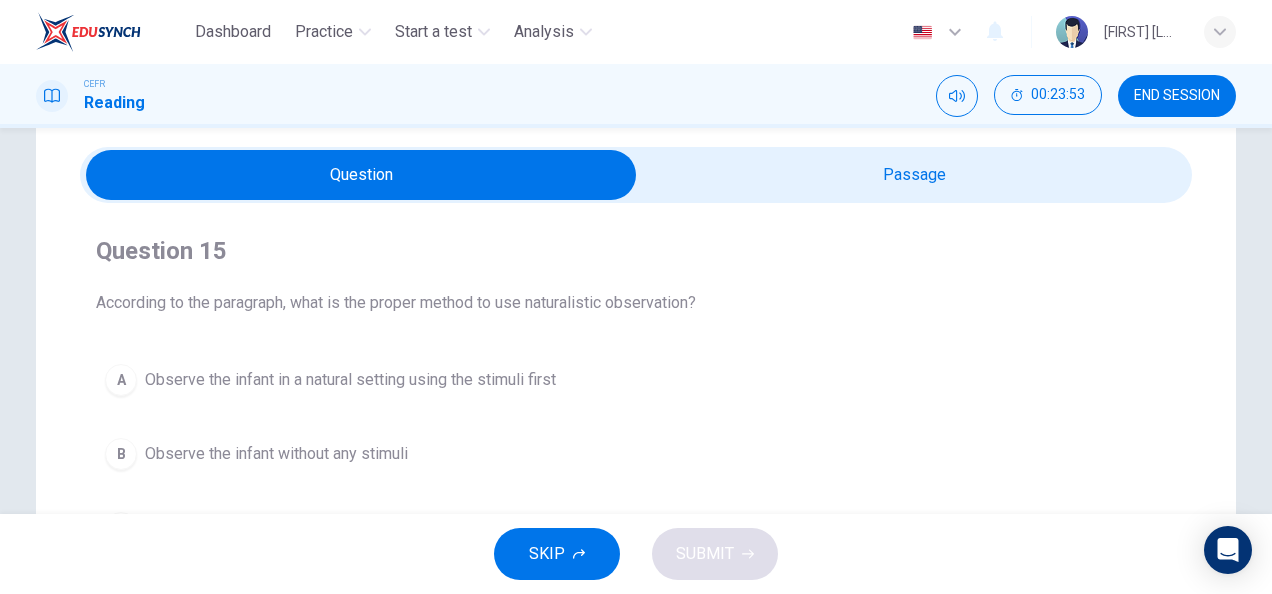 click at bounding box center [361, 175] 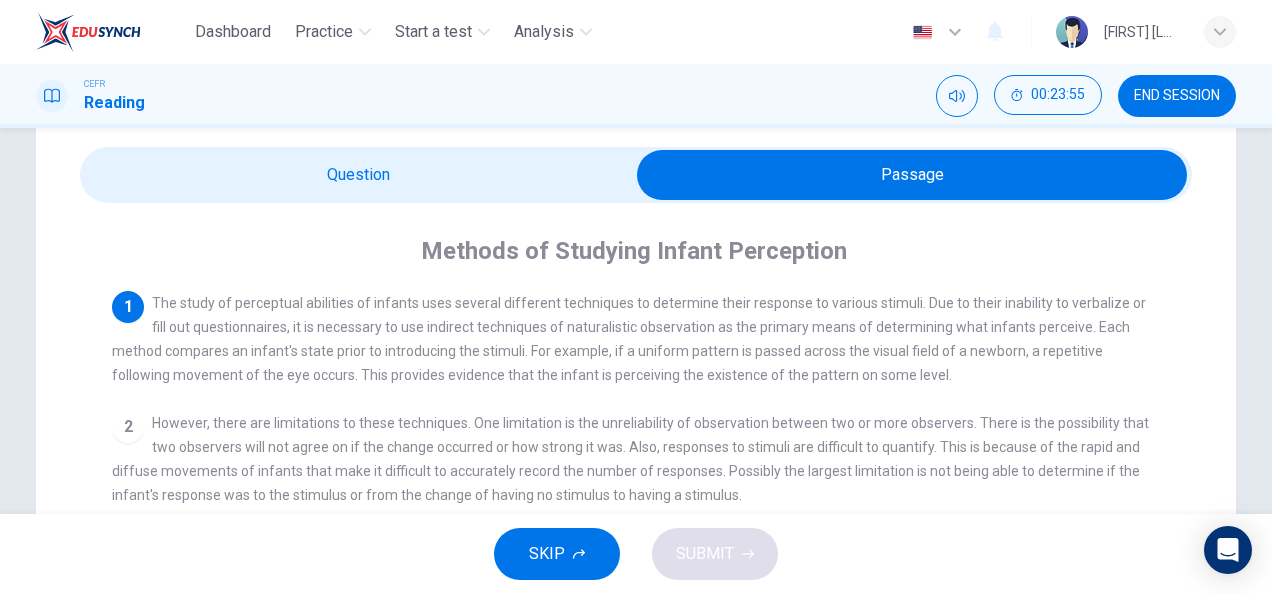 click at bounding box center (912, 175) 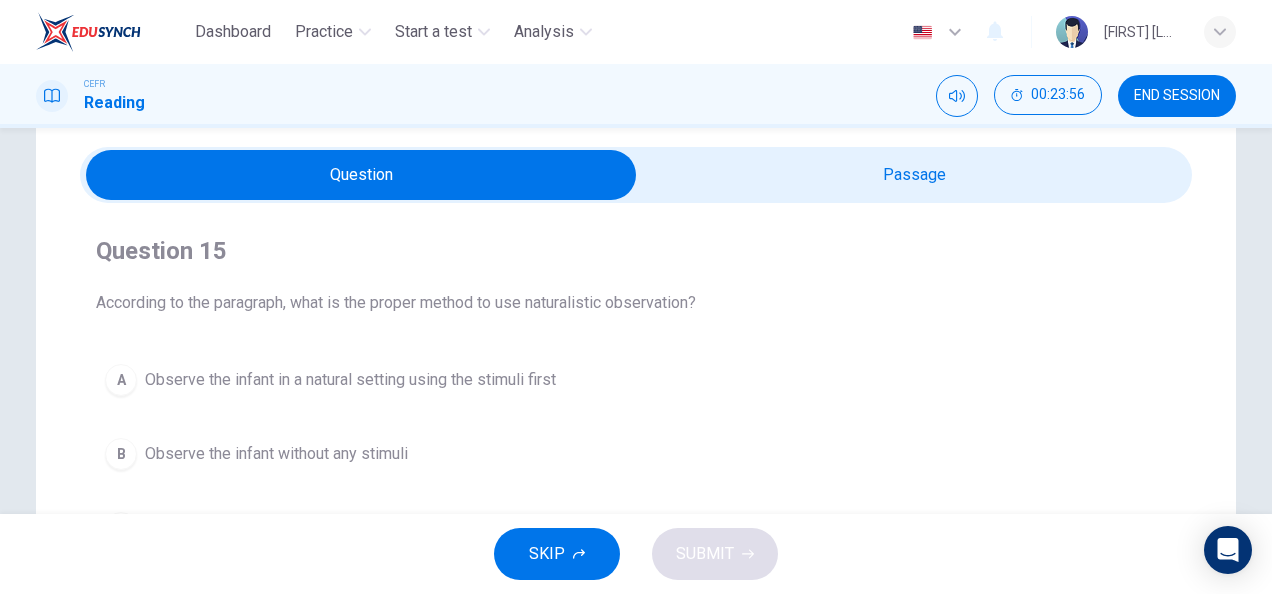 click at bounding box center [361, 175] 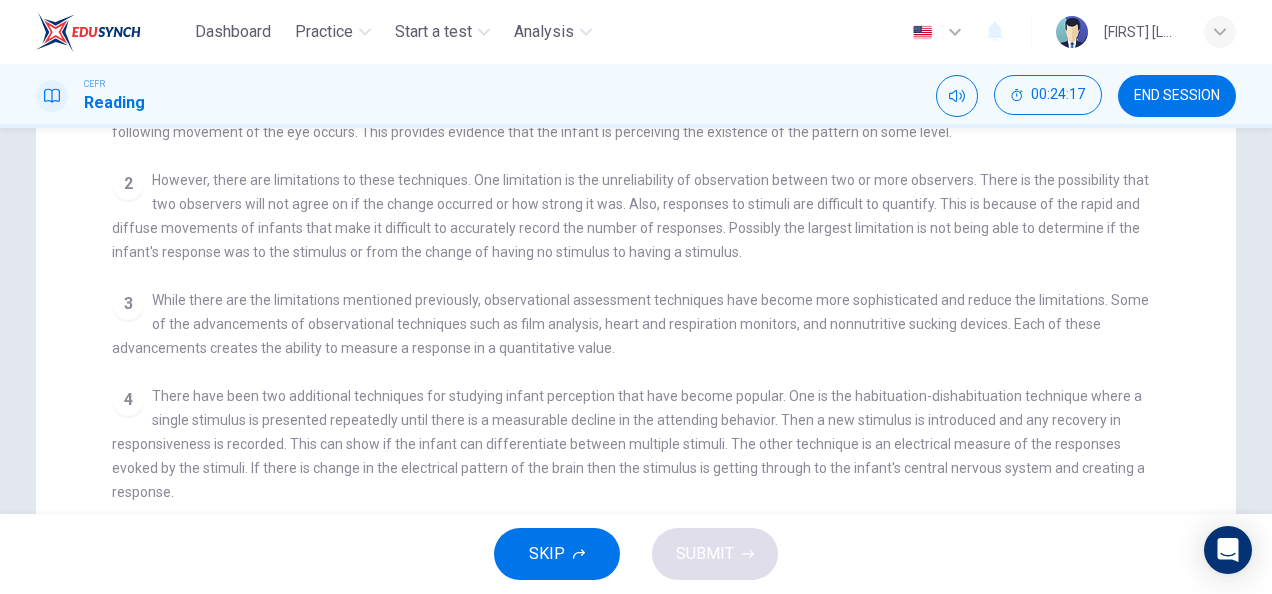 scroll, scrollTop: 0, scrollLeft: 0, axis: both 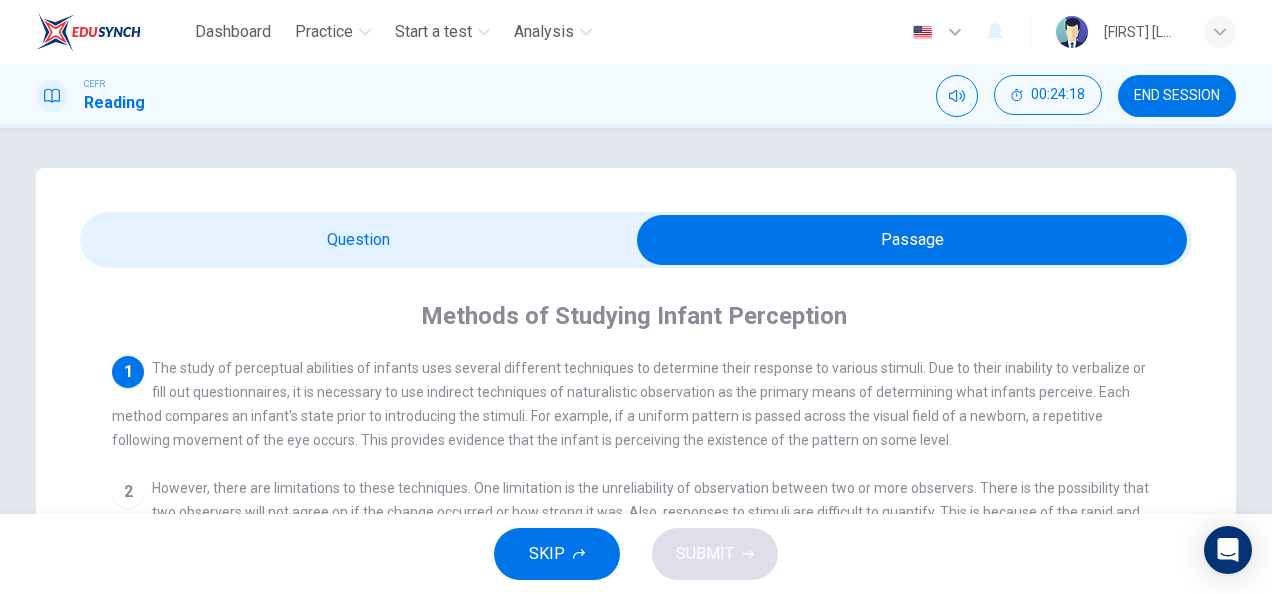 click at bounding box center (912, 240) 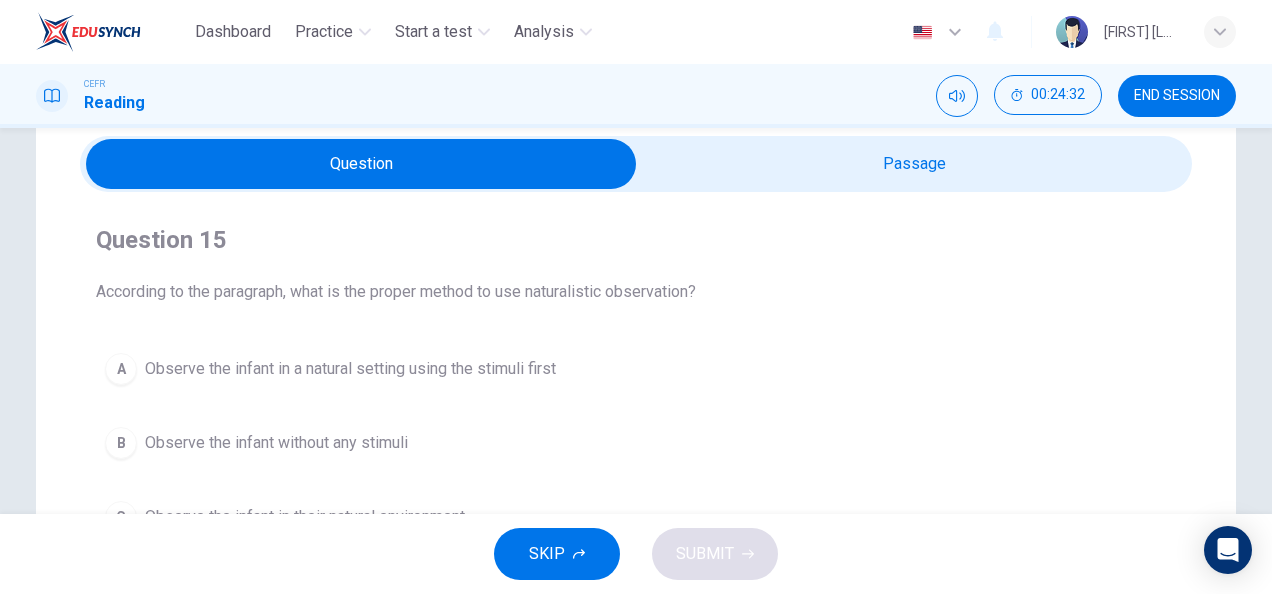 scroll, scrollTop: 60, scrollLeft: 0, axis: vertical 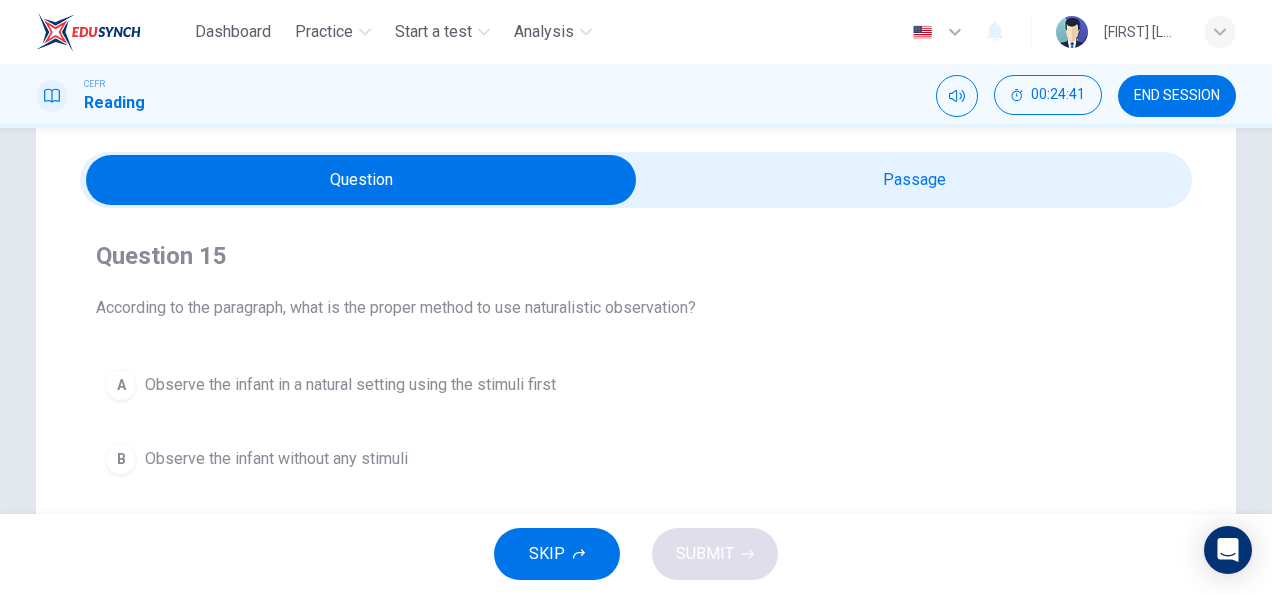 click at bounding box center [361, 180] 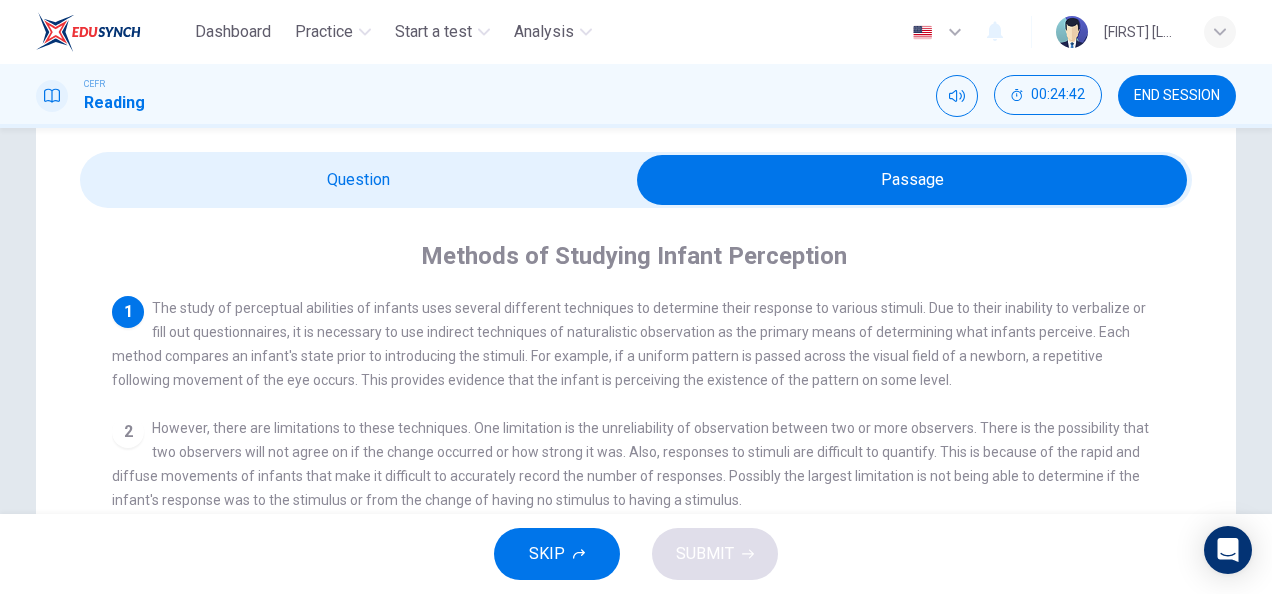 click at bounding box center (912, 180) 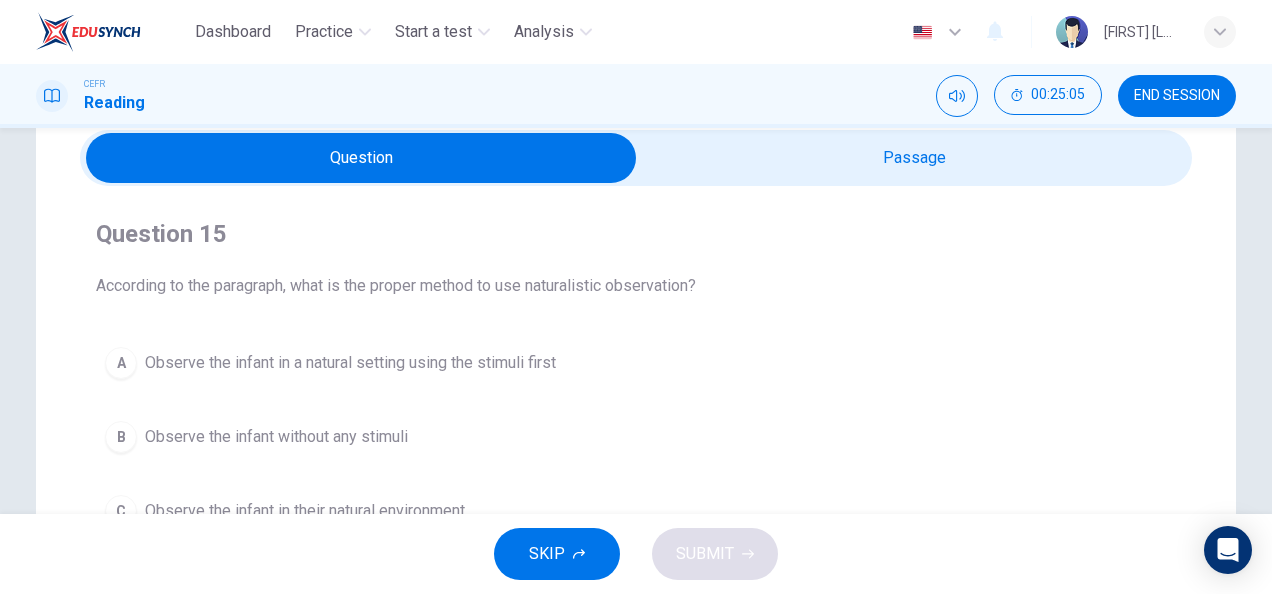 scroll, scrollTop: 84, scrollLeft: 0, axis: vertical 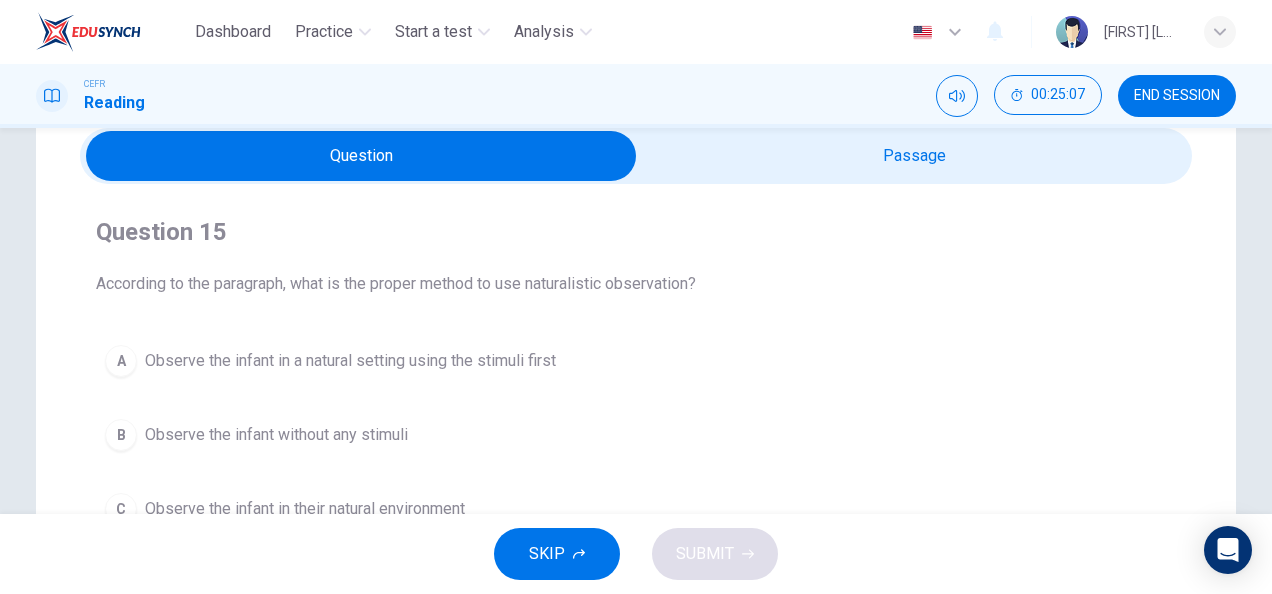 click at bounding box center [361, 156] 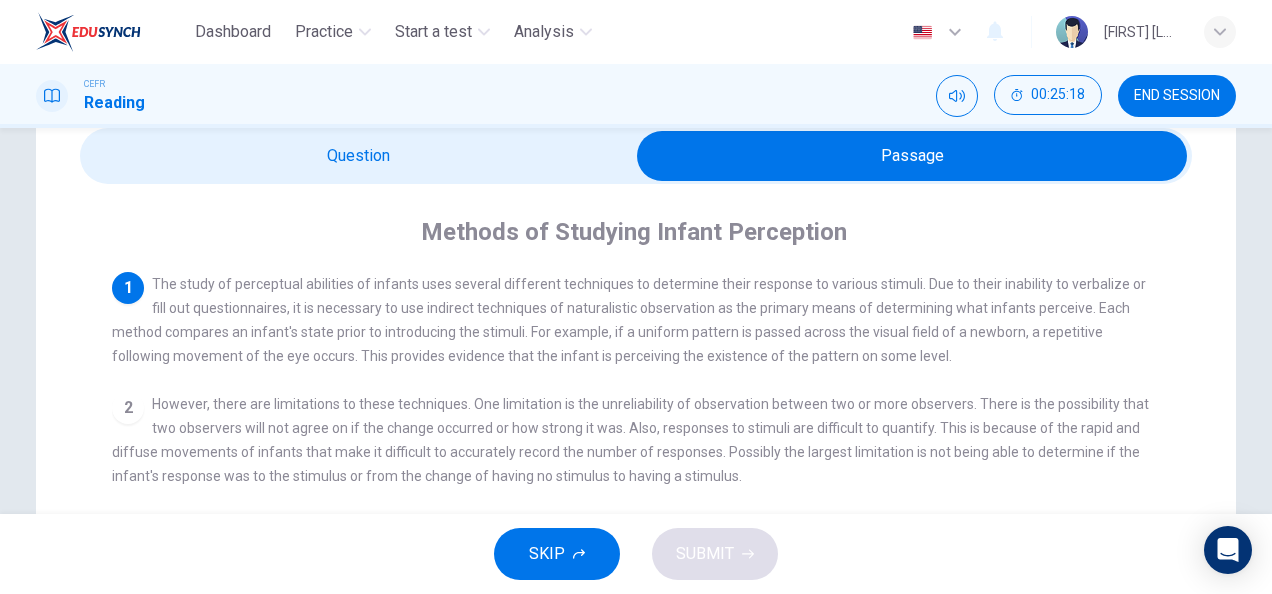 drag, startPoint x: 478, startPoint y: 356, endPoint x: 394, endPoint y: 340, distance: 85.51023 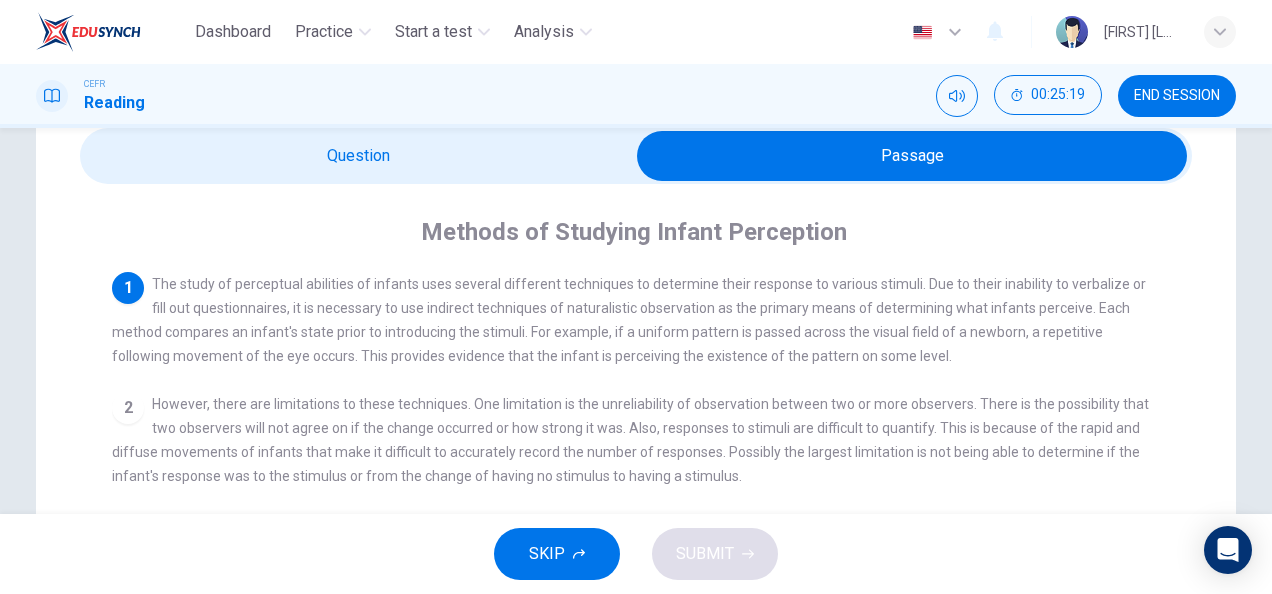 drag, startPoint x: 394, startPoint y: 340, endPoint x: 545, endPoint y: 355, distance: 151.74321 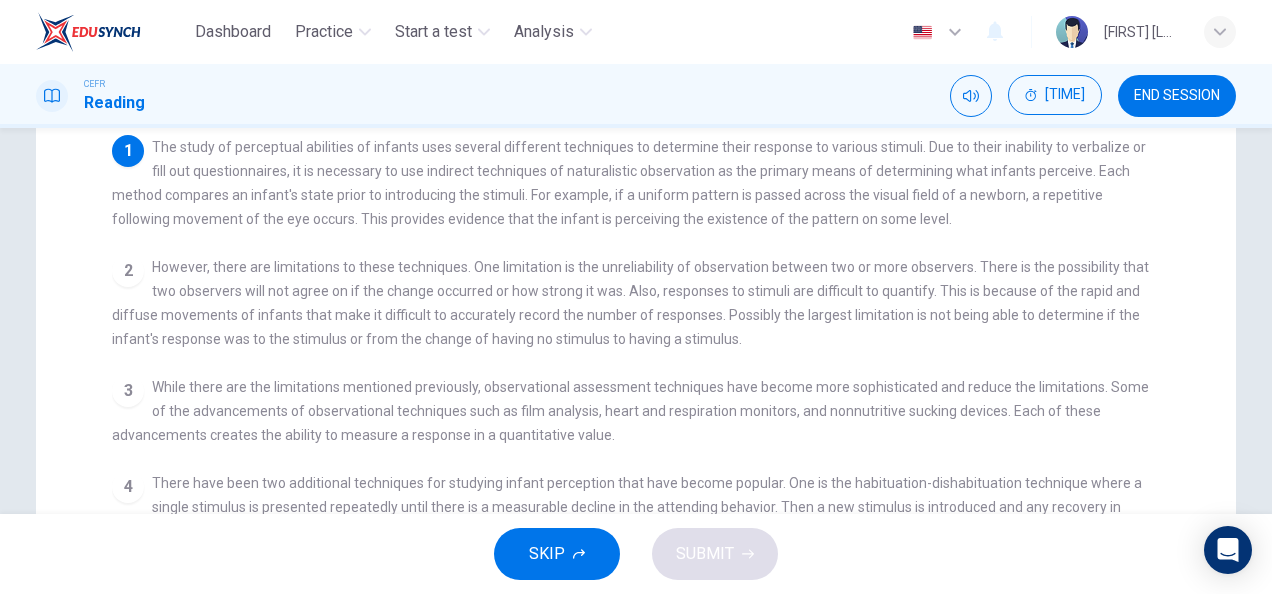 scroll, scrollTop: 0, scrollLeft: 0, axis: both 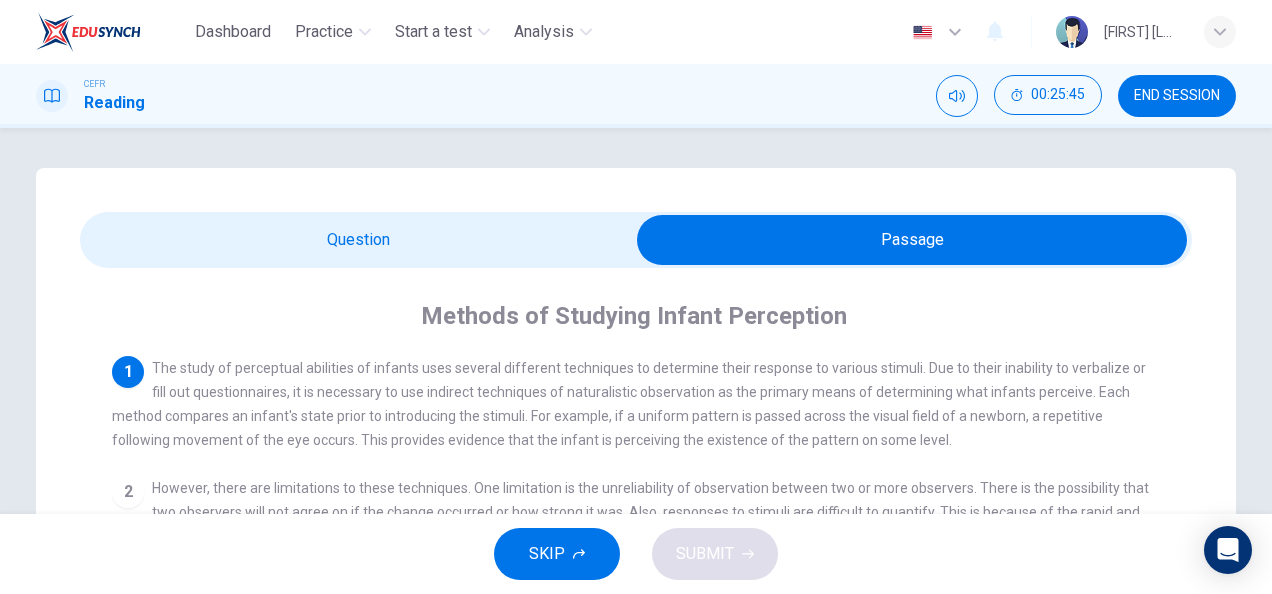 click at bounding box center [912, 240] 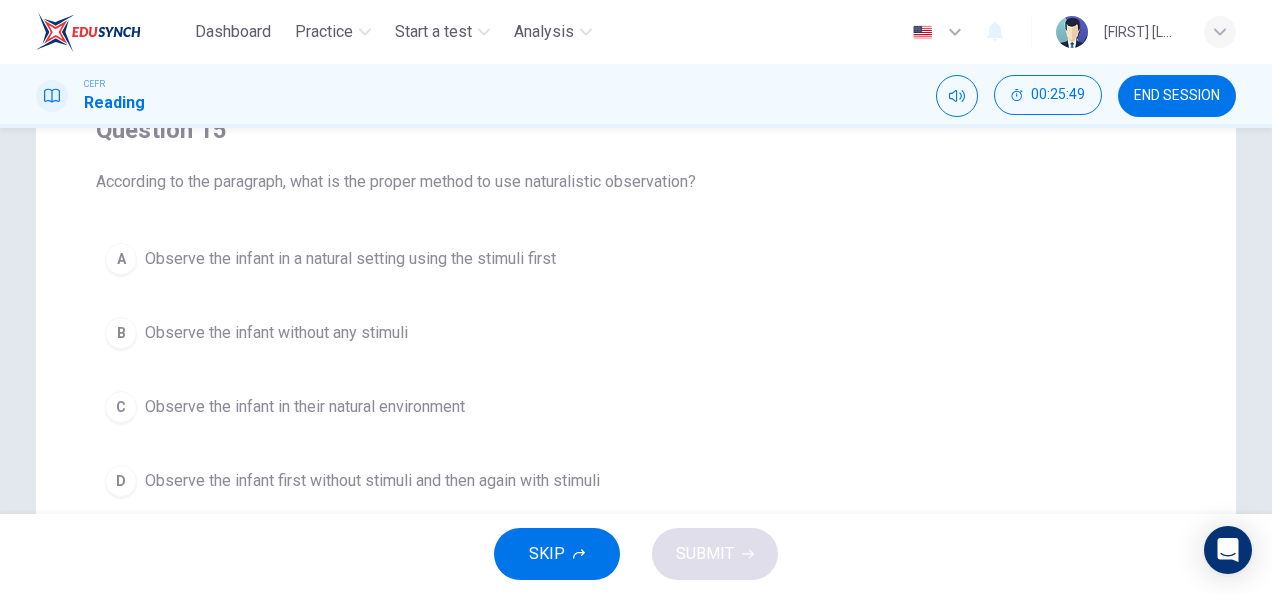 scroll, scrollTop: 185, scrollLeft: 0, axis: vertical 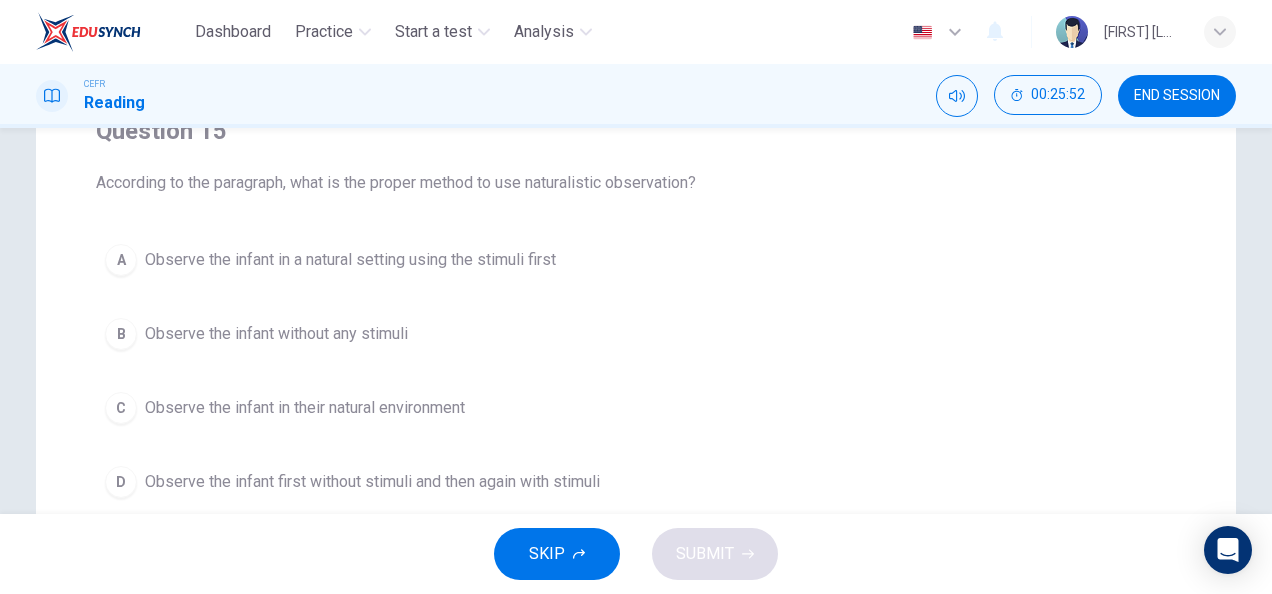 click on "C Observe the infant in their natural environment" at bounding box center (636, 408) 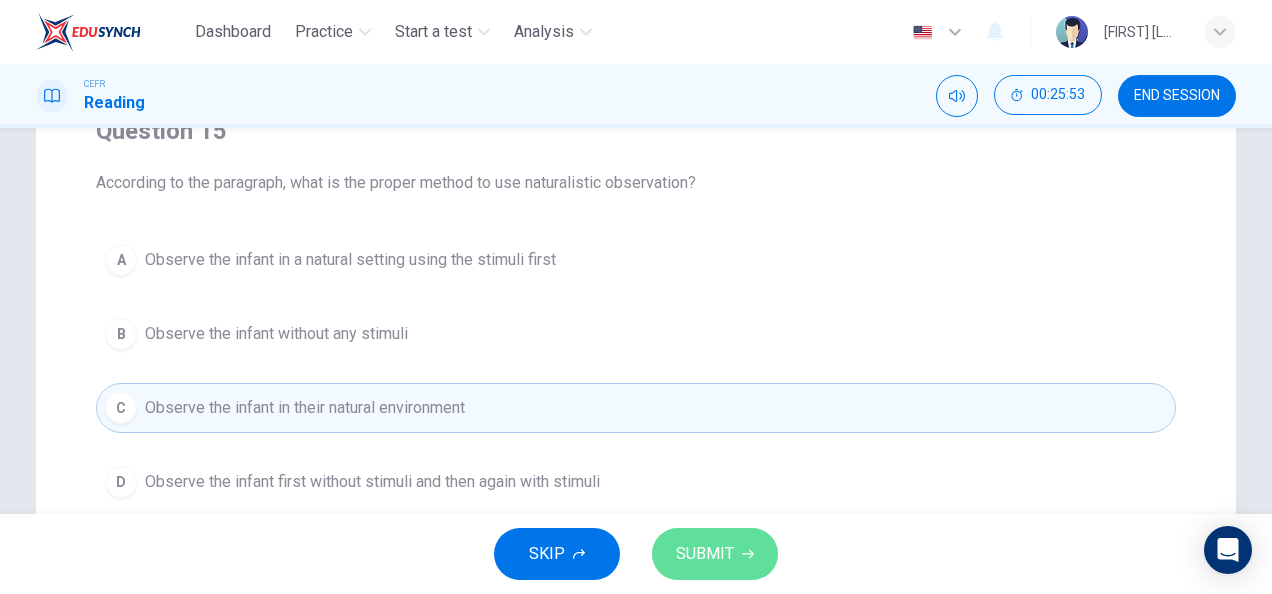 click on "SUBMIT" at bounding box center [715, 554] 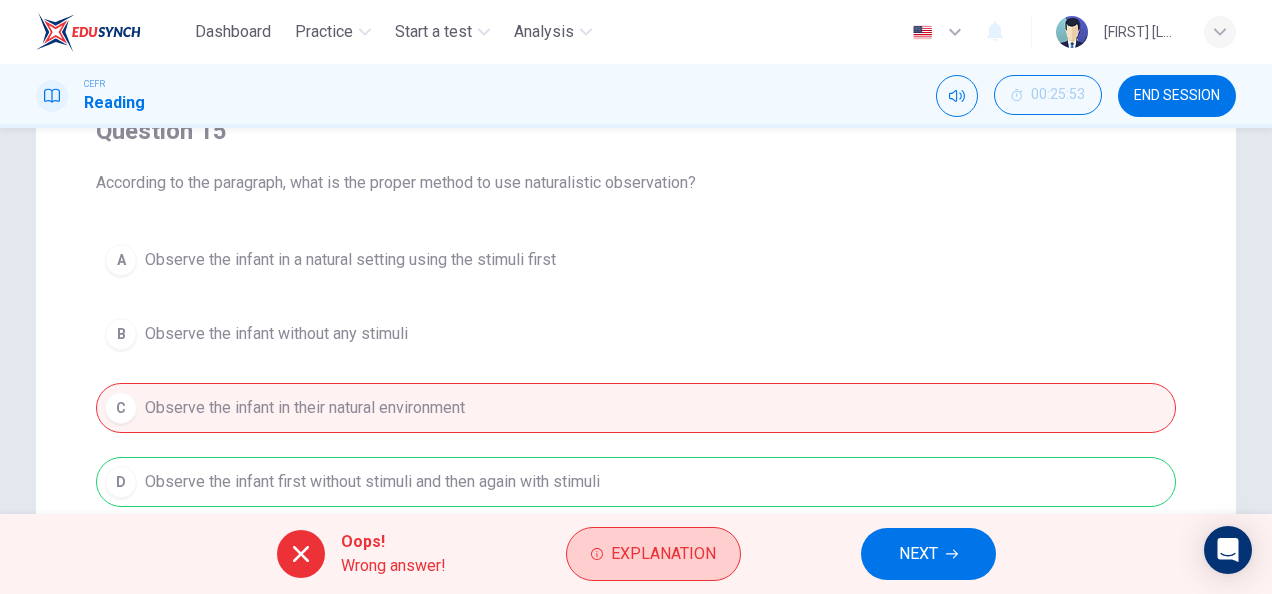 click on "Explanation" at bounding box center [663, 554] 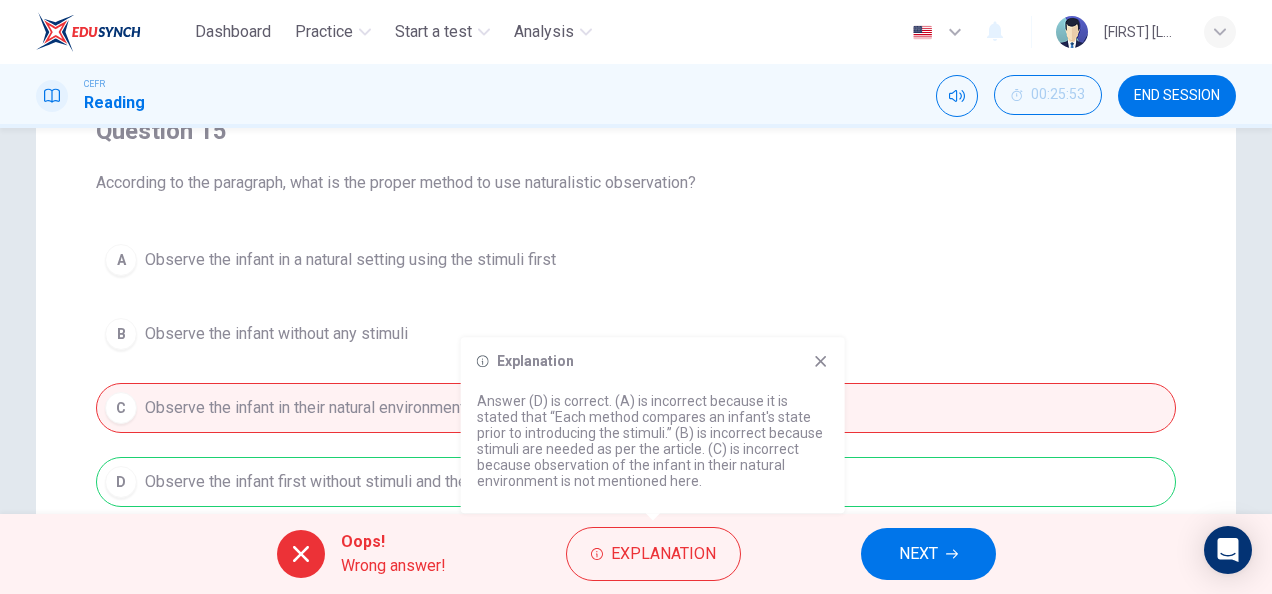 click at bounding box center (821, 361) 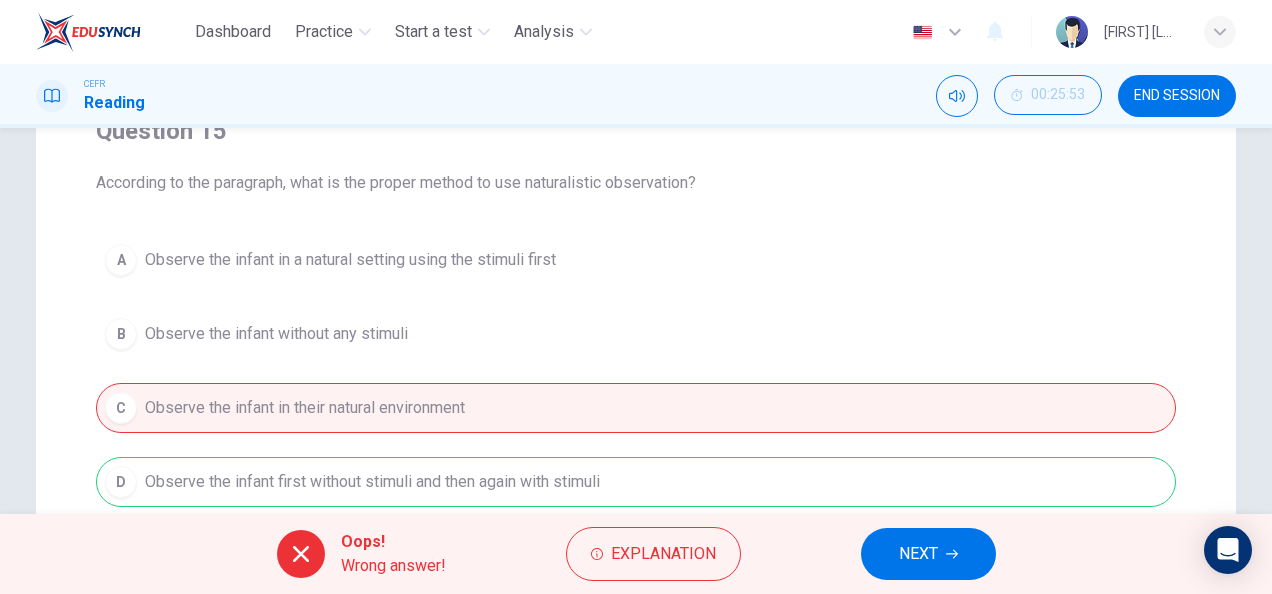 scroll, scrollTop: 0, scrollLeft: 0, axis: both 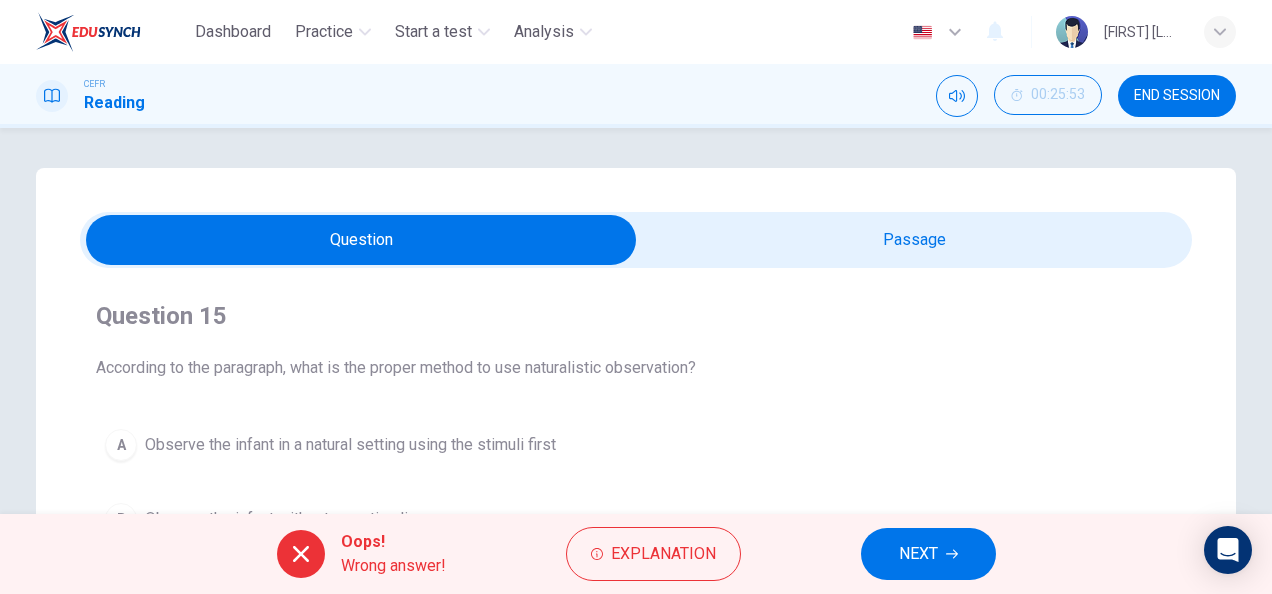 click at bounding box center (361, 240) 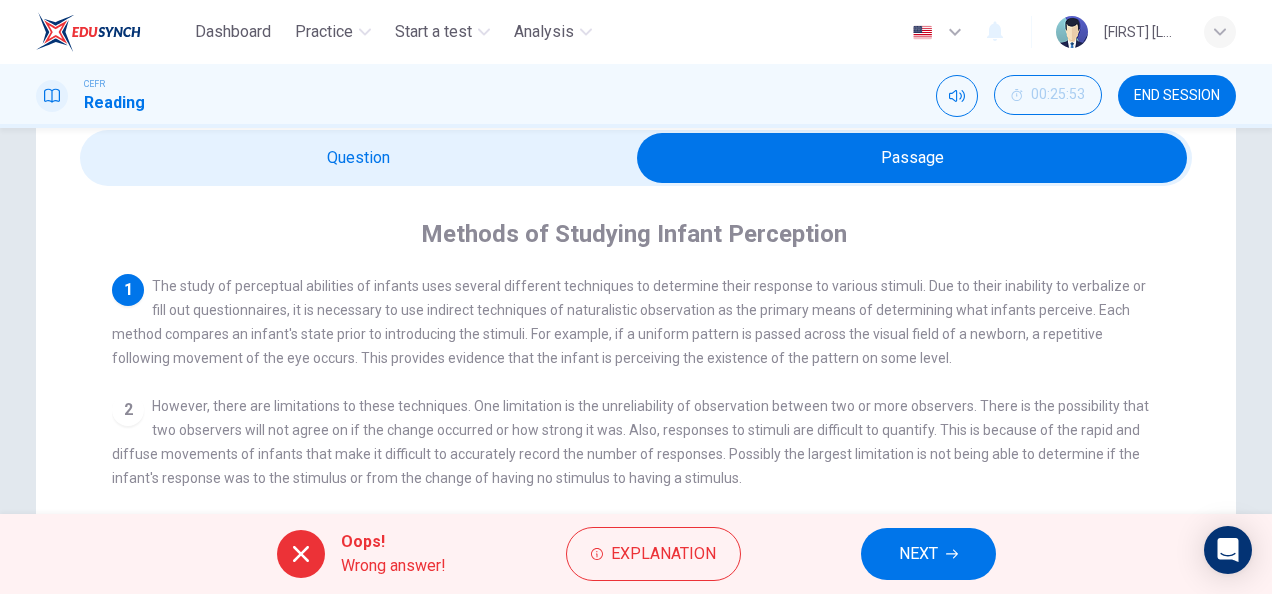 scroll, scrollTop: 83, scrollLeft: 0, axis: vertical 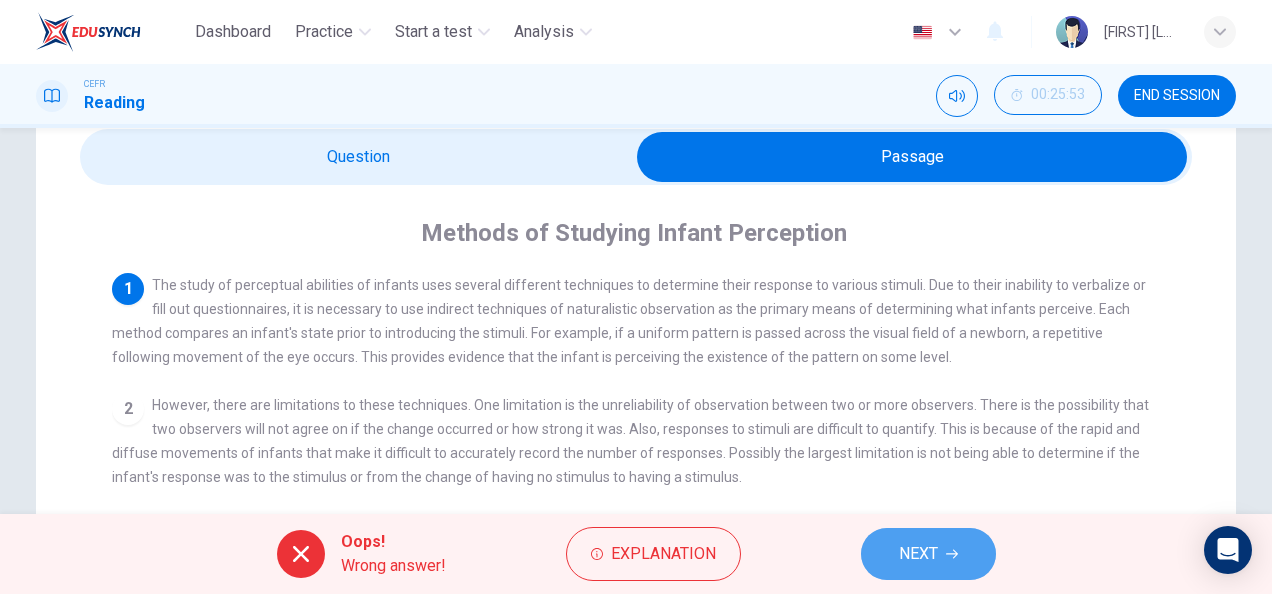 click on "NEXT" at bounding box center [928, 554] 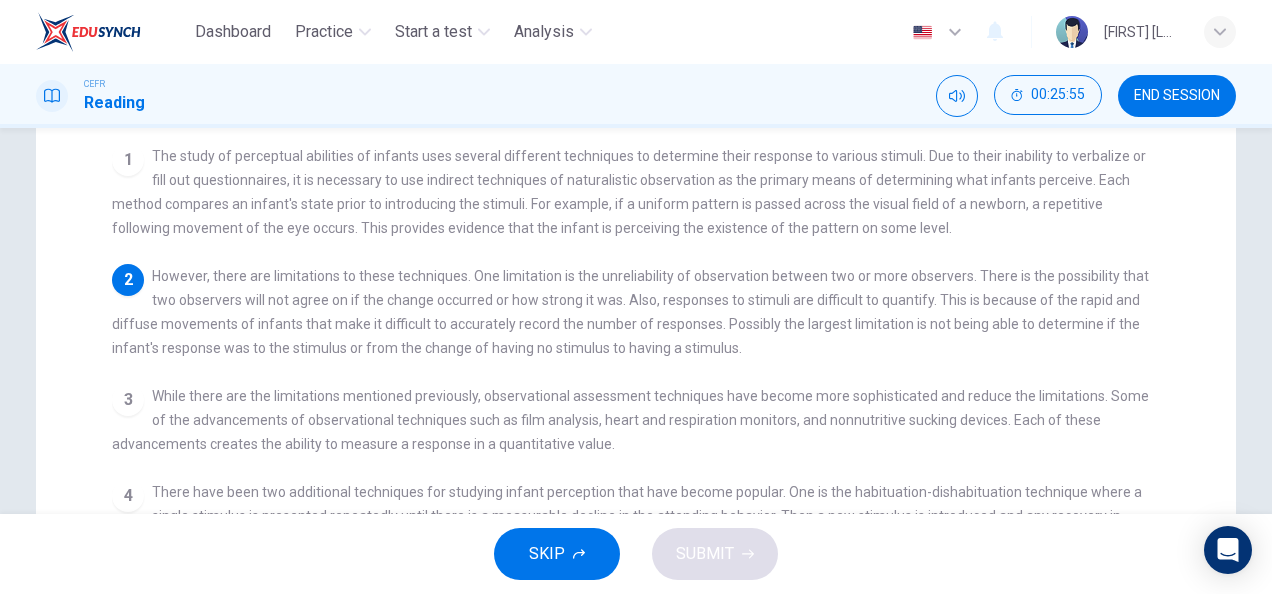 scroll, scrollTop: 0, scrollLeft: 0, axis: both 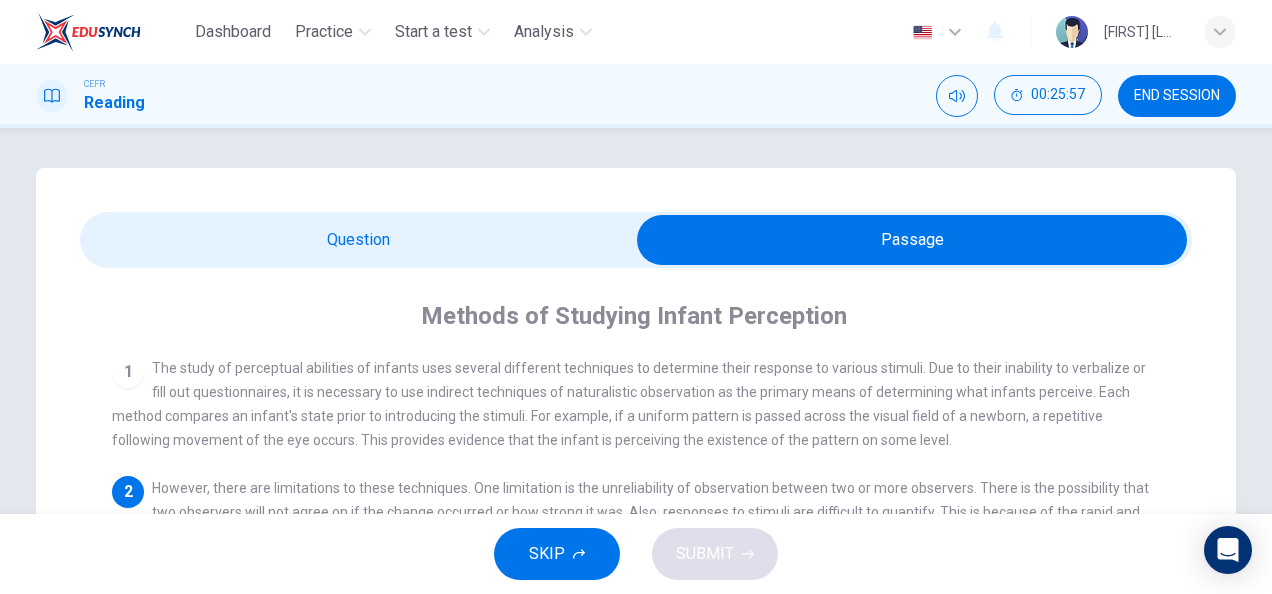 click at bounding box center (912, 240) 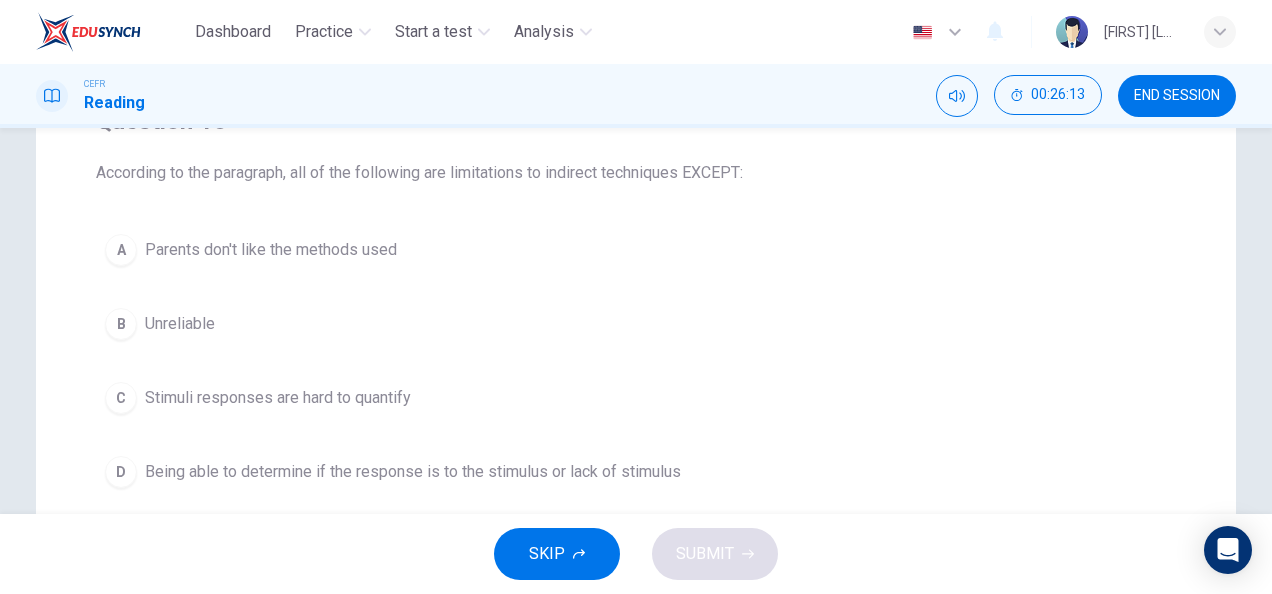 scroll, scrollTop: 0, scrollLeft: 0, axis: both 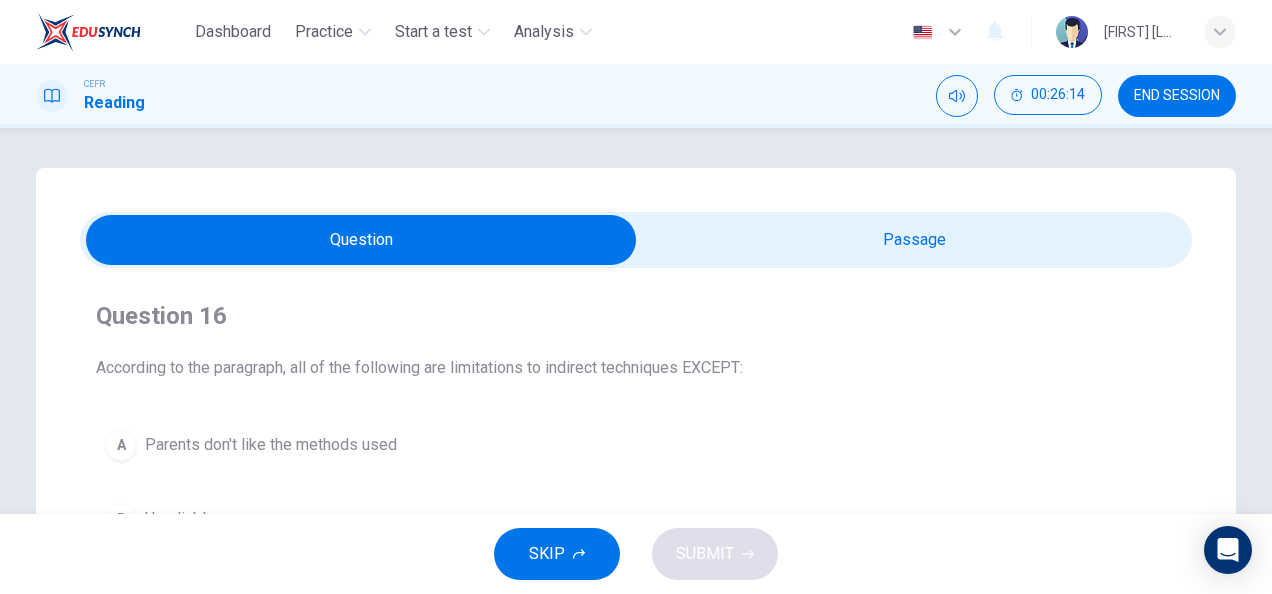 click on "Methods of Studying Infant Perception 1 The study of perceptual abilities of infants uses several different techniques to determine their response to various stimuli. Due to their inability to verbalize or fill out questionnaires, it is necessary to use indirect techniques of naturalistic observation as the primary means of determining what infants perceive. Each method compares an infant's state prior to introducing the stimuli. For example, if a uniform pattern is passed across the visual field of a newborn, a repetitive following movement of the eye occurs. This provides evidence that the infant is perceiving the existence of the pattern on some level.  2 3 4 5" at bounding box center [636, 570] 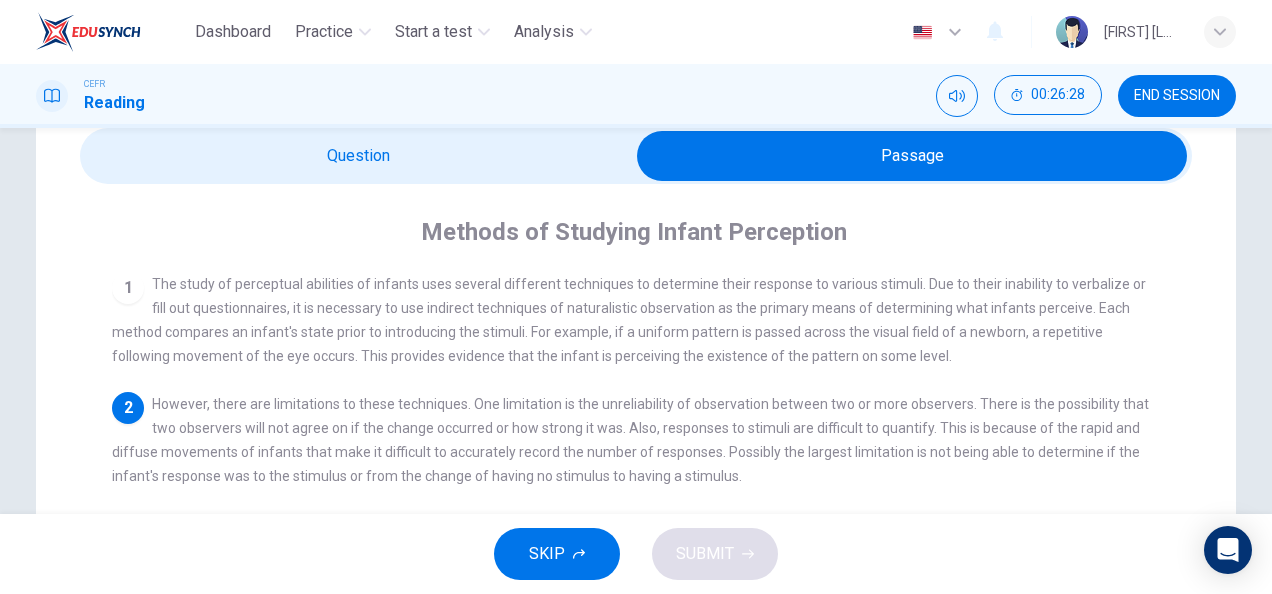 scroll, scrollTop: 80, scrollLeft: 0, axis: vertical 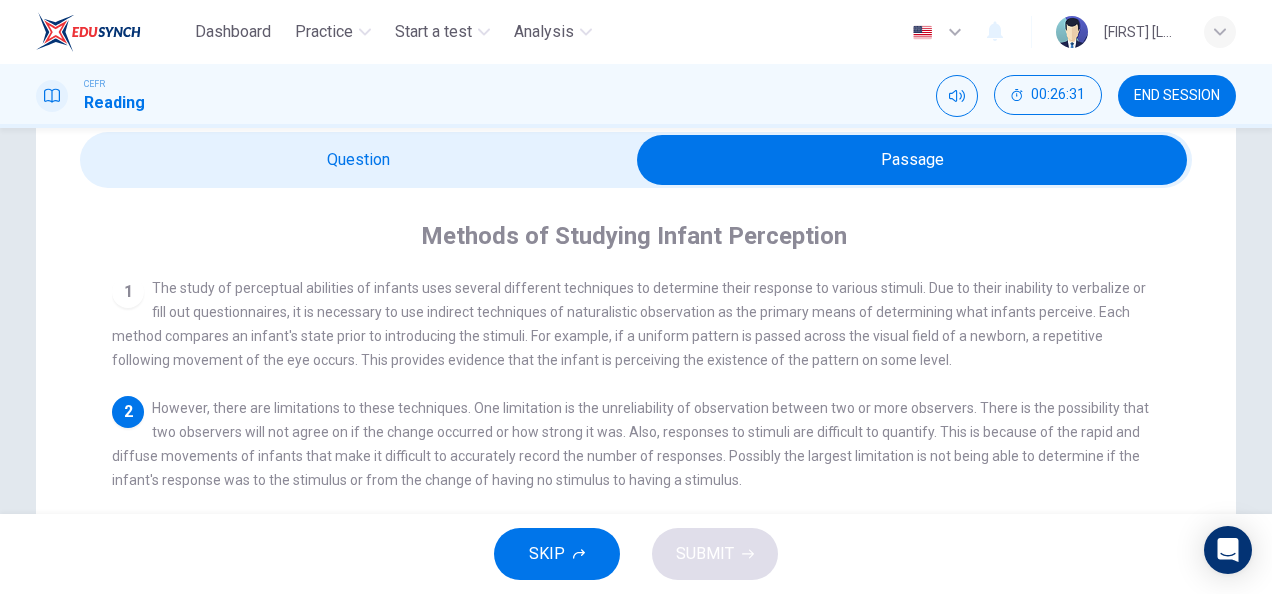 click at bounding box center [636, 160] 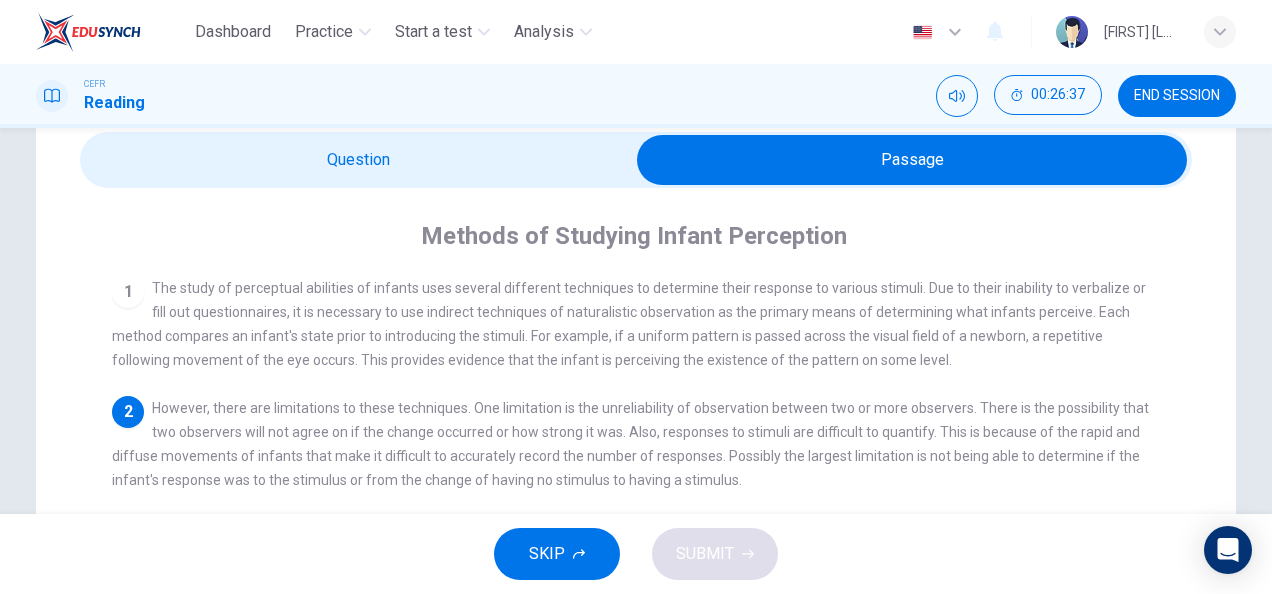 click at bounding box center (912, 160) 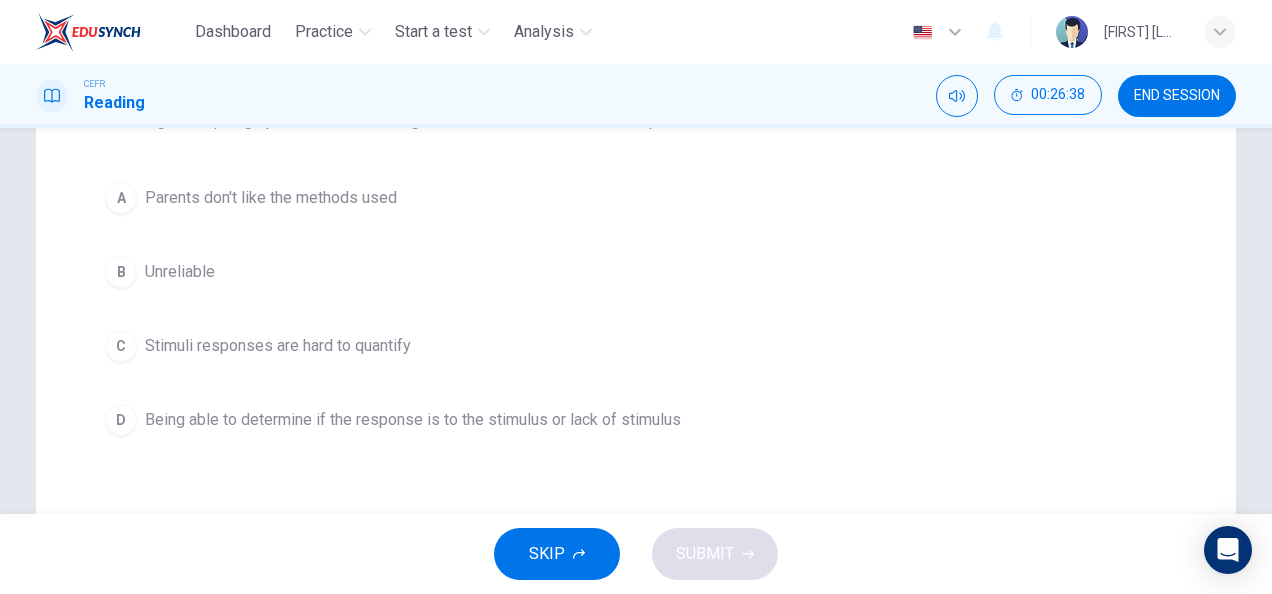 scroll, scrollTop: 248, scrollLeft: 0, axis: vertical 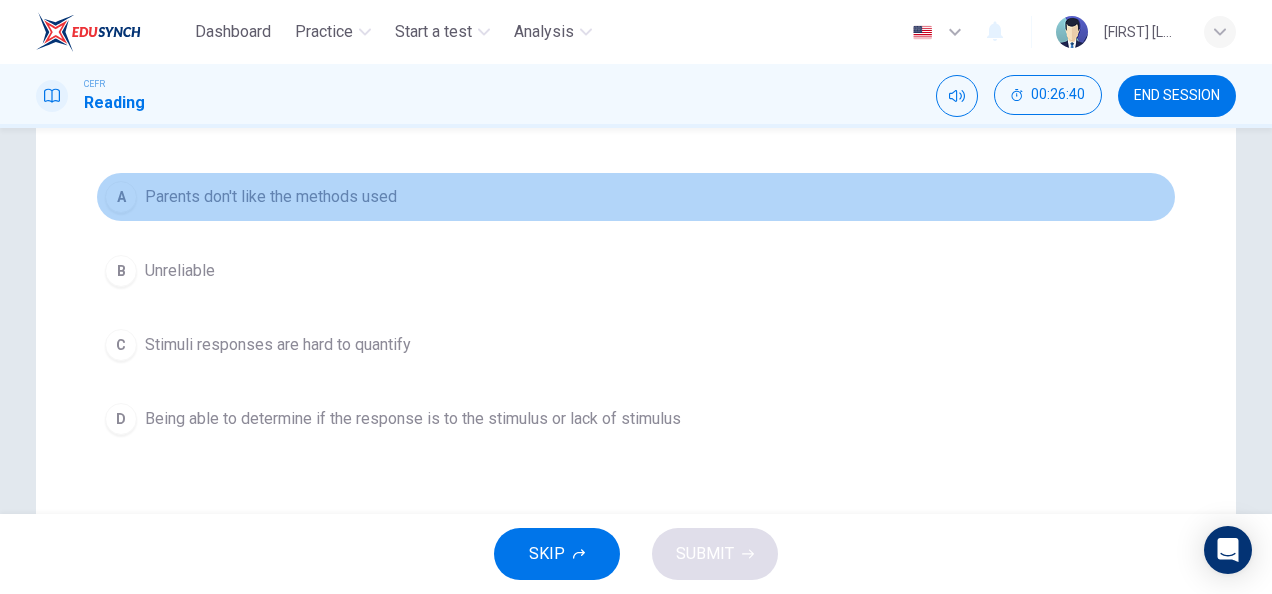 click on "Parents don't like the methods used" at bounding box center [271, 197] 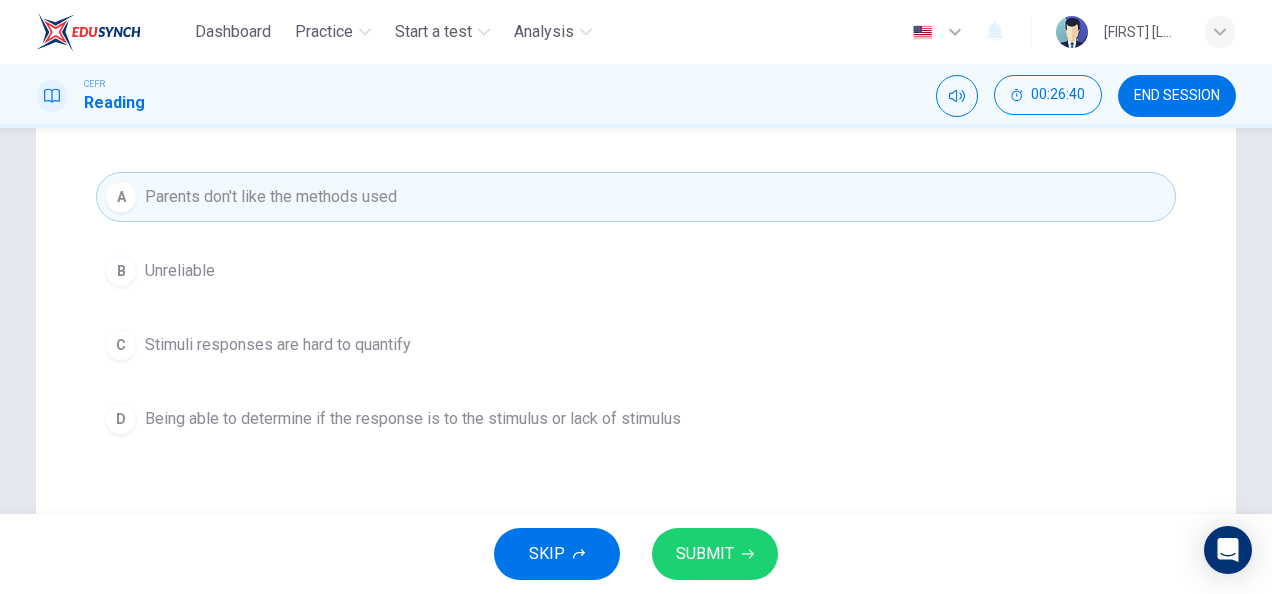 click on "SUBMIT" at bounding box center [705, 554] 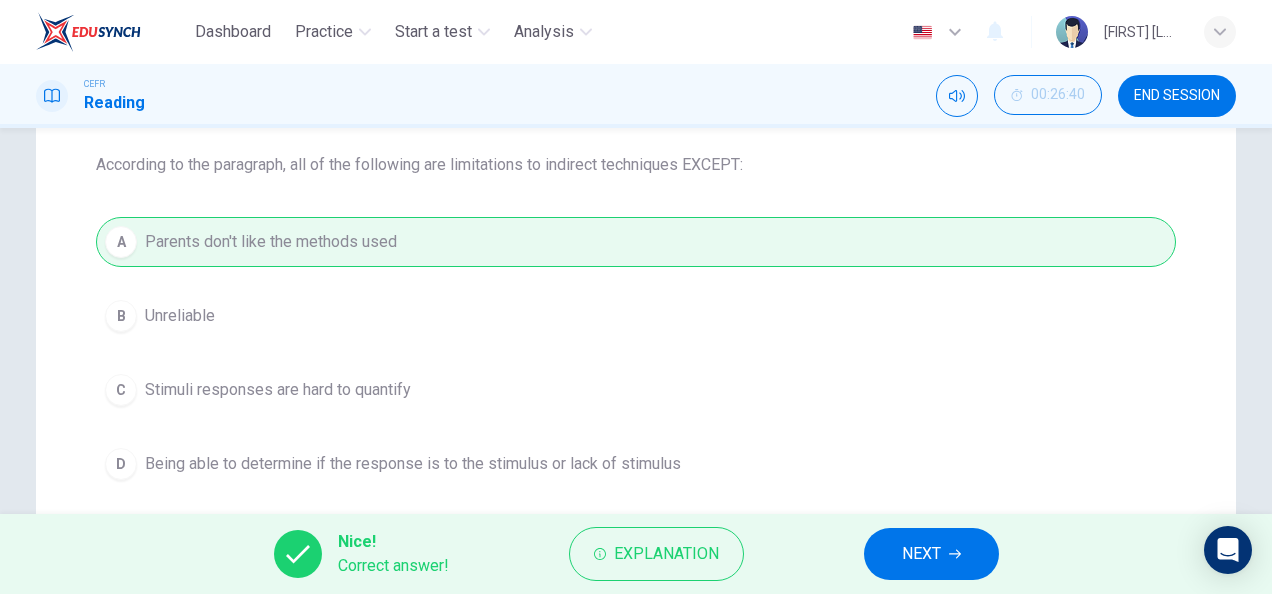 scroll, scrollTop: 204, scrollLeft: 0, axis: vertical 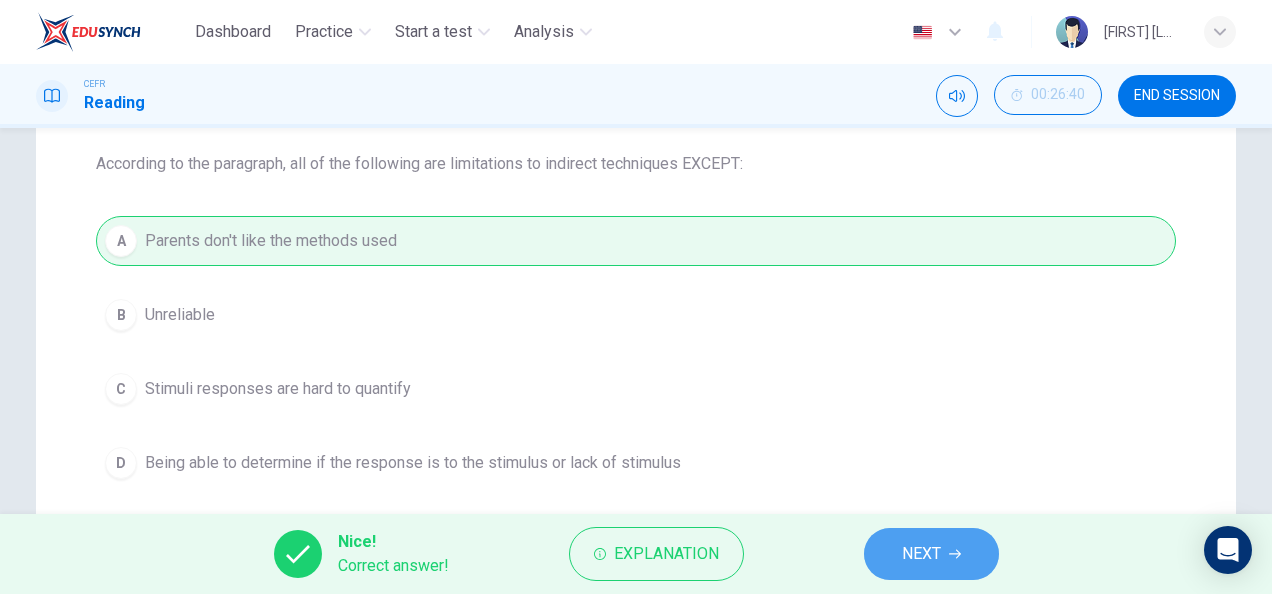 click on "NEXT" at bounding box center (931, 554) 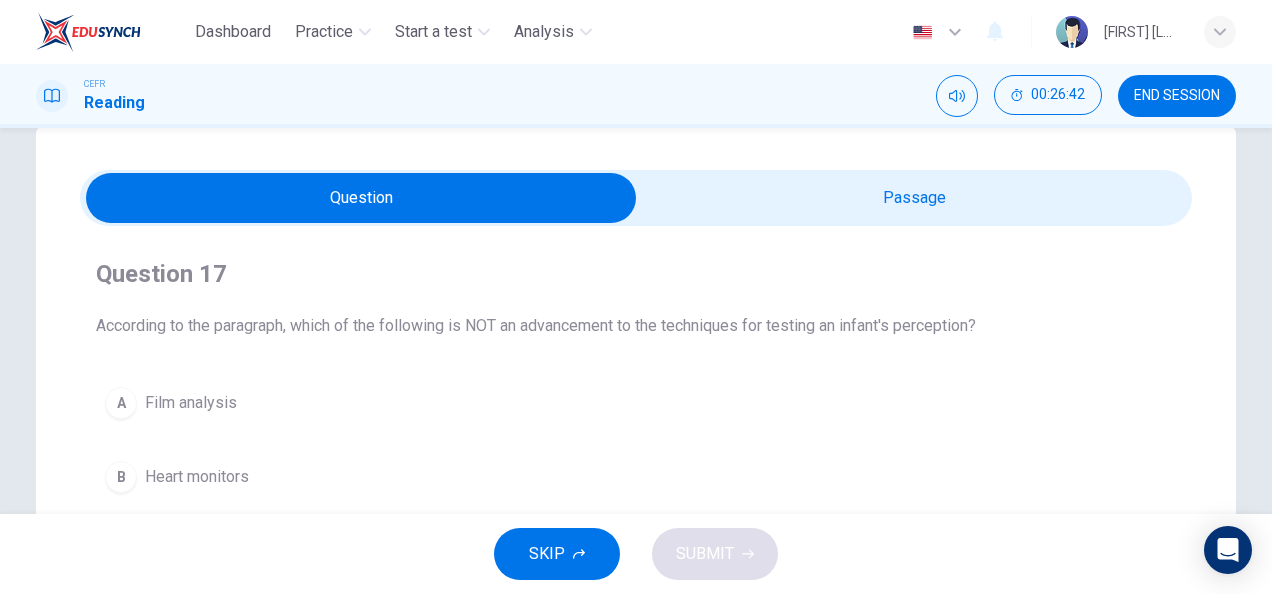 scroll, scrollTop: 43, scrollLeft: 0, axis: vertical 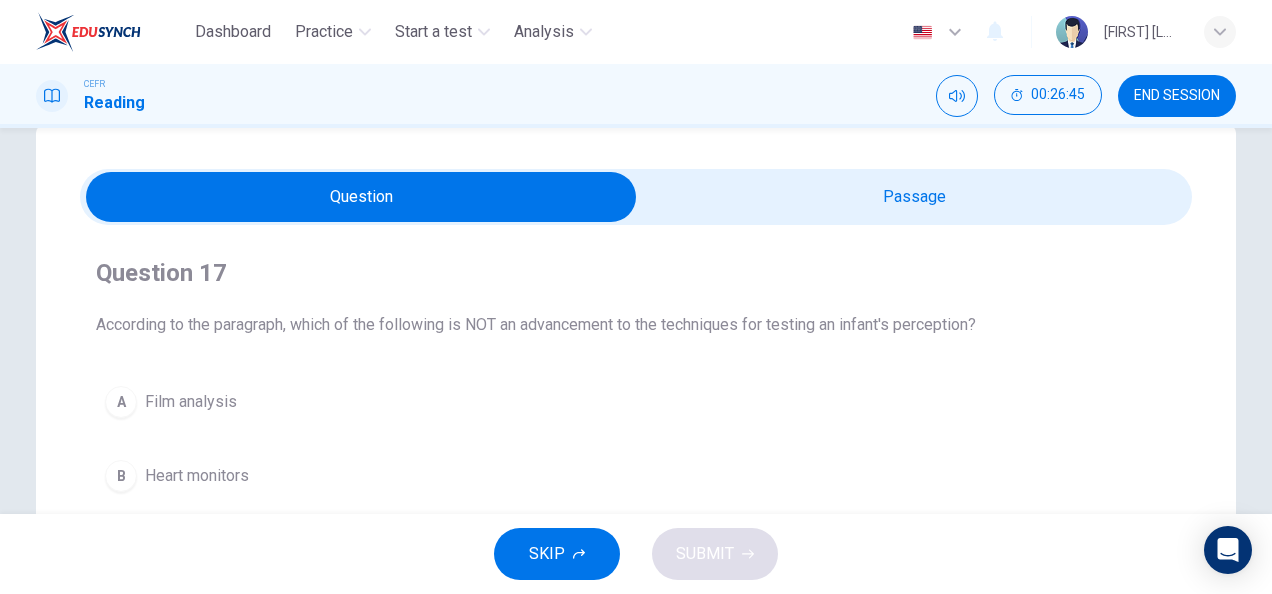 click at bounding box center [361, 197] 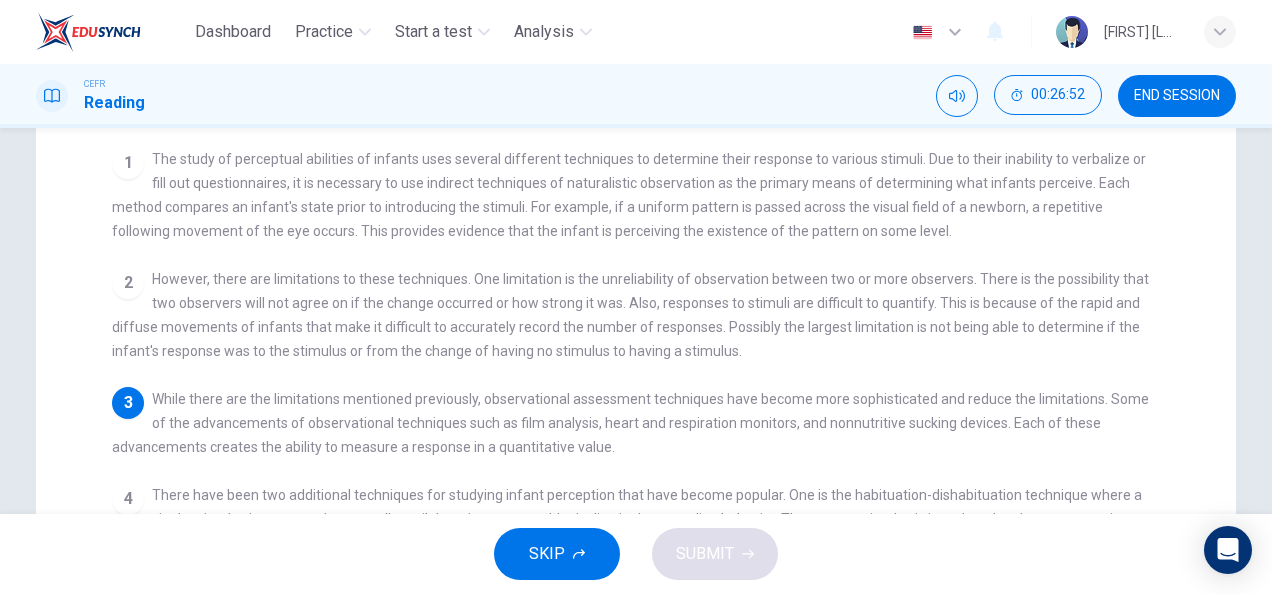 scroll, scrollTop: 0, scrollLeft: 0, axis: both 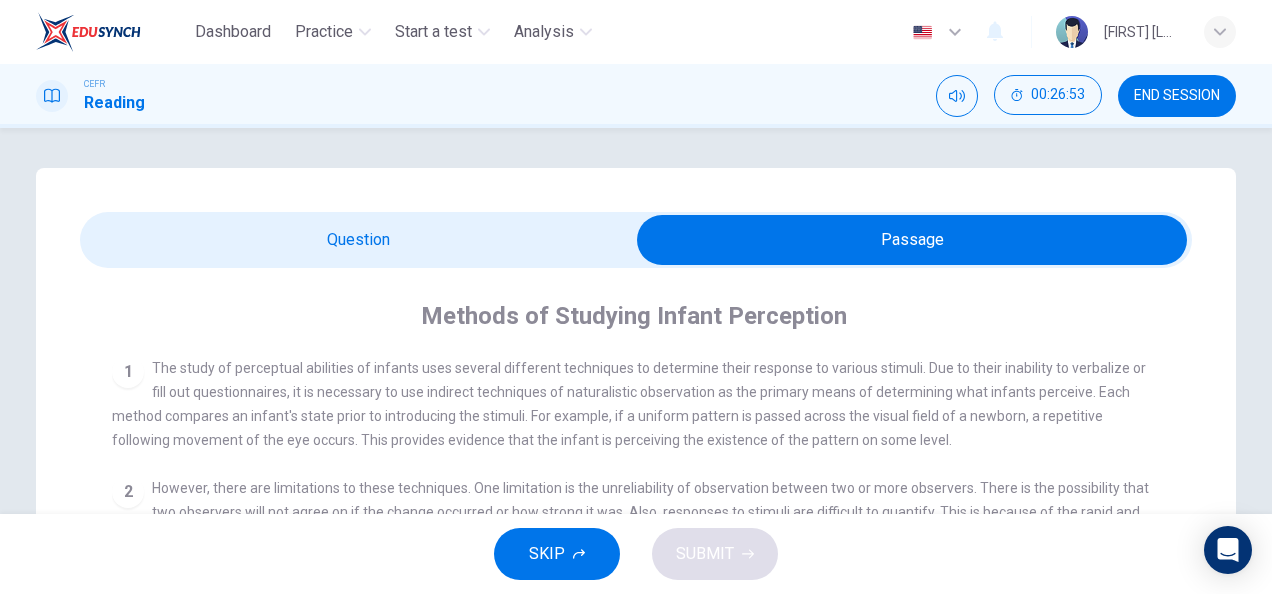 click at bounding box center [912, 240] 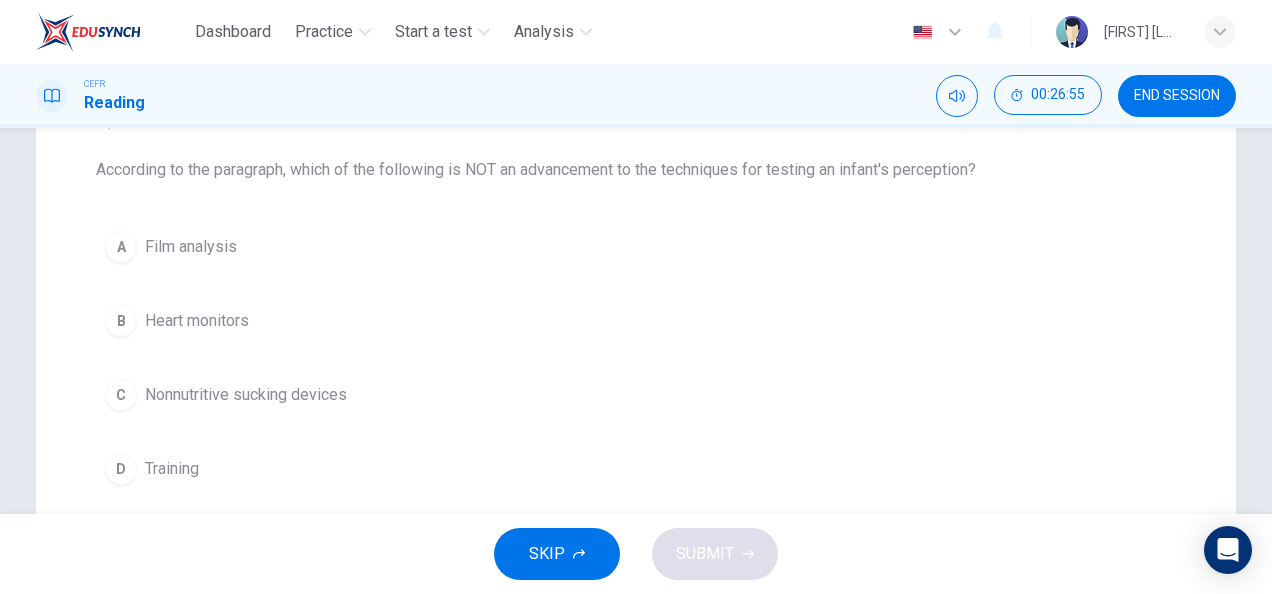 scroll, scrollTop: 202, scrollLeft: 0, axis: vertical 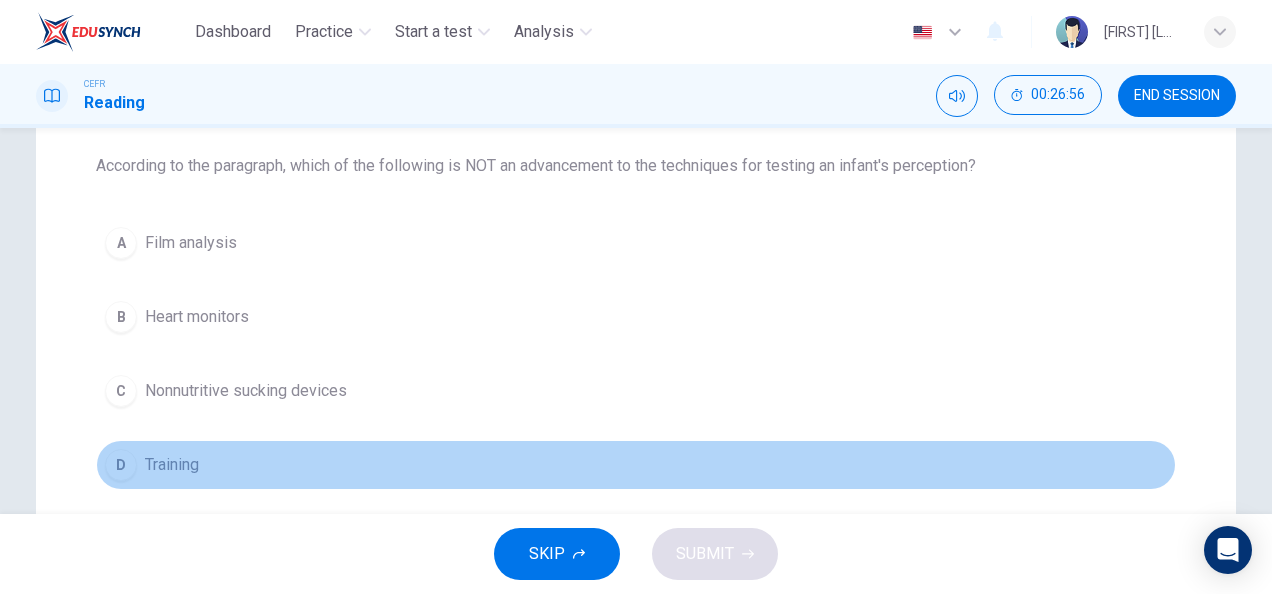 drag, startPoint x: 147, startPoint y: 447, endPoint x: 178, endPoint y: 443, distance: 31.257 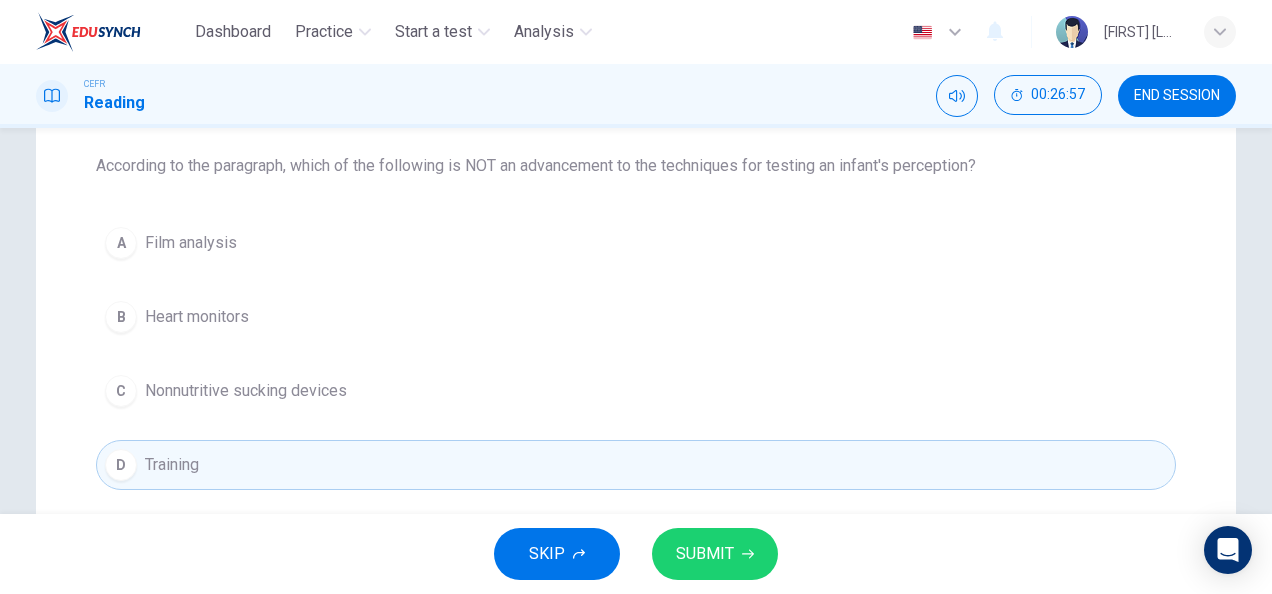 click on "SUBMIT" at bounding box center (715, 554) 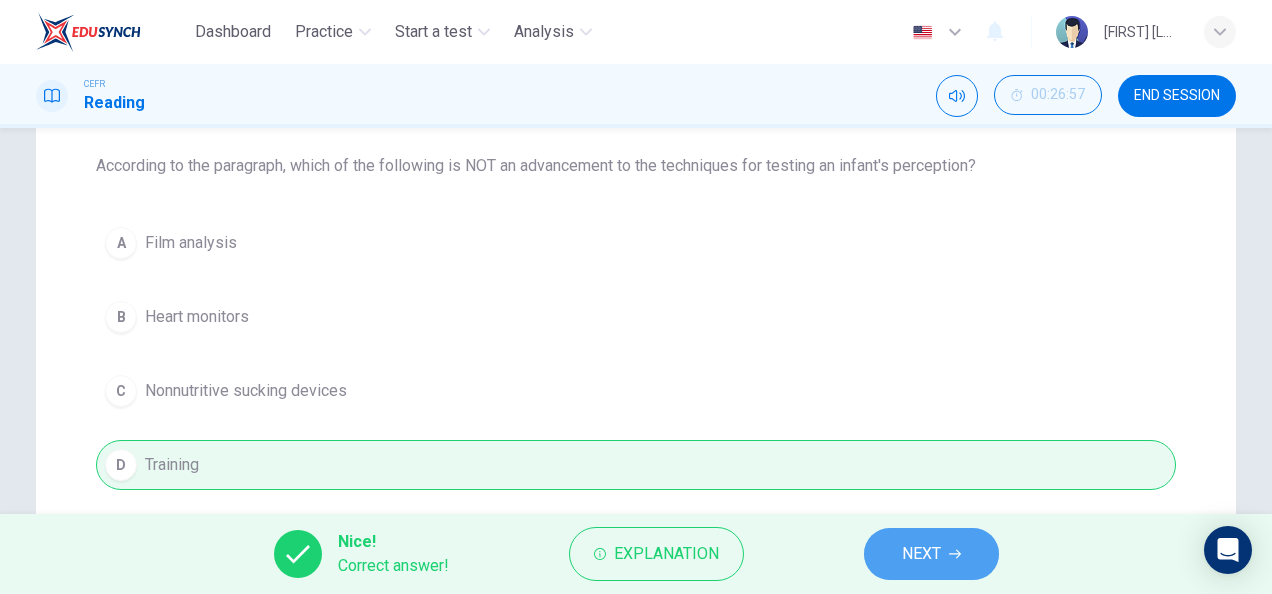 click on "NEXT" at bounding box center (931, 554) 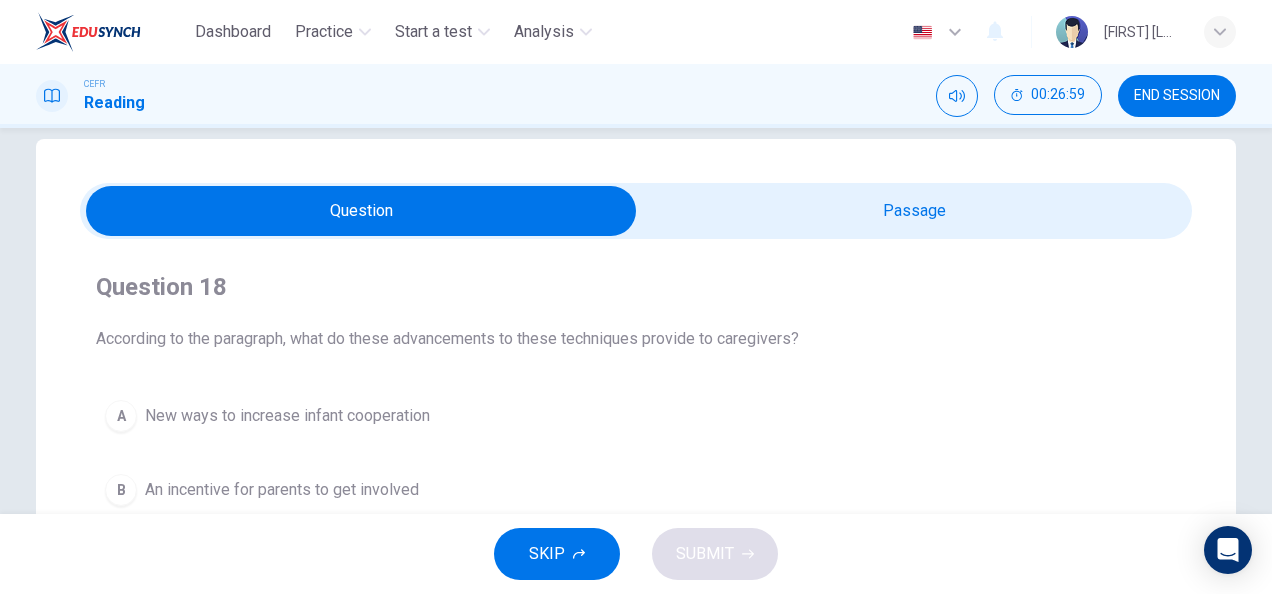 scroll, scrollTop: 28, scrollLeft: 0, axis: vertical 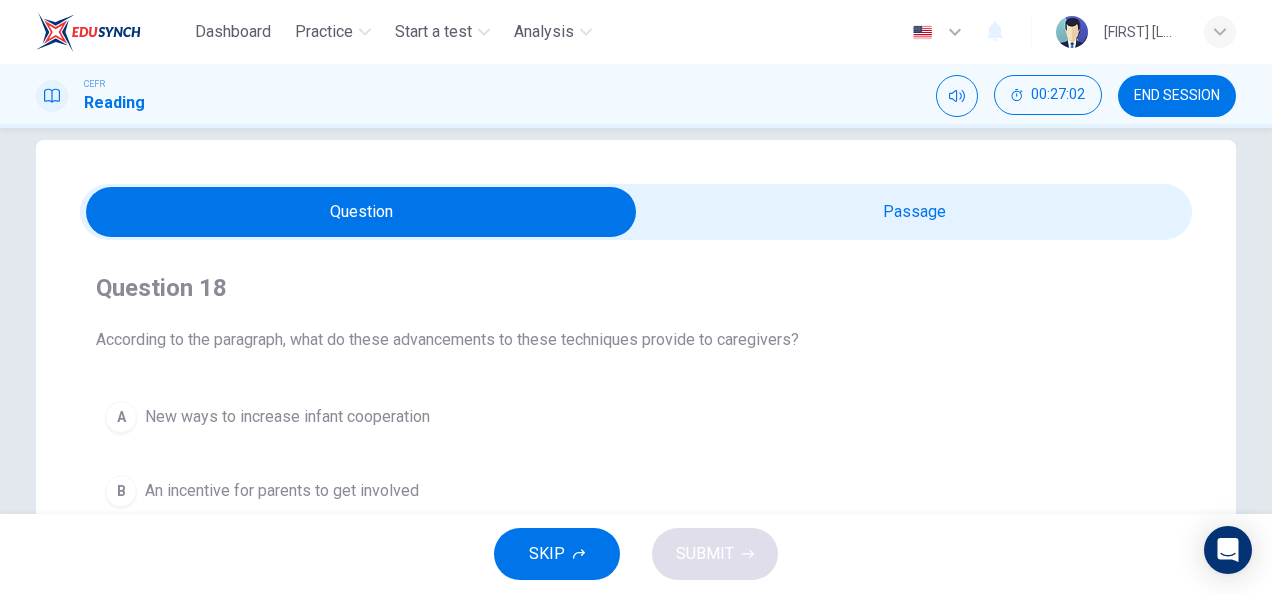 click at bounding box center (361, 212) 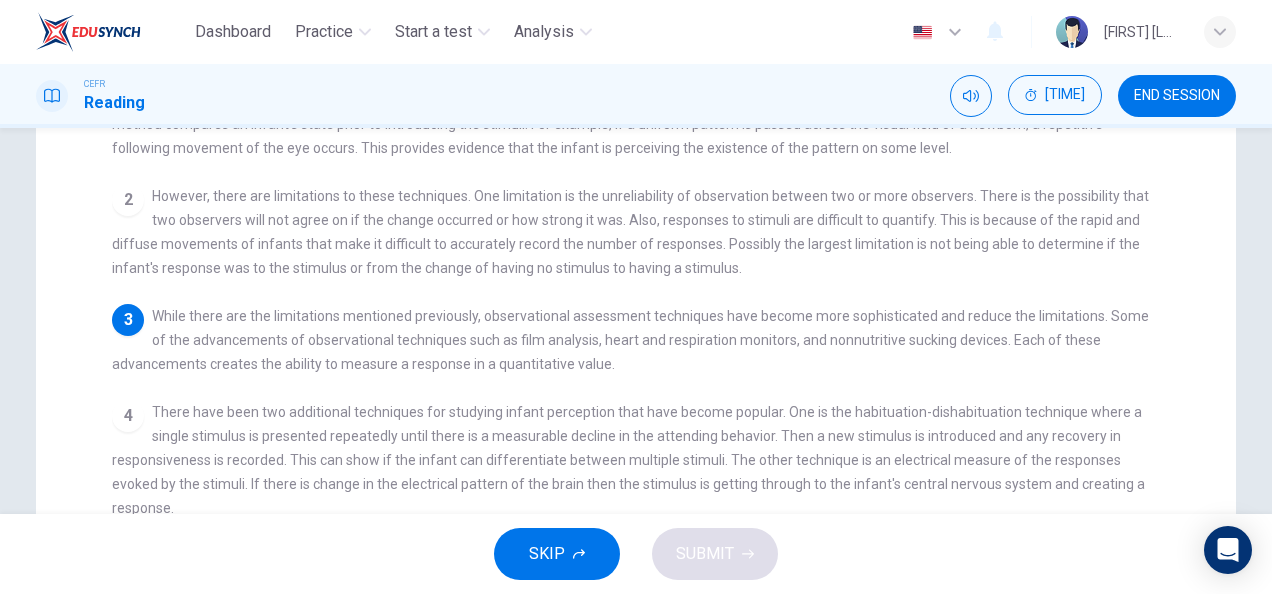 scroll, scrollTop: 0, scrollLeft: 0, axis: both 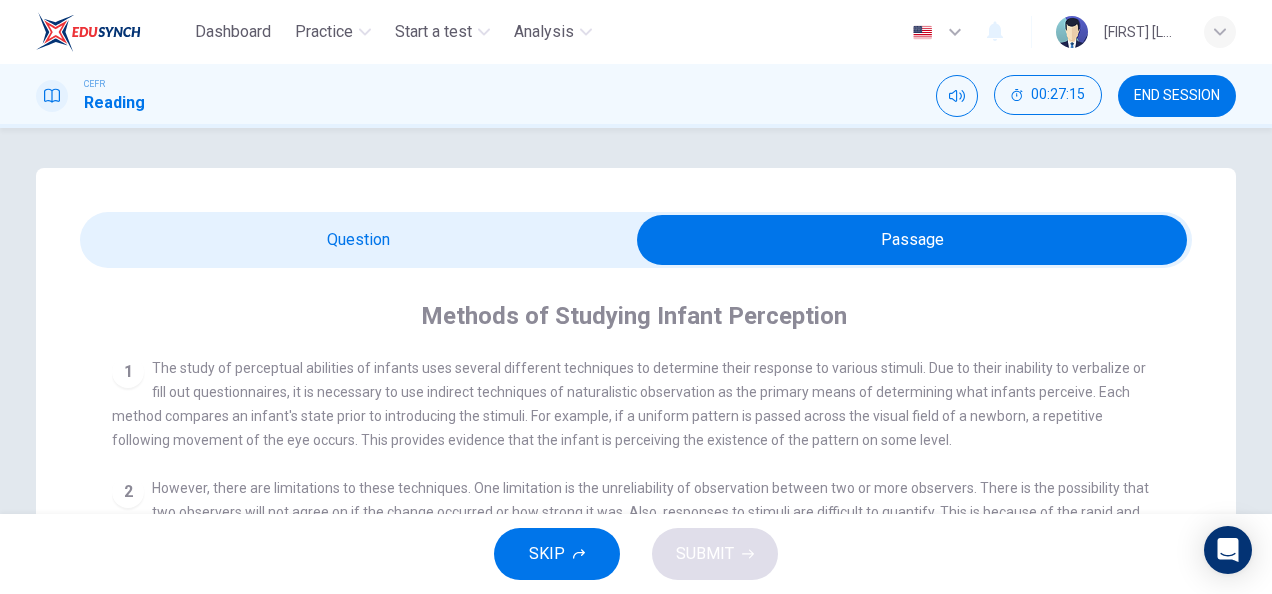 click at bounding box center (912, 240) 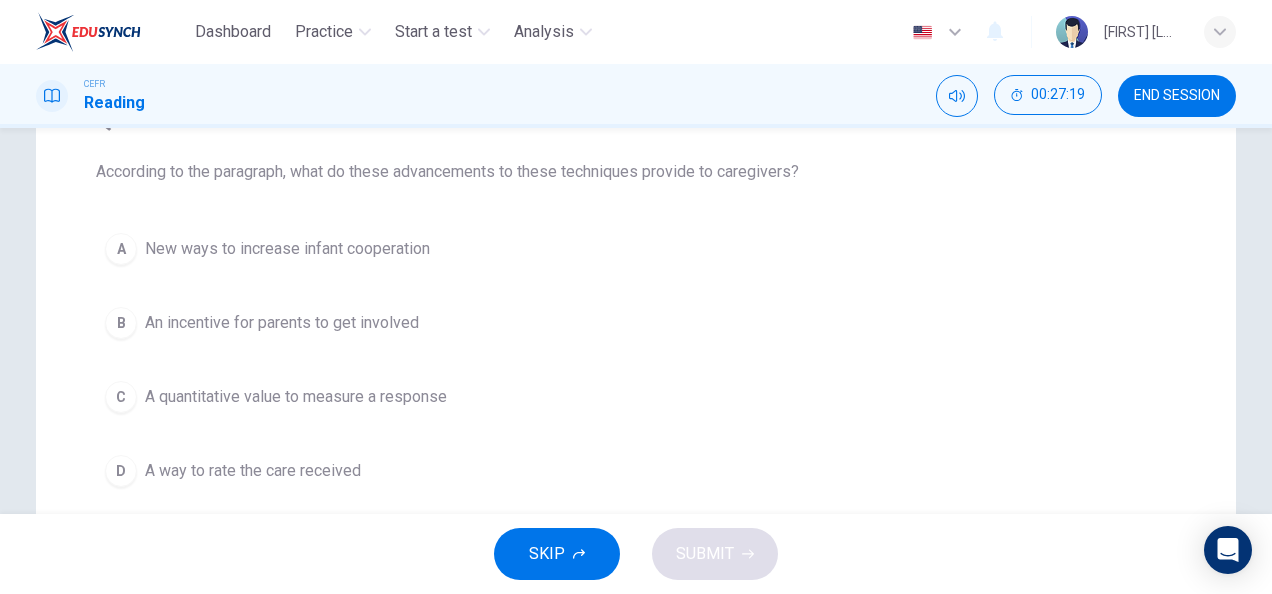scroll, scrollTop: 198, scrollLeft: 0, axis: vertical 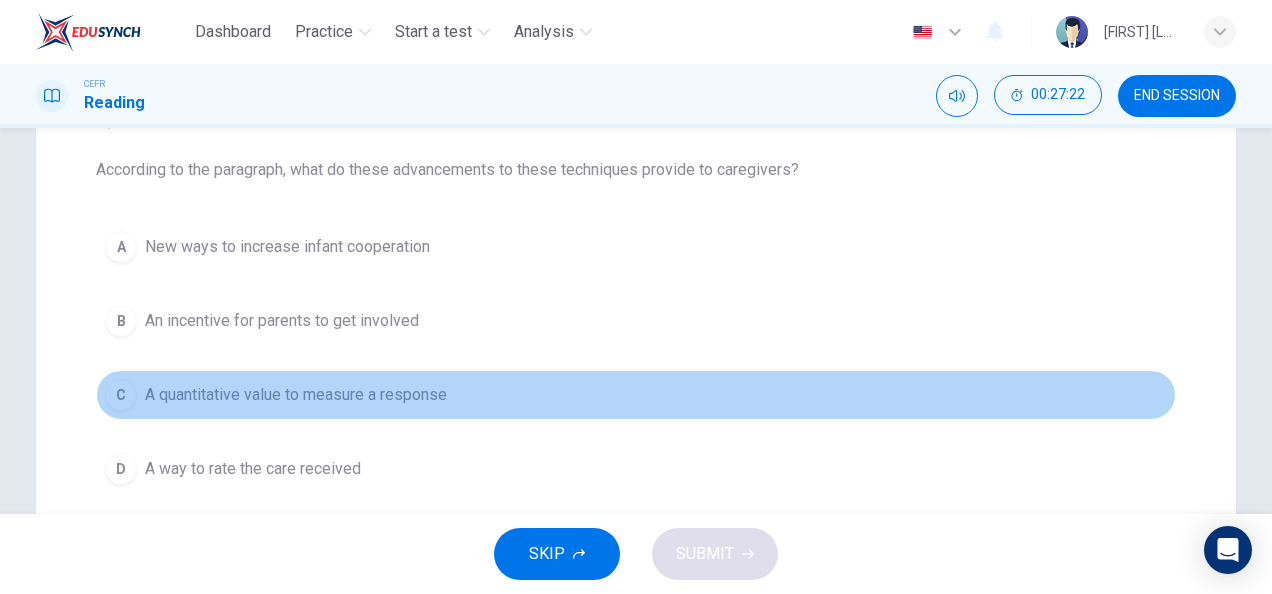 click on "A quantitative value to measure a response" at bounding box center [287, 247] 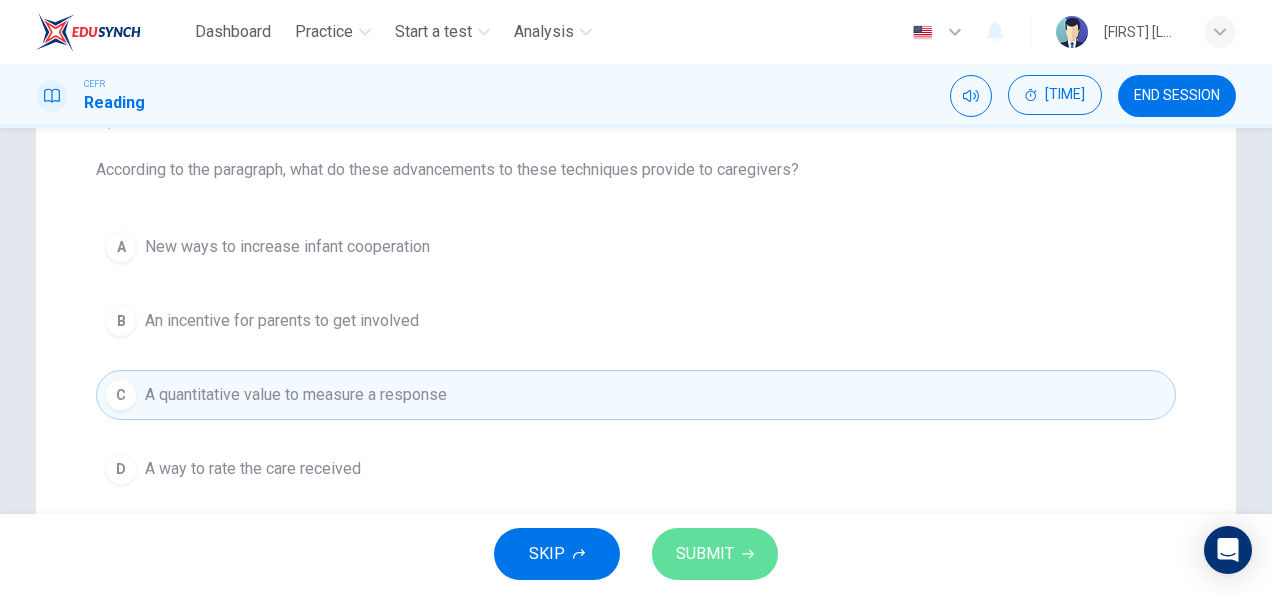 click on "SUBMIT" at bounding box center (705, 554) 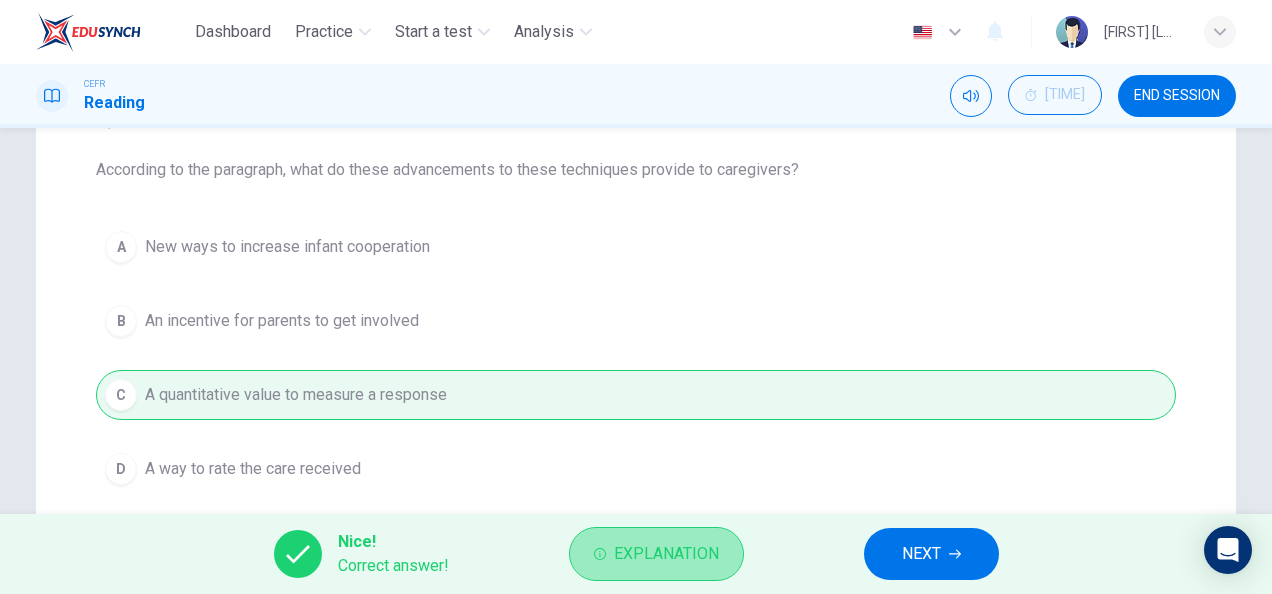 click on "Explanation" at bounding box center (666, 554) 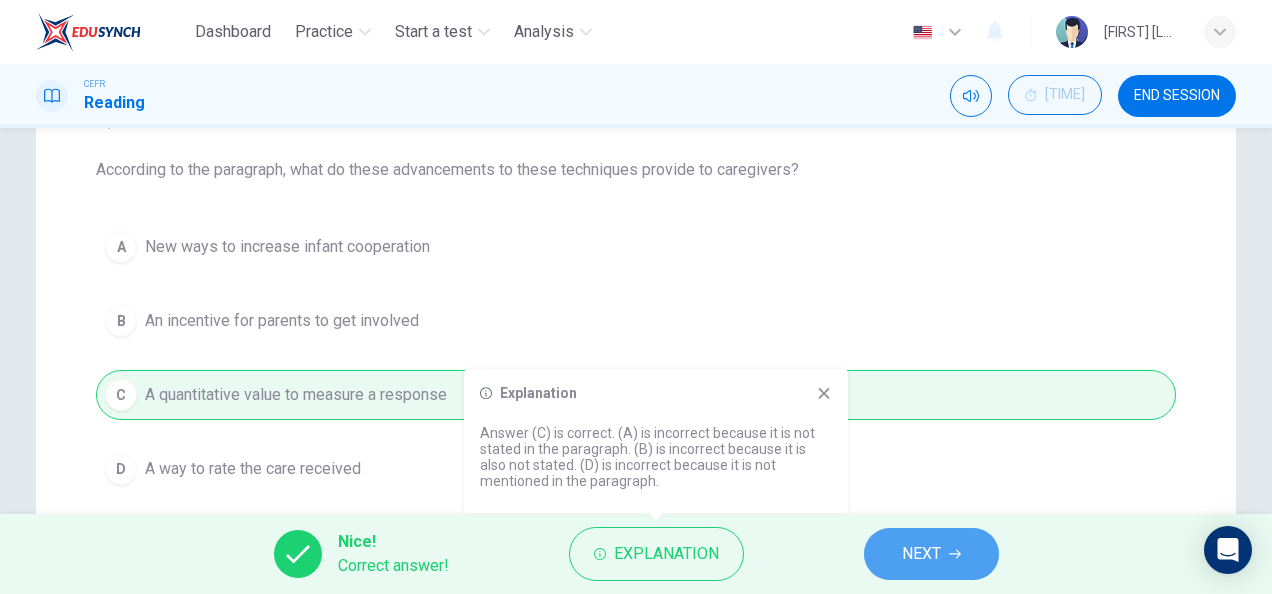 click on "NEXT" at bounding box center [931, 554] 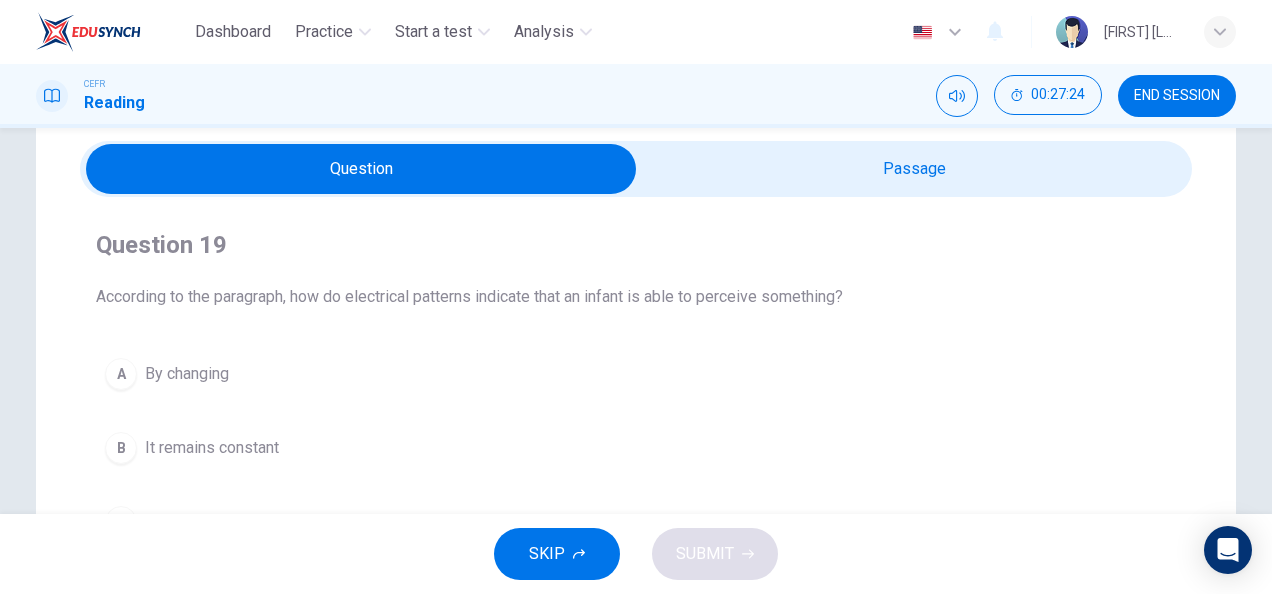 scroll, scrollTop: 70, scrollLeft: 0, axis: vertical 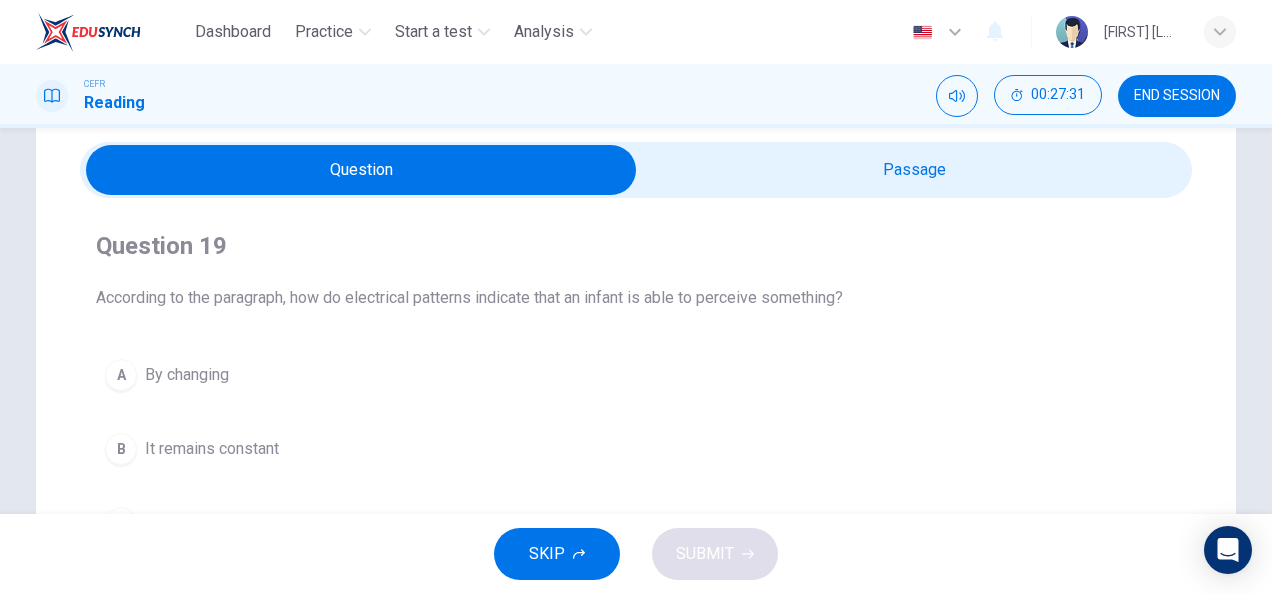 click at bounding box center (361, 170) 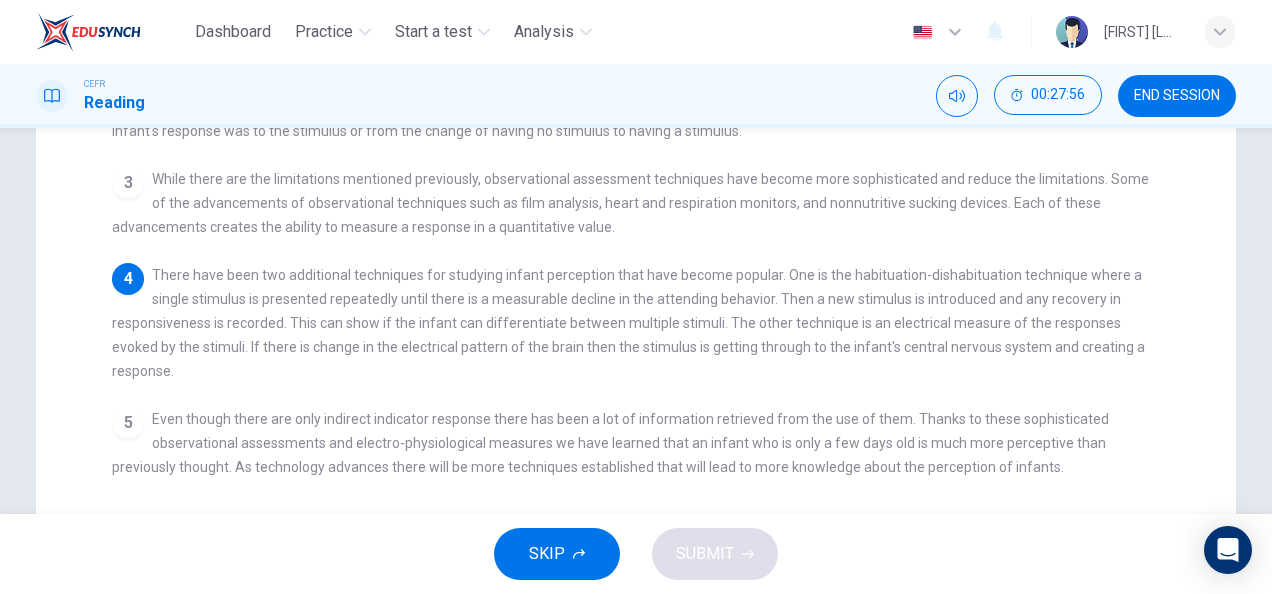 scroll, scrollTop: 0, scrollLeft: 0, axis: both 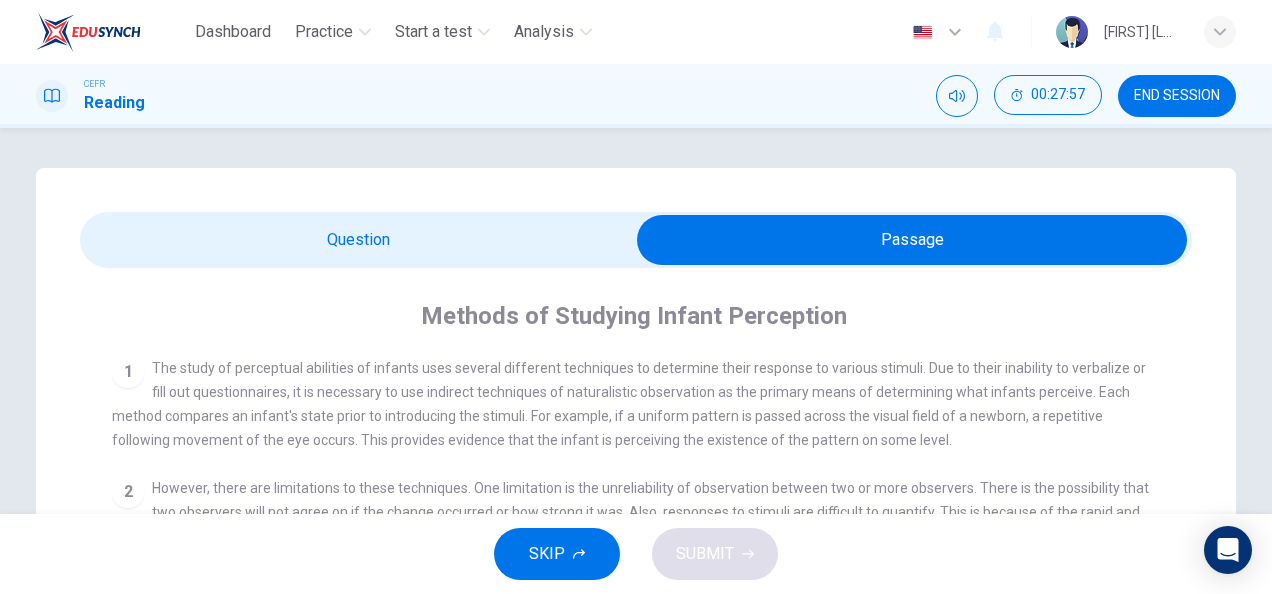 click at bounding box center [912, 240] 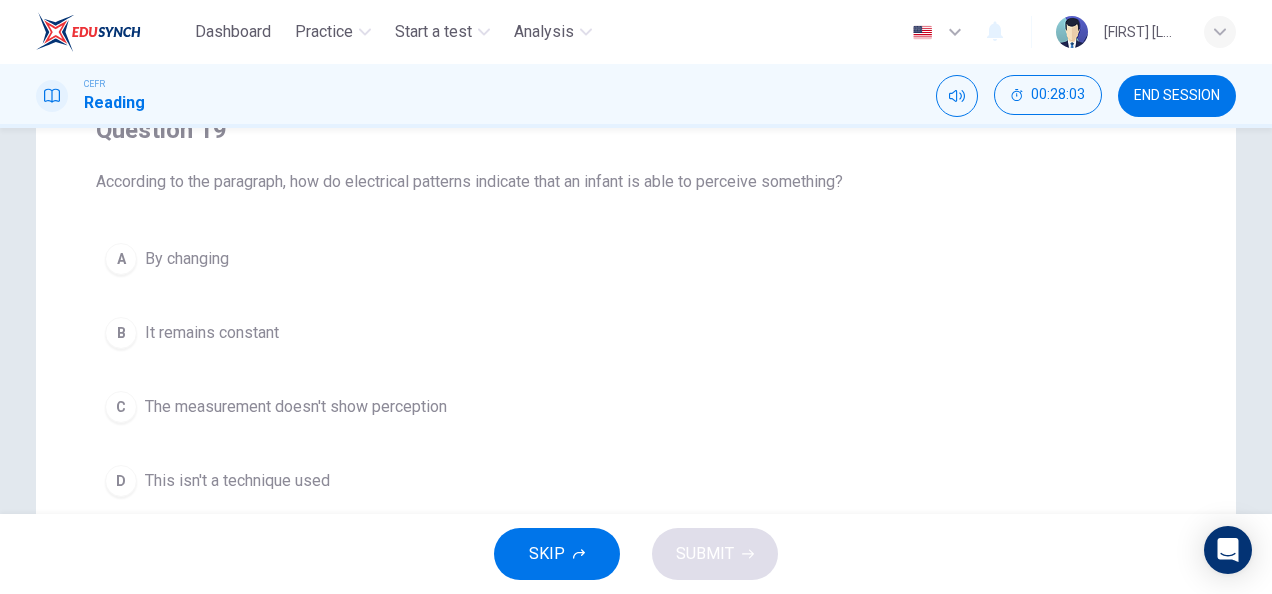 scroll, scrollTop: 47, scrollLeft: 0, axis: vertical 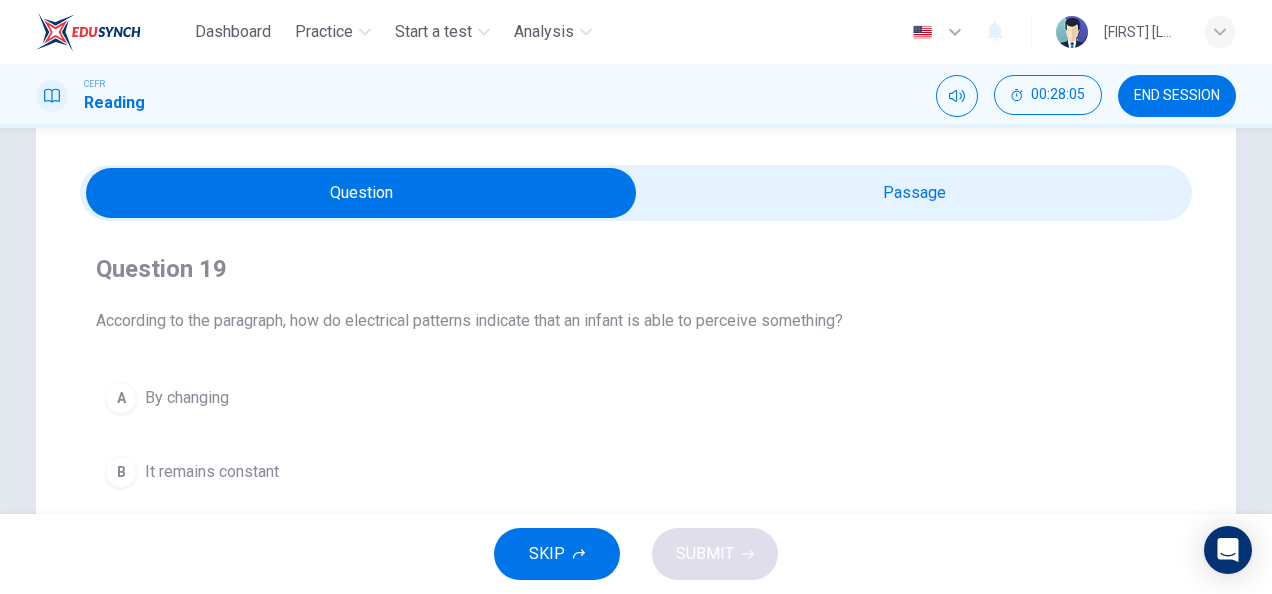 click at bounding box center (361, 193) 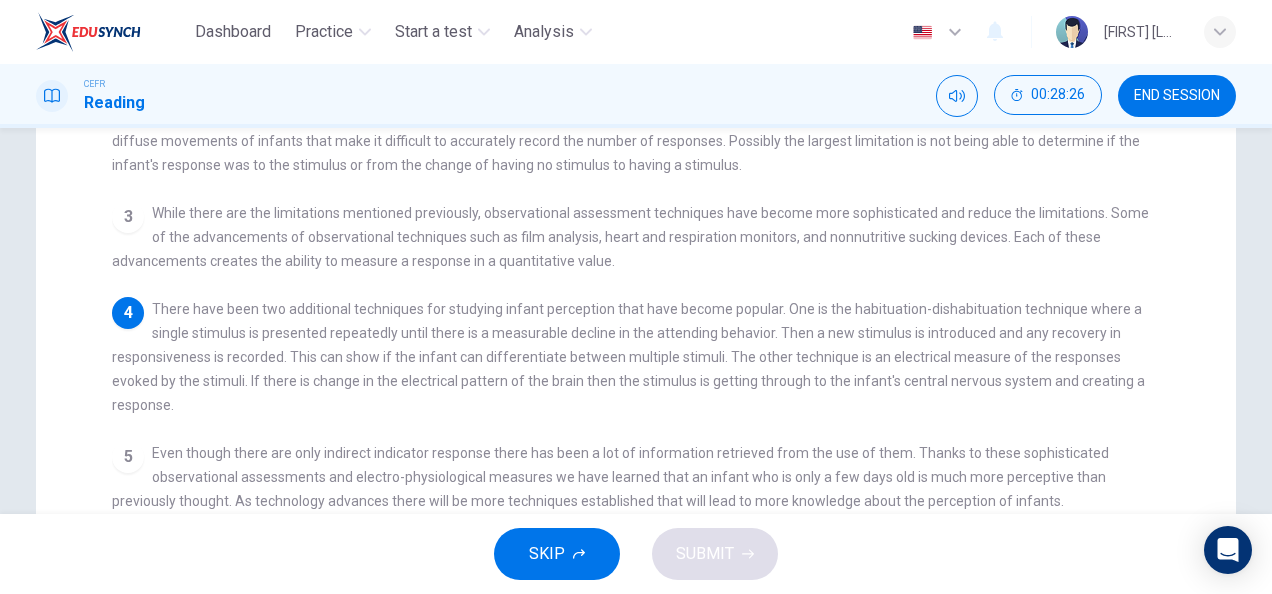 scroll, scrollTop: 0, scrollLeft: 0, axis: both 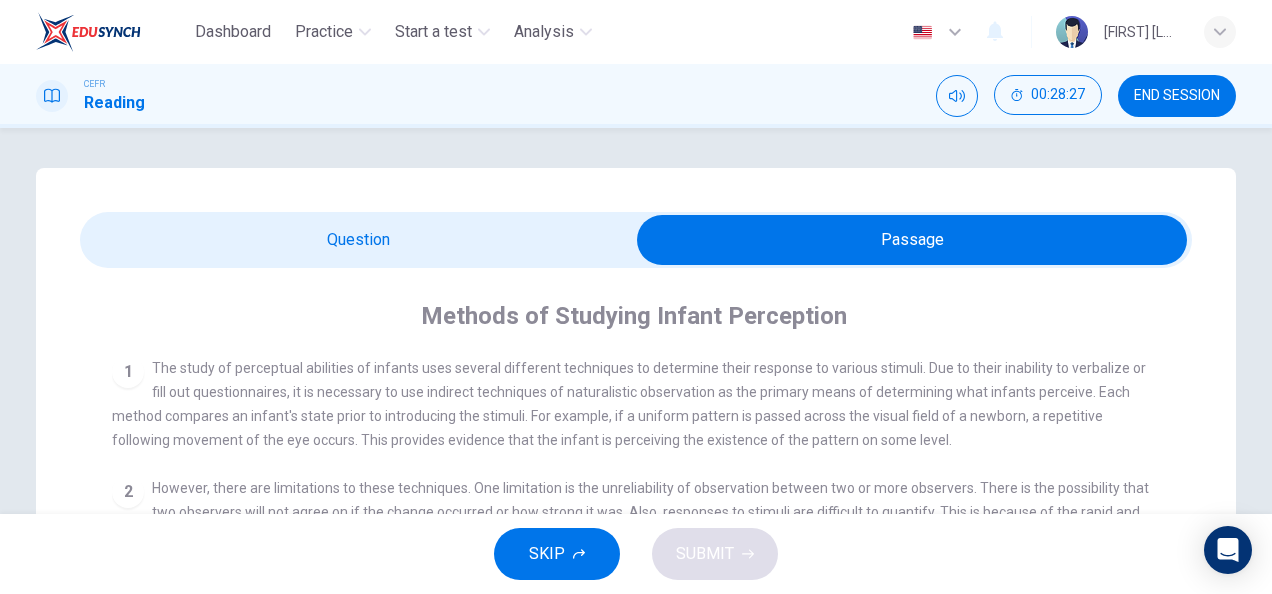 click at bounding box center (912, 240) 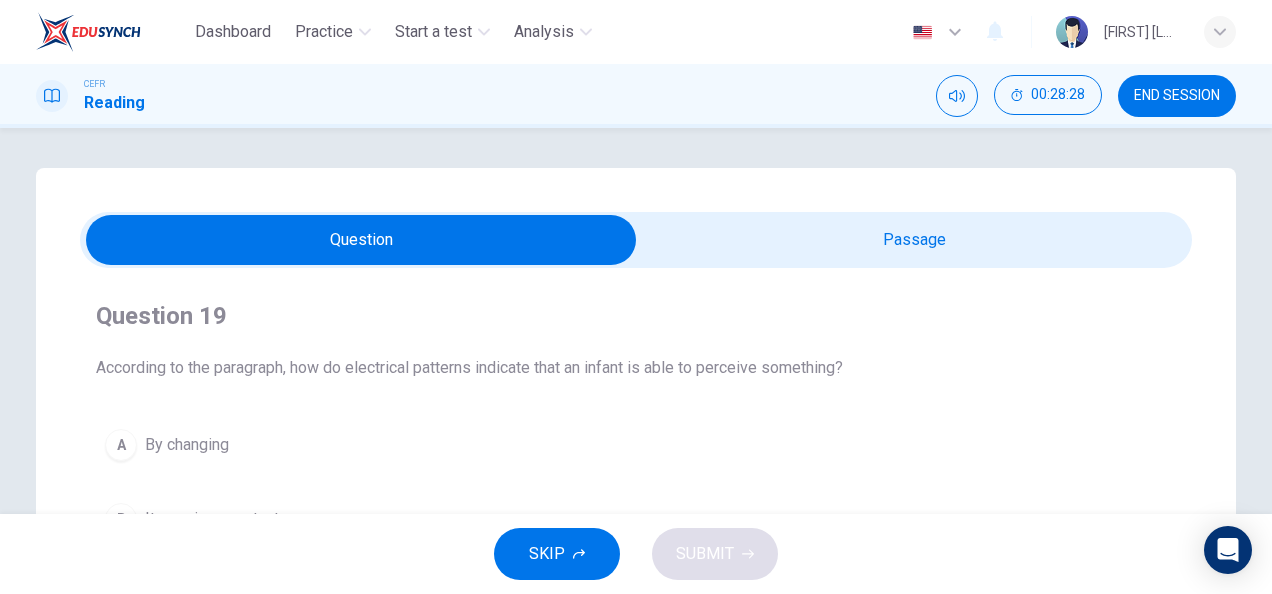 scroll, scrollTop: 254, scrollLeft: 0, axis: vertical 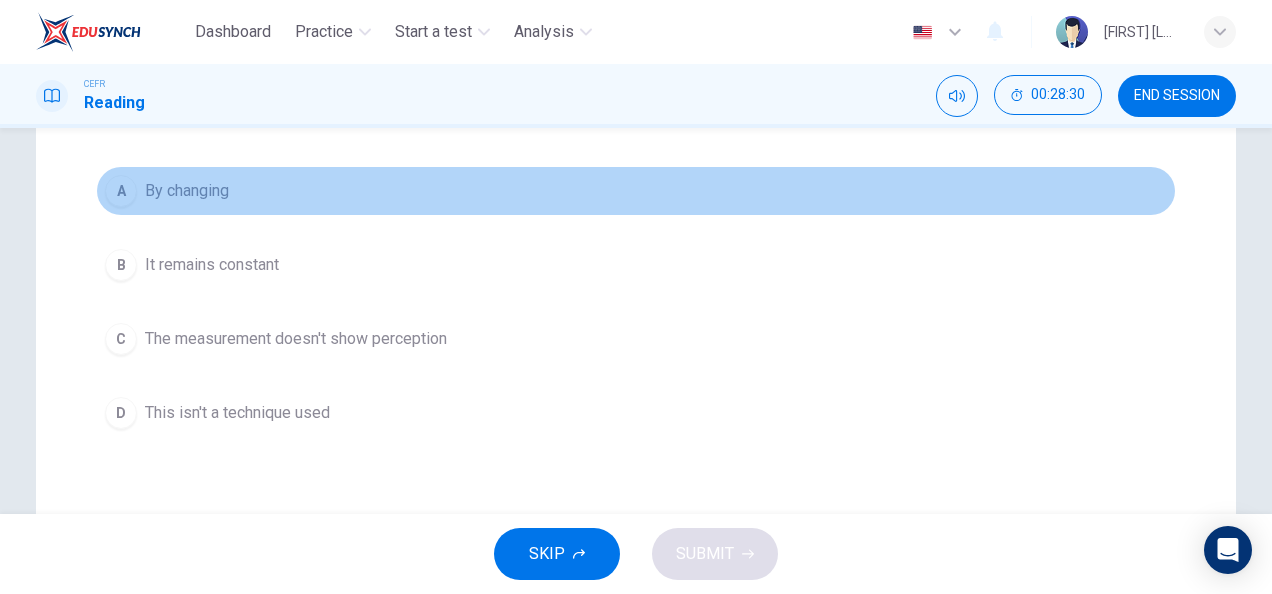 click on "By changing" at bounding box center [187, 191] 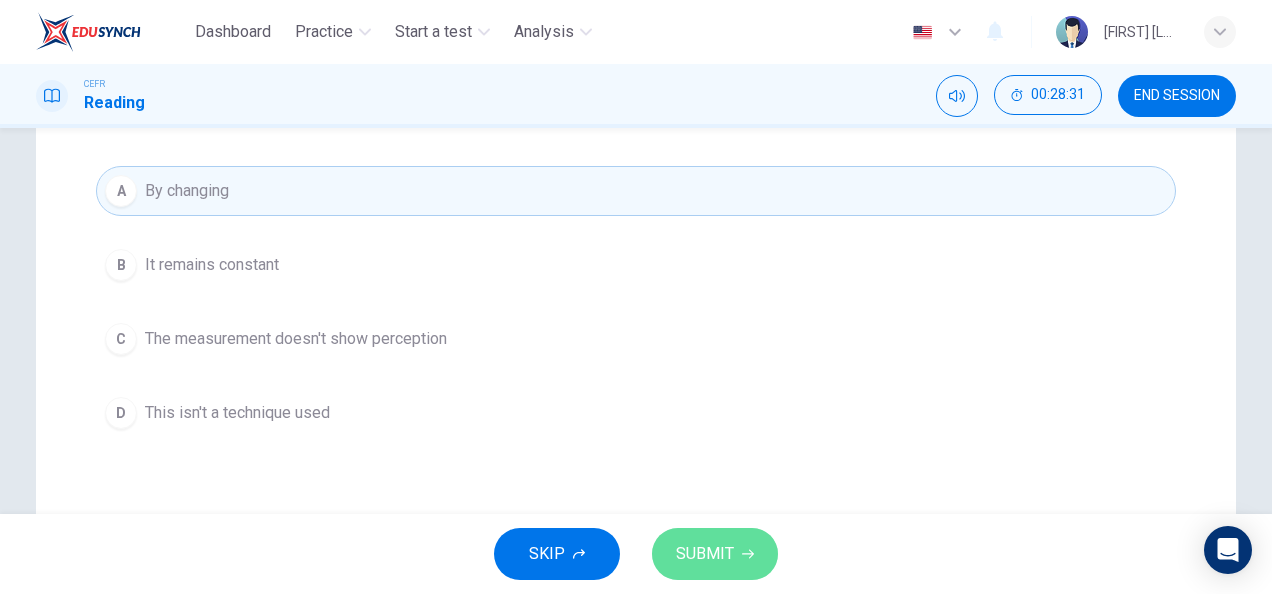 click on "SUBMIT" at bounding box center (705, 554) 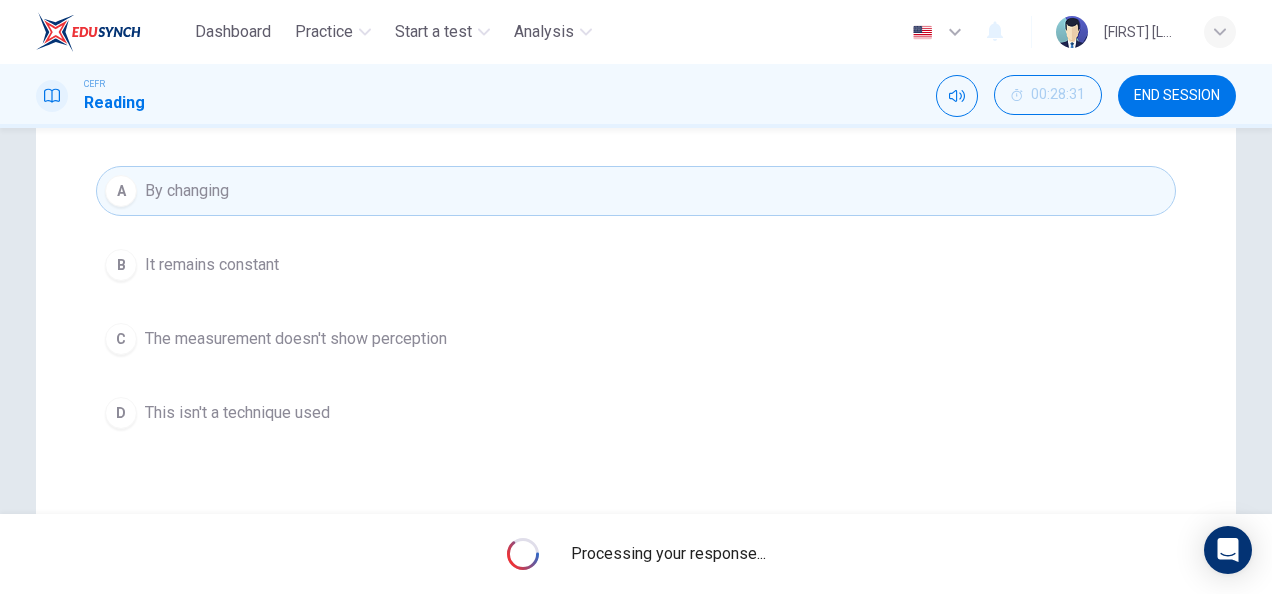 scroll, scrollTop: 155, scrollLeft: 0, axis: vertical 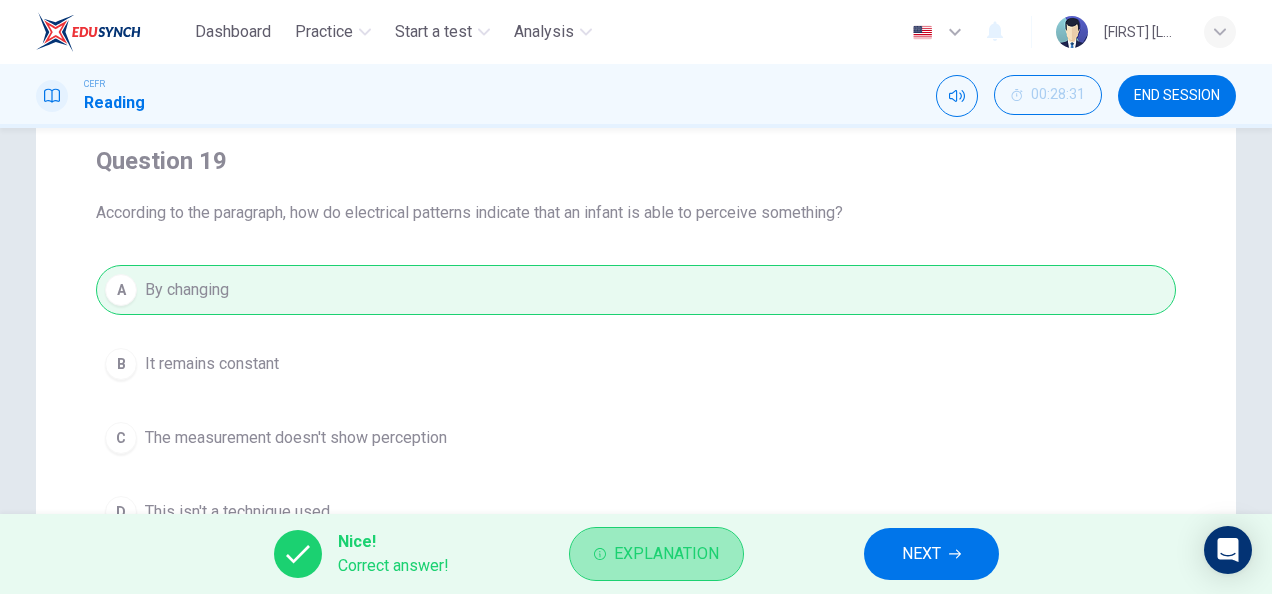 click on "Explanation" at bounding box center [656, 554] 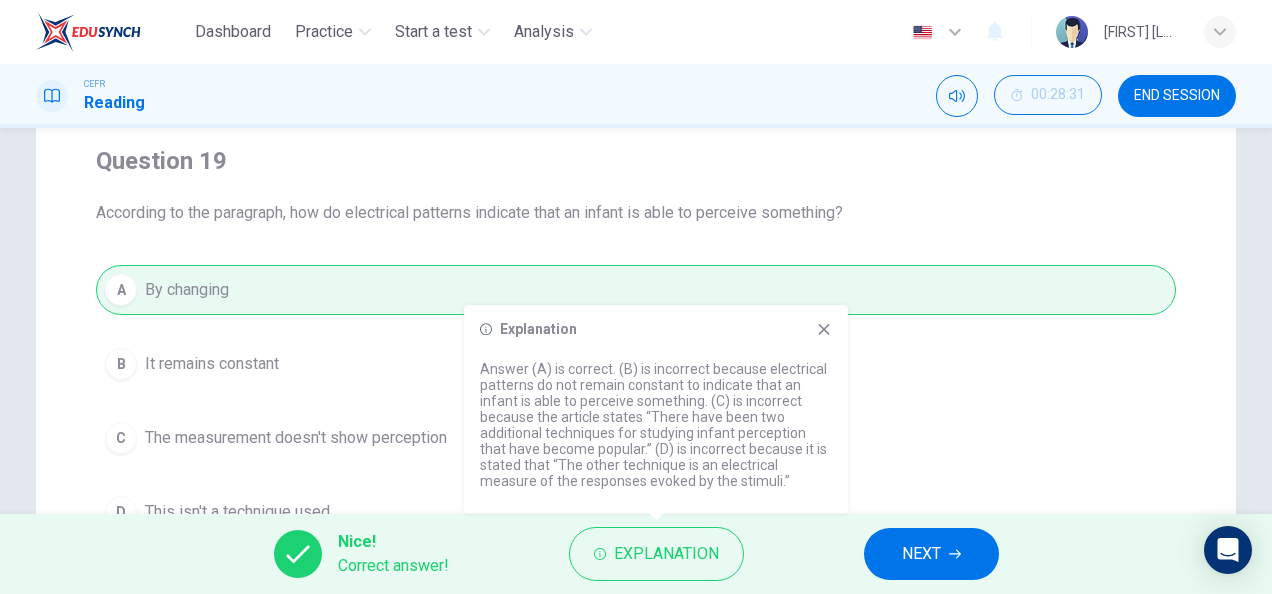 drag, startPoint x: 926, startPoint y: 568, endPoint x: 922, endPoint y: 325, distance: 243.03291 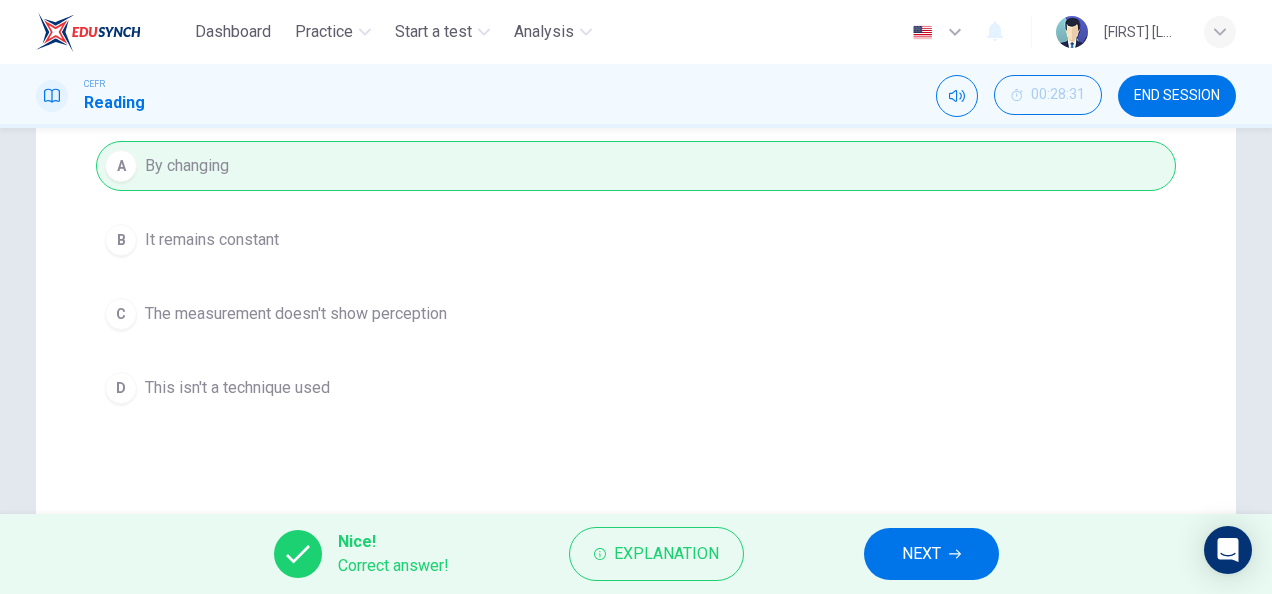 scroll, scrollTop: 279, scrollLeft: 0, axis: vertical 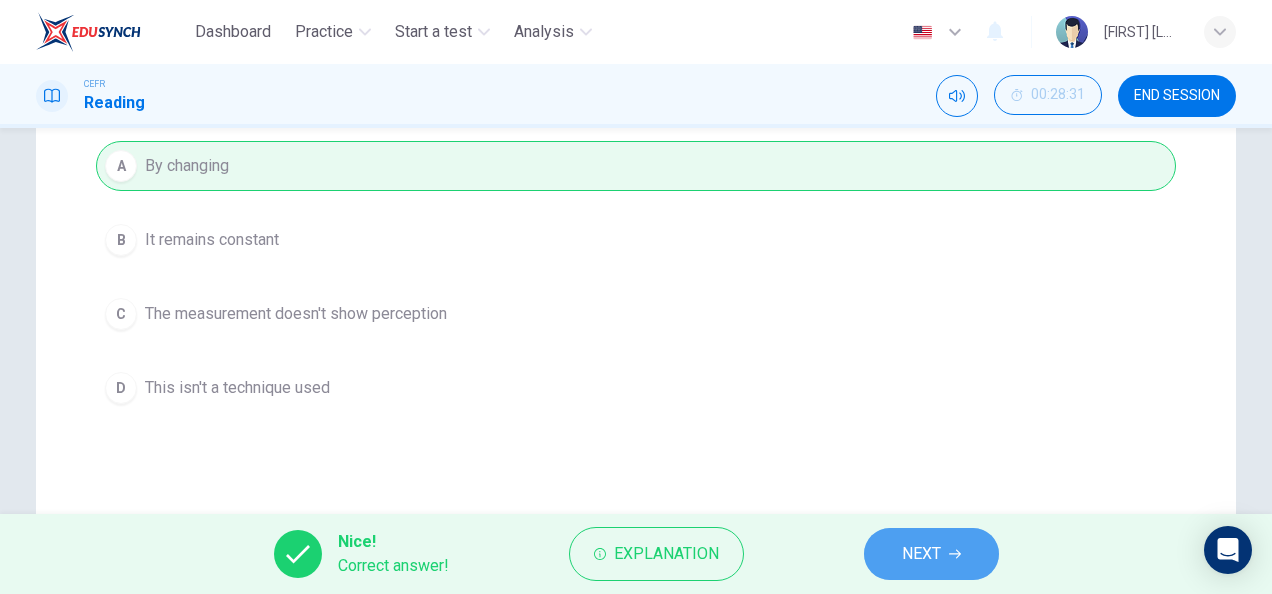 click on "NEXT" at bounding box center [921, 554] 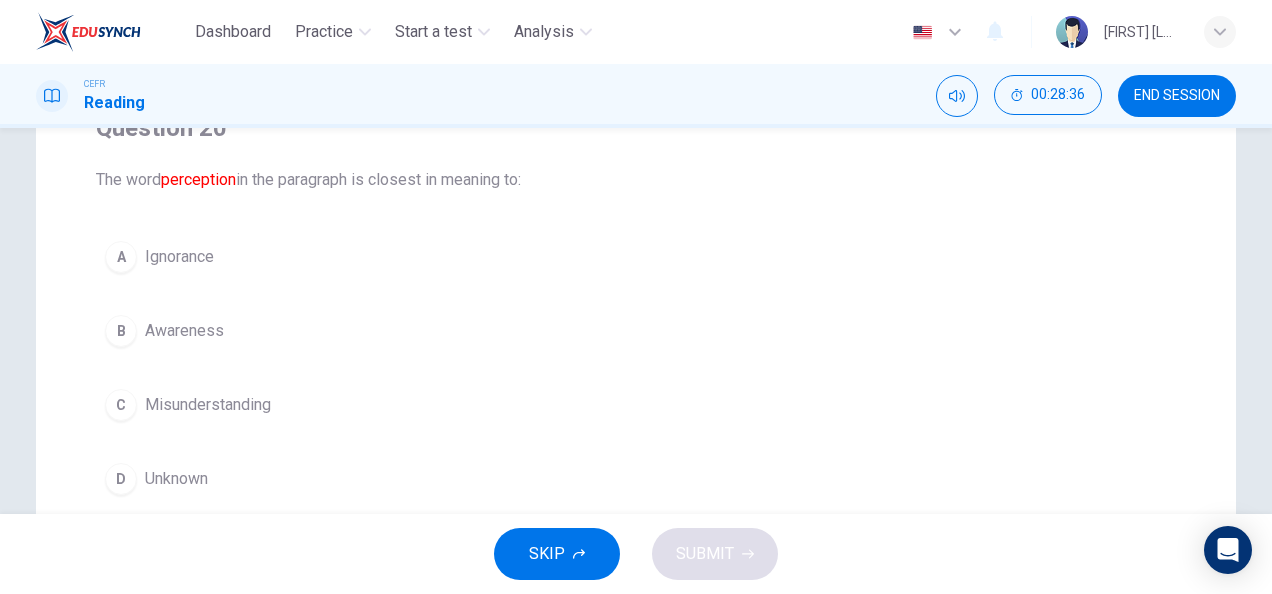 scroll, scrollTop: 105, scrollLeft: 0, axis: vertical 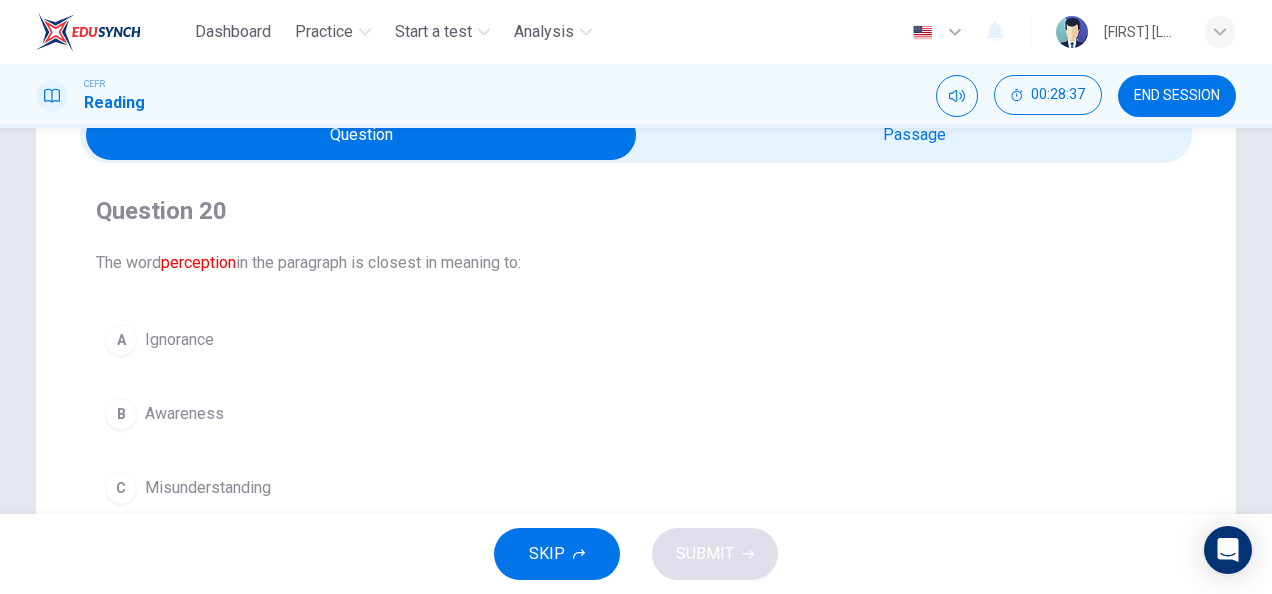click at bounding box center (361, 135) 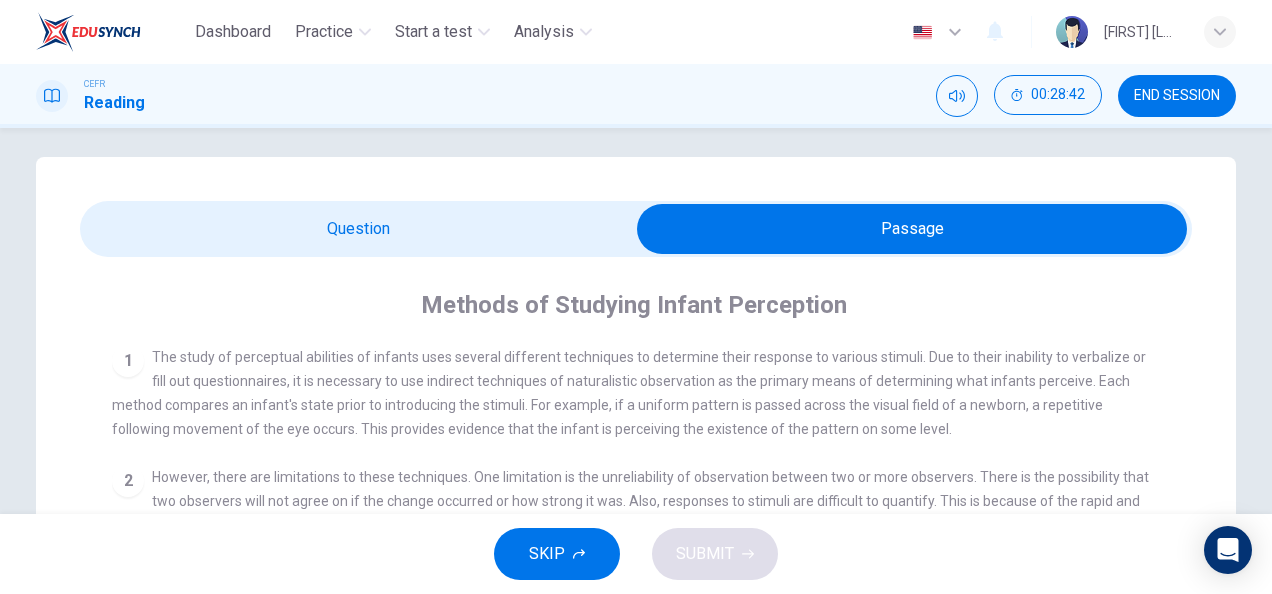 scroll, scrollTop: 0, scrollLeft: 0, axis: both 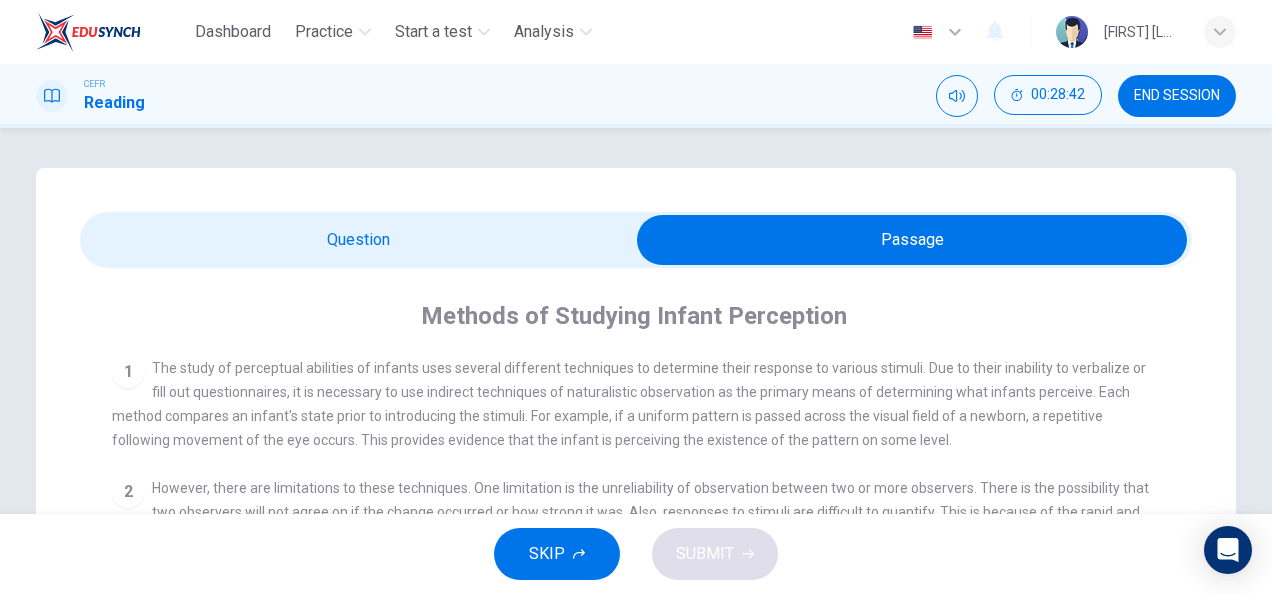 click at bounding box center [912, 240] 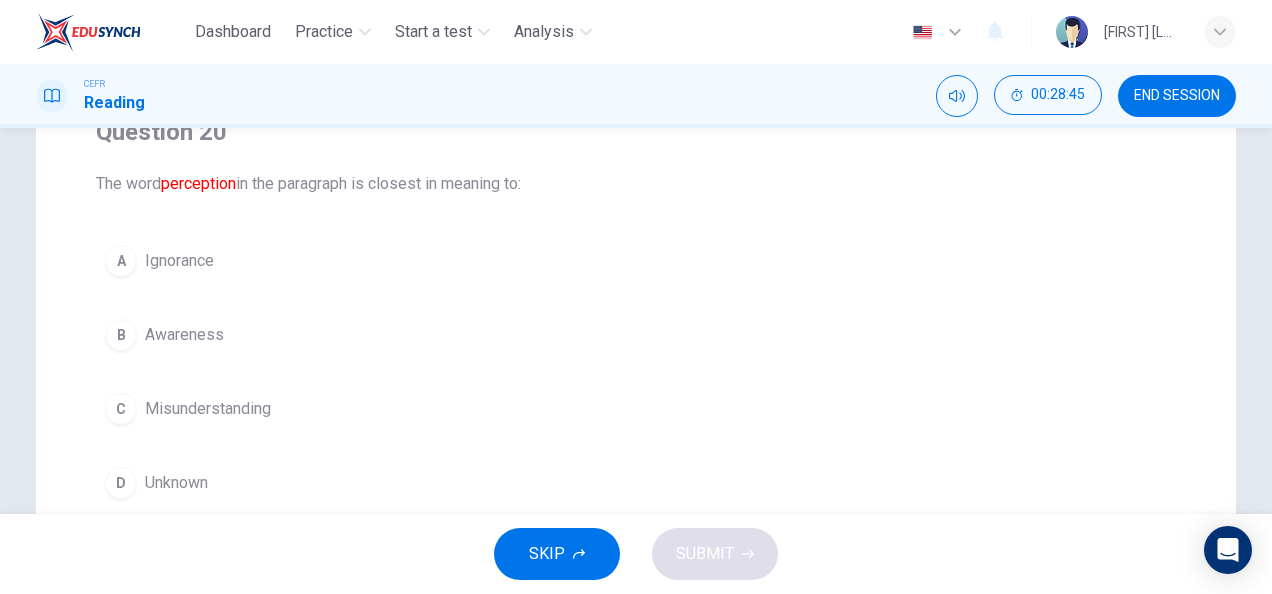 scroll, scrollTop: 0, scrollLeft: 0, axis: both 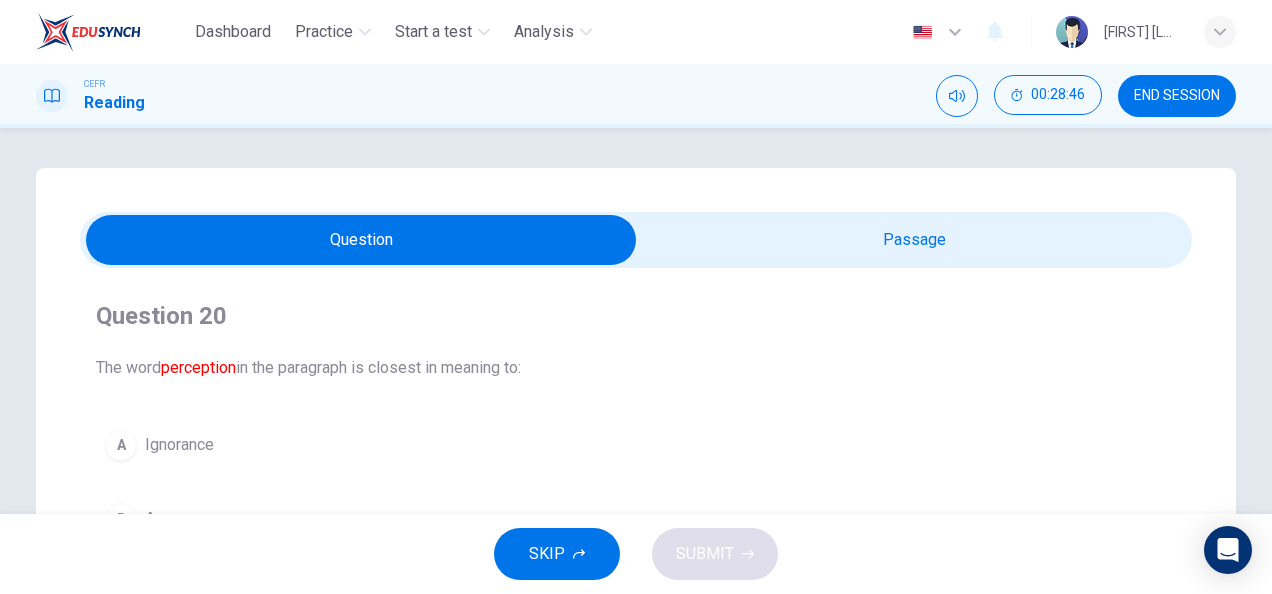 click at bounding box center (361, 240) 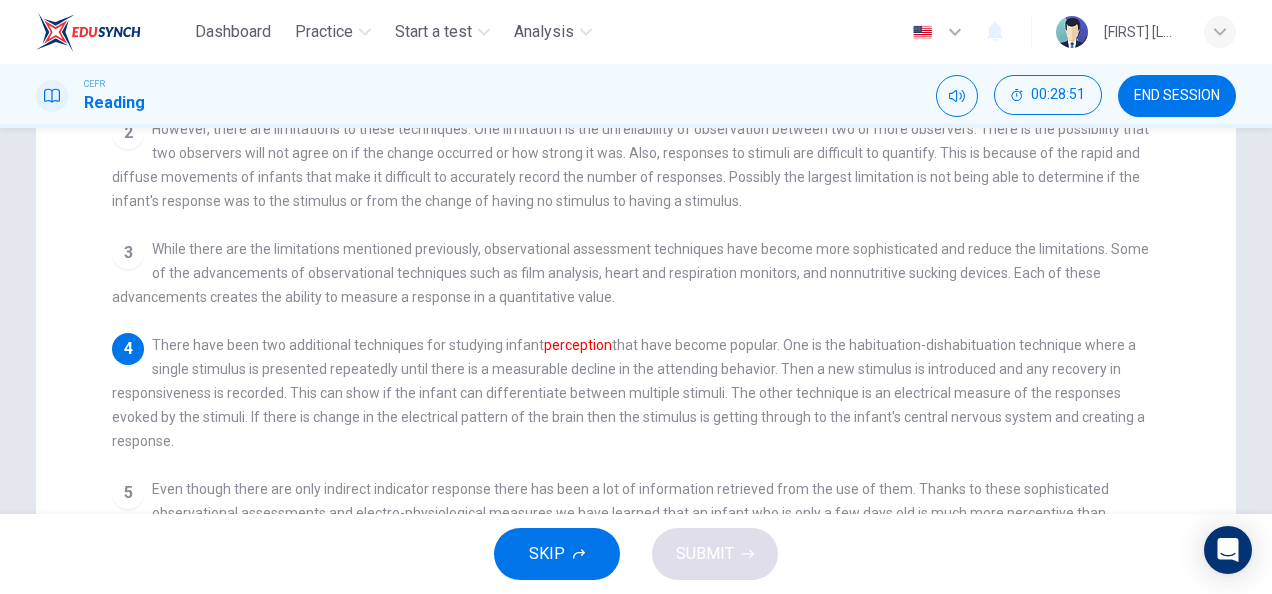scroll, scrollTop: 0, scrollLeft: 0, axis: both 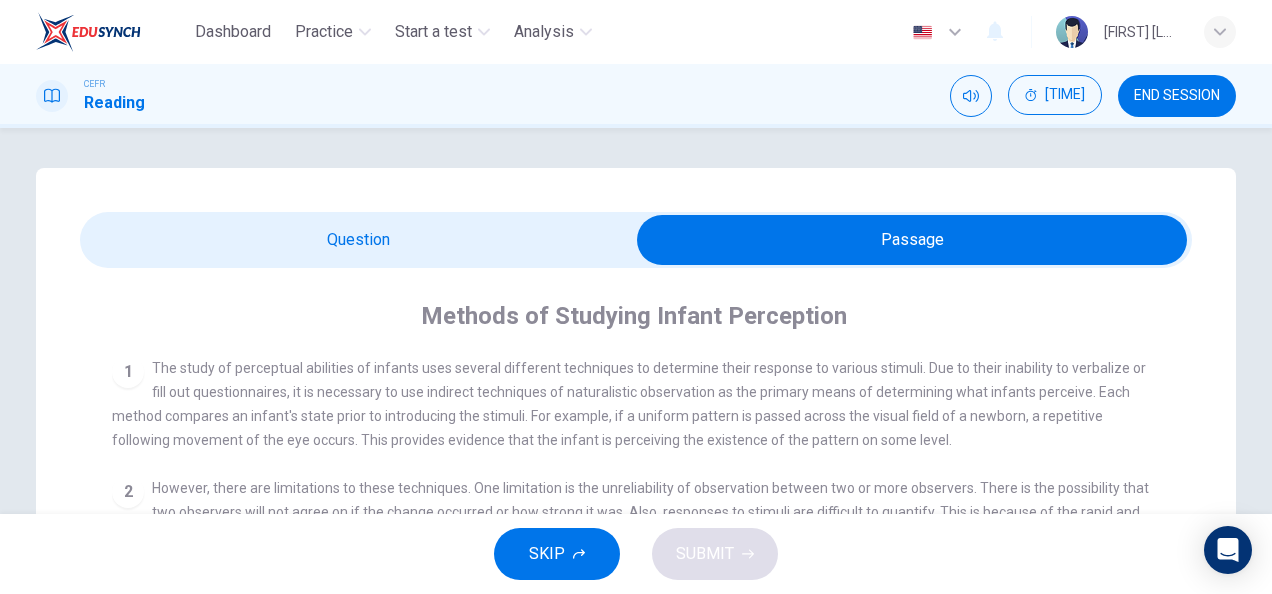 click at bounding box center (912, 240) 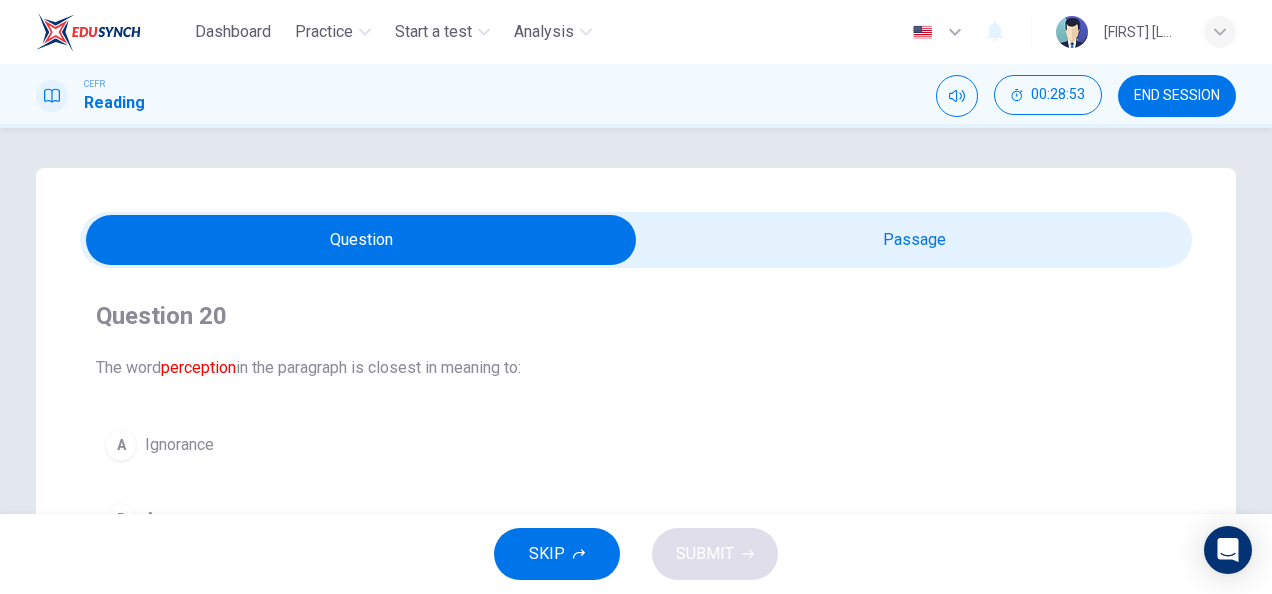 scroll, scrollTop: 121, scrollLeft: 0, axis: vertical 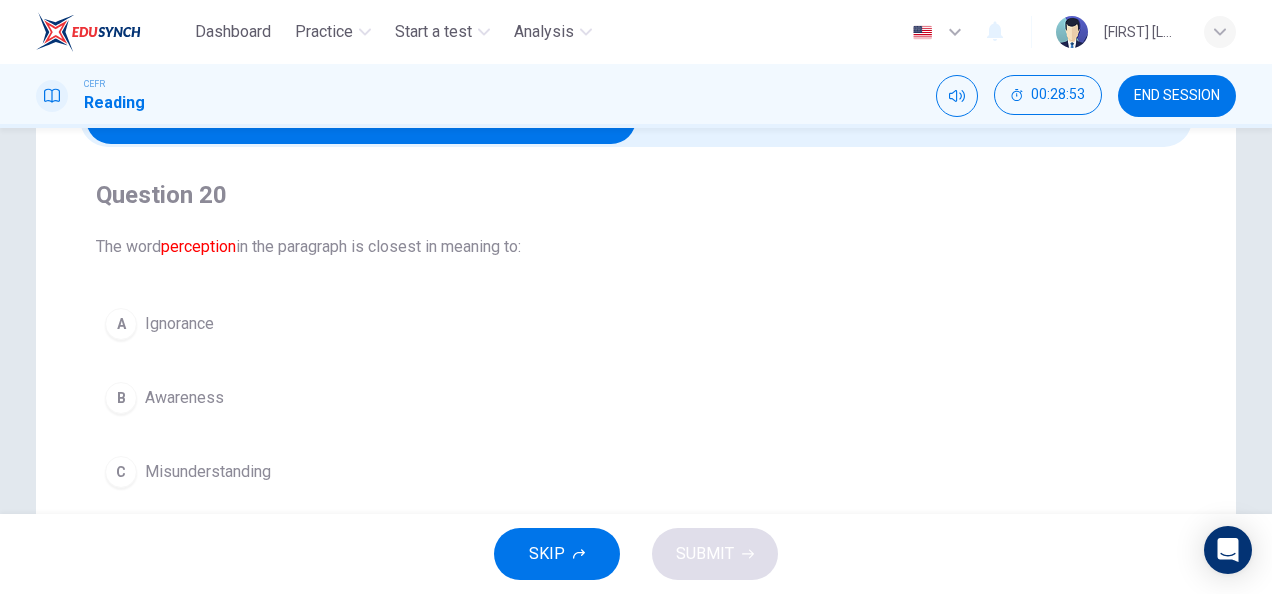 click on "Awareness" at bounding box center [179, 324] 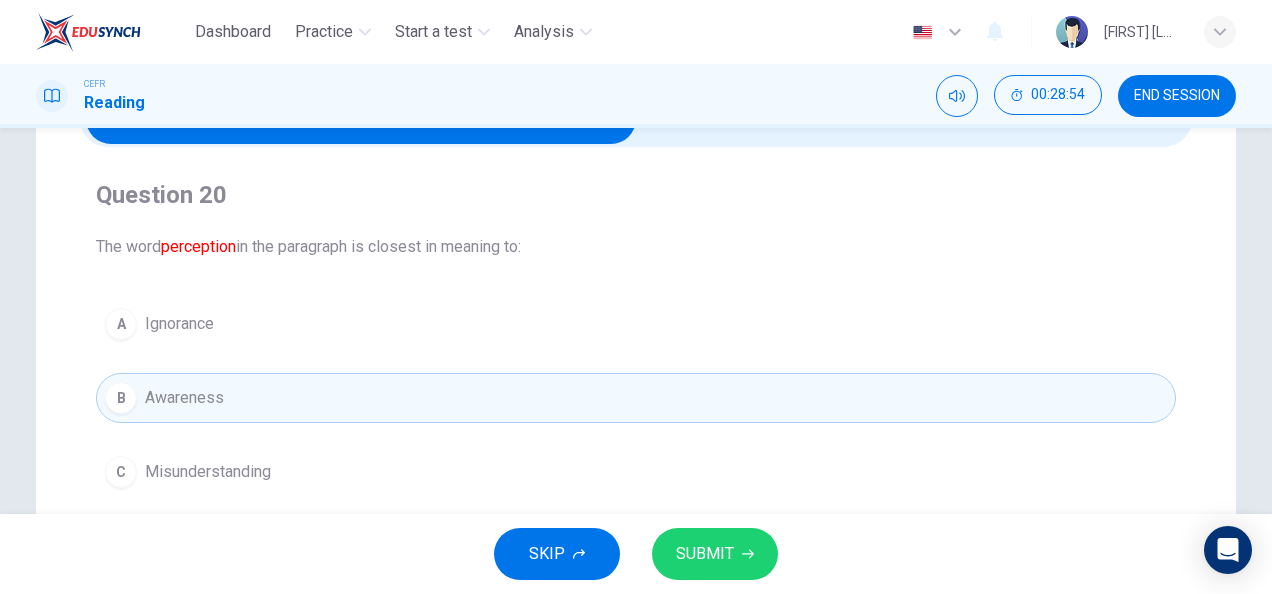click on "SKIP SUBMIT" at bounding box center [636, 554] 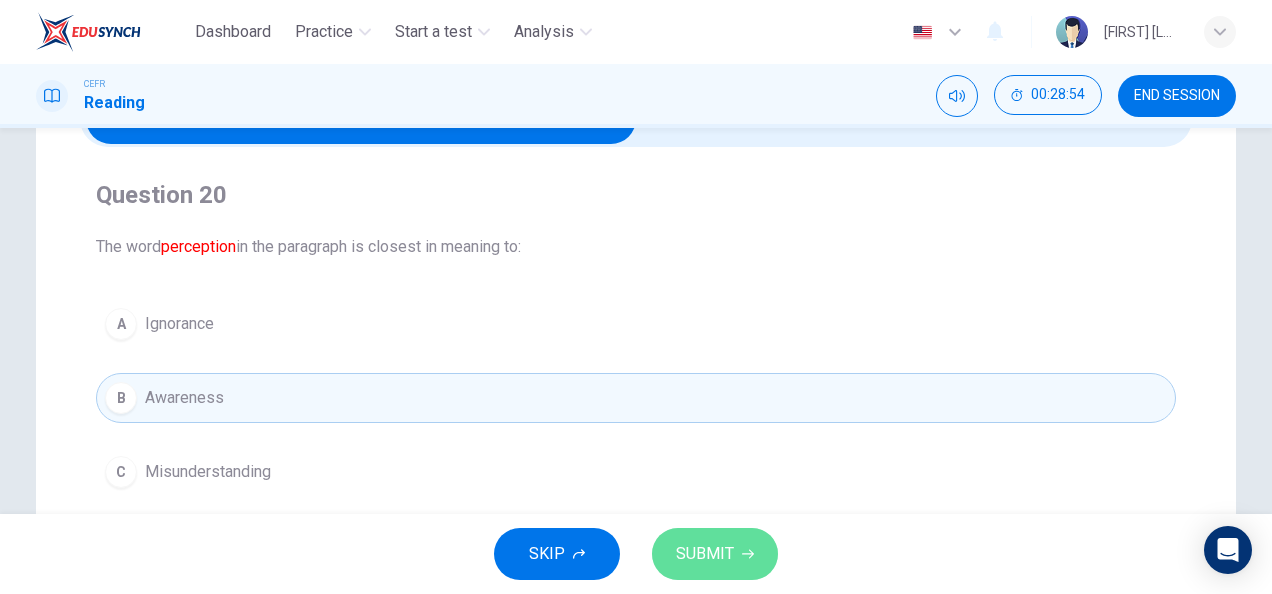 click on "SUBMIT" at bounding box center [705, 554] 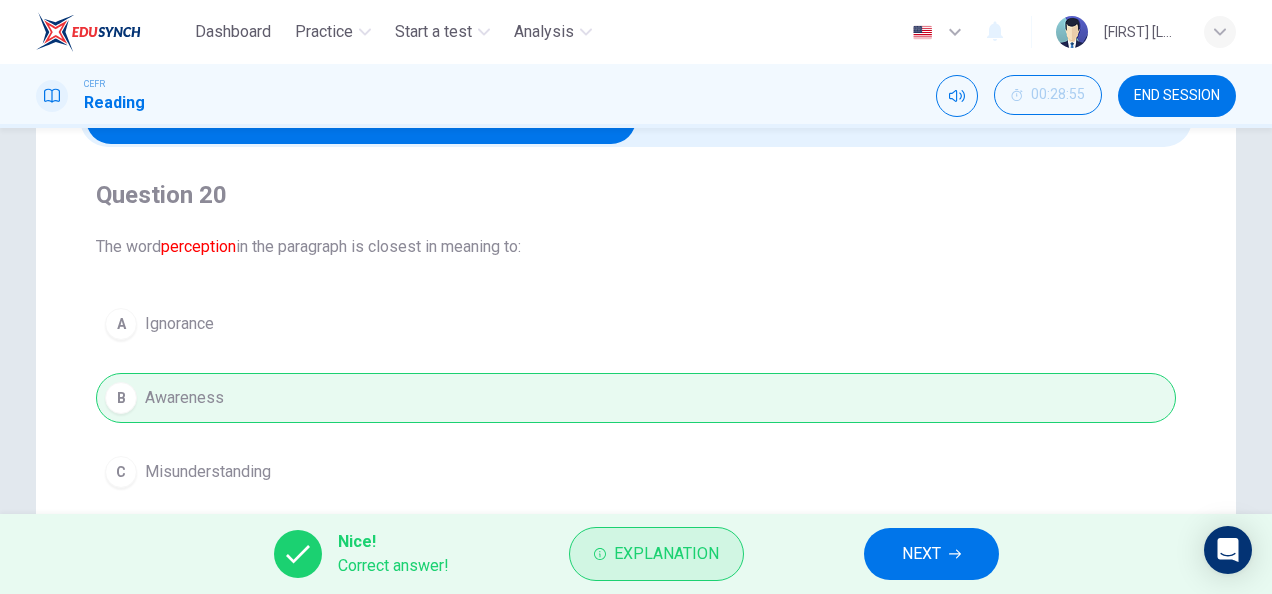 click on "Explanation" at bounding box center (666, 554) 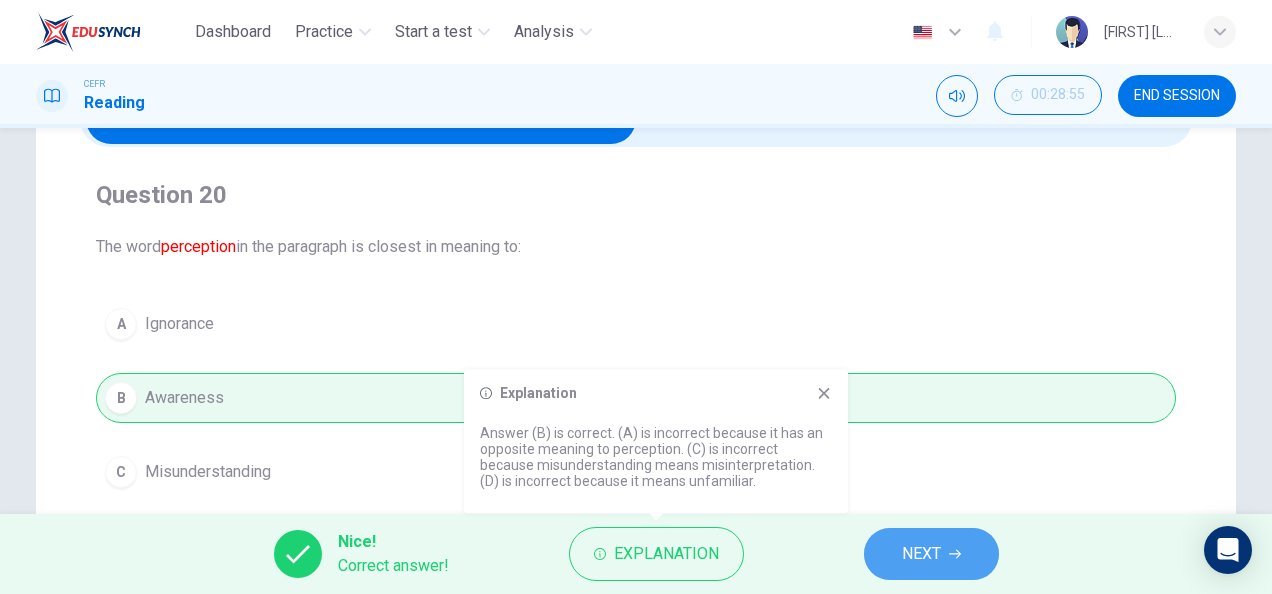 click on "NEXT" at bounding box center [931, 554] 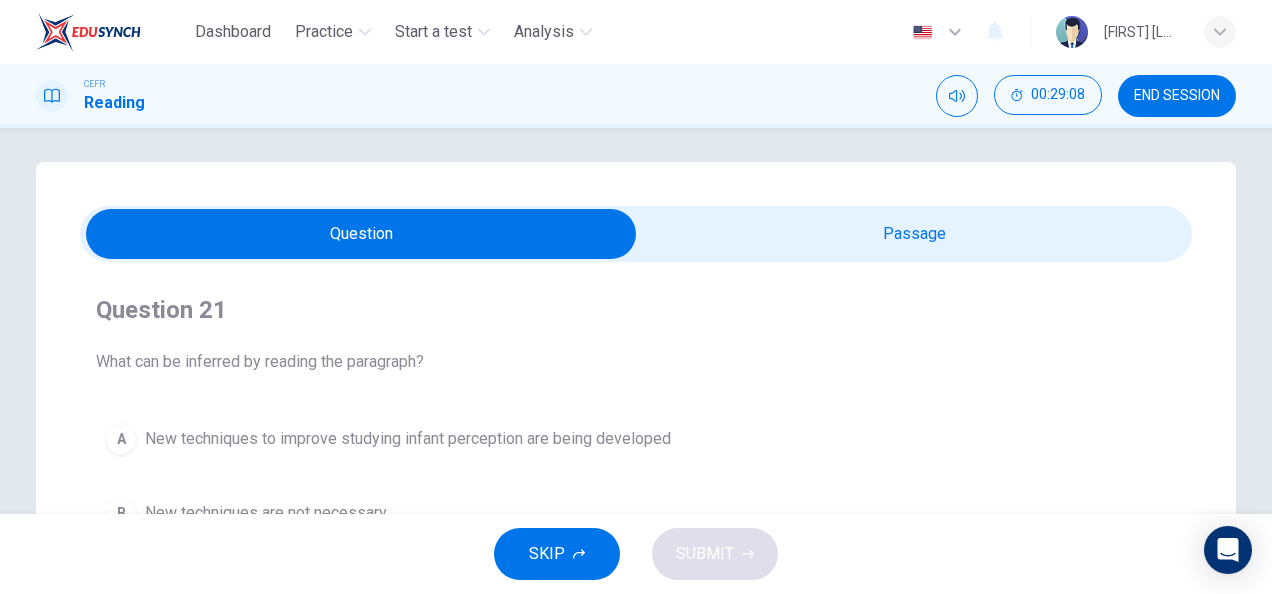 scroll, scrollTop: 0, scrollLeft: 0, axis: both 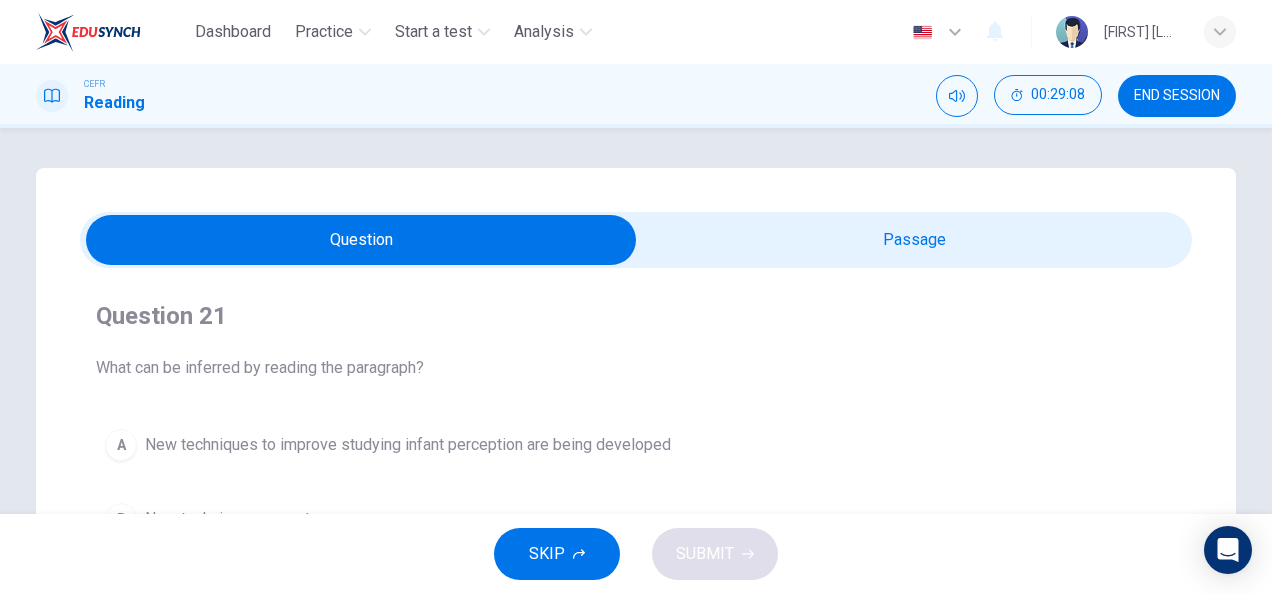 click at bounding box center [361, 240] 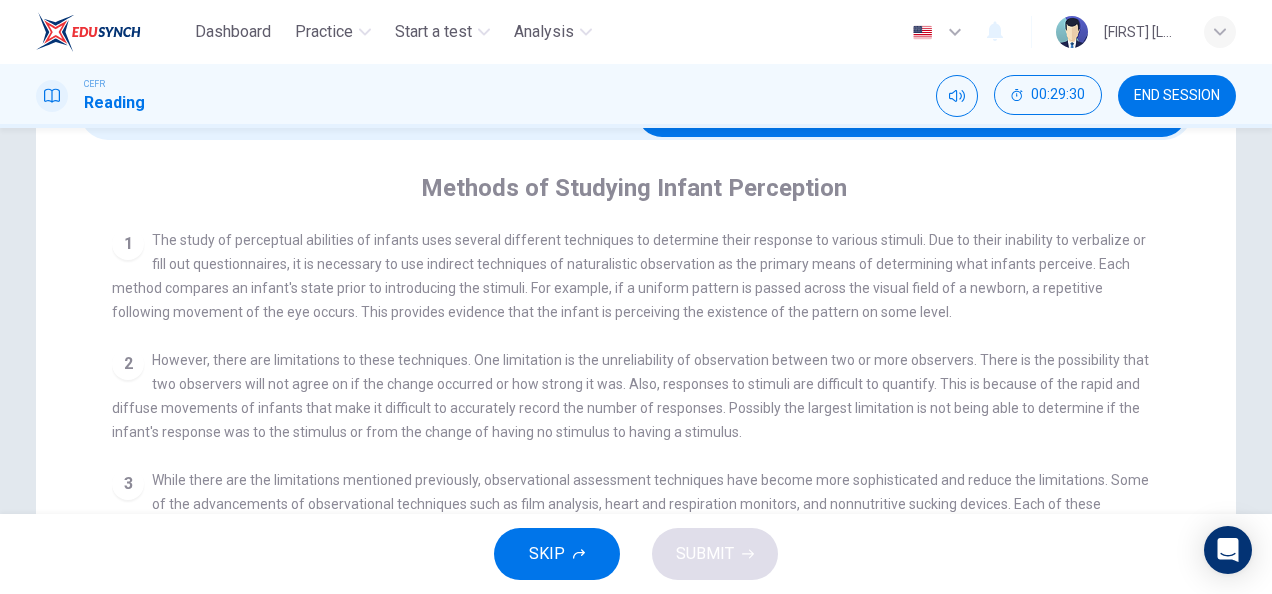 scroll, scrollTop: 0, scrollLeft: 0, axis: both 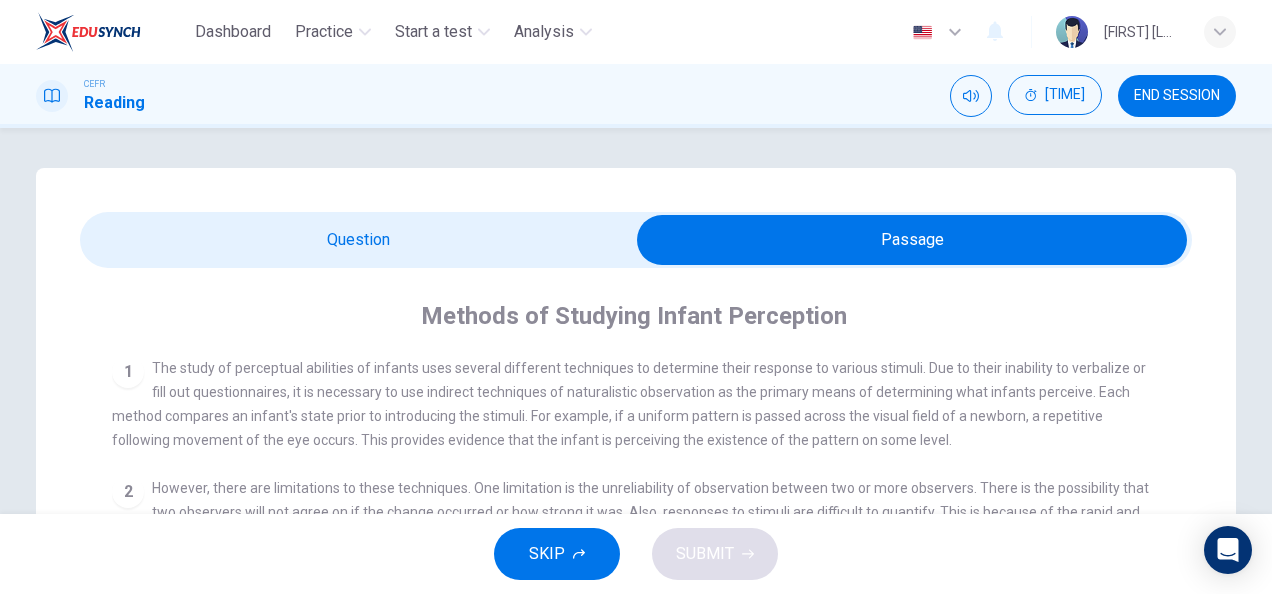 click at bounding box center (912, 240) 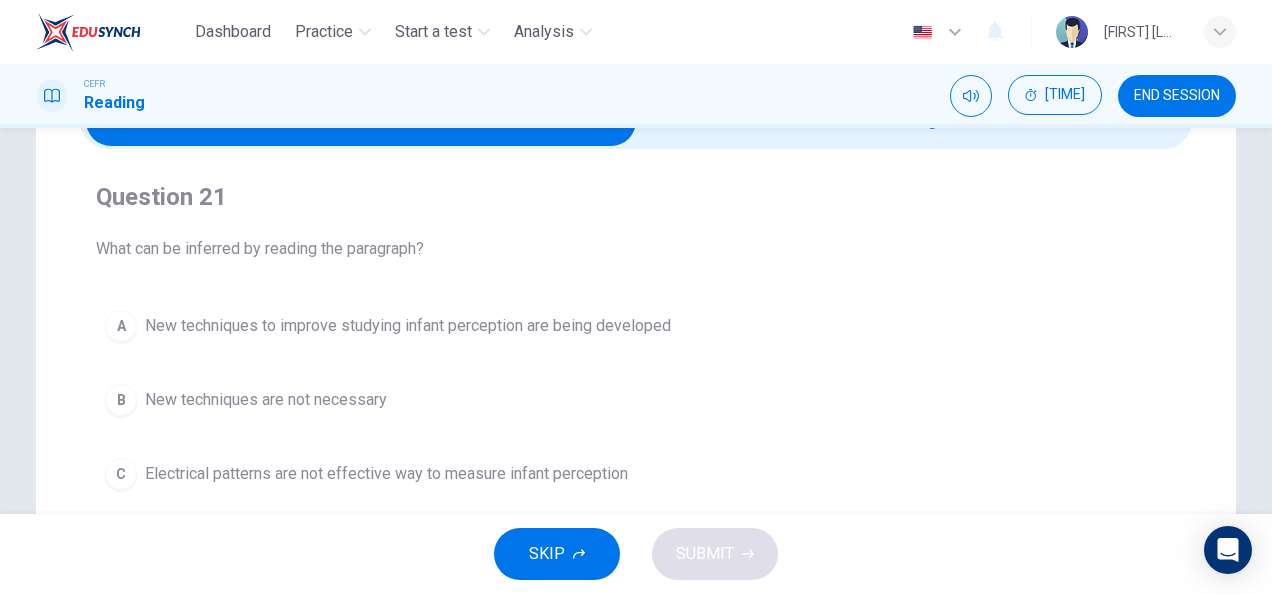 scroll, scrollTop: 120, scrollLeft: 0, axis: vertical 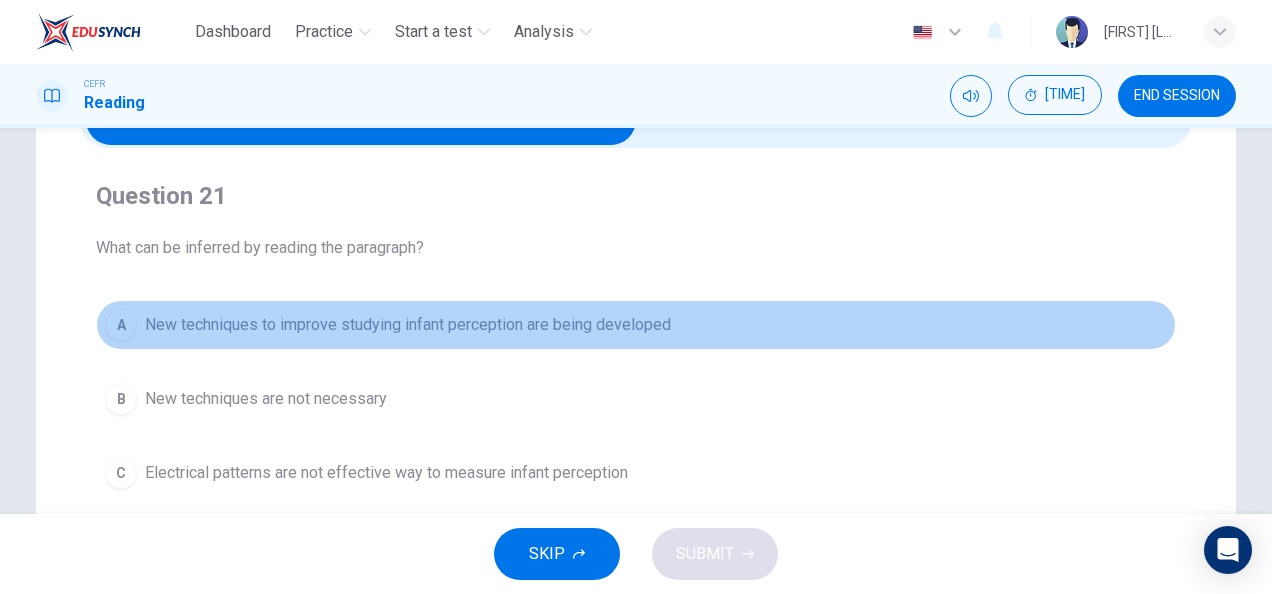 click on "New techniques to improve studying infant perception are being developed" at bounding box center (408, 325) 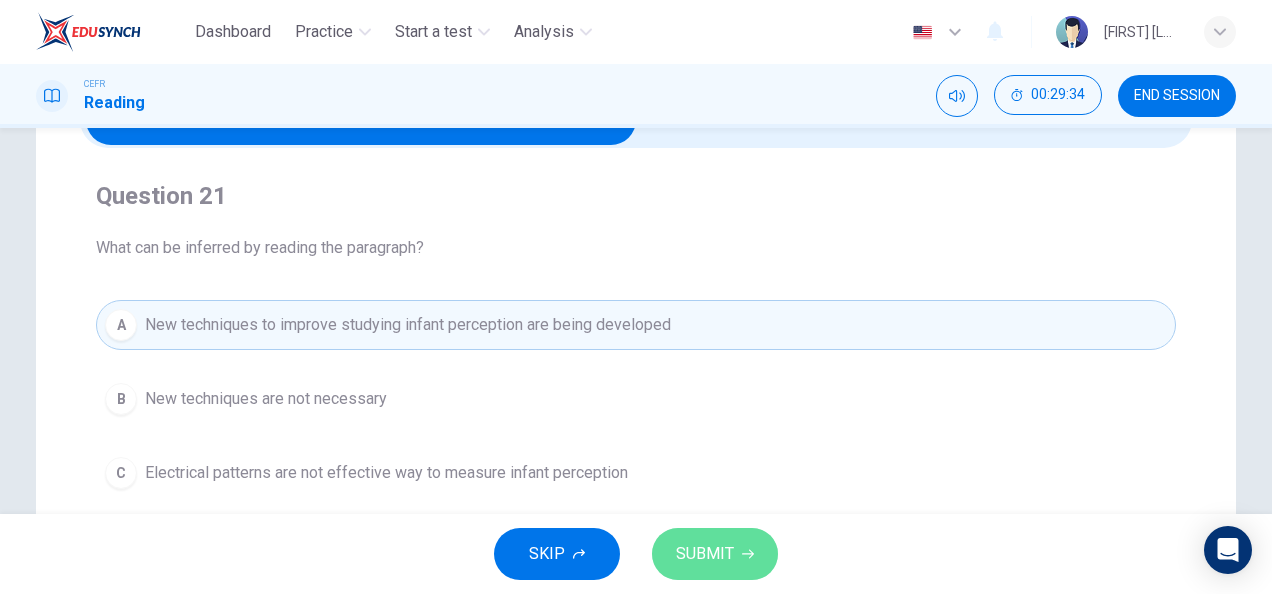 click on "SUBMIT" at bounding box center [715, 554] 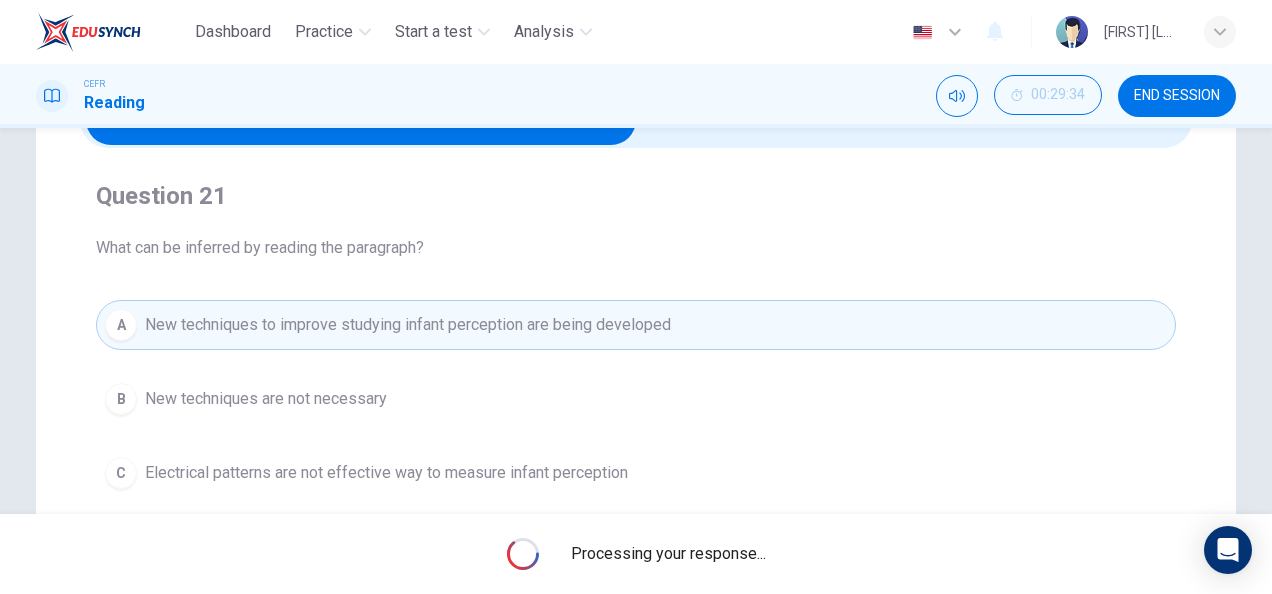 scroll, scrollTop: 254, scrollLeft: 0, axis: vertical 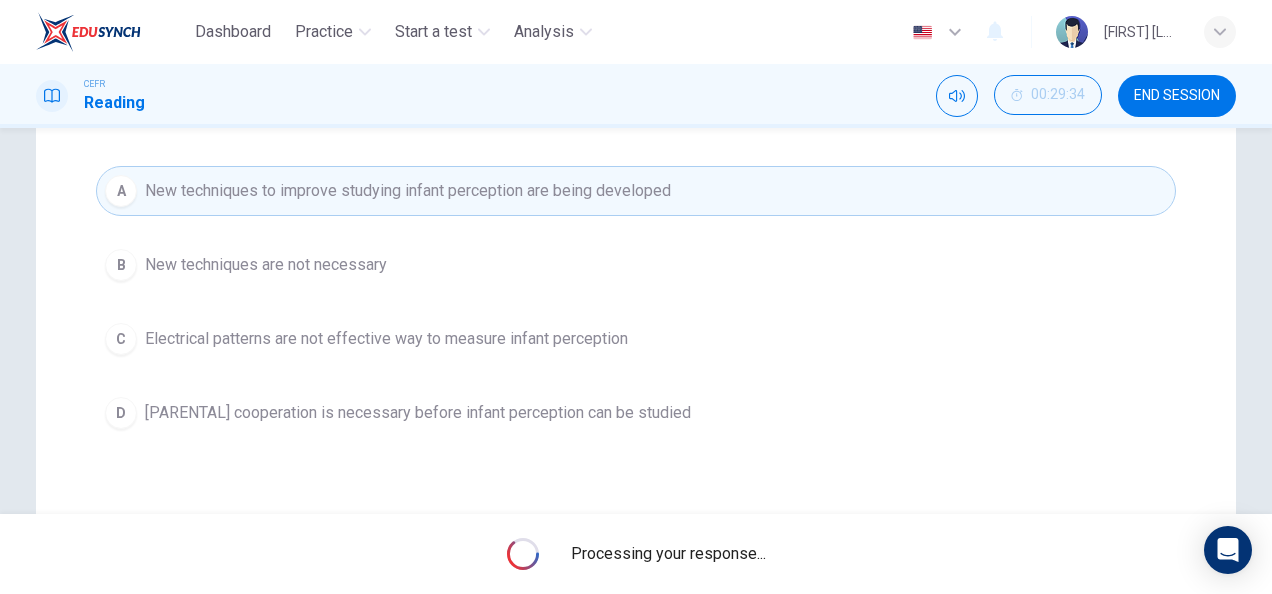 click on "A New techniques to improve studying infant perception are being developed B New techniques are not necessary C Electrical patterns are not effective way to measure infant perception D Parental cooperation is necessary before infant perception can be studied" at bounding box center (636, 302) 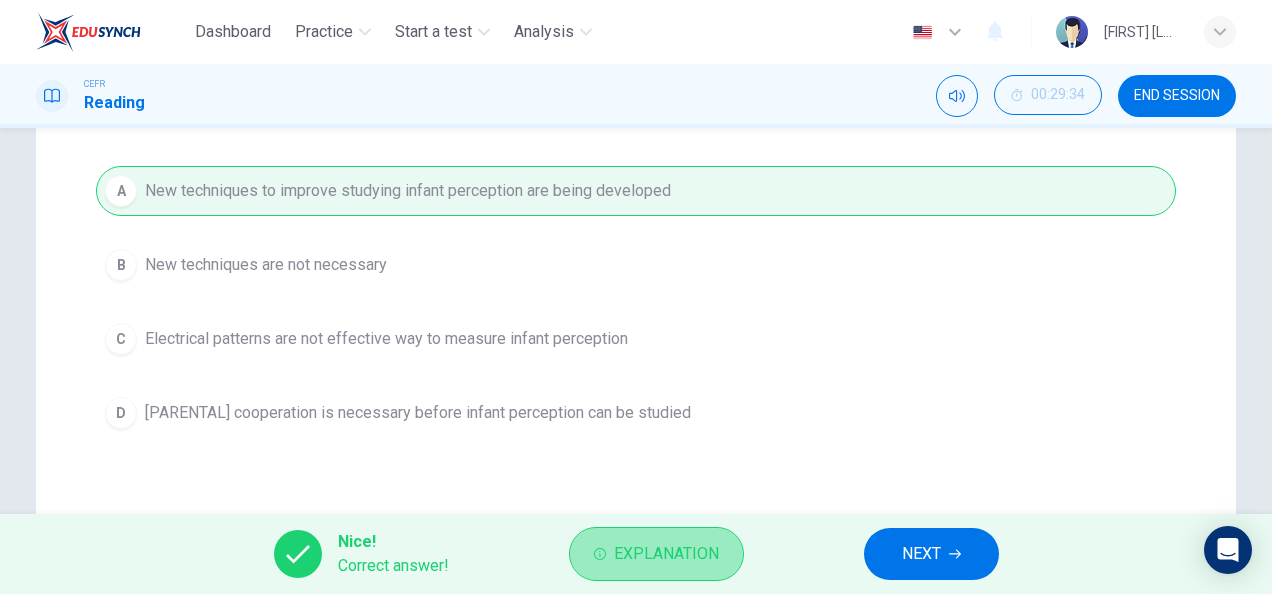 click on "Explanation" at bounding box center (656, 554) 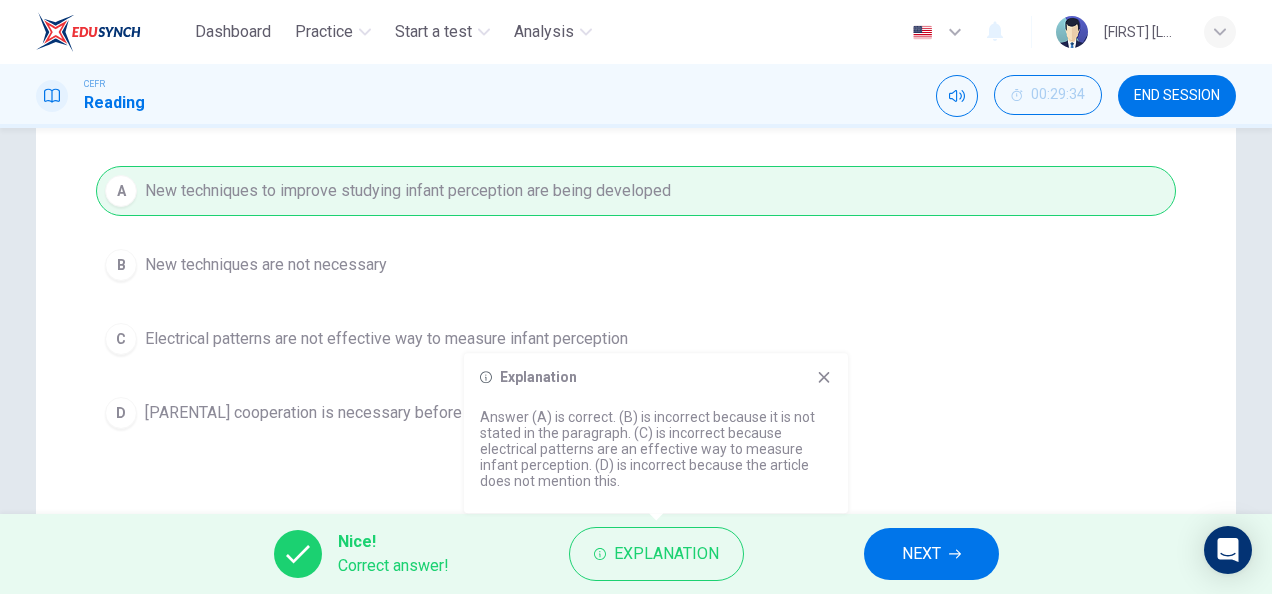 click on "NEXT" at bounding box center [931, 554] 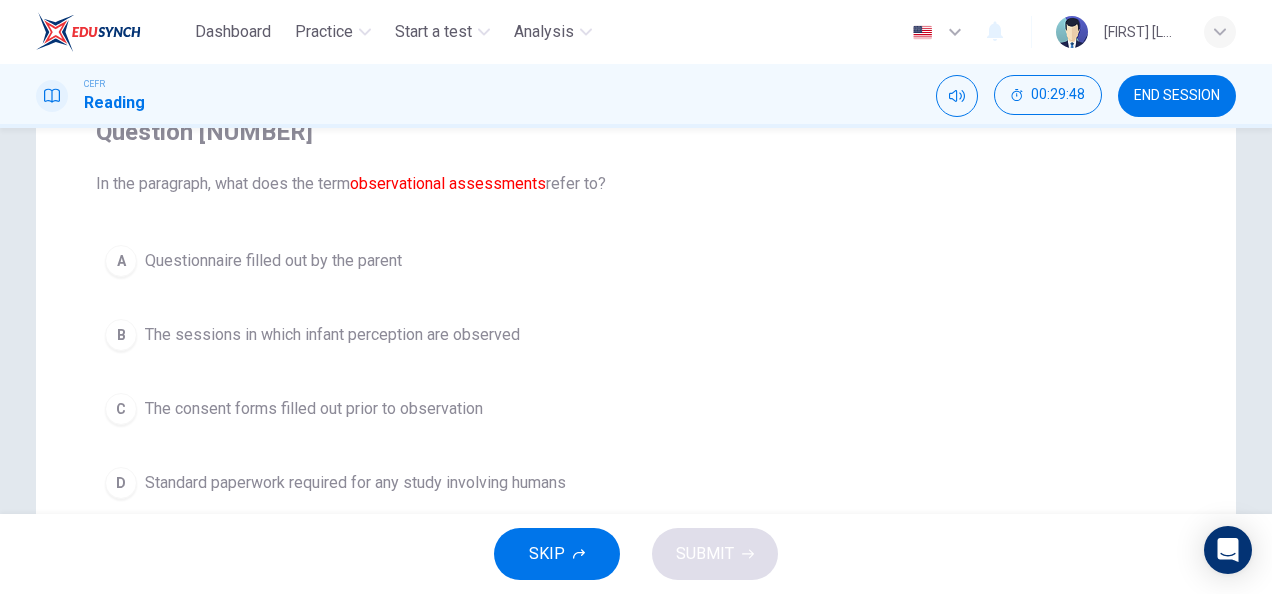 scroll, scrollTop: 185, scrollLeft: 0, axis: vertical 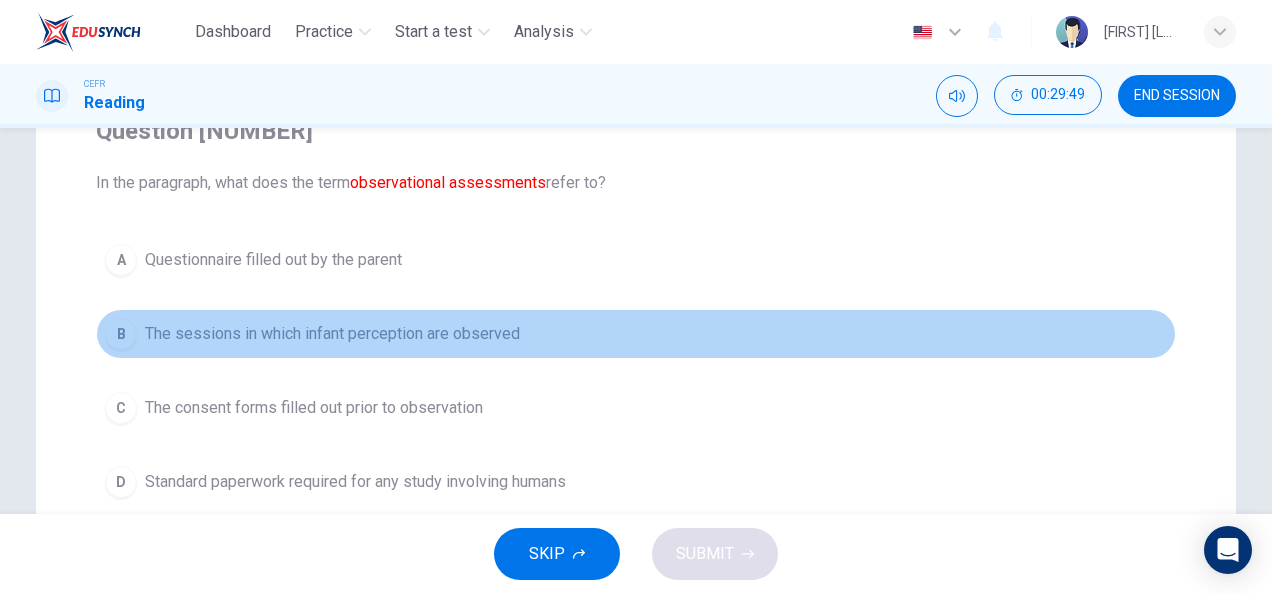 click on "The sessions in which infant perception are observed" at bounding box center [273, 260] 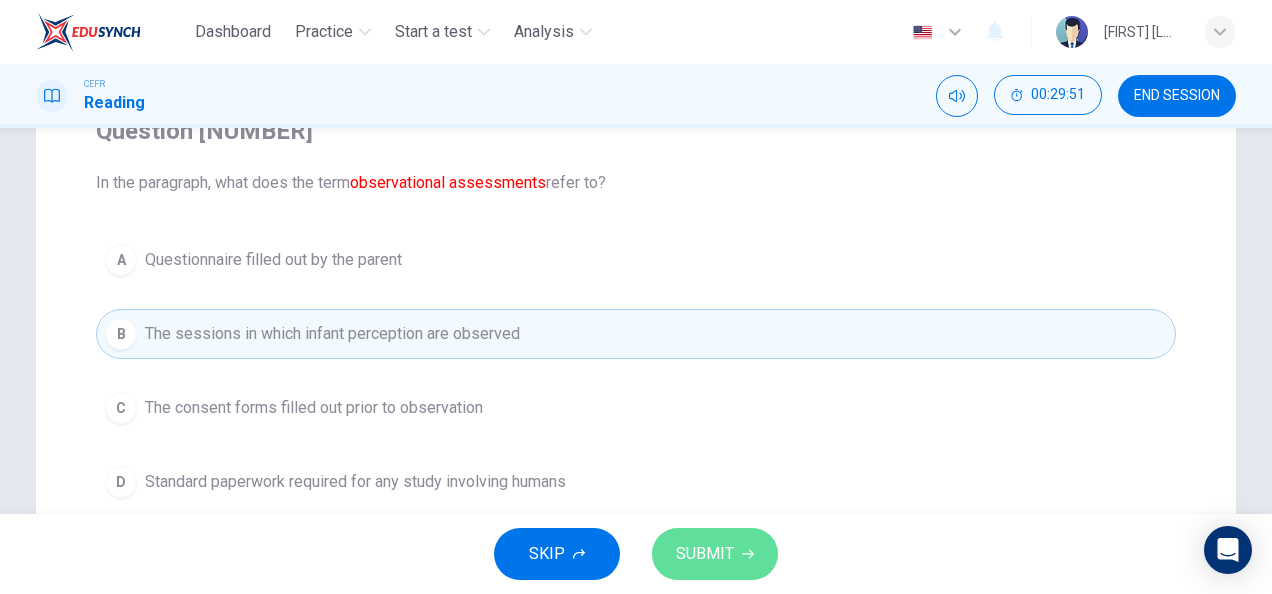 click on "SUBMIT" at bounding box center (715, 554) 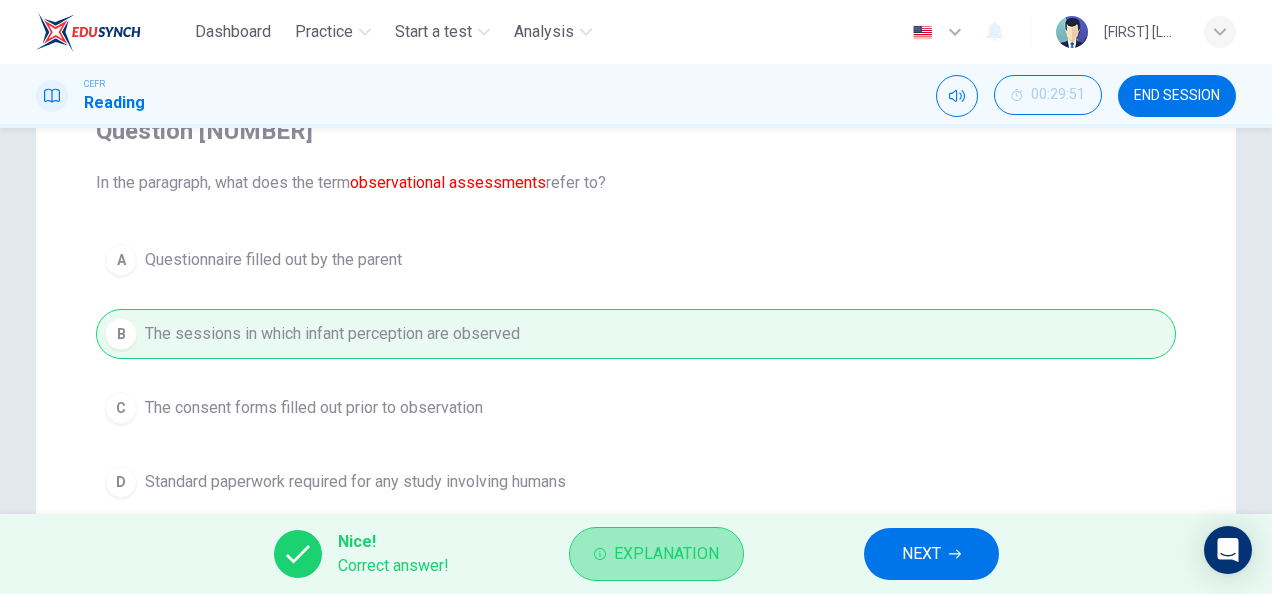 click on "Explanation" at bounding box center (656, 554) 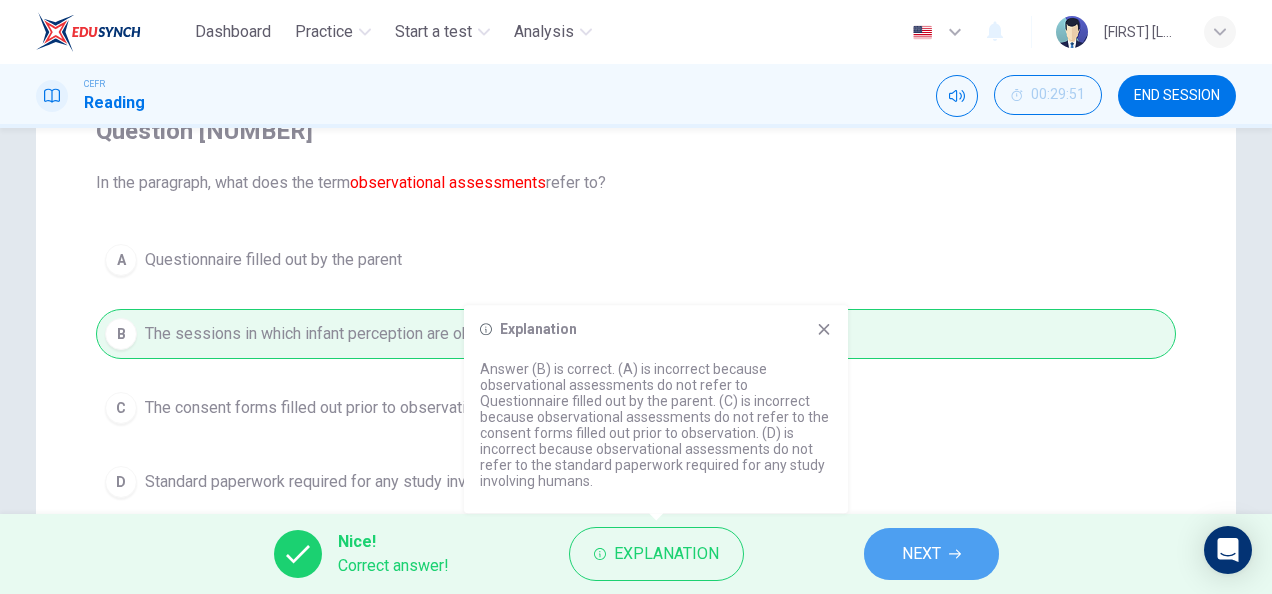 click on "NEXT" at bounding box center [921, 554] 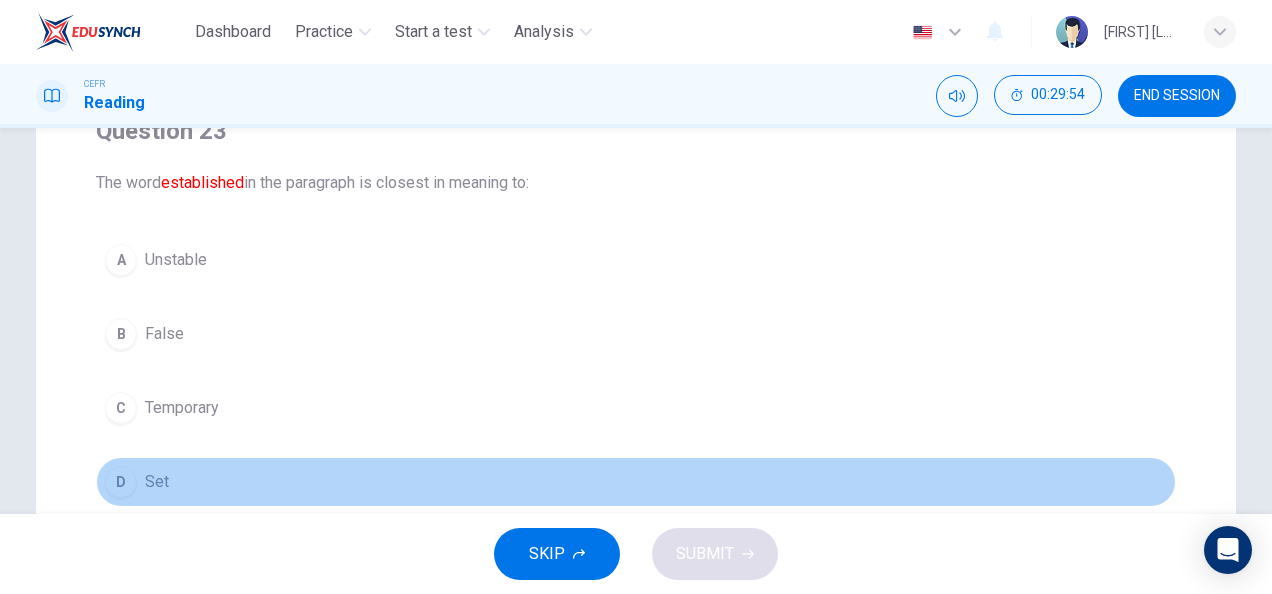 drag, startPoint x: 124, startPoint y: 488, endPoint x: 330, endPoint y: 496, distance: 206.15529 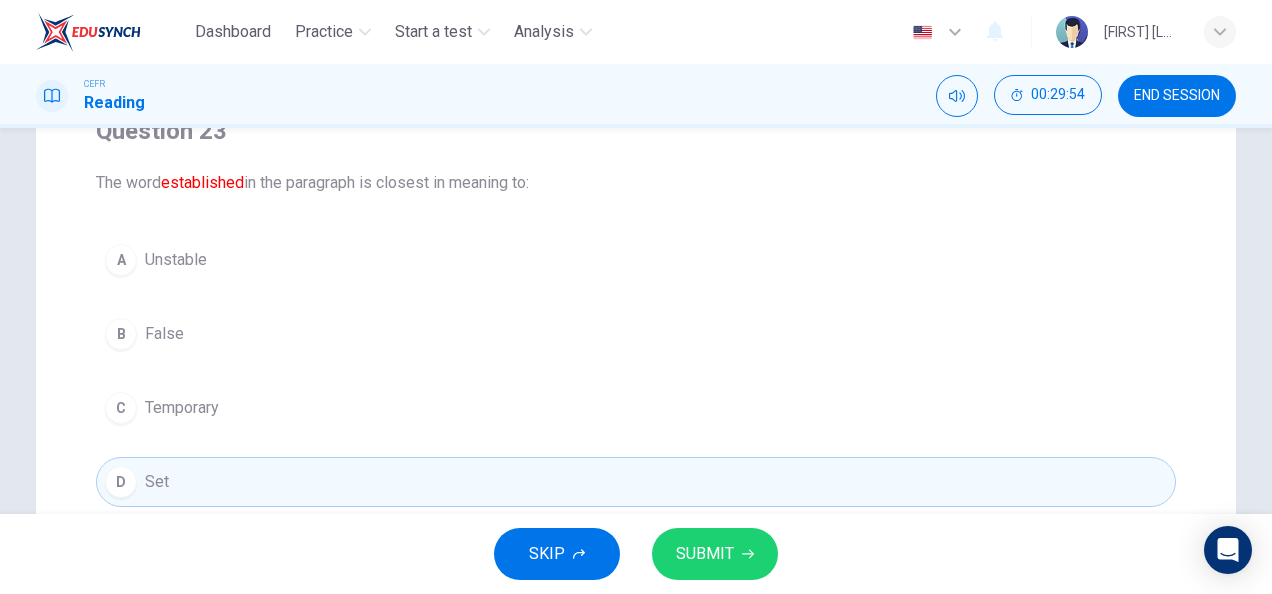 click on "SKIP SUBMIT" at bounding box center (636, 554) 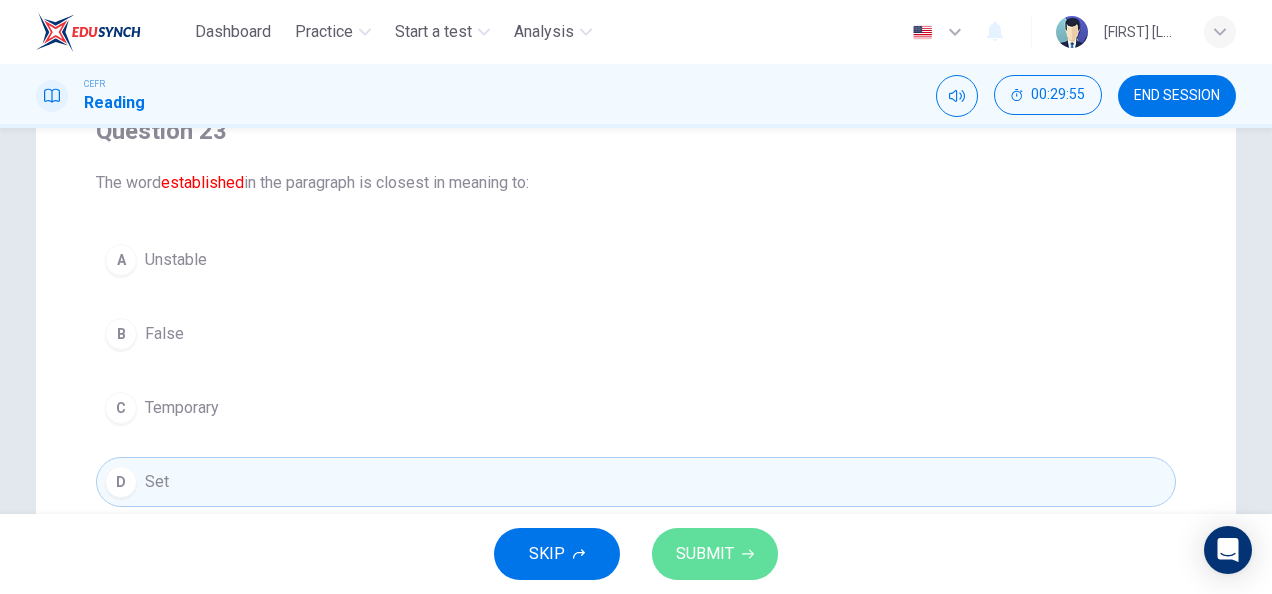 click on "SUBMIT" at bounding box center [715, 554] 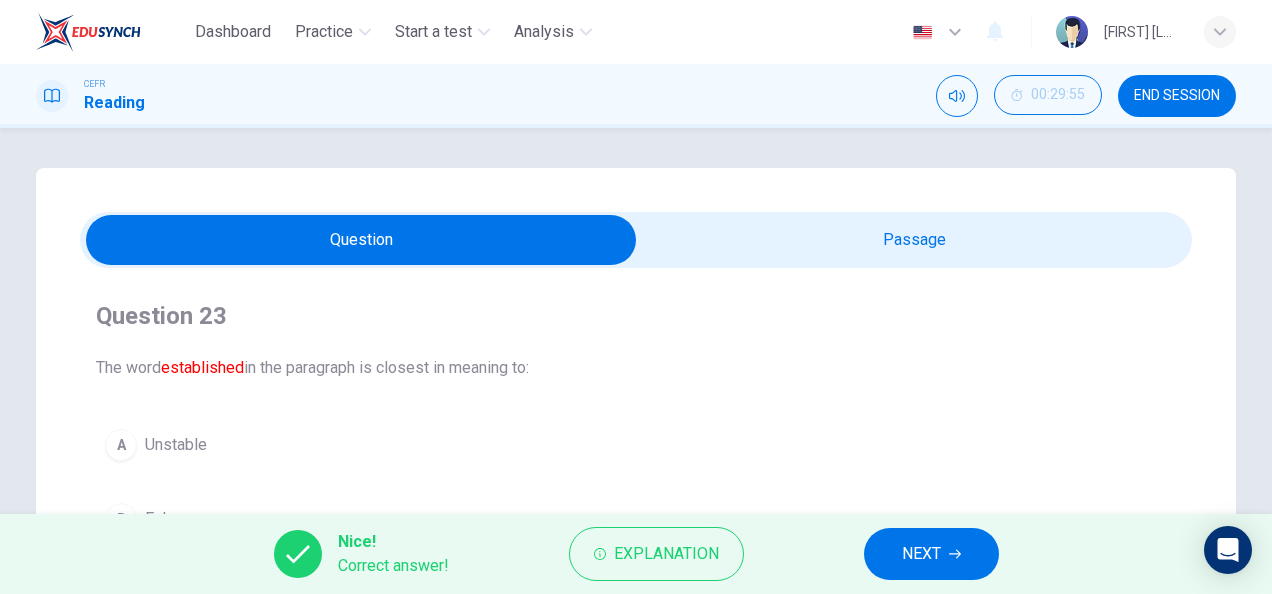 scroll, scrollTop: 498, scrollLeft: 0, axis: vertical 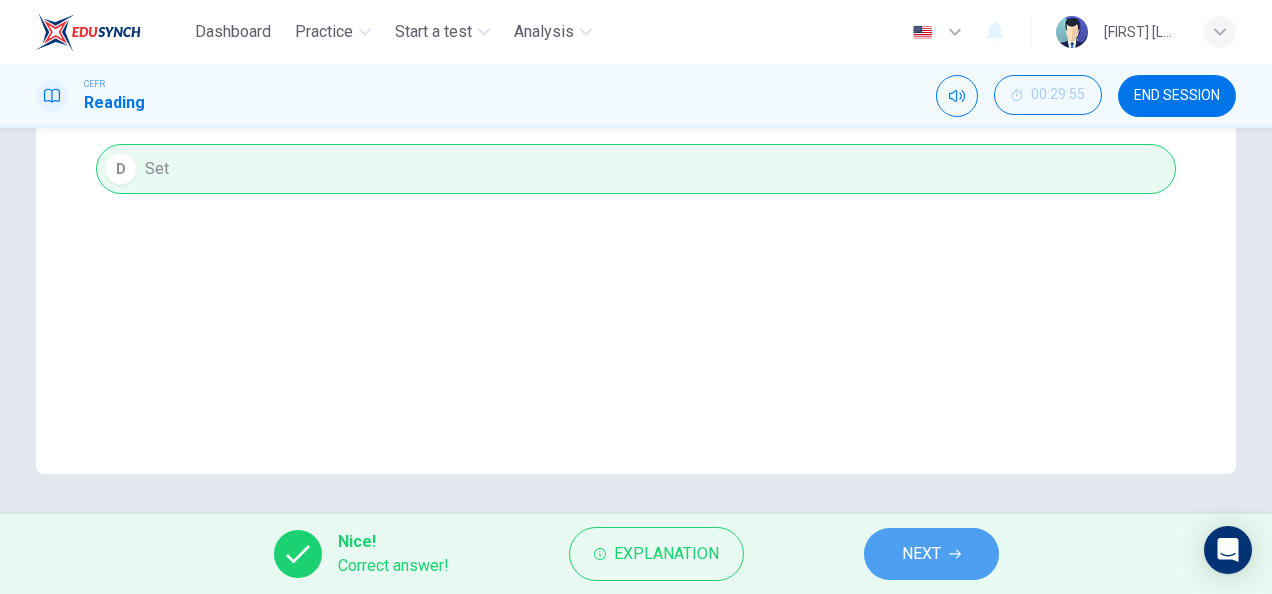 click on "NEXT" at bounding box center (931, 554) 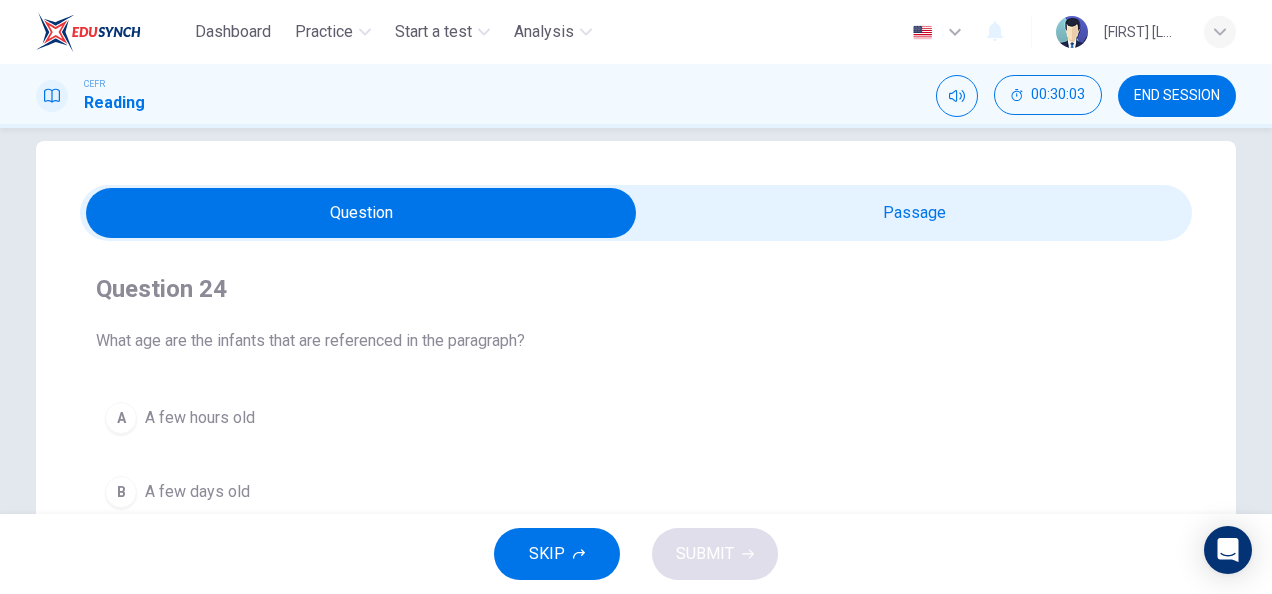scroll, scrollTop: 13, scrollLeft: 0, axis: vertical 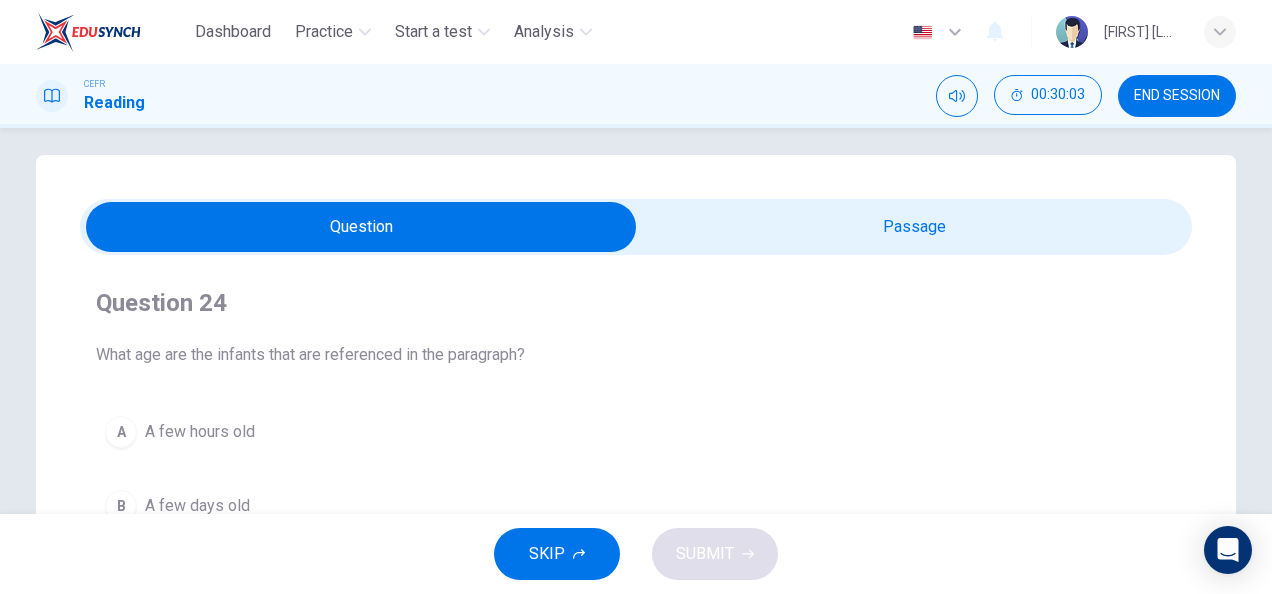 click at bounding box center (361, 227) 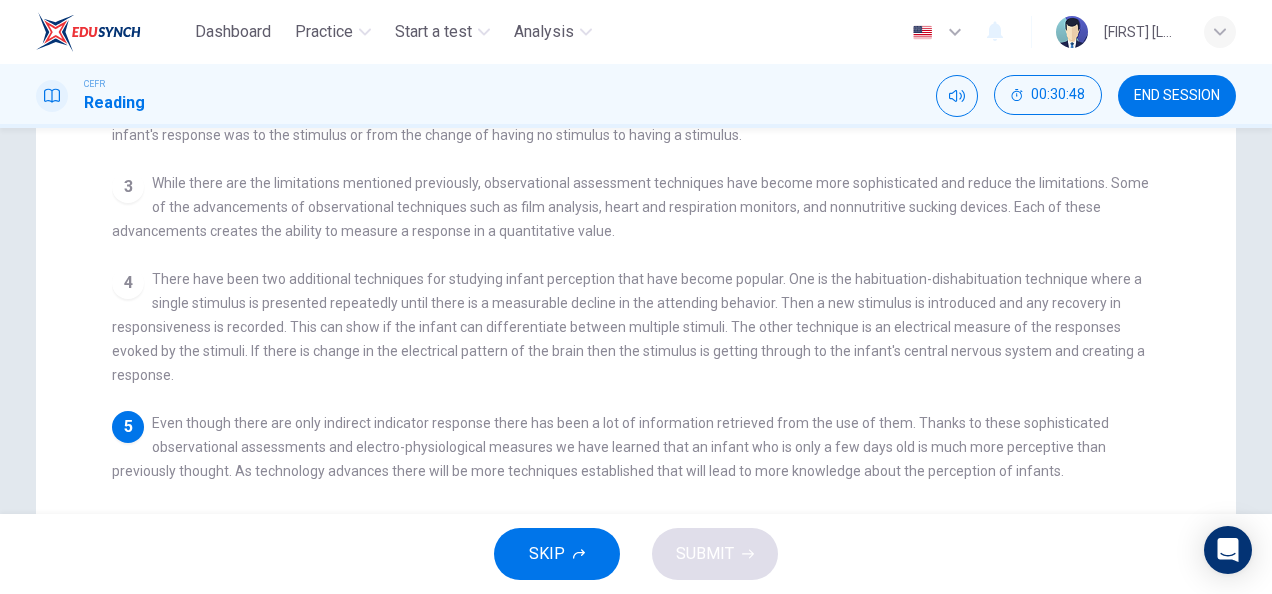 scroll, scrollTop: 0, scrollLeft: 0, axis: both 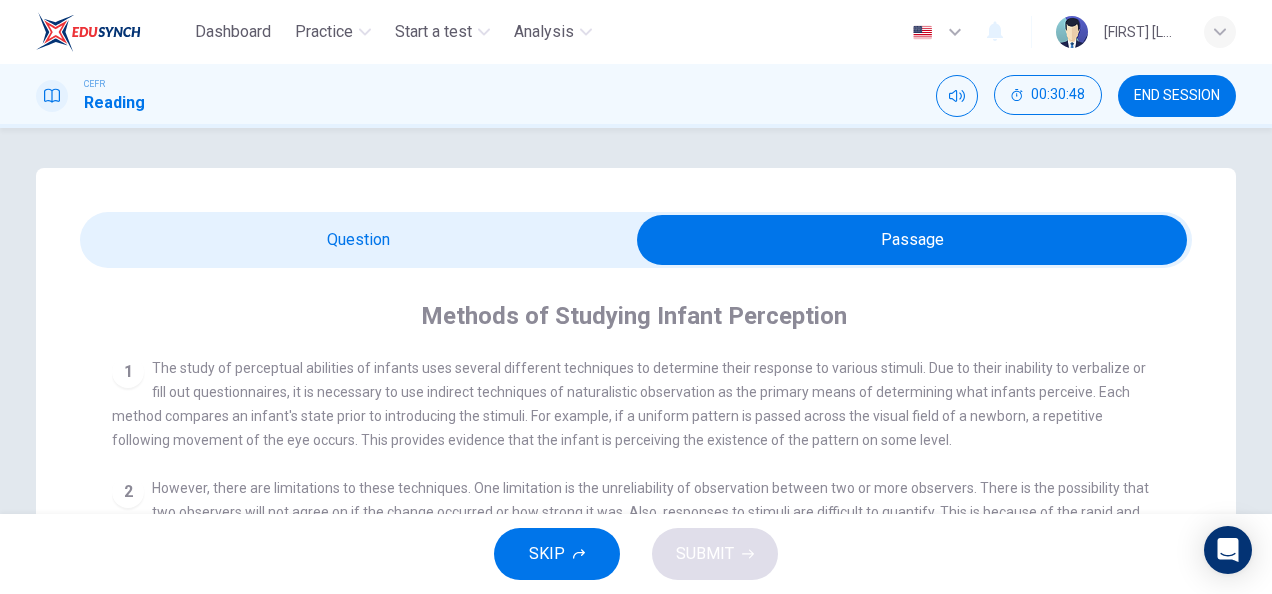 click at bounding box center [912, 240] 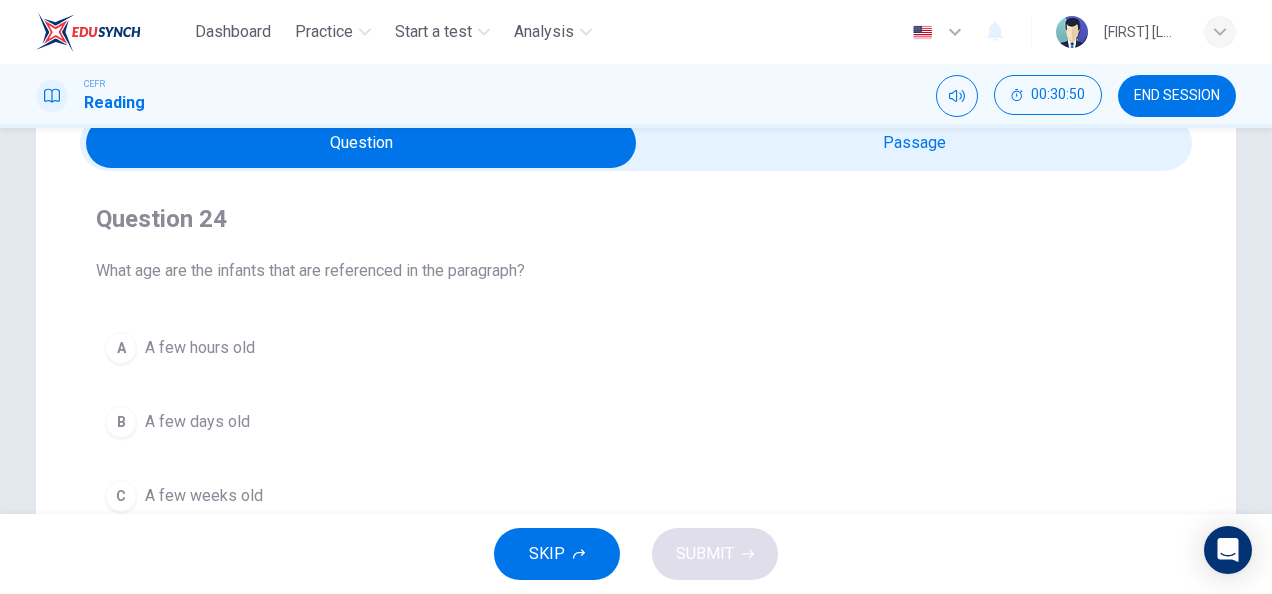 scroll, scrollTop: 98, scrollLeft: 0, axis: vertical 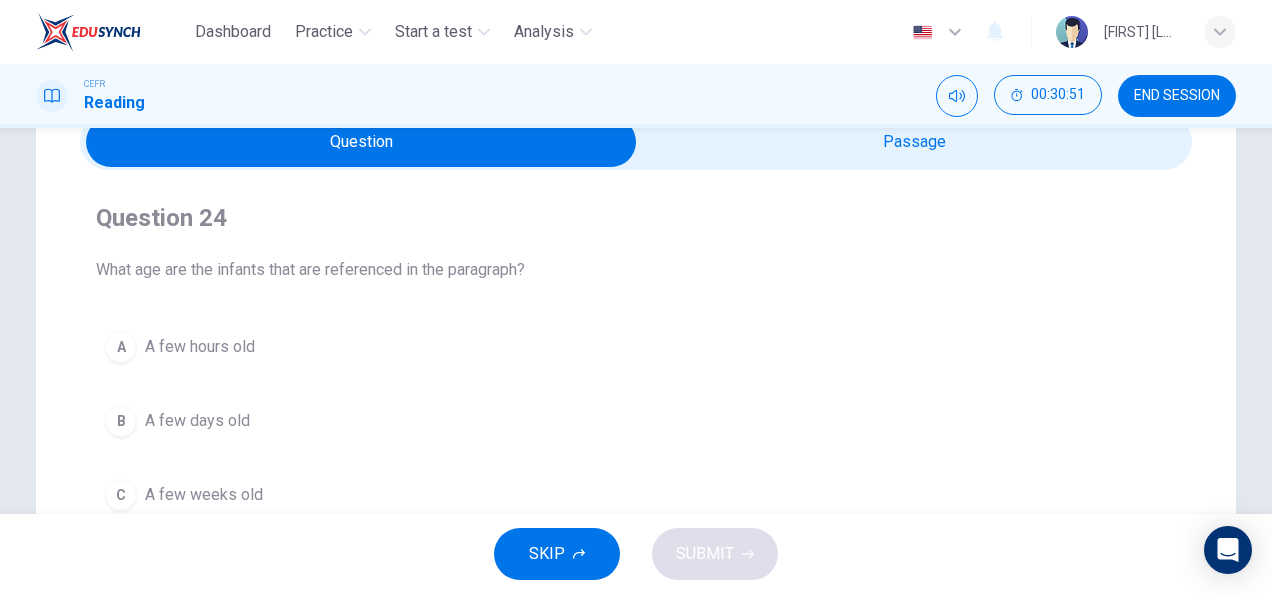 click on "A few days old" at bounding box center [200, 347] 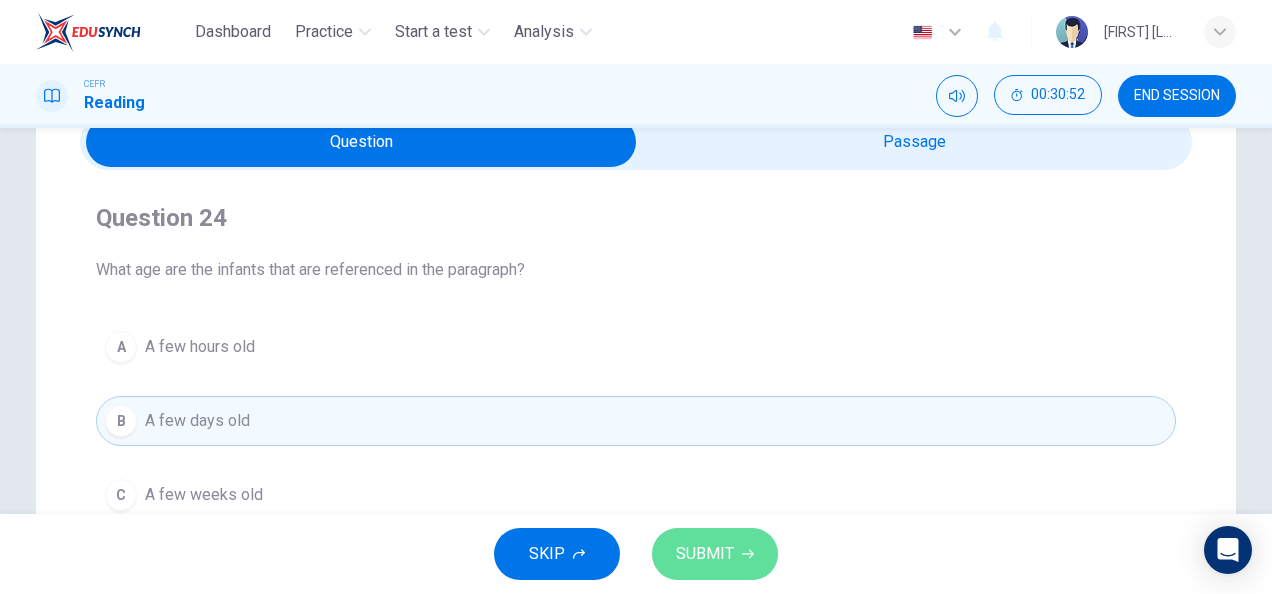 click on "SUBMIT" at bounding box center [705, 554] 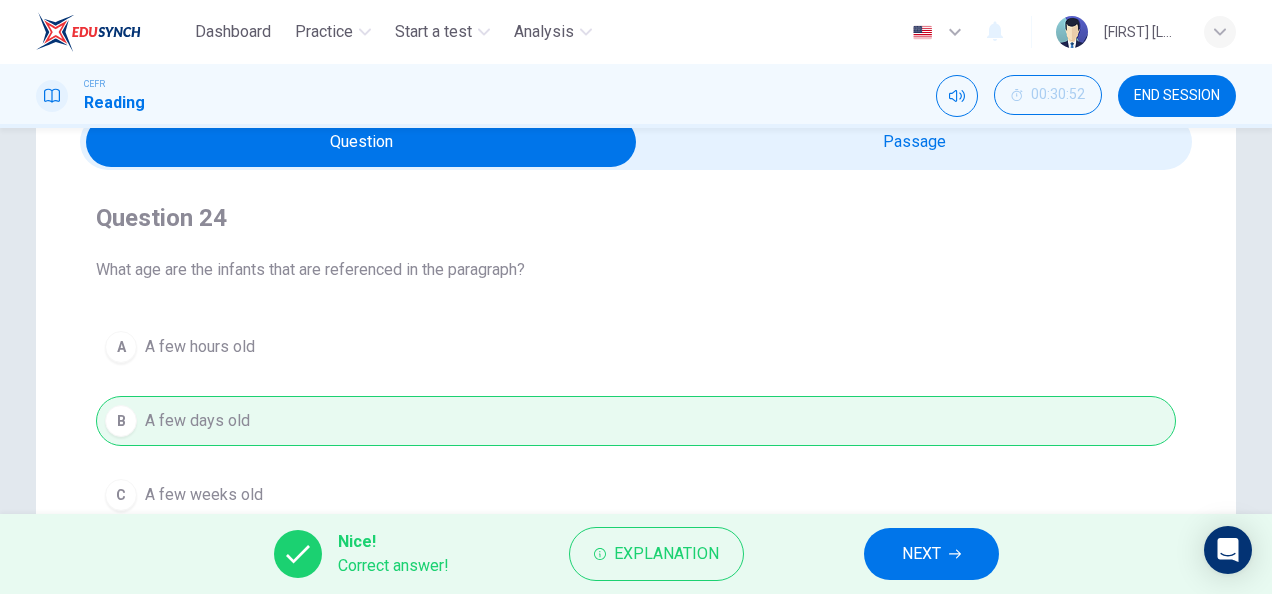 click on "NEXT" at bounding box center (921, 554) 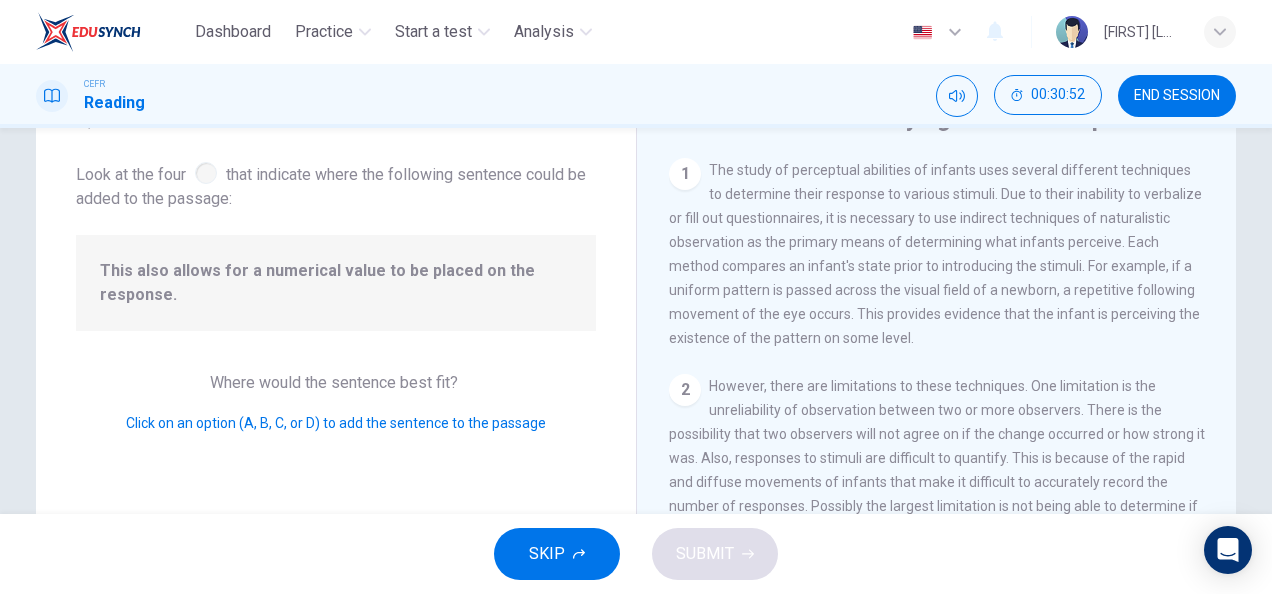 scroll, scrollTop: 244, scrollLeft: 0, axis: vertical 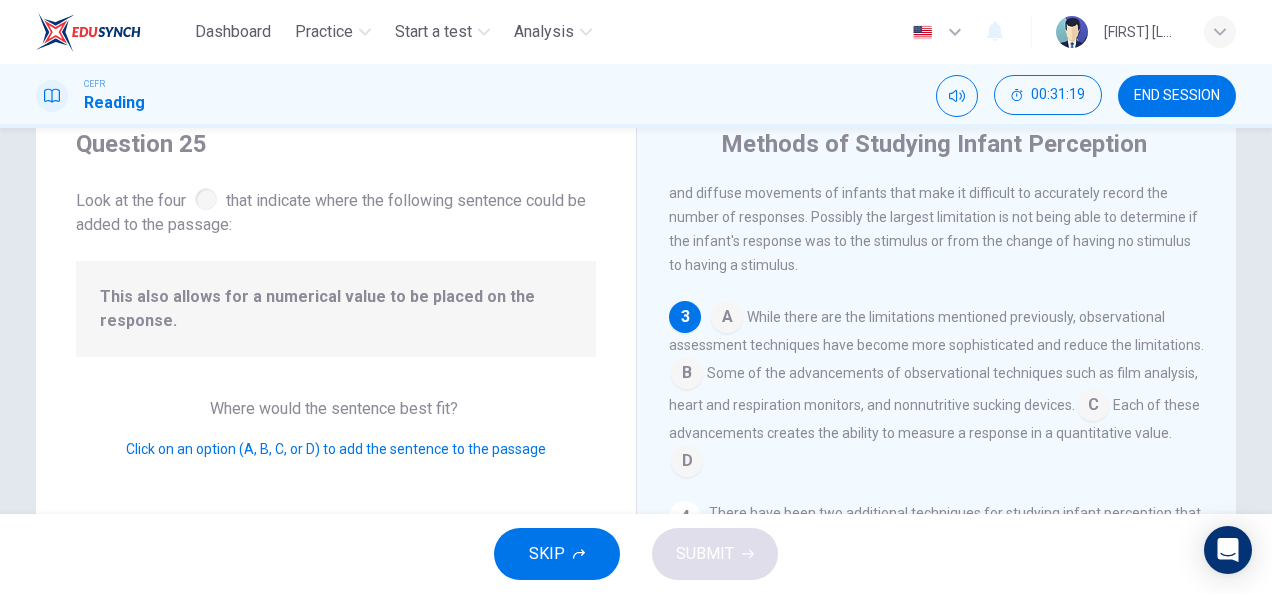 click at bounding box center (727, 319) 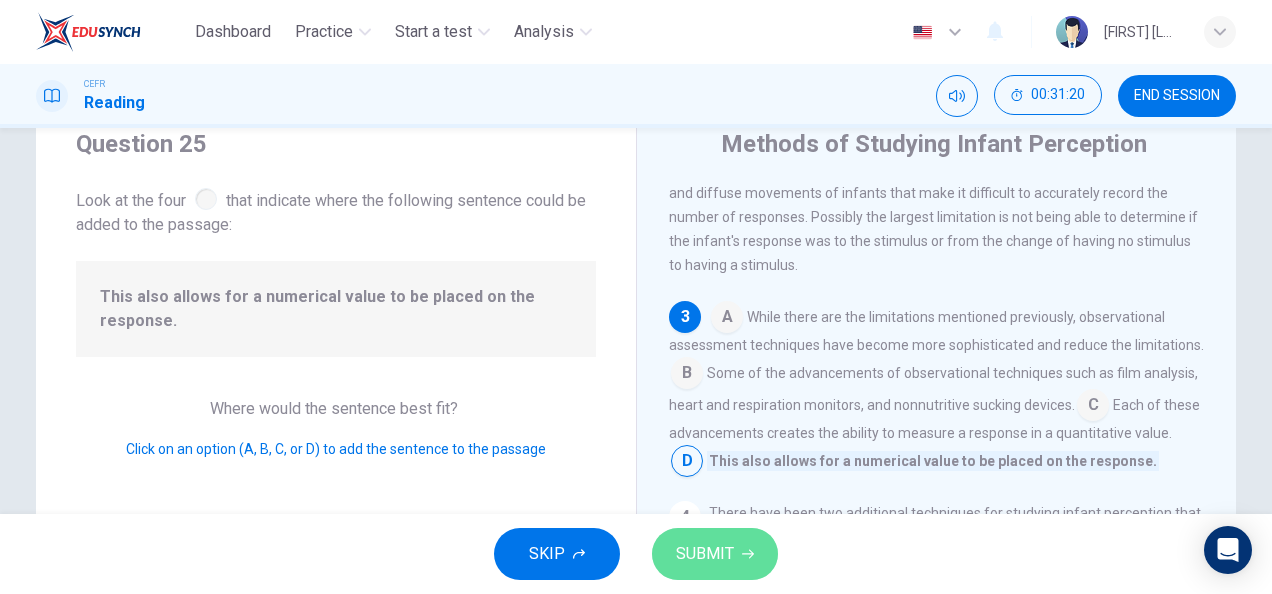 click on "SUBMIT" at bounding box center [705, 554] 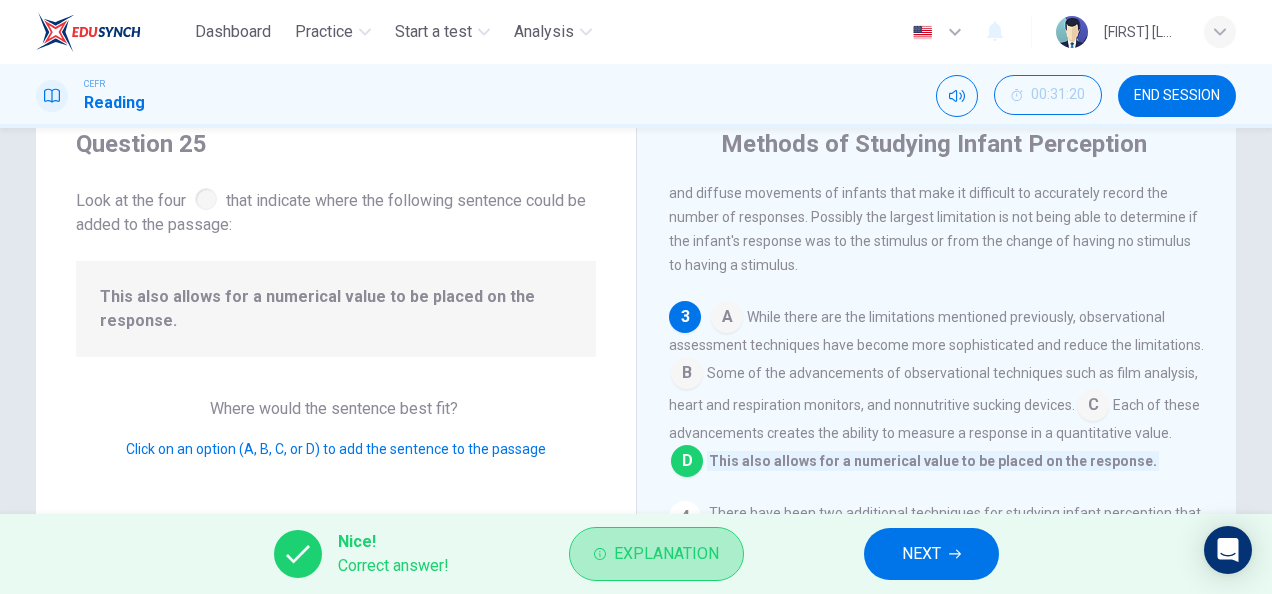 click on "Explanation" at bounding box center (656, 554) 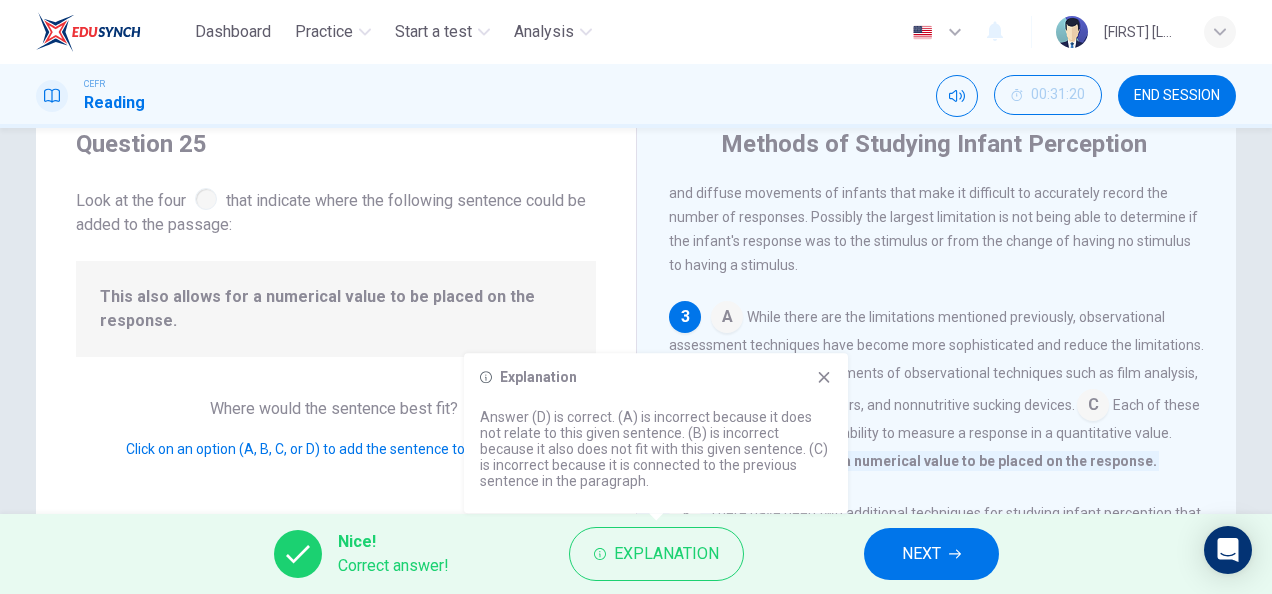 click on "This also allows for a numerical value to be placed on the response." at bounding box center (933, 461) 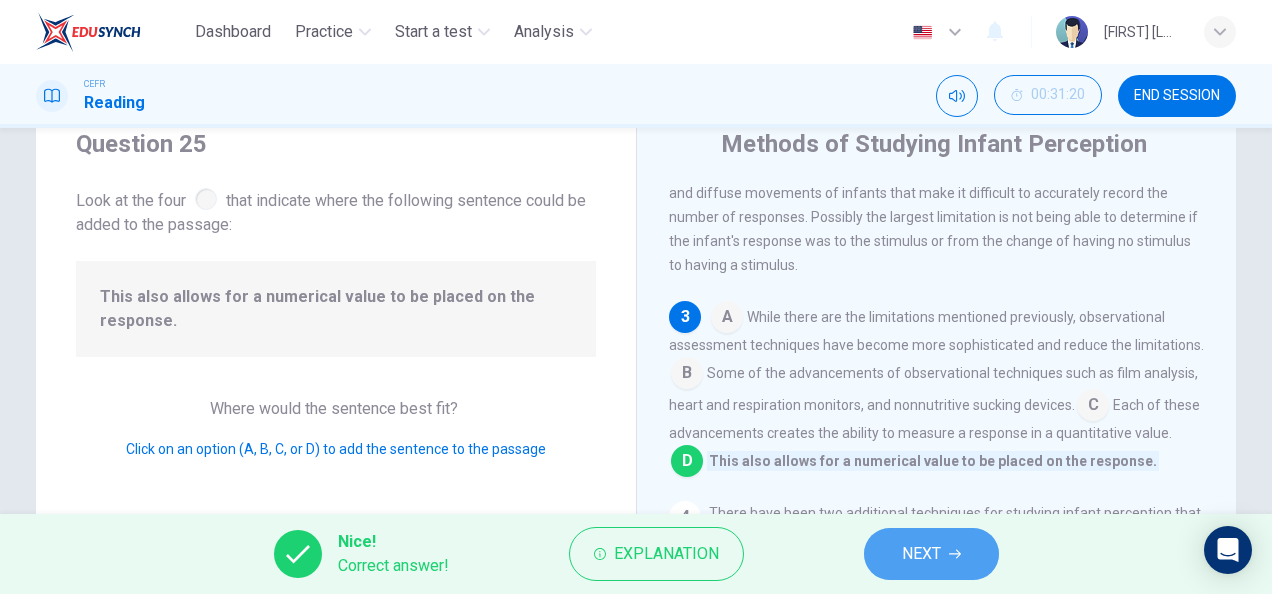 click on "NEXT" at bounding box center (921, 554) 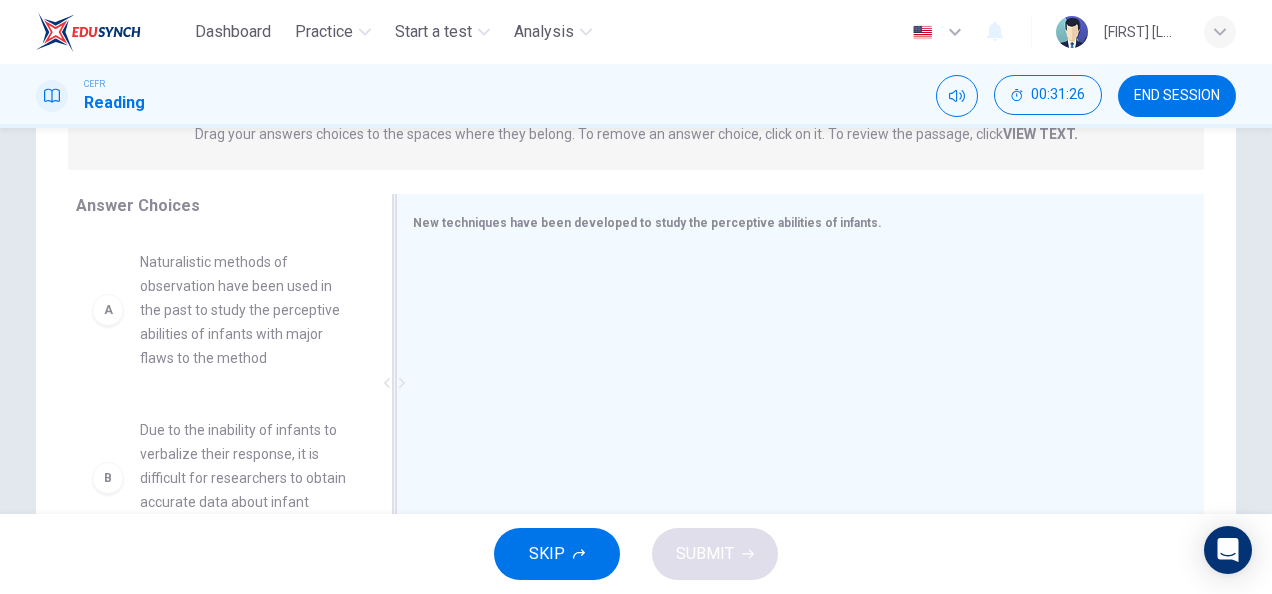 scroll, scrollTop: 309, scrollLeft: 0, axis: vertical 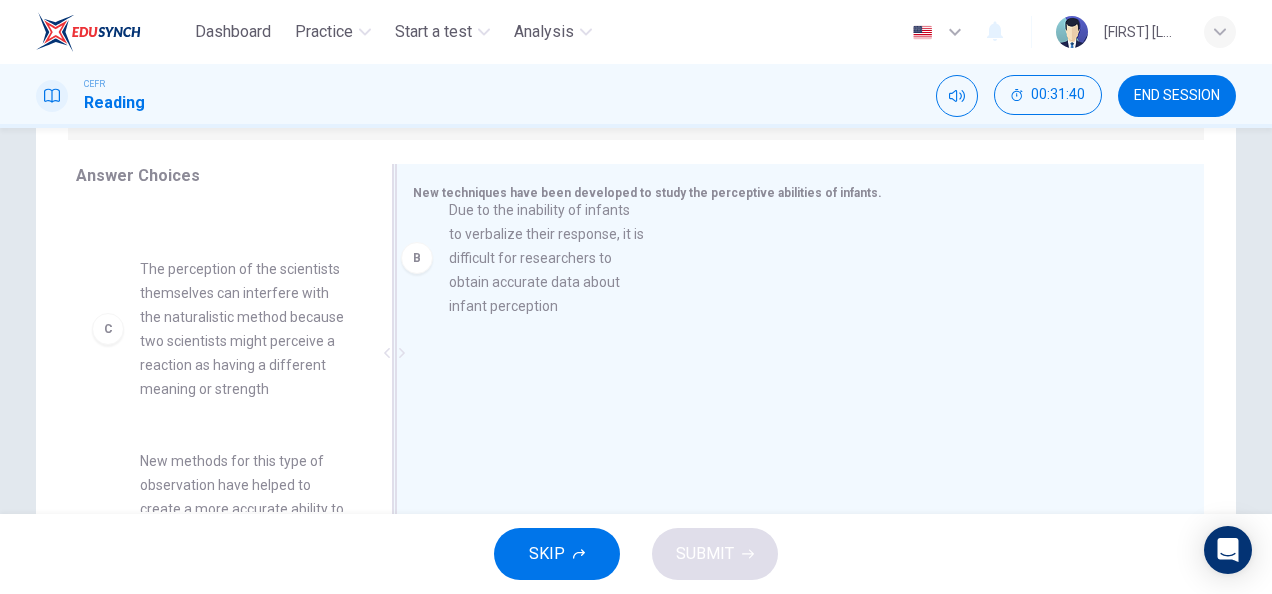 drag, startPoint x: 280, startPoint y: 334, endPoint x: 598, endPoint y: 276, distance: 323.24603 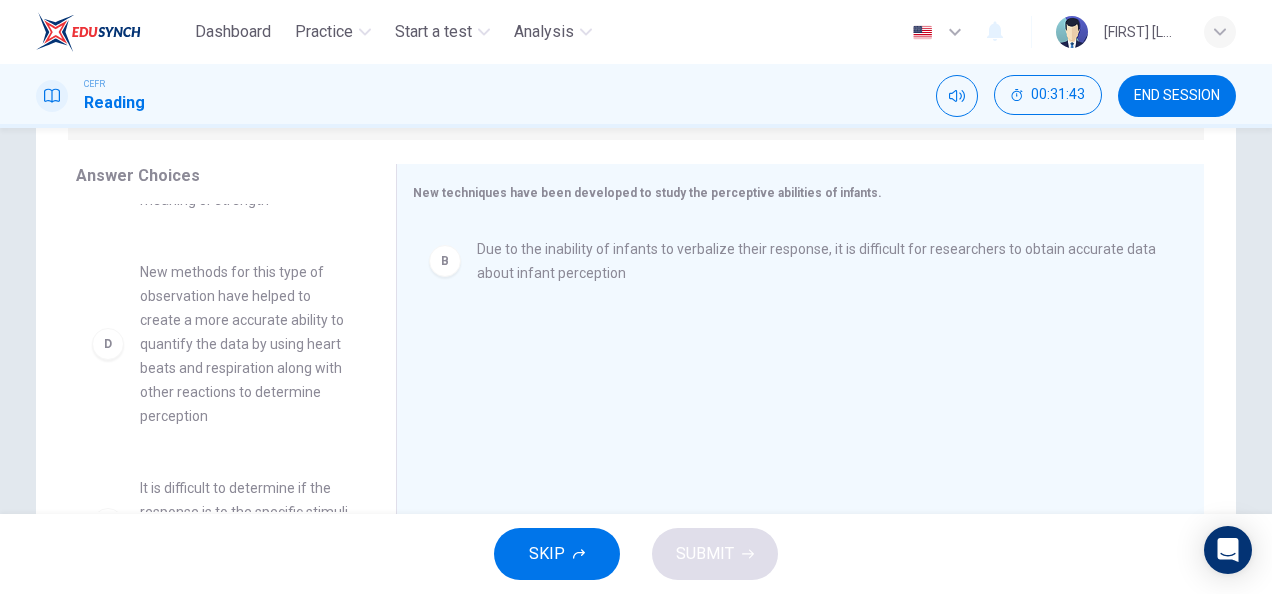 scroll, scrollTop: 0, scrollLeft: 0, axis: both 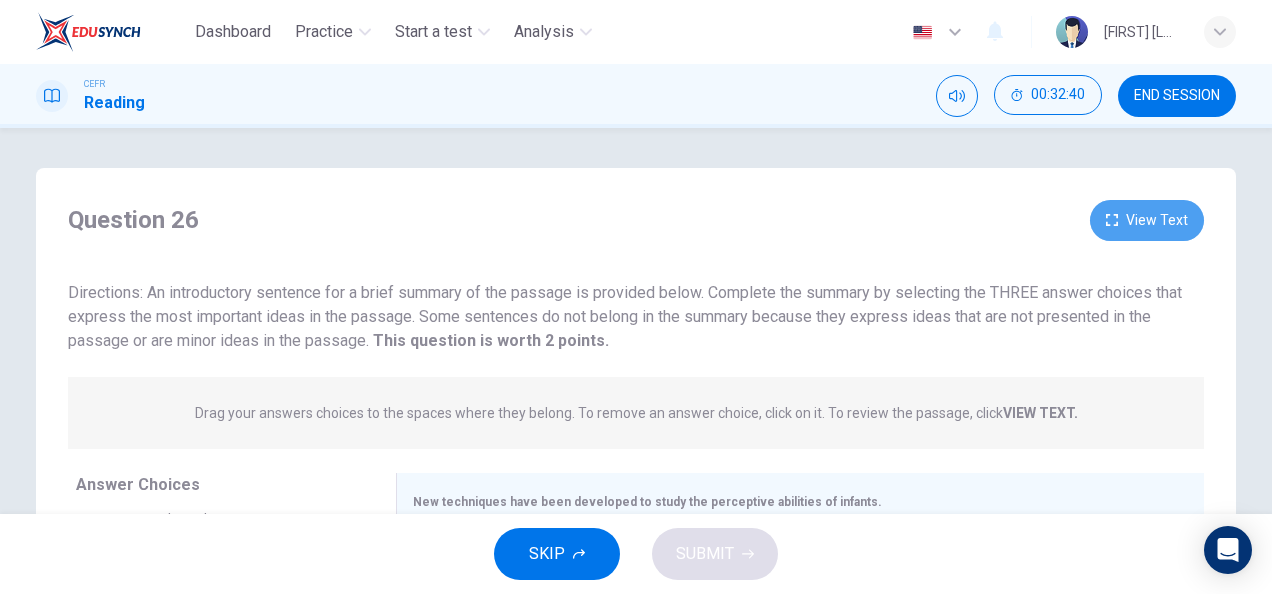 click on "View Text" at bounding box center [1147, 220] 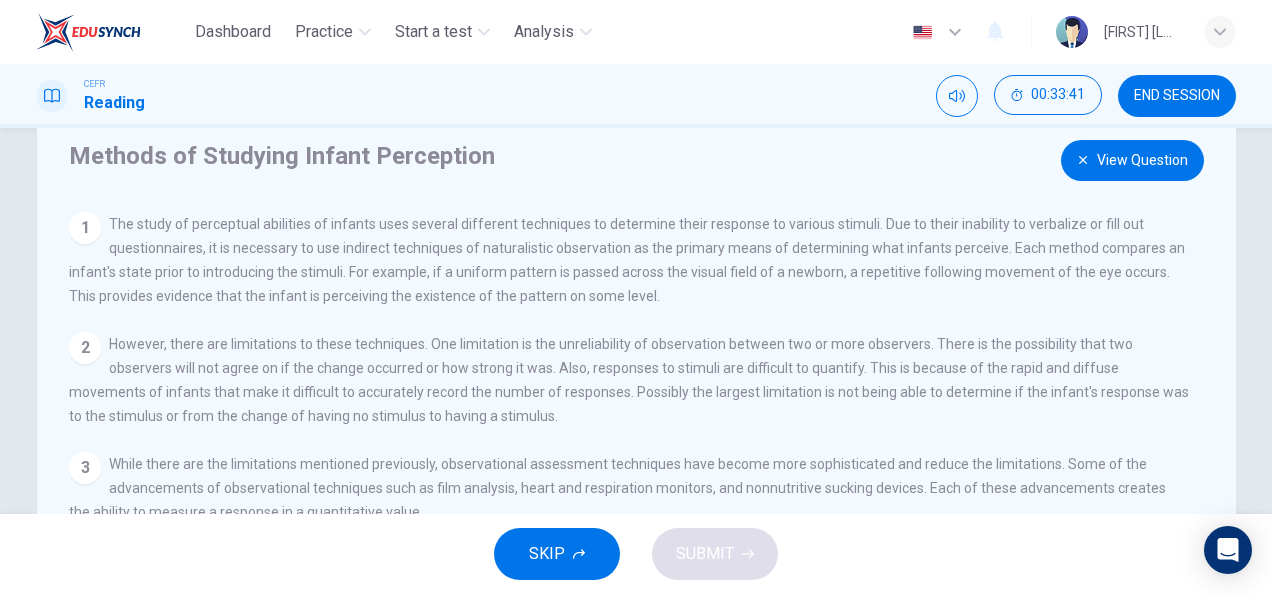 scroll, scrollTop: 0, scrollLeft: 0, axis: both 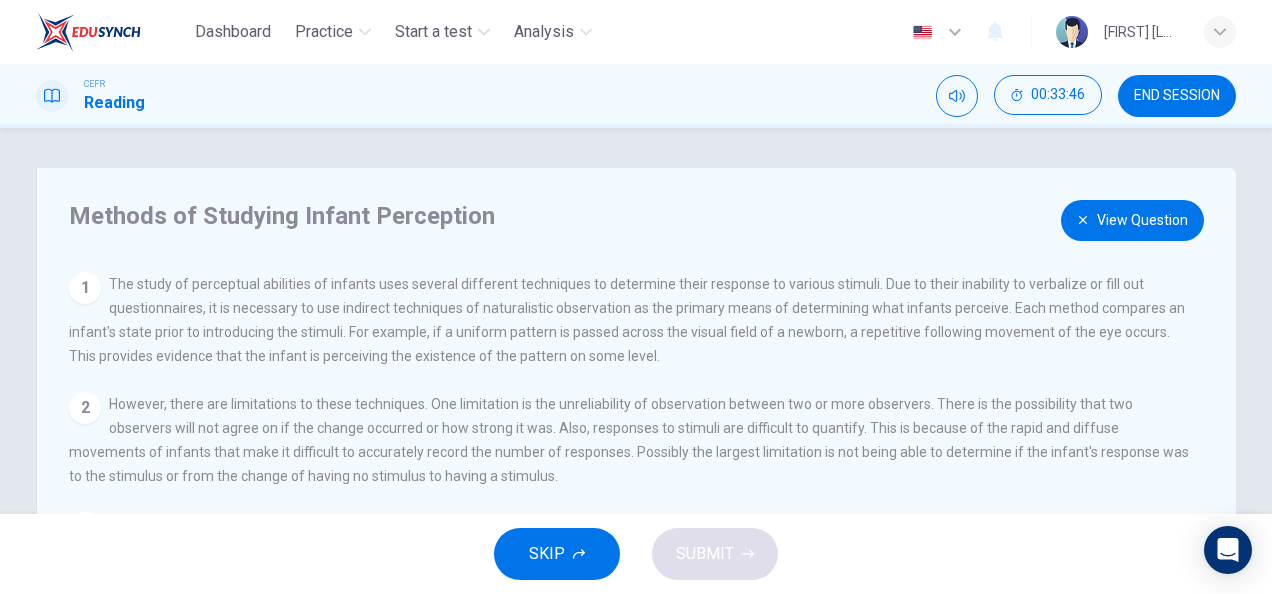 drag, startPoint x: 1074, startPoint y: 186, endPoint x: 1078, endPoint y: 212, distance: 26.305893 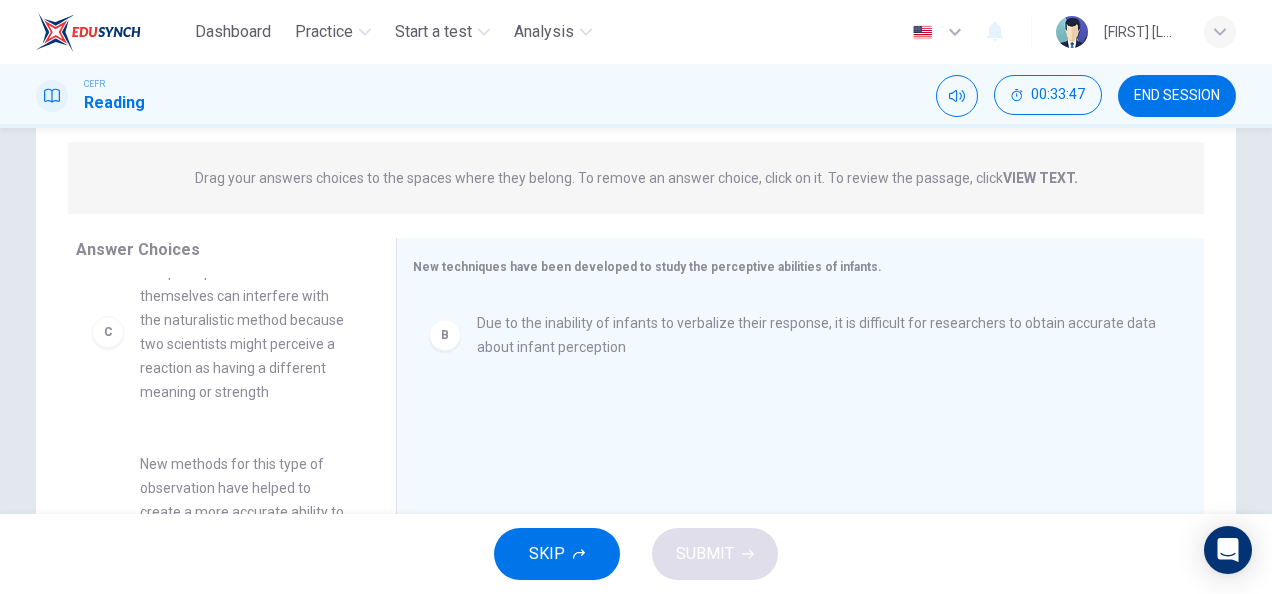 scroll, scrollTop: 386, scrollLeft: 0, axis: vertical 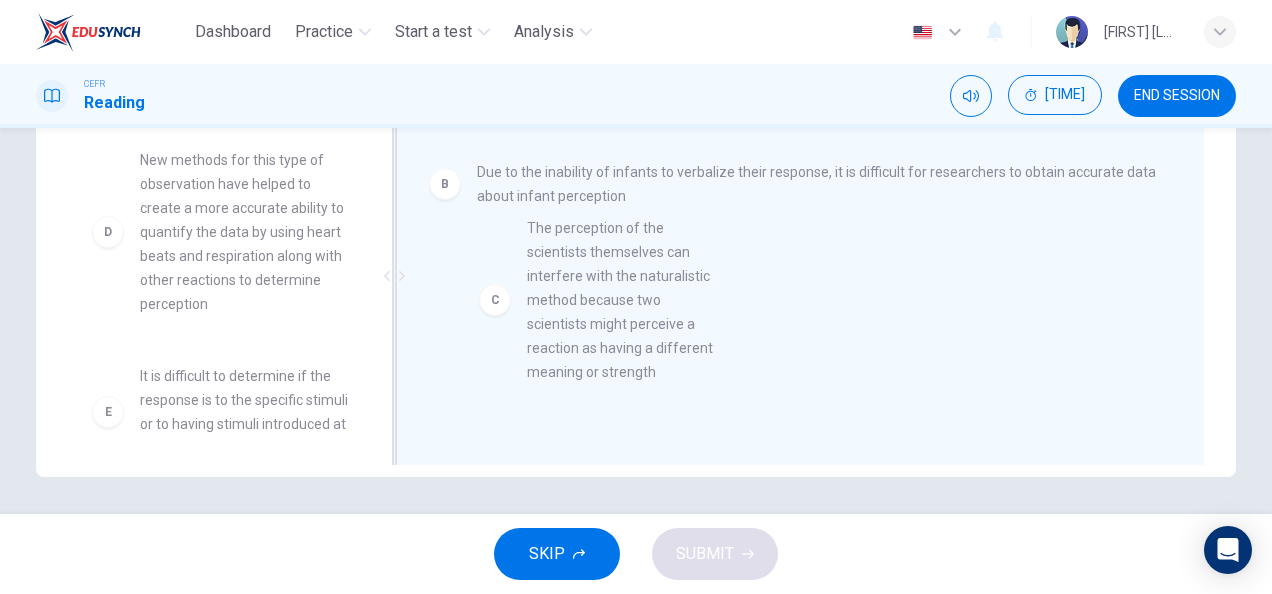 drag, startPoint x: 279, startPoint y: 312, endPoint x: 687, endPoint y: 395, distance: 416.3568 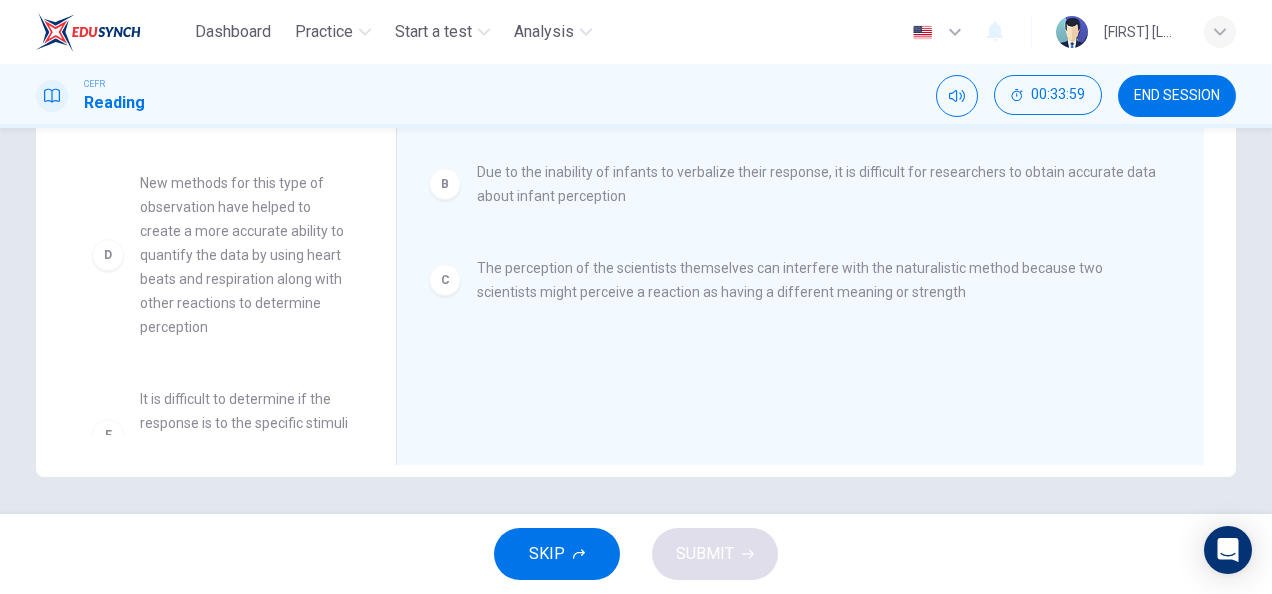 scroll, scrollTop: 137, scrollLeft: 0, axis: vertical 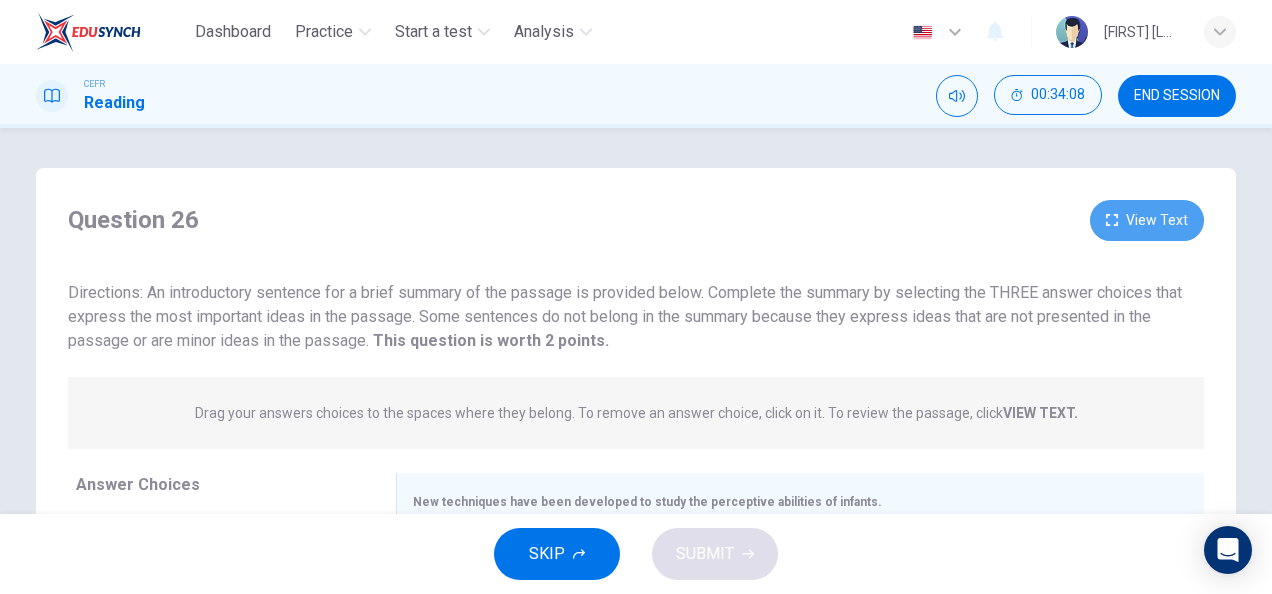 click on "View Text" at bounding box center (1147, 220) 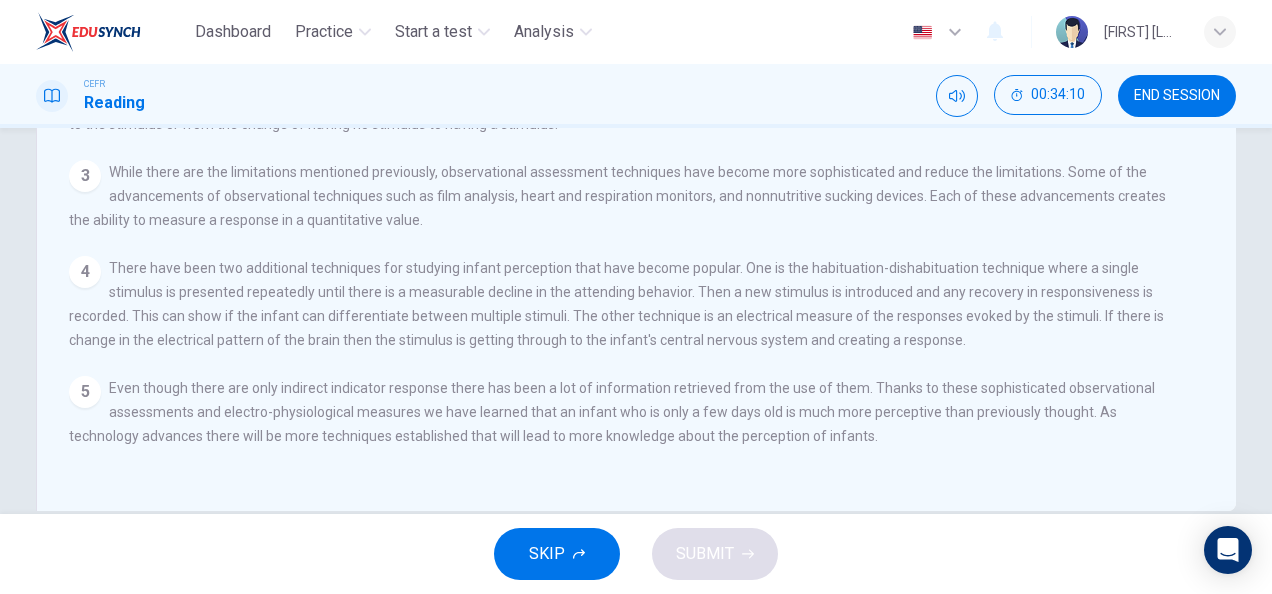 scroll, scrollTop: 238, scrollLeft: 0, axis: vertical 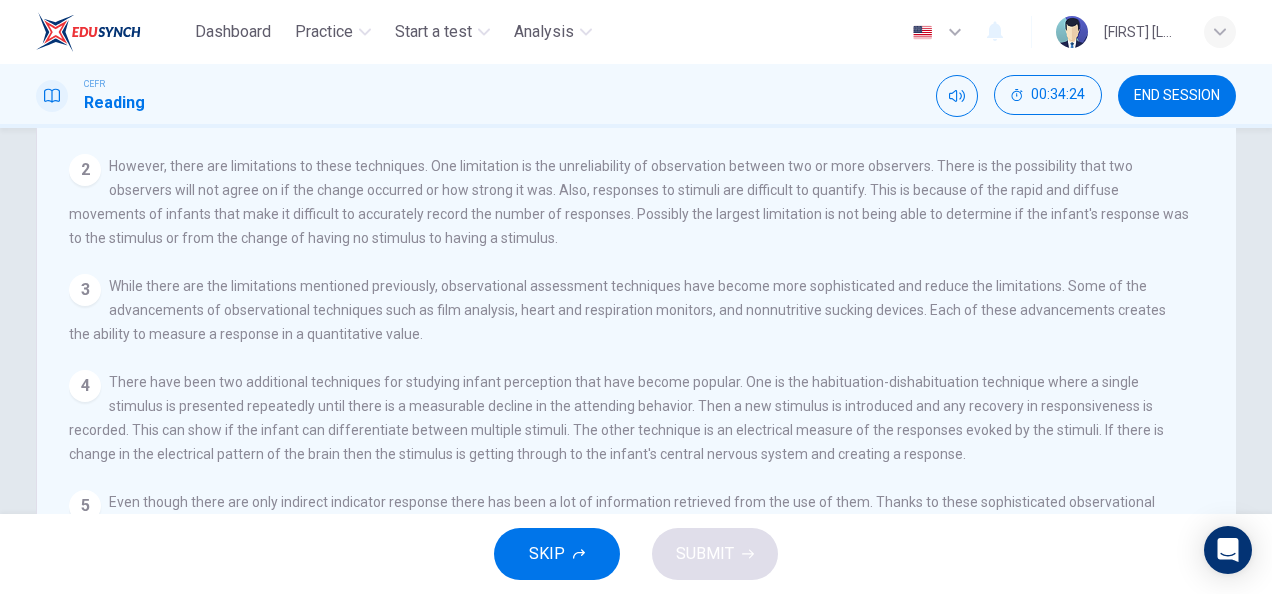 click on "4 There have been two additional techniques for studying infant perception that have become popular. One is the habituation-dishabituation technique where a single stimulus is presented repeatedly until there is a measurable decline in the attending behavior. Then a new stimulus is introduced and any recovery in responsiveness is recorded. This can show if the infant can differentiate between multiple stimuli. The other technique is an electrical measure of the responses evoked by the stimuli. If there is change in the electrical pattern of the brain then the stimulus is getting through to the infant's central nervous system and creating a response." at bounding box center (629, 418) 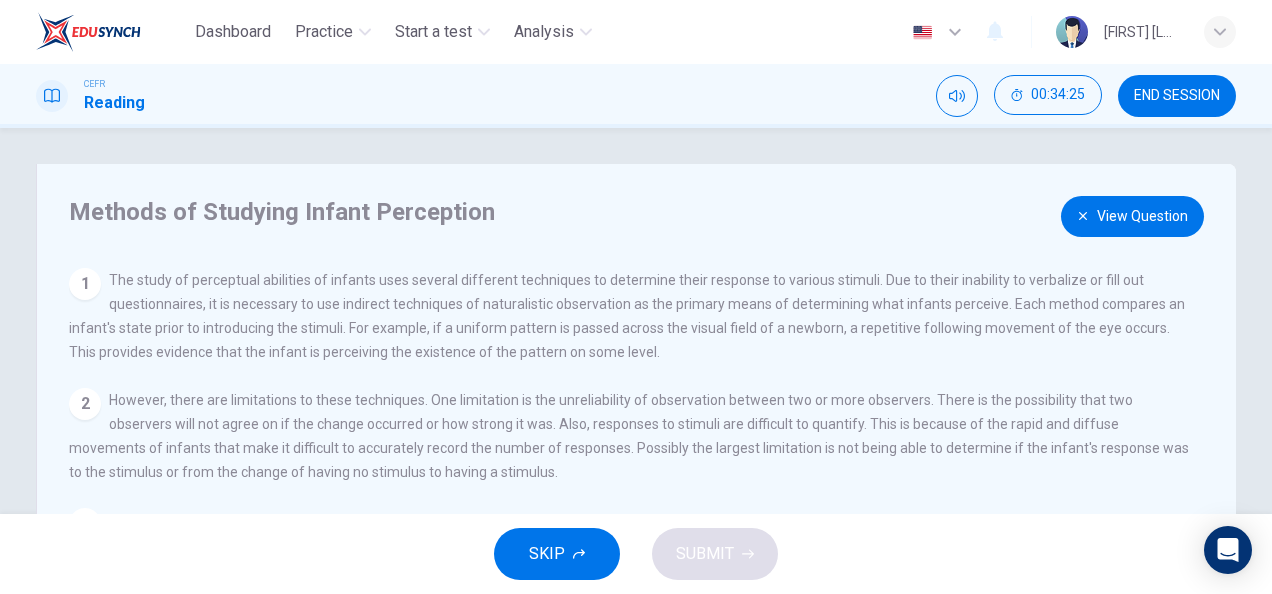 scroll, scrollTop: 0, scrollLeft: 0, axis: both 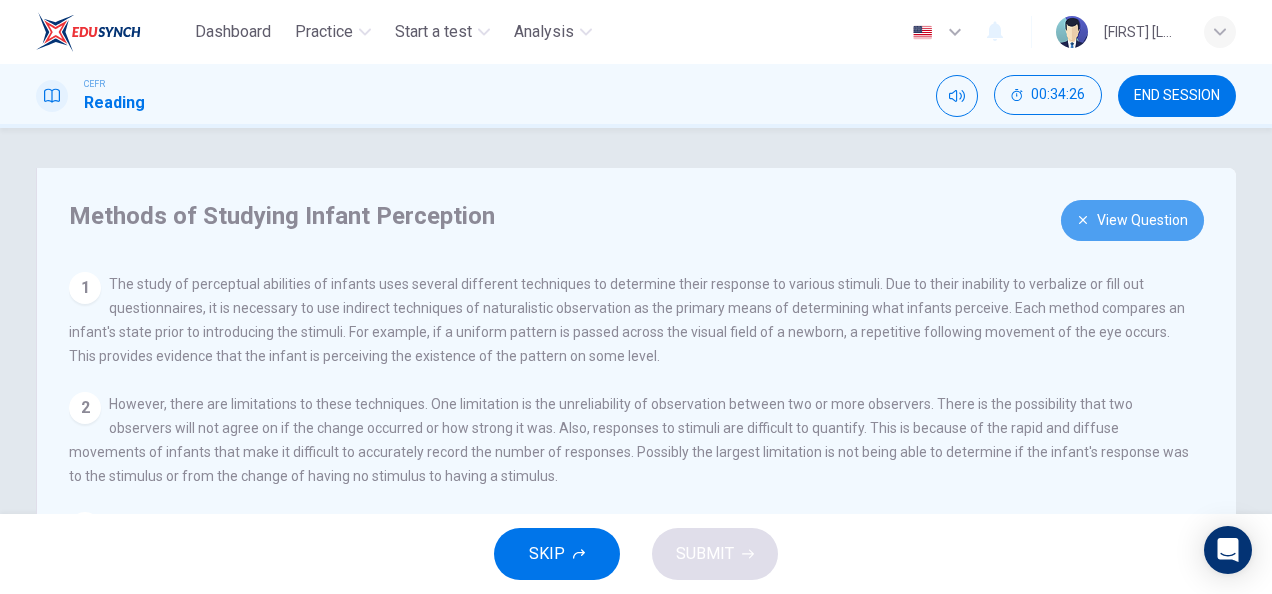 click on "View Question" at bounding box center [1132, 220] 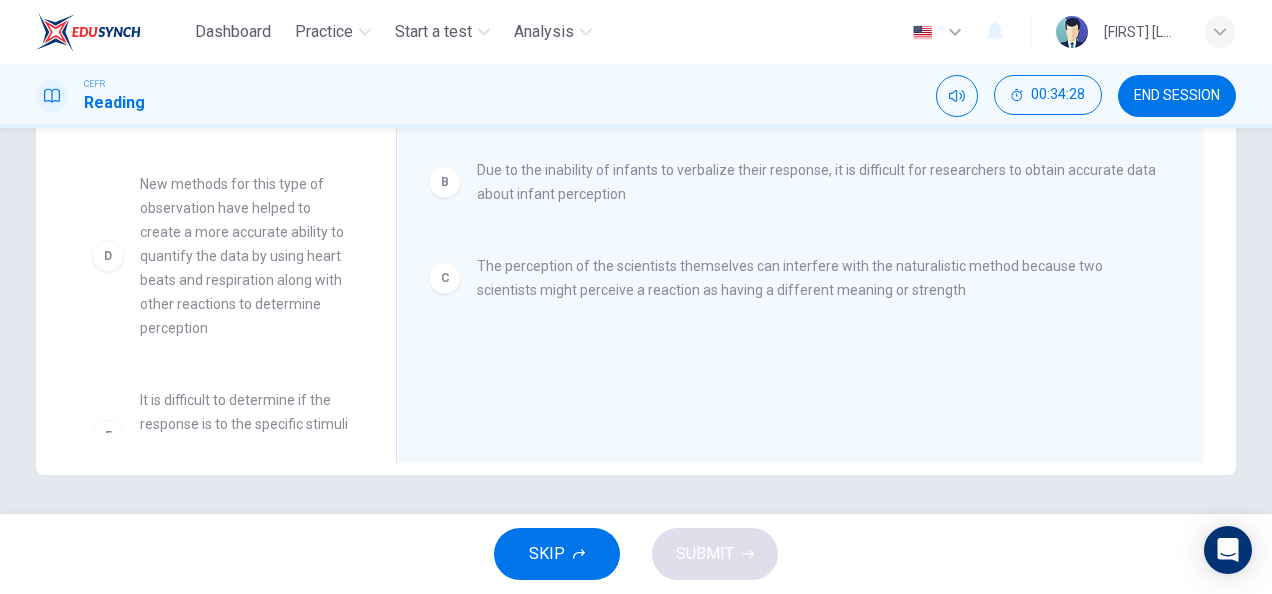 scroll, scrollTop: 387, scrollLeft: 0, axis: vertical 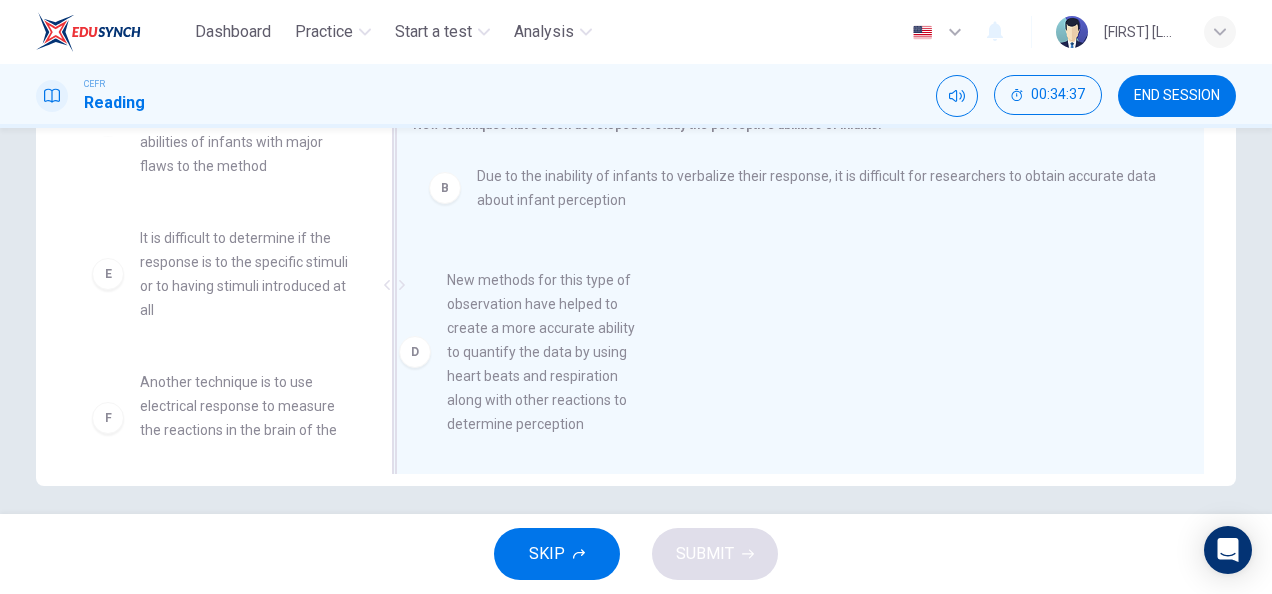drag, startPoint x: 308, startPoint y: 344, endPoint x: 624, endPoint y: 396, distance: 320.2499 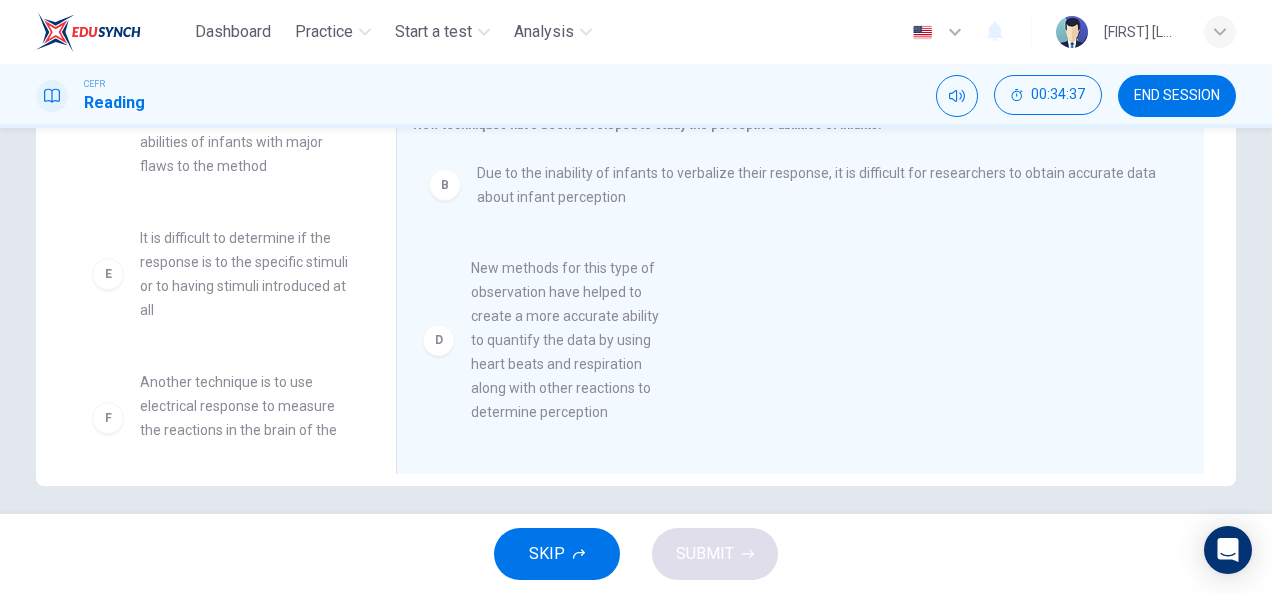 scroll, scrollTop: 4, scrollLeft: 0, axis: vertical 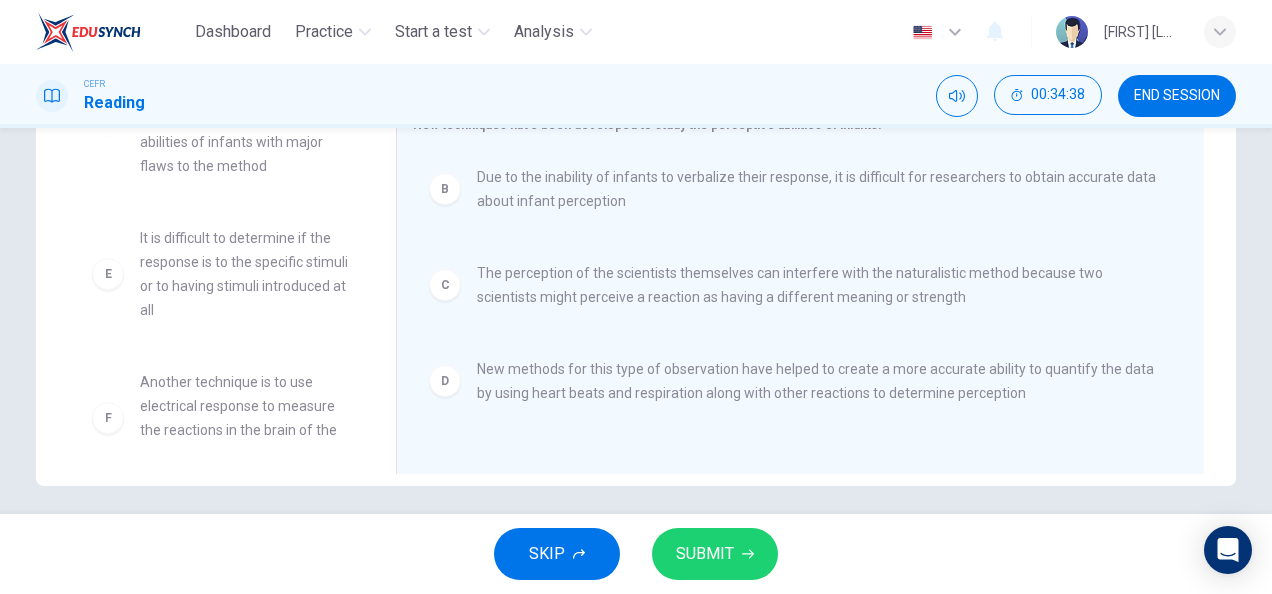 click on "SUBMIT" at bounding box center (705, 554) 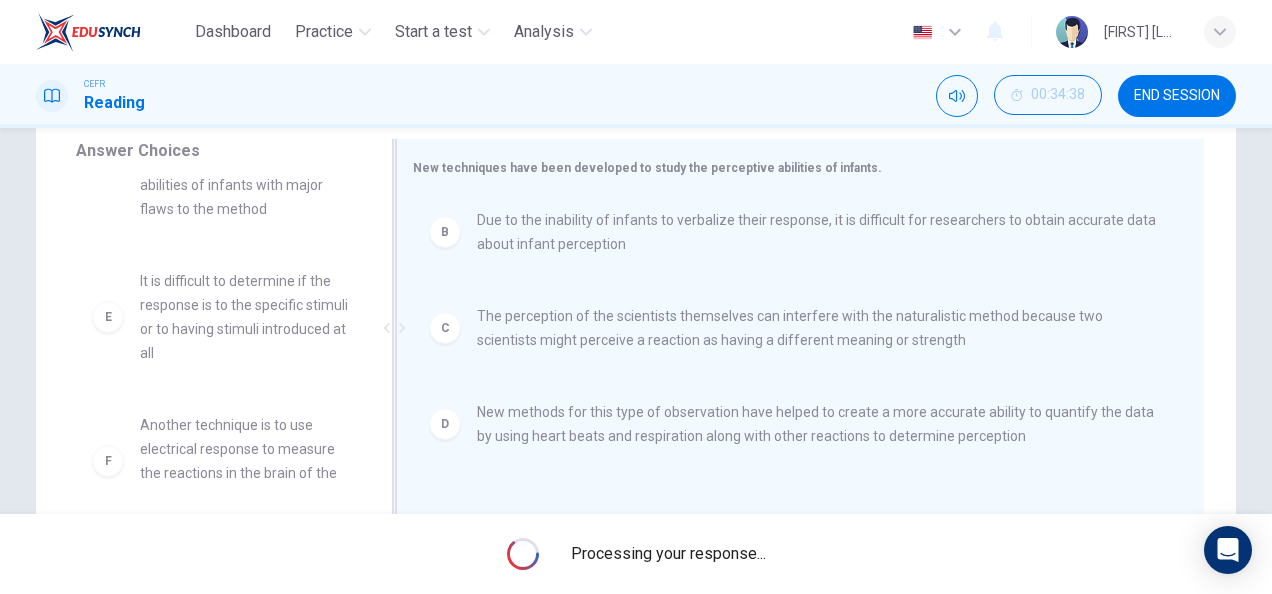 scroll, scrollTop: 333, scrollLeft: 0, axis: vertical 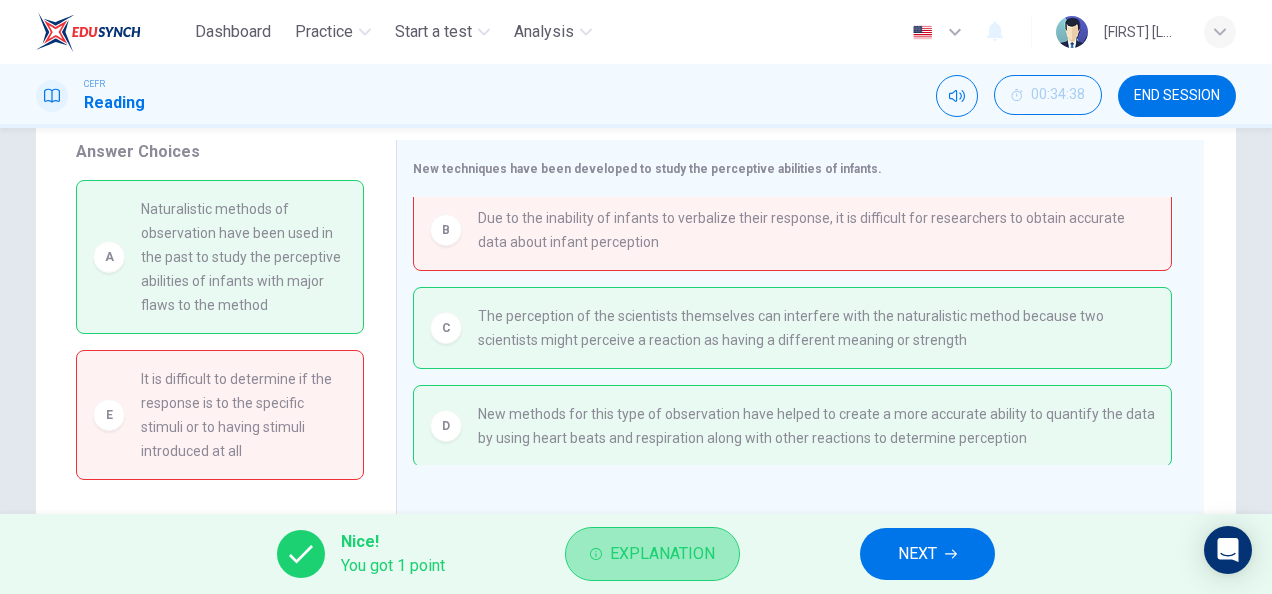 click on "Explanation" at bounding box center (662, 554) 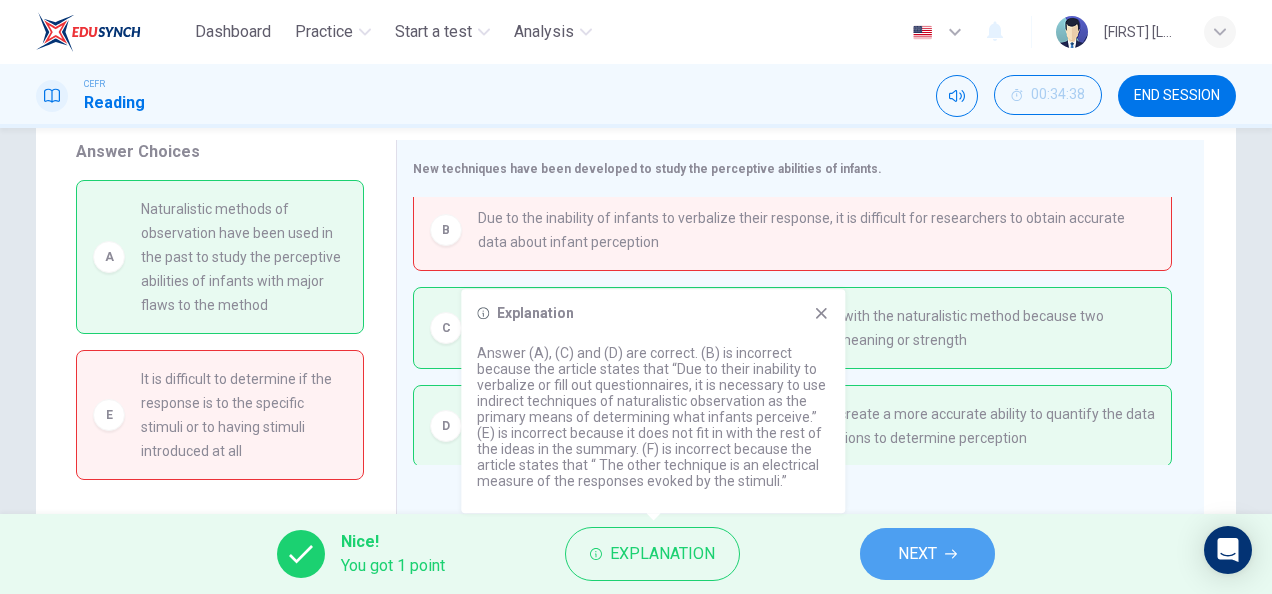 click on "NEXT" at bounding box center (917, 554) 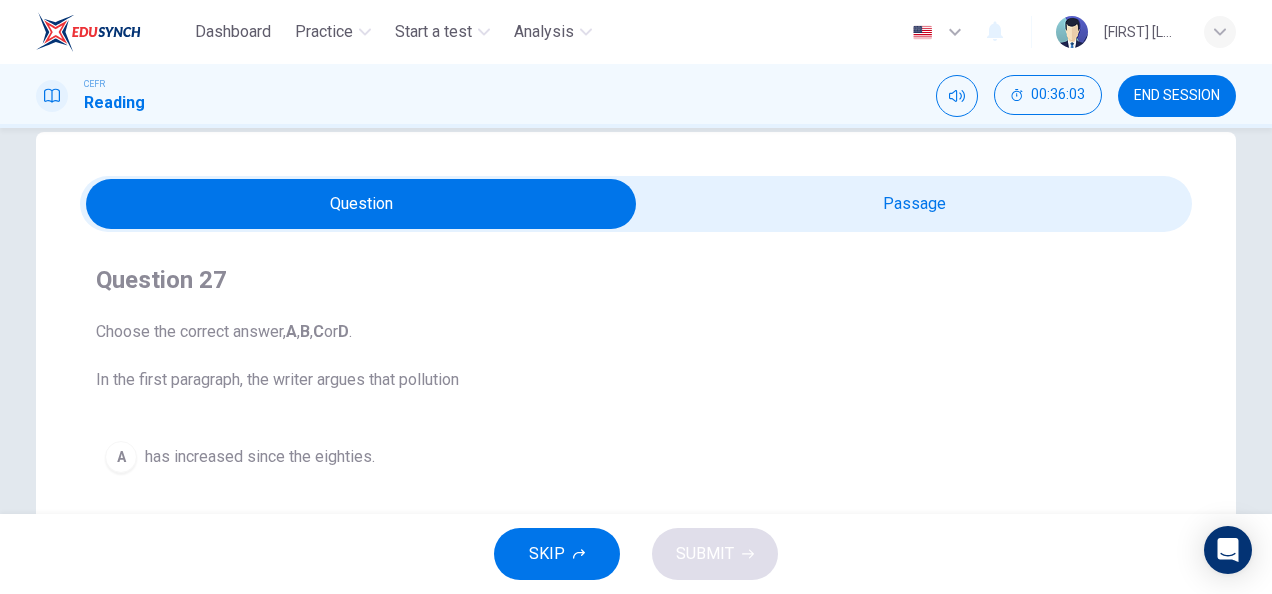 scroll, scrollTop: 35, scrollLeft: 0, axis: vertical 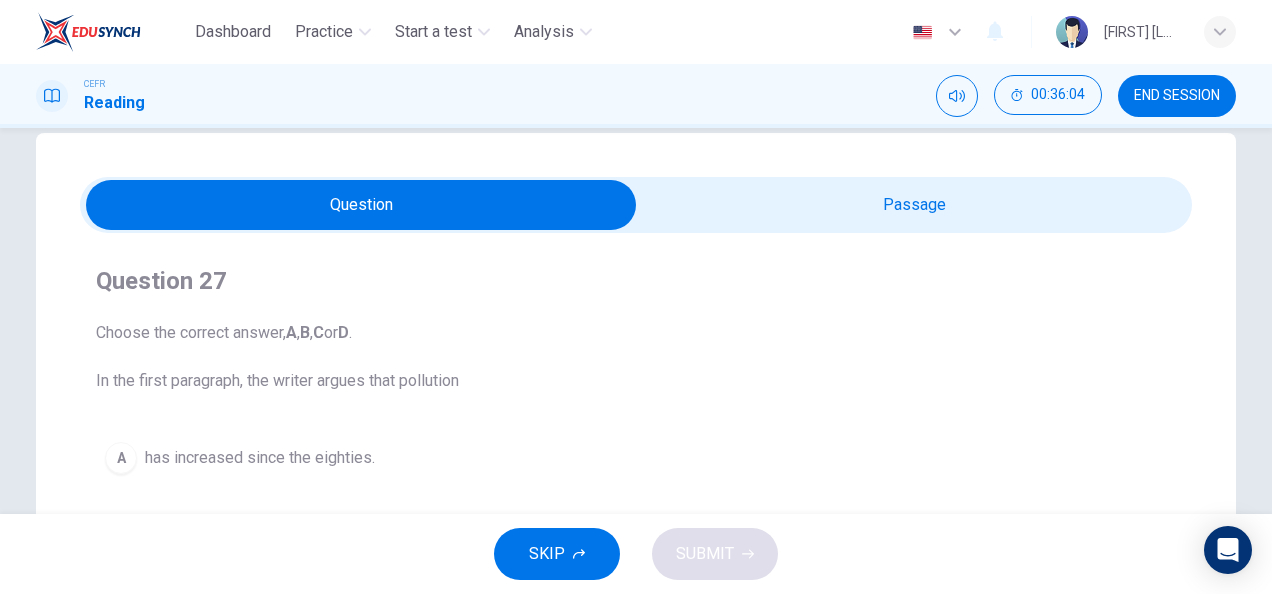 click at bounding box center (361, 205) 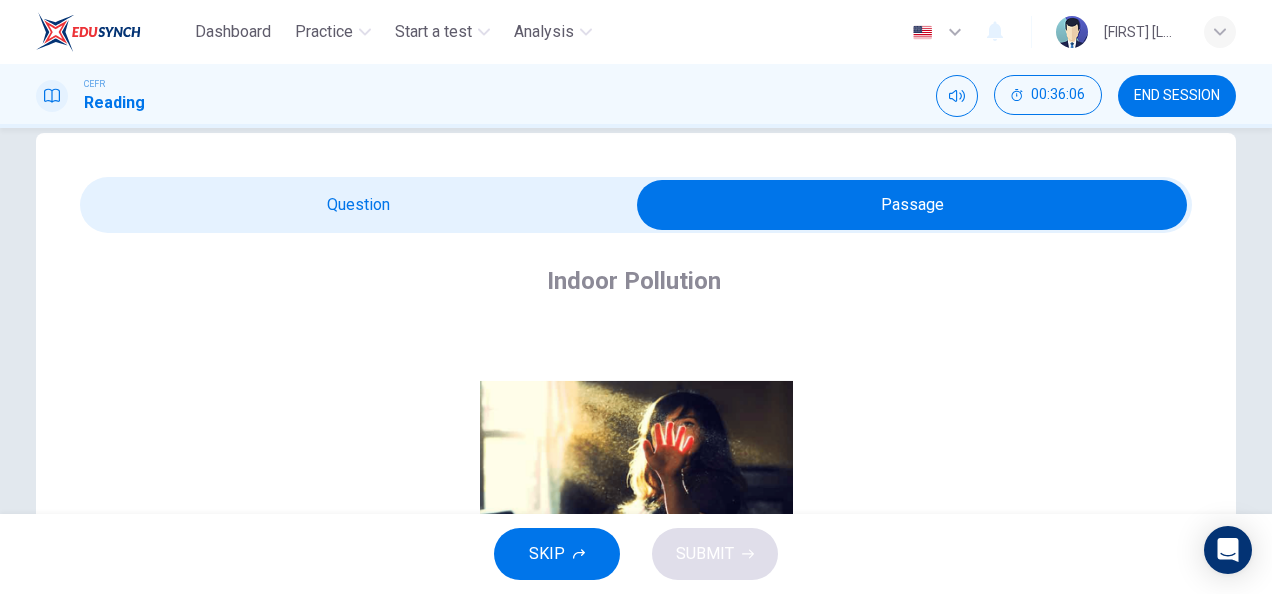 scroll, scrollTop: 194, scrollLeft: 0, axis: vertical 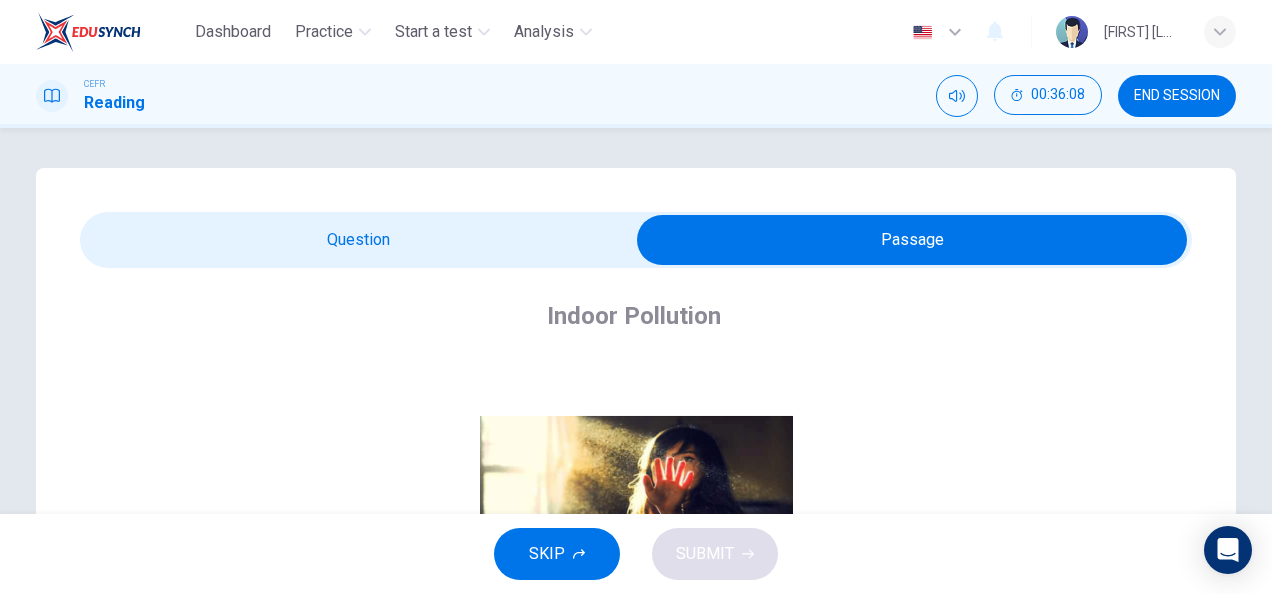 click at bounding box center [912, 240] 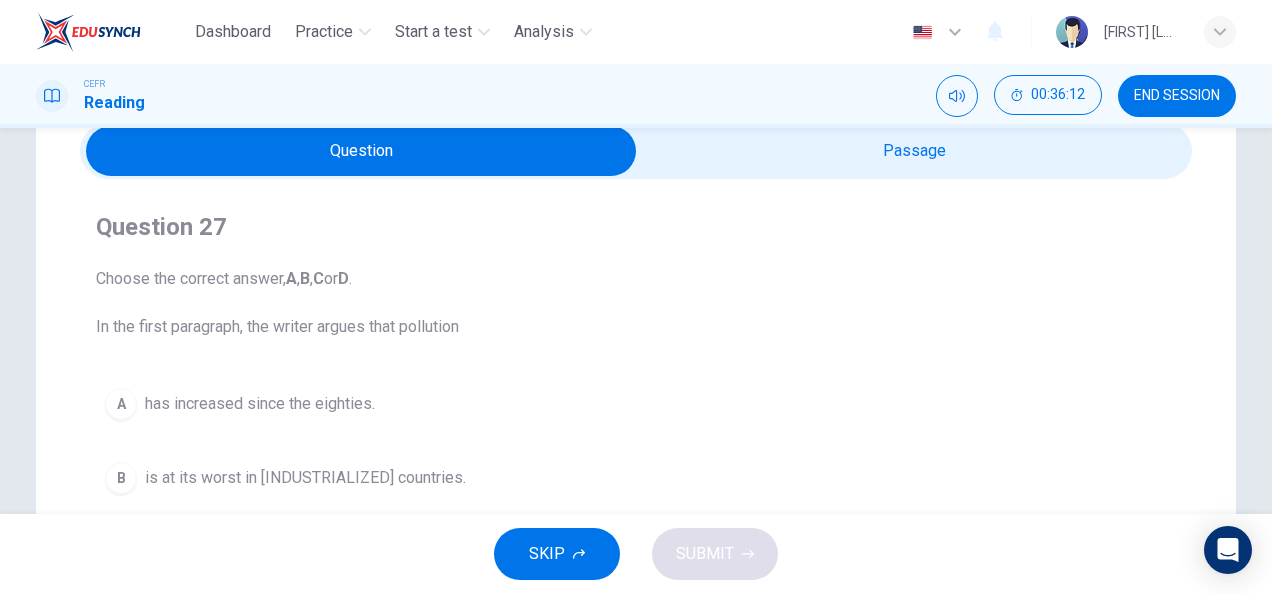 scroll, scrollTop: 79, scrollLeft: 0, axis: vertical 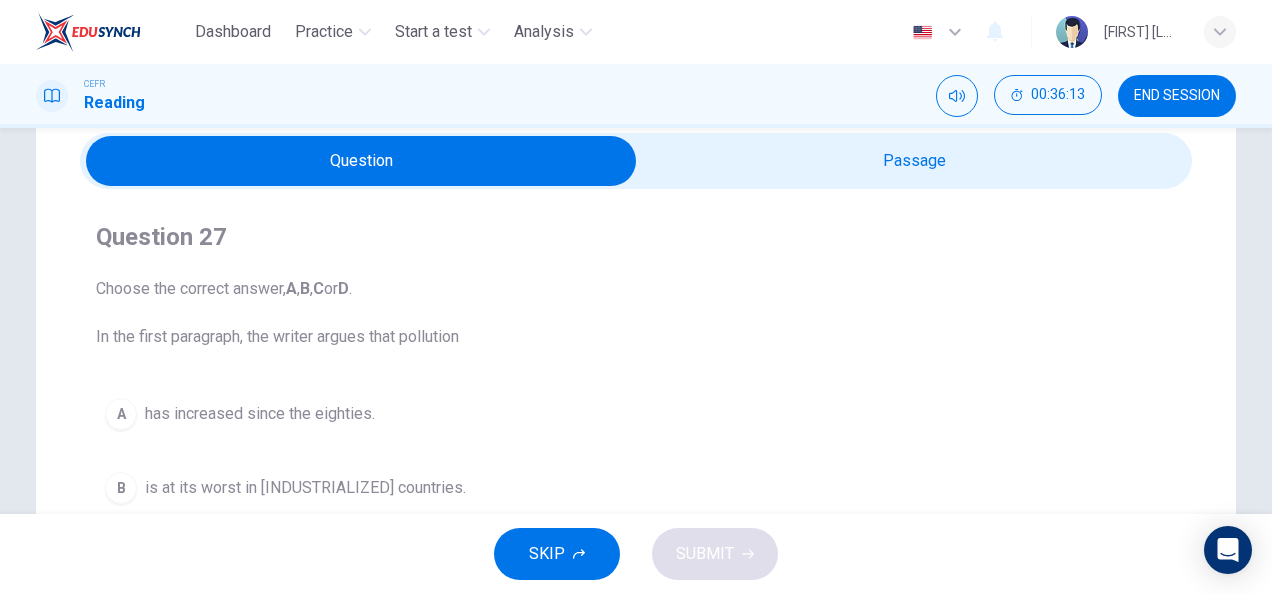click at bounding box center [361, 161] 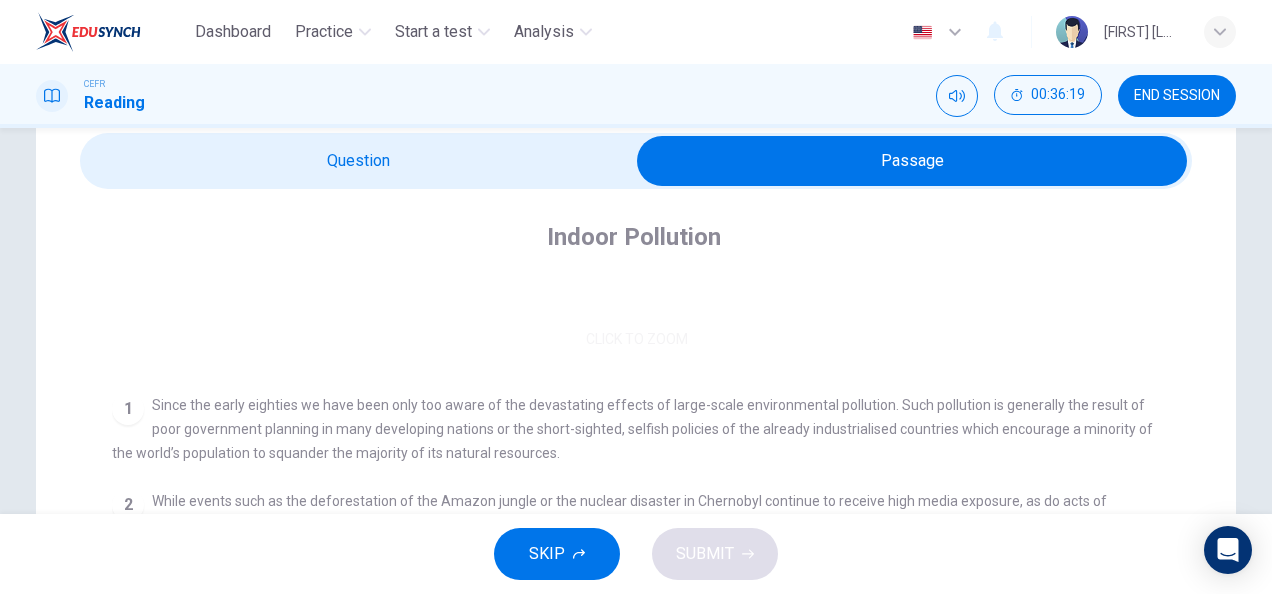 scroll, scrollTop: 271, scrollLeft: 0, axis: vertical 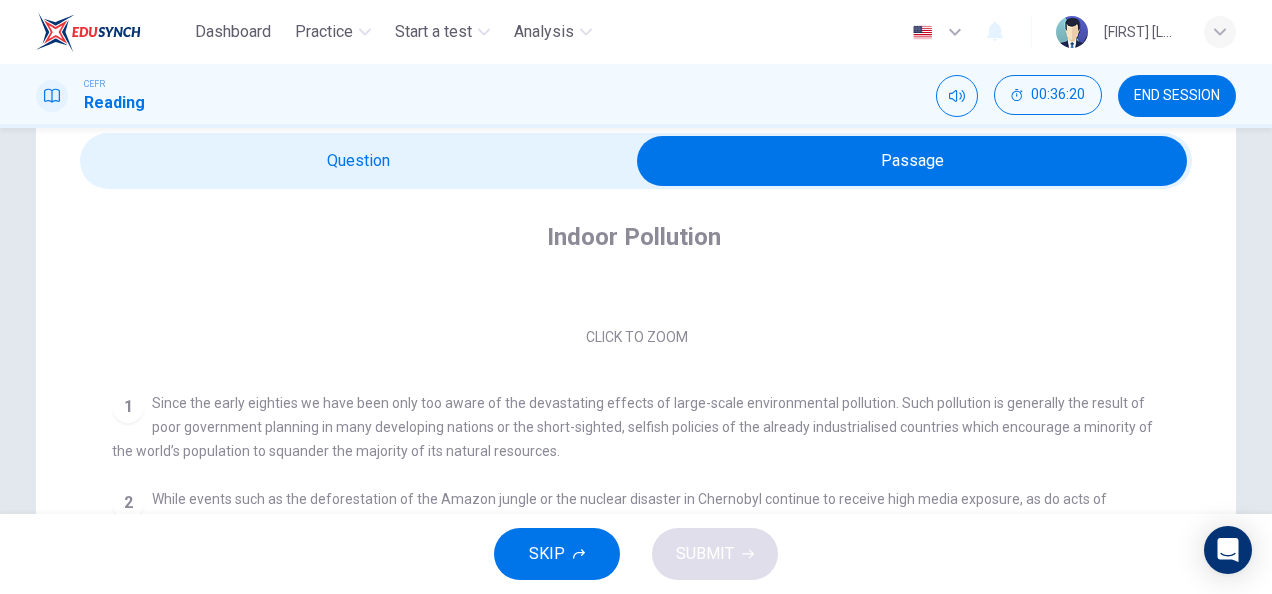 click at bounding box center (912, 161) 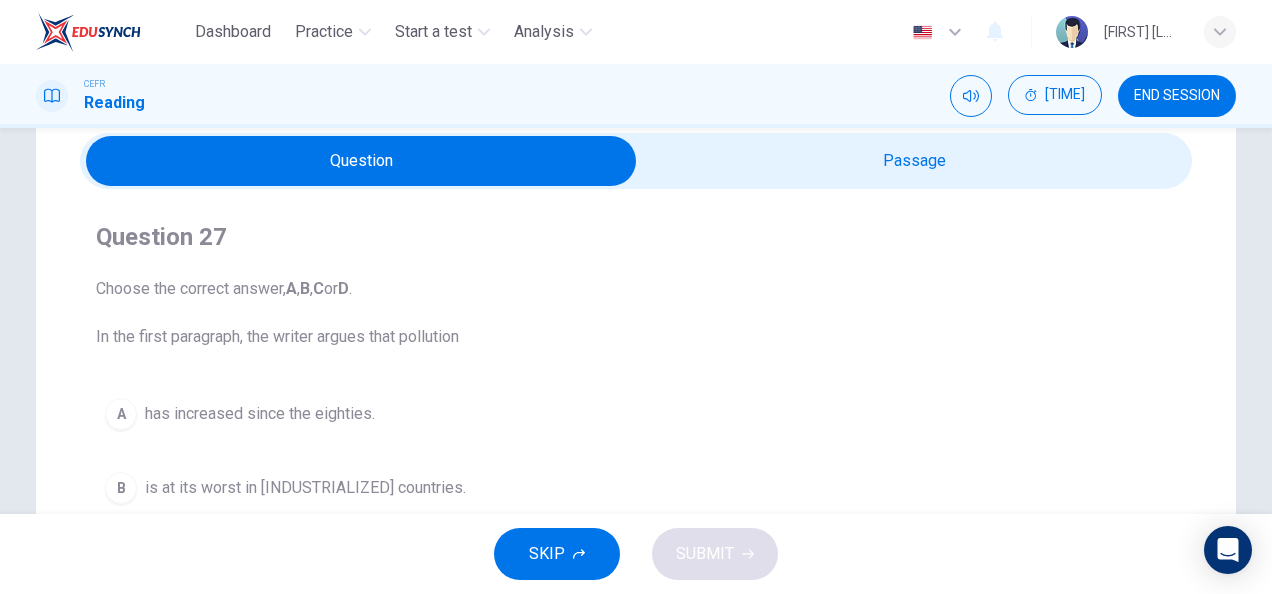 click at bounding box center (361, 161) 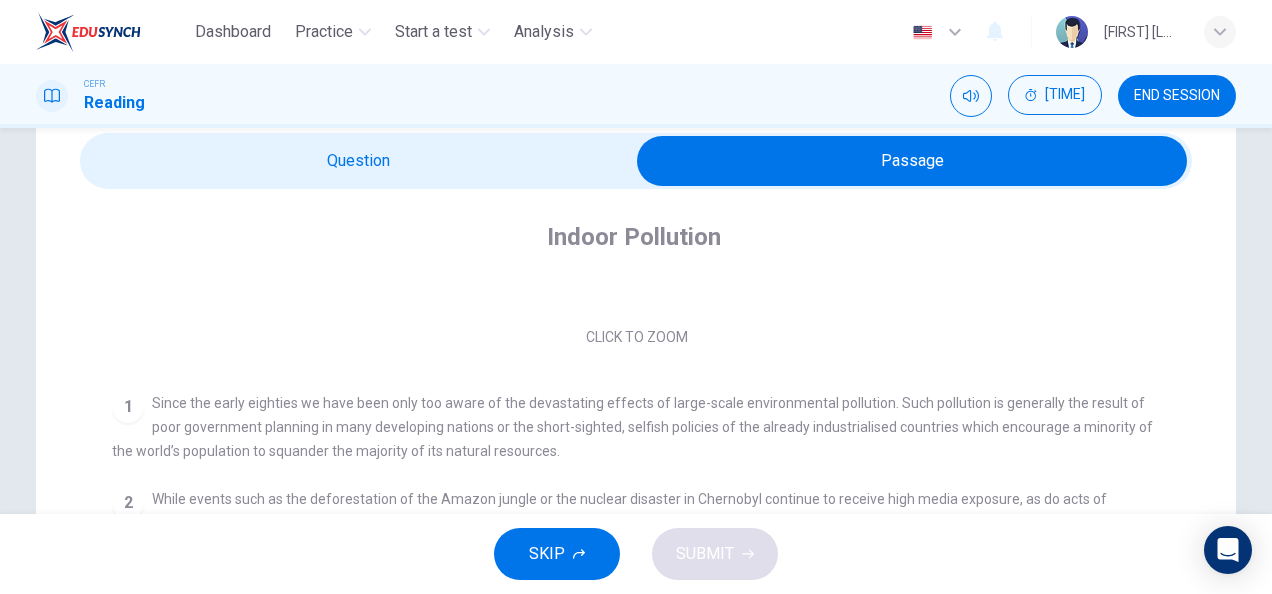 click at bounding box center [912, 161] 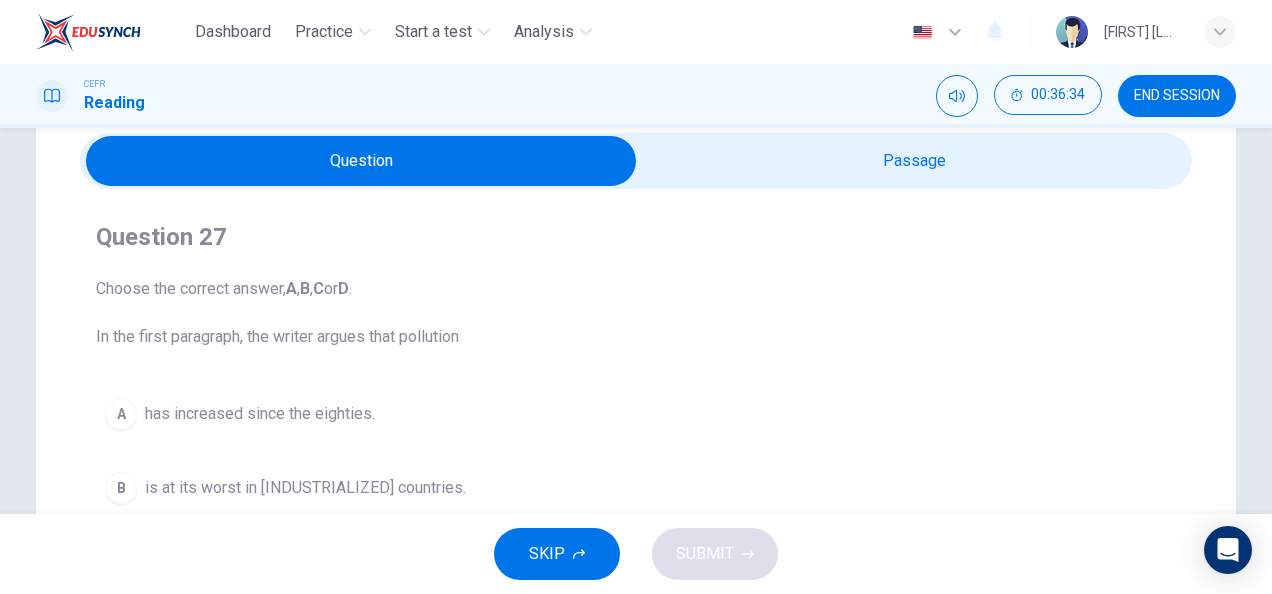 click at bounding box center [361, 161] 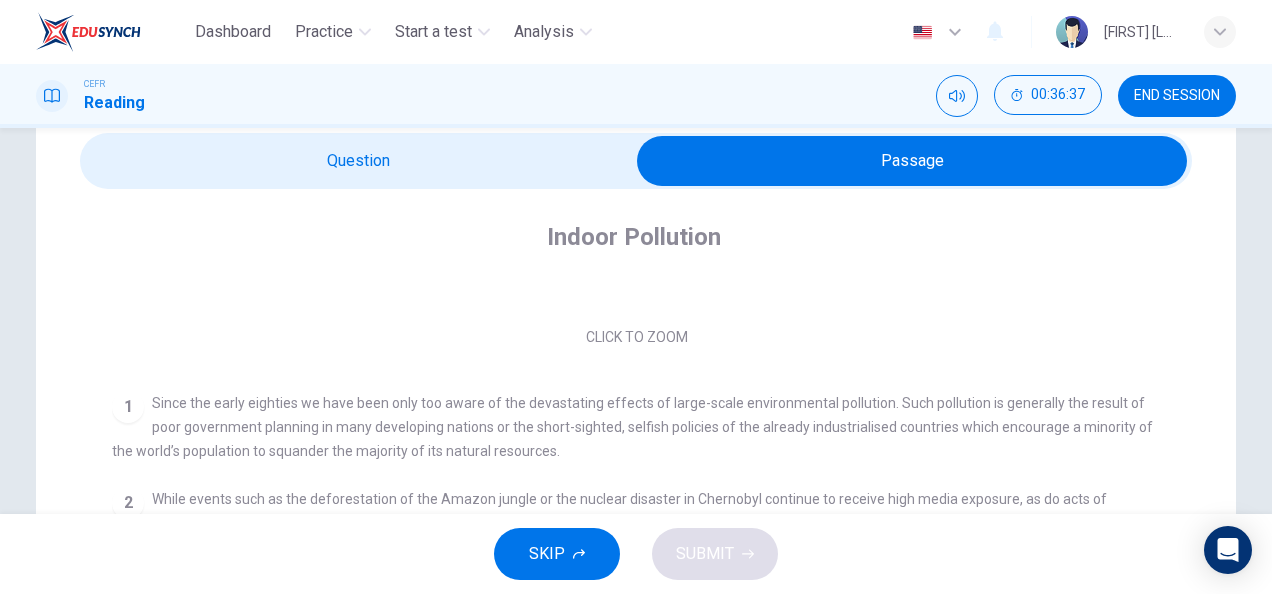 click at bounding box center (912, 161) 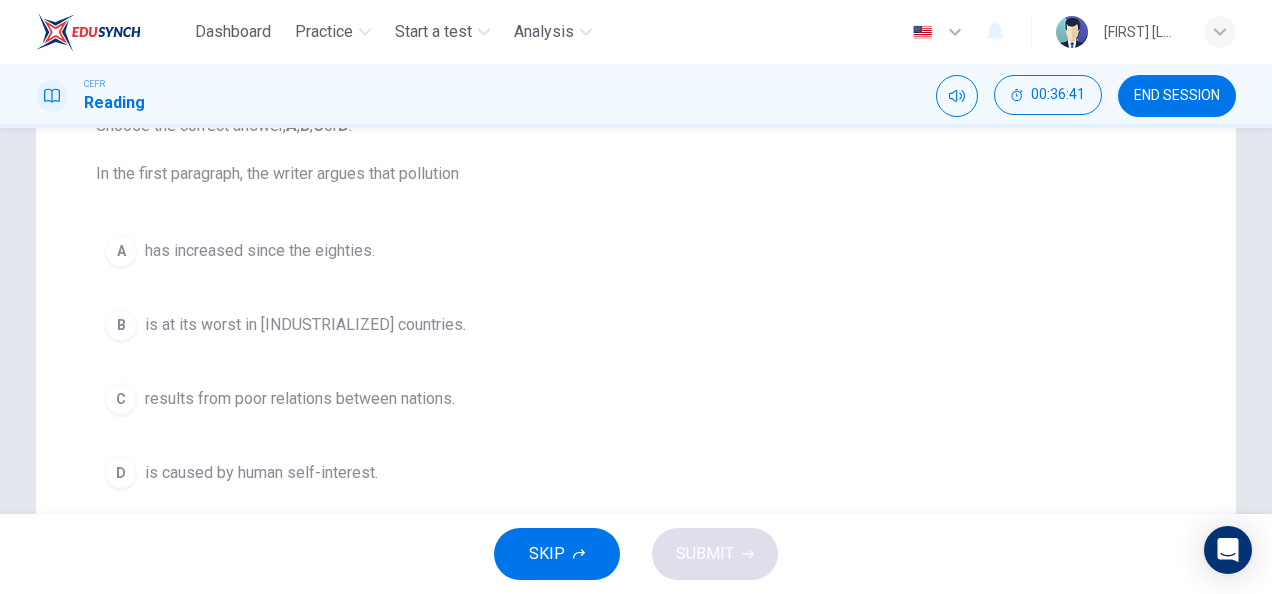 scroll, scrollTop: 0, scrollLeft: 0, axis: both 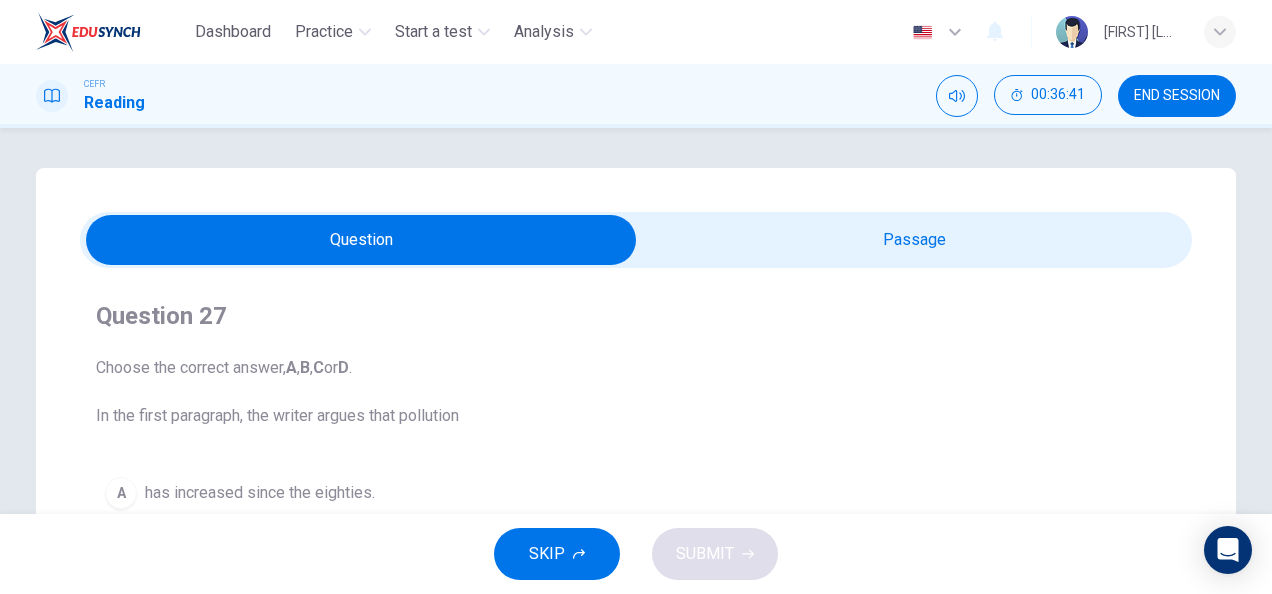 click on "Question Passage Questions 4 - 7 Look at the following theories and the list of people below.
Match each theory with the person it is credited to.
Write the correct letter  A-F  in the boxes below. A Roger Chaffin B Susan Ball C Steven Brown D Caroline Palmer E Sandra Calvert F Leon James 4 ​ ​ The memorable nature of some tunes can help other learning processes 5 ​ ​ Music may not always be stored in the memory in the form of separate notes 6 ​ ​ People may have started to make music because of their need to remember things 7 ​ ​ Having a song going round your head may happen to you more often when one part of the brain is tired A Song on the Brain CLICK TO ZOOM Click to Zoom A B C D E F G H I SKIP SUBMIT EduSynch - Online Language Proficiency Testing
Dashboard Practice Start a test Analysis Notifications © Copyright  2025 A B C D E F" at bounding box center (636, 570) 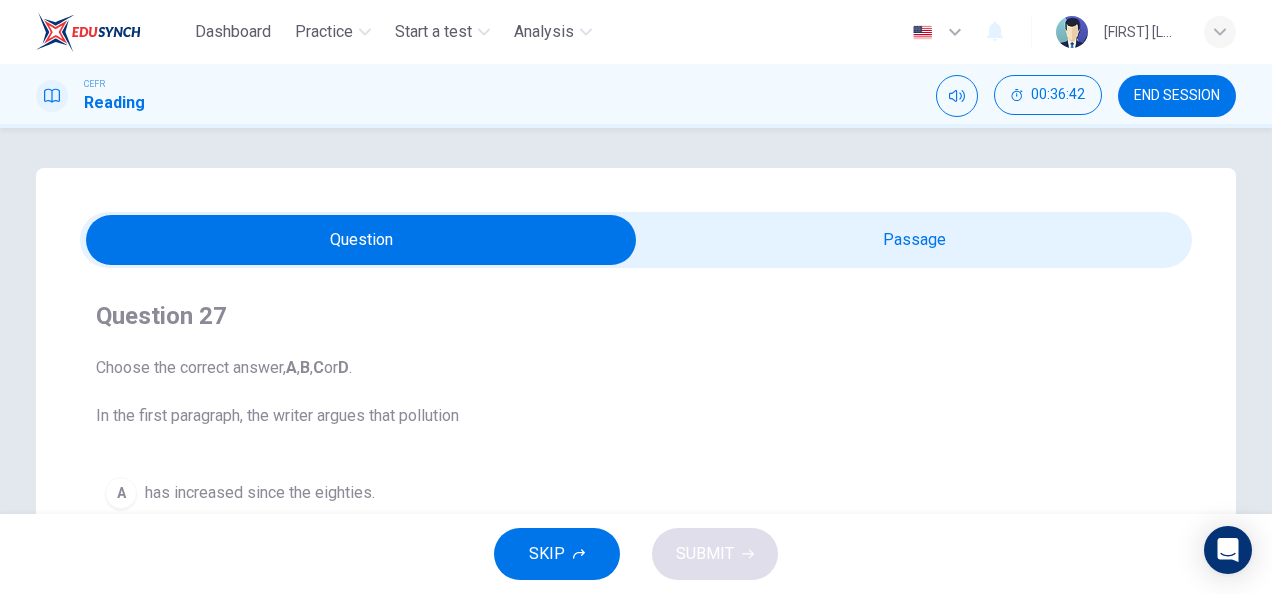 click at bounding box center (361, 240) 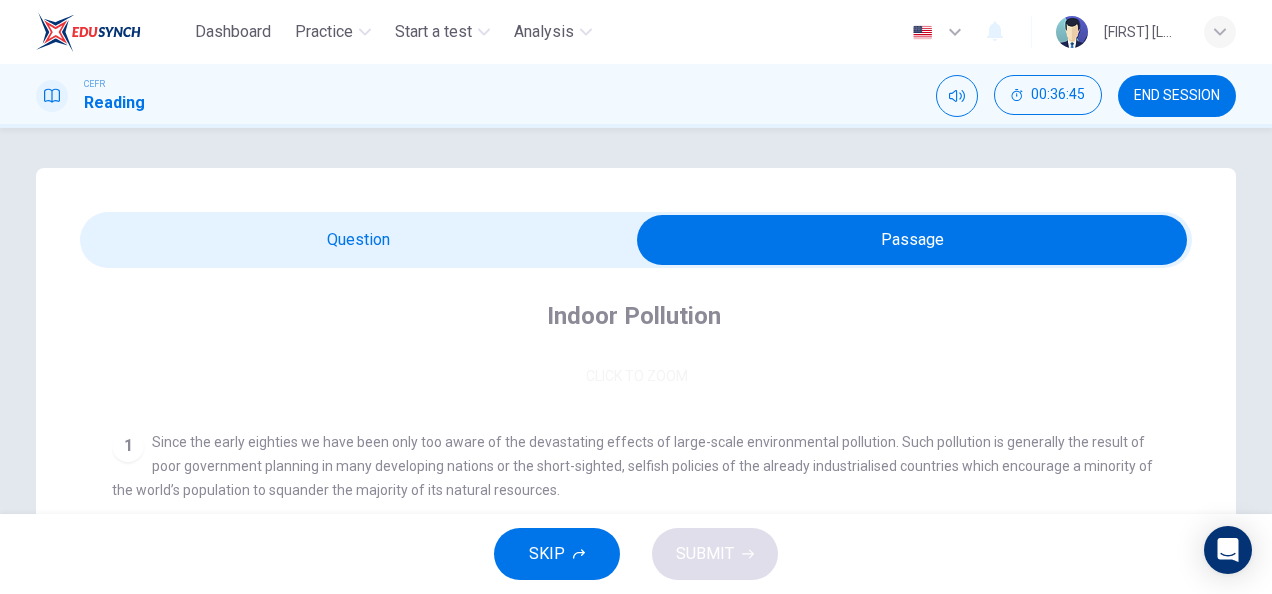 scroll, scrollTop: 316, scrollLeft: 0, axis: vertical 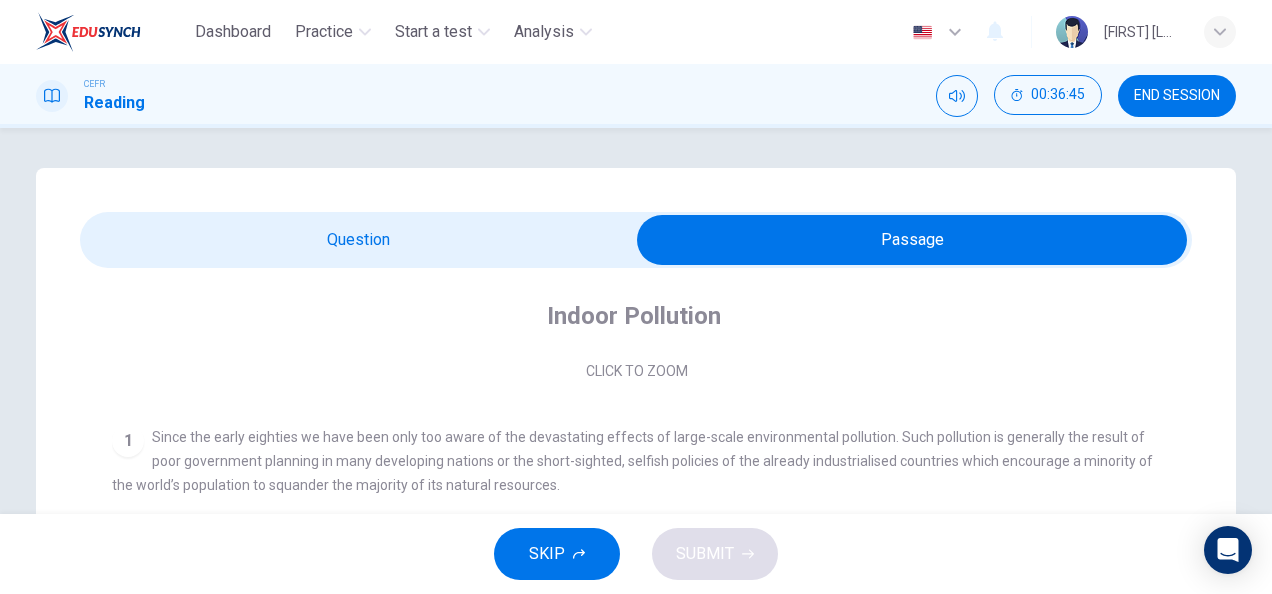 click at bounding box center [912, 240] 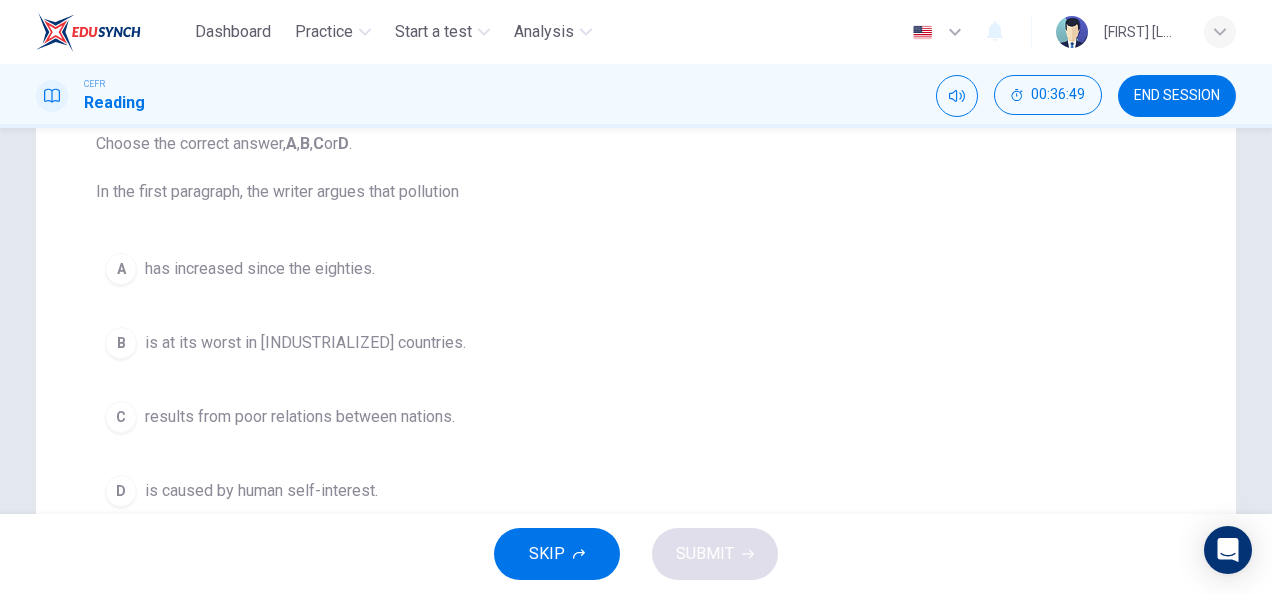 scroll, scrollTop: 90, scrollLeft: 0, axis: vertical 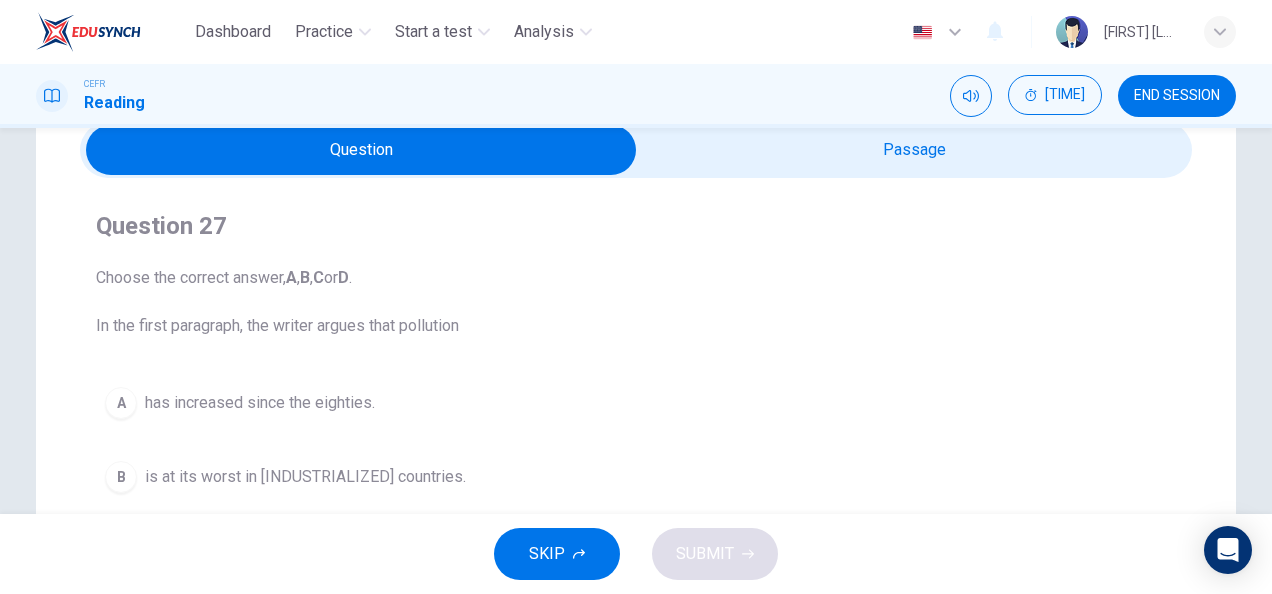 click at bounding box center [361, 150] 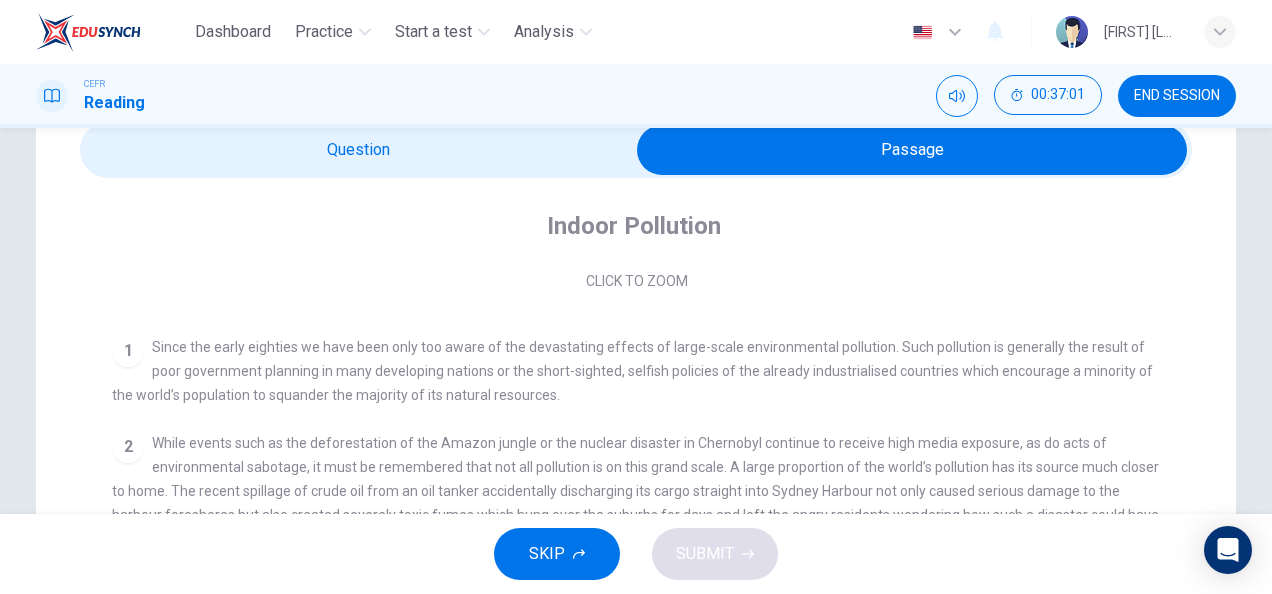 click at bounding box center [912, 150] 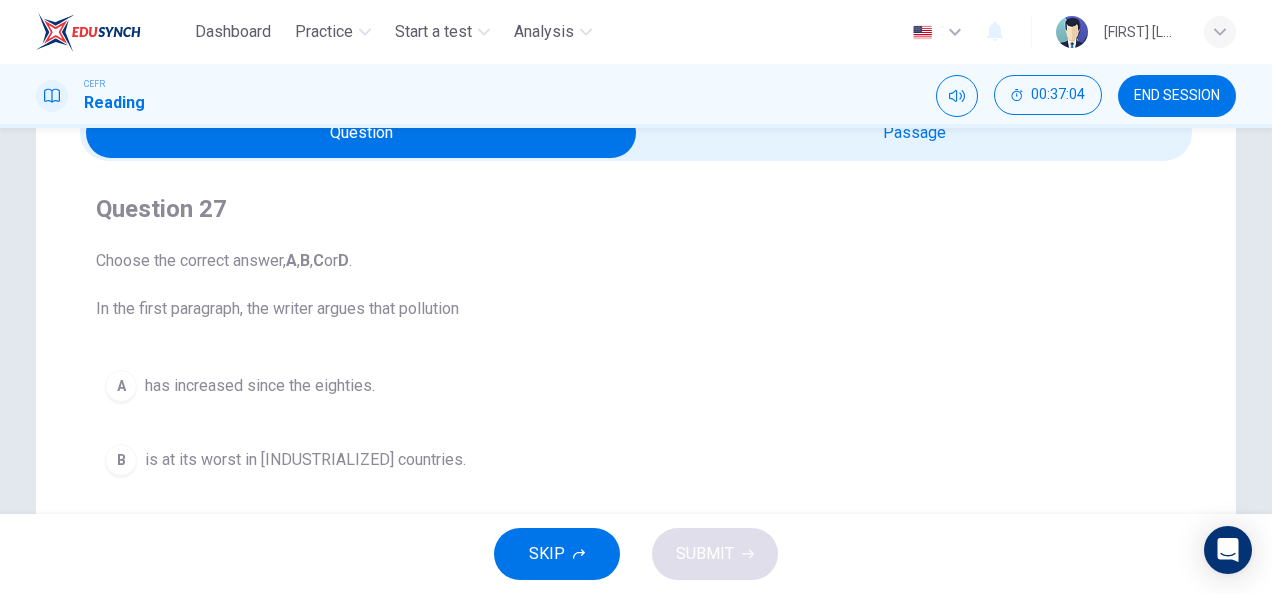 scroll, scrollTop: 103, scrollLeft: 0, axis: vertical 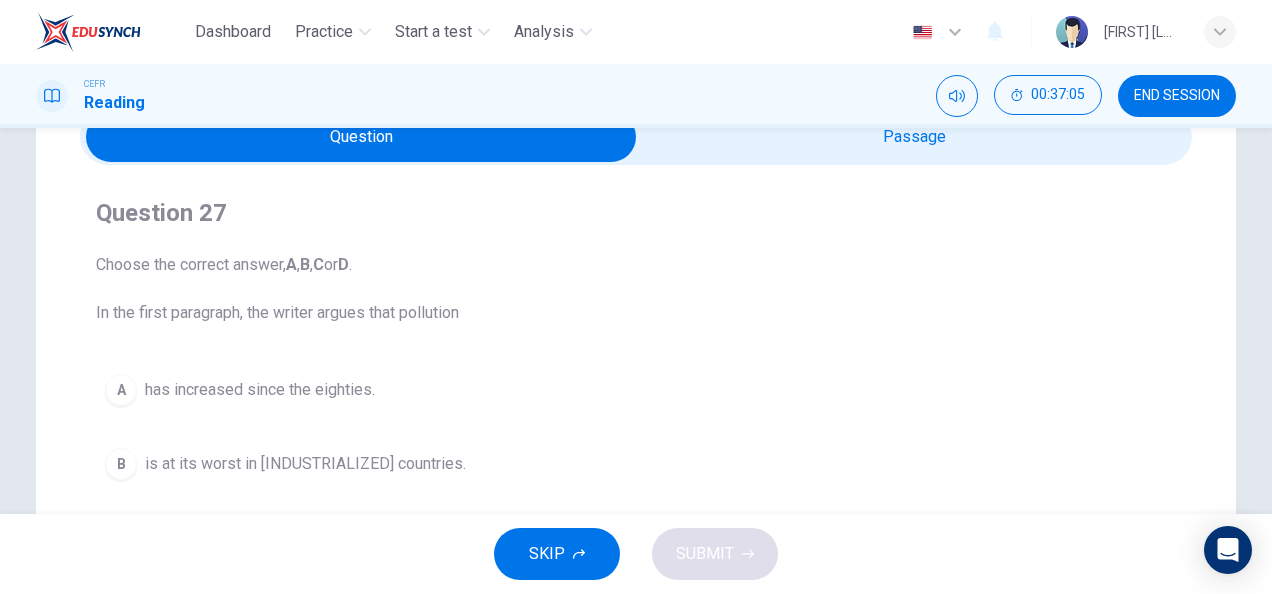 click at bounding box center [361, 137] 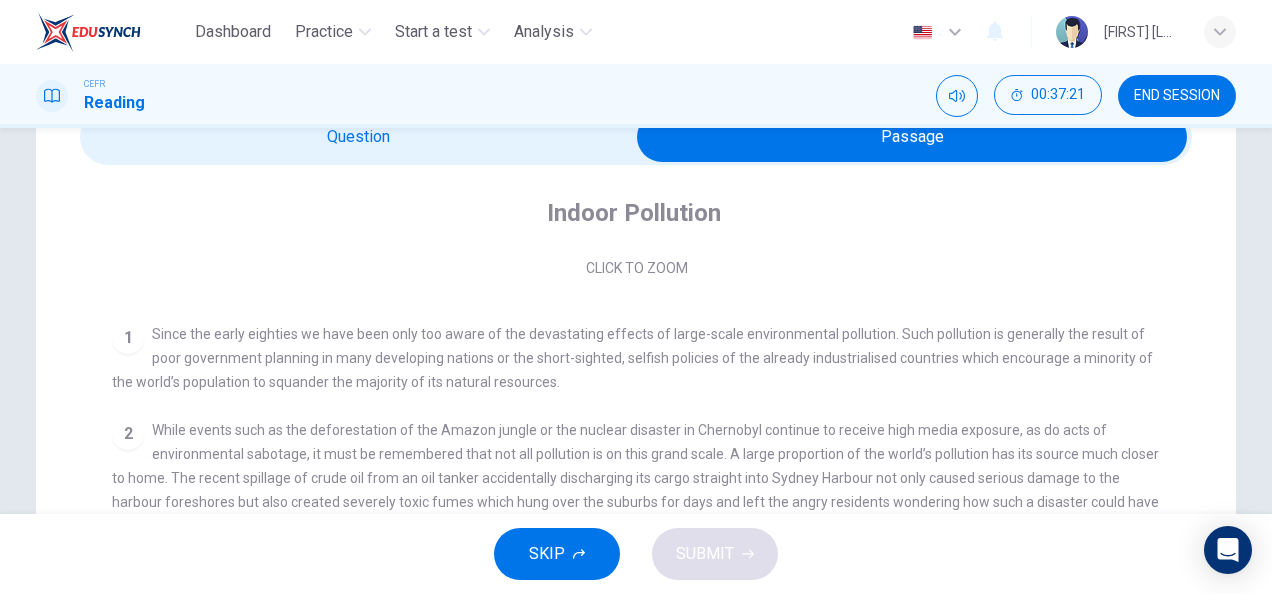 click at bounding box center [912, 137] 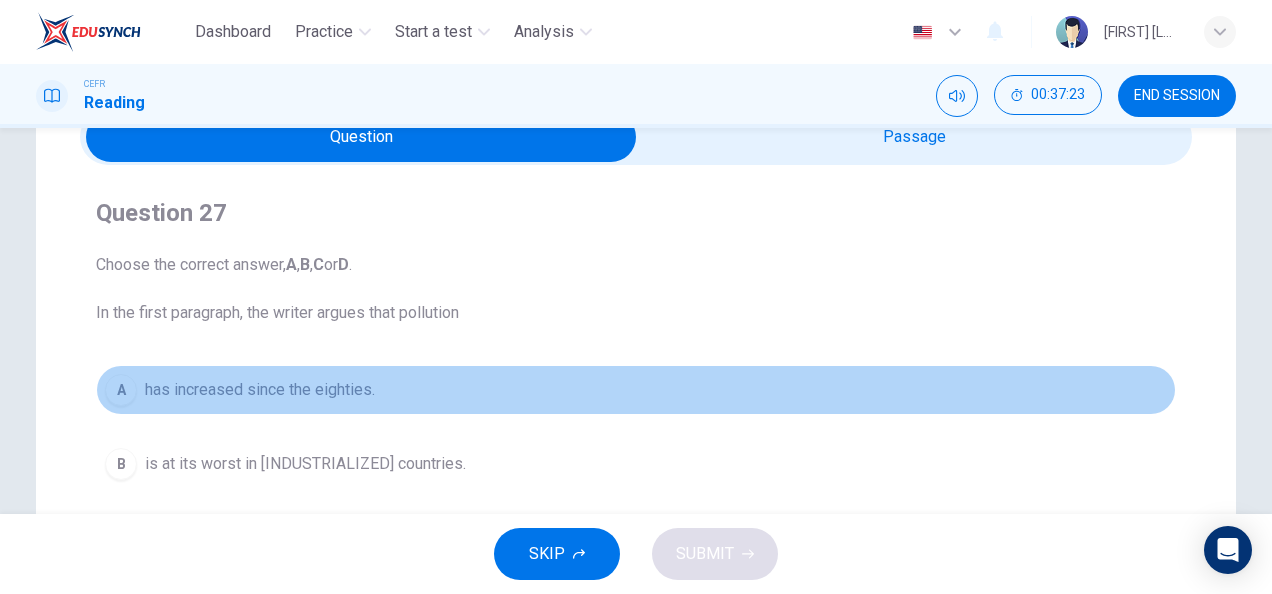 click on "A has increased since the eighties." at bounding box center (636, 390) 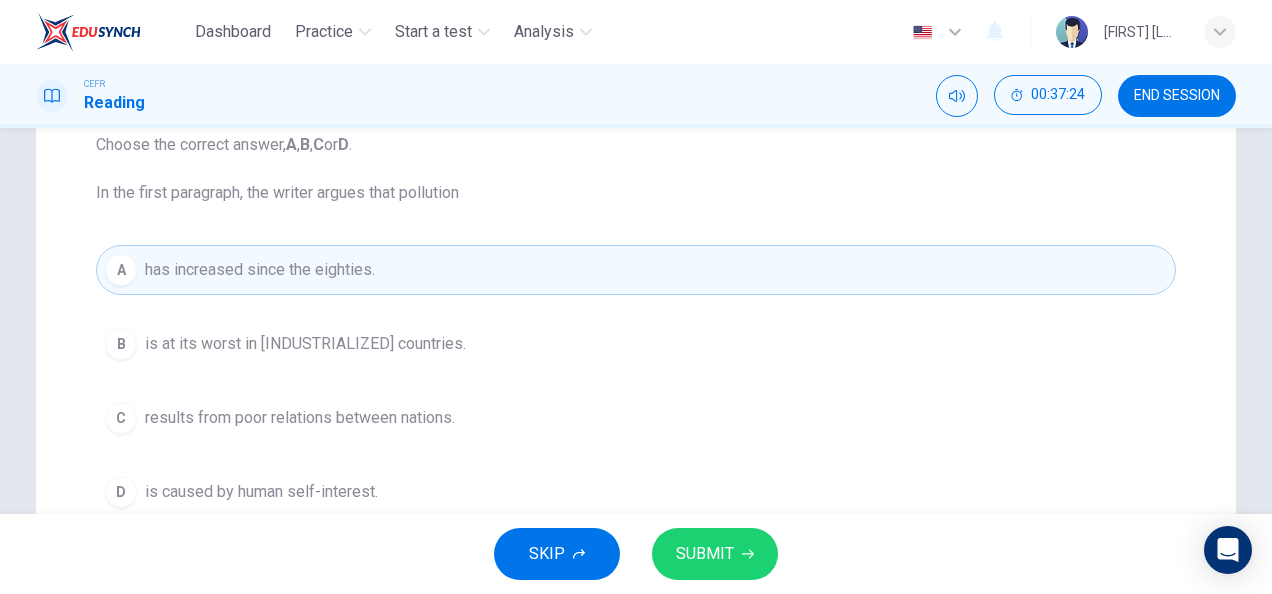 scroll, scrollTop: 223, scrollLeft: 0, axis: vertical 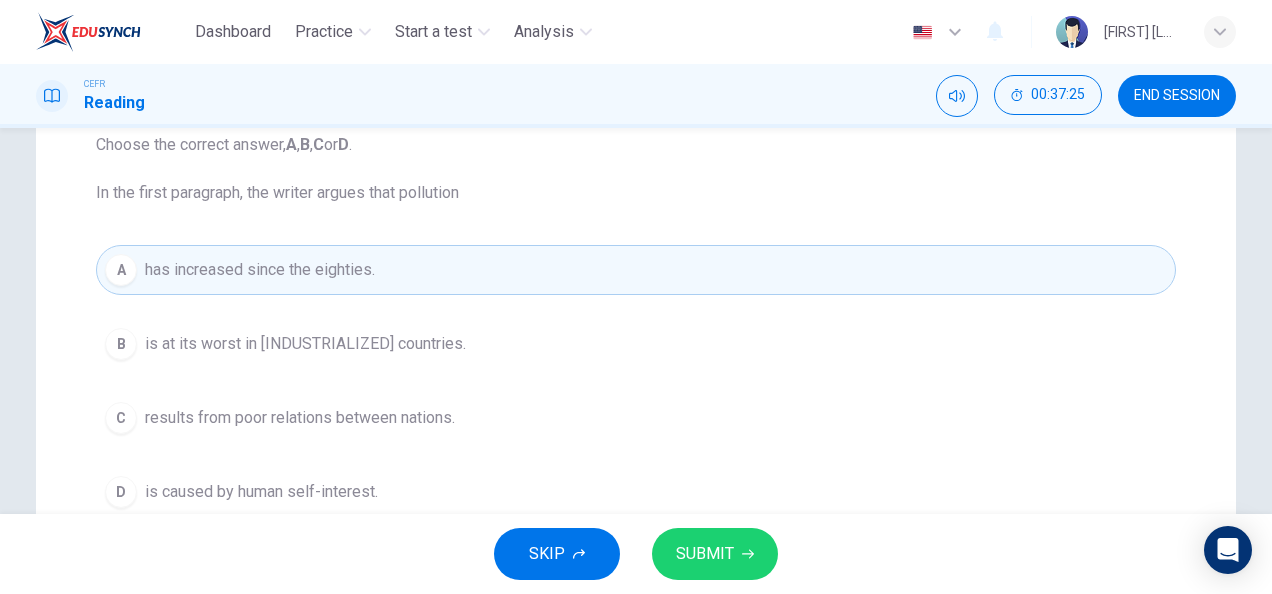 click on "A has increased since the eighties. B is at its worst in industrialised countries. C results from poor relations between nations. D is caused by human self-interest." at bounding box center (636, 381) 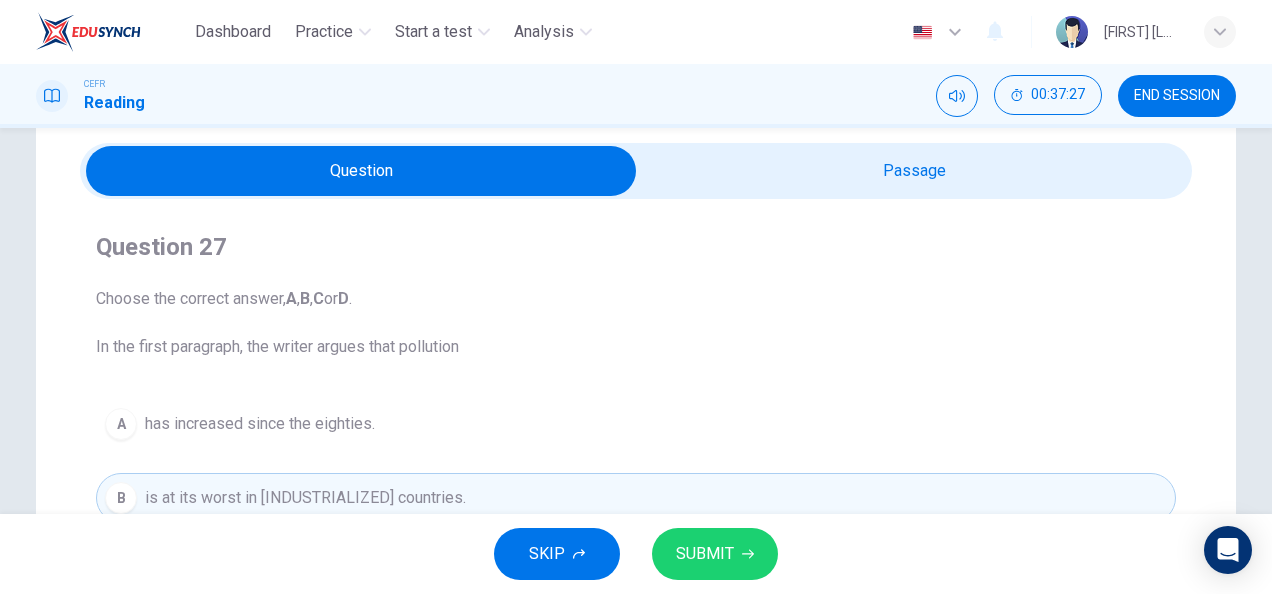 scroll, scrollTop: 26, scrollLeft: 0, axis: vertical 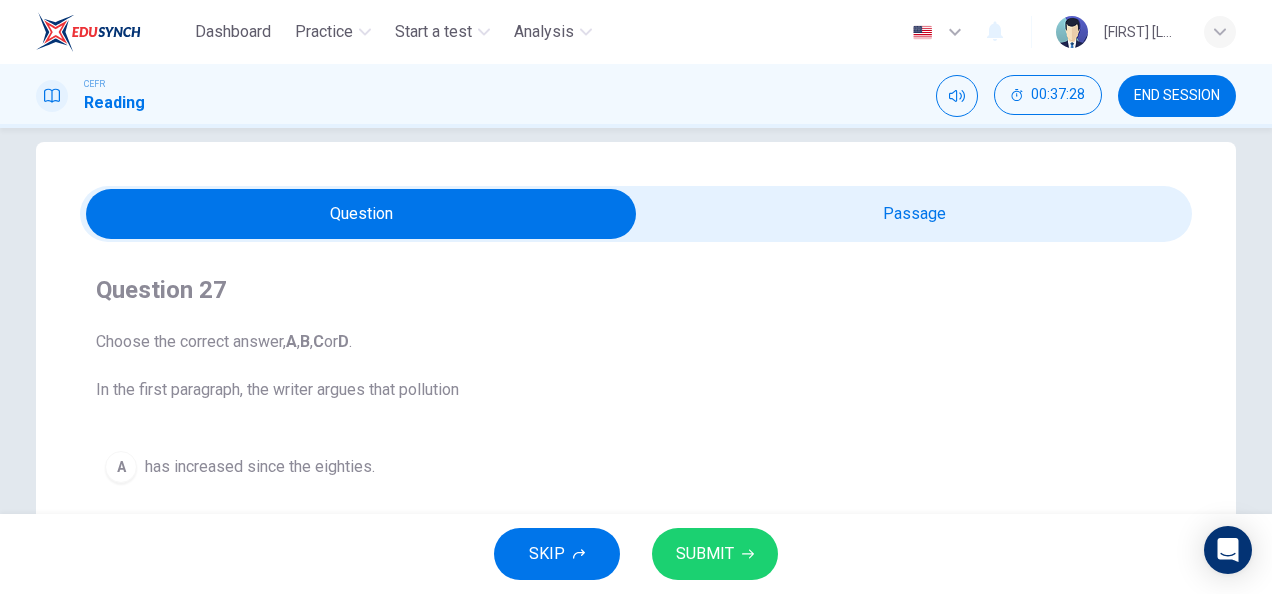 click at bounding box center [361, 214] 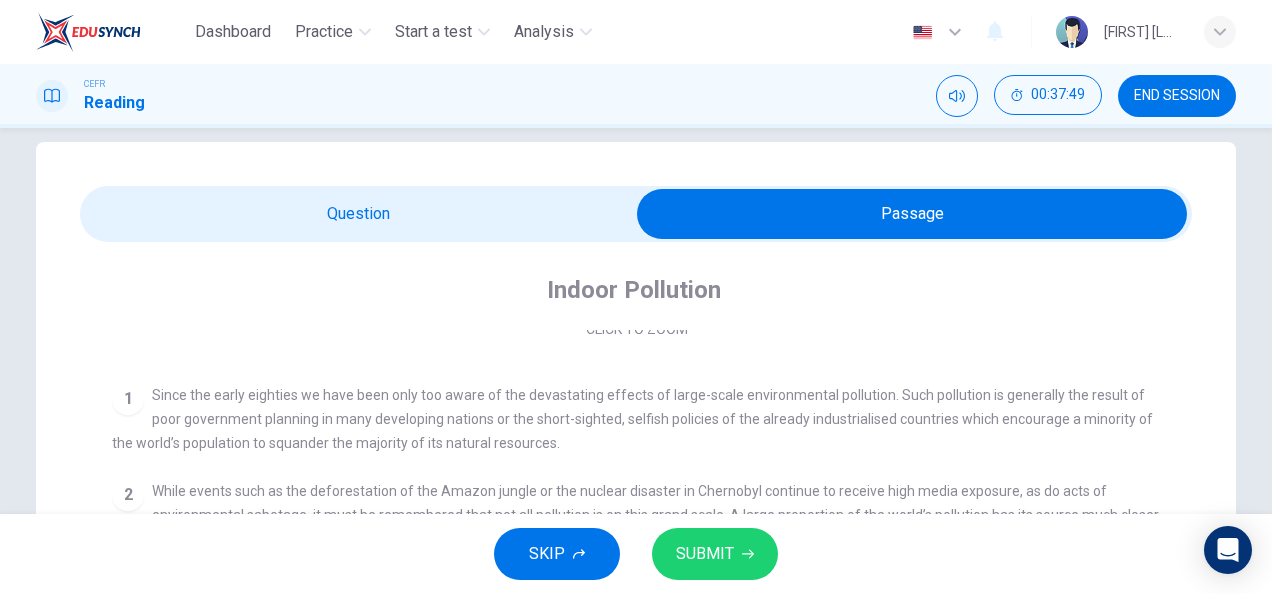 scroll, scrollTop: 332, scrollLeft: 0, axis: vertical 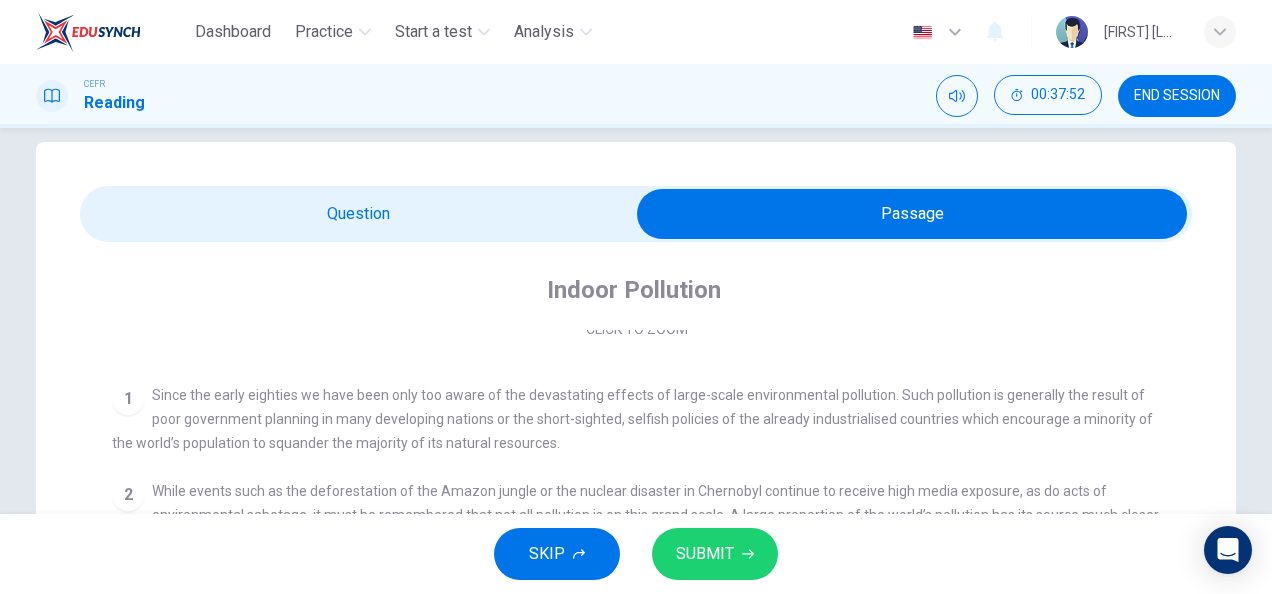 click at bounding box center (912, 214) 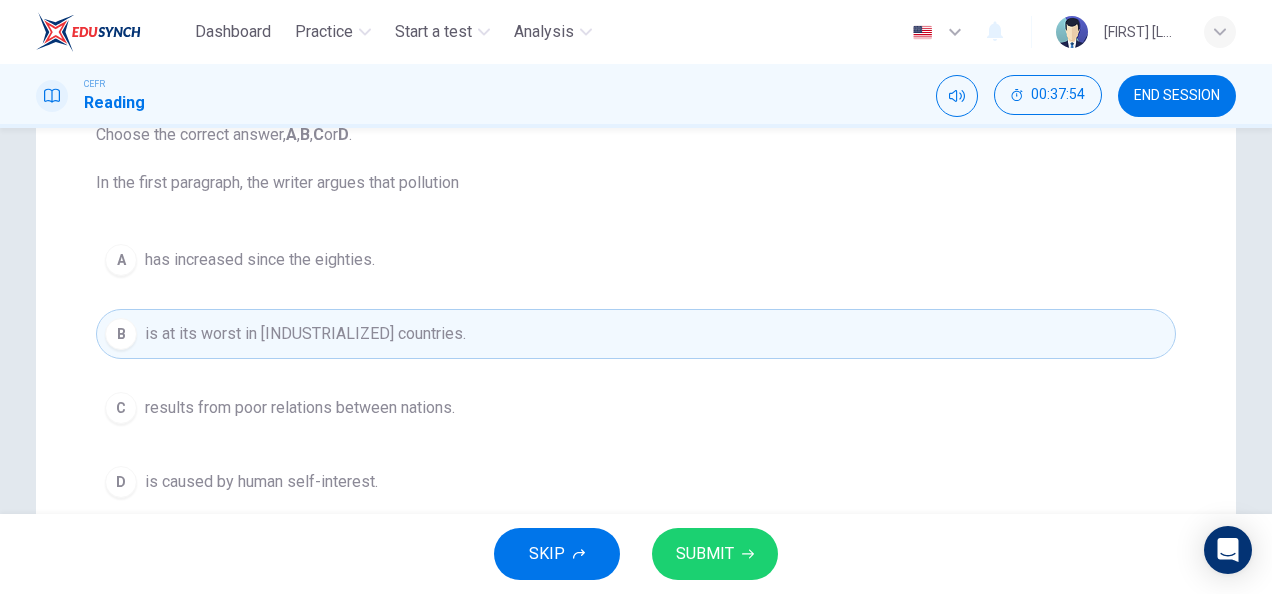 scroll, scrollTop: 232, scrollLeft: 0, axis: vertical 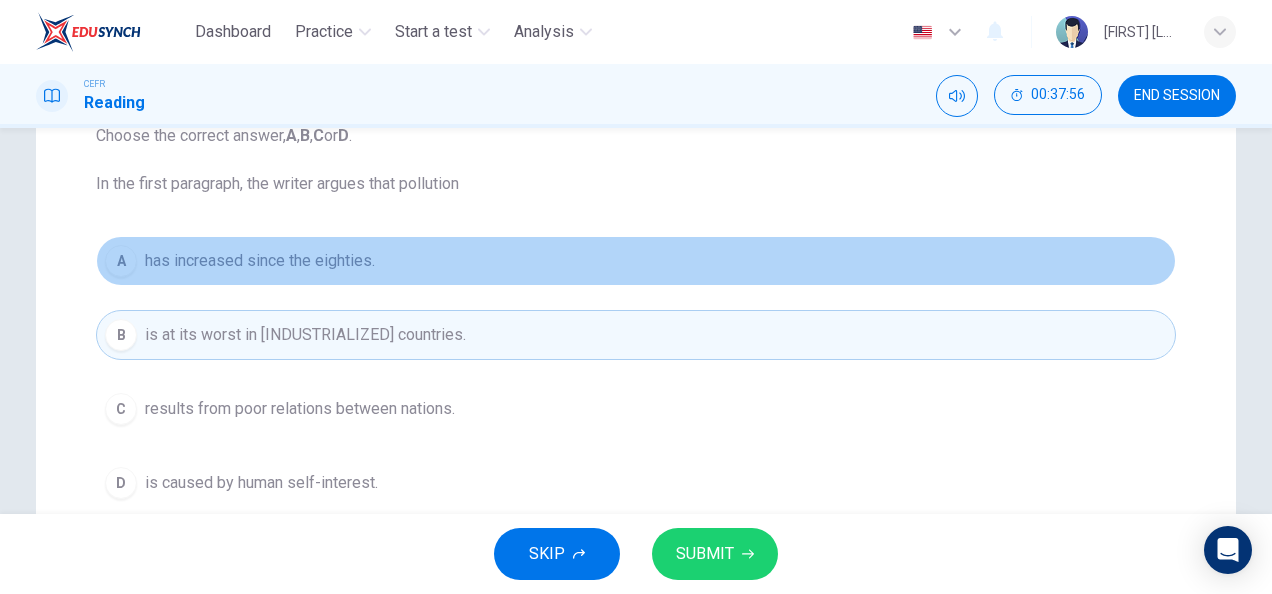 click on "A has increased since the eighties." at bounding box center (636, 261) 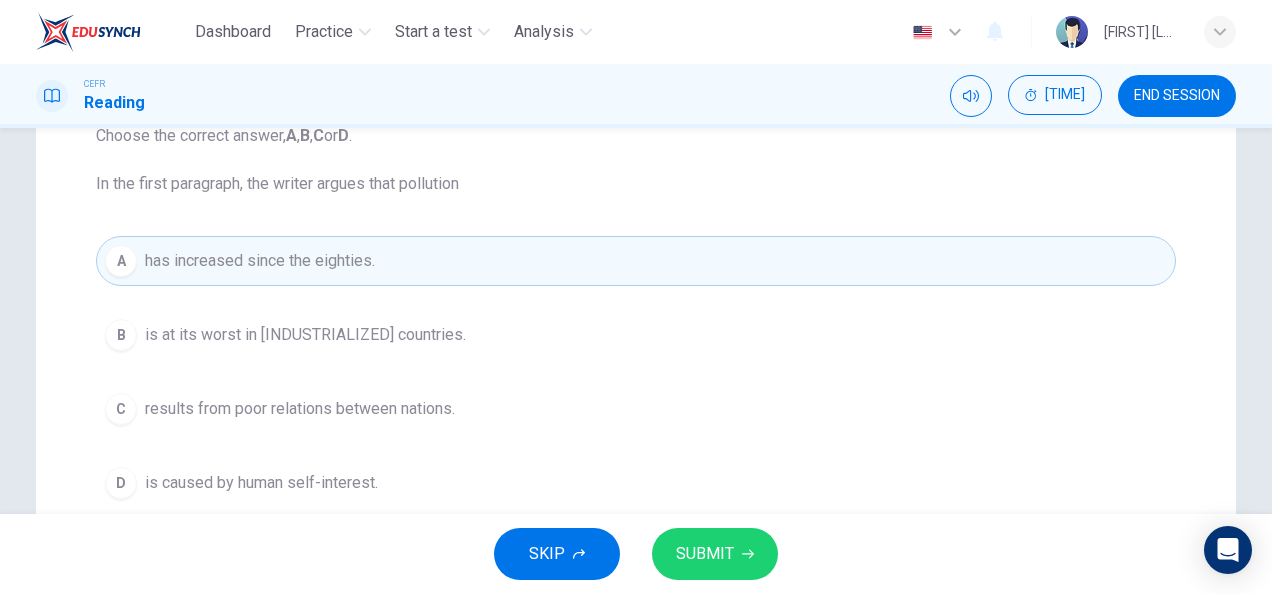 drag, startPoint x: 497, startPoint y: 330, endPoint x: 734, endPoint y: 583, distance: 346.667 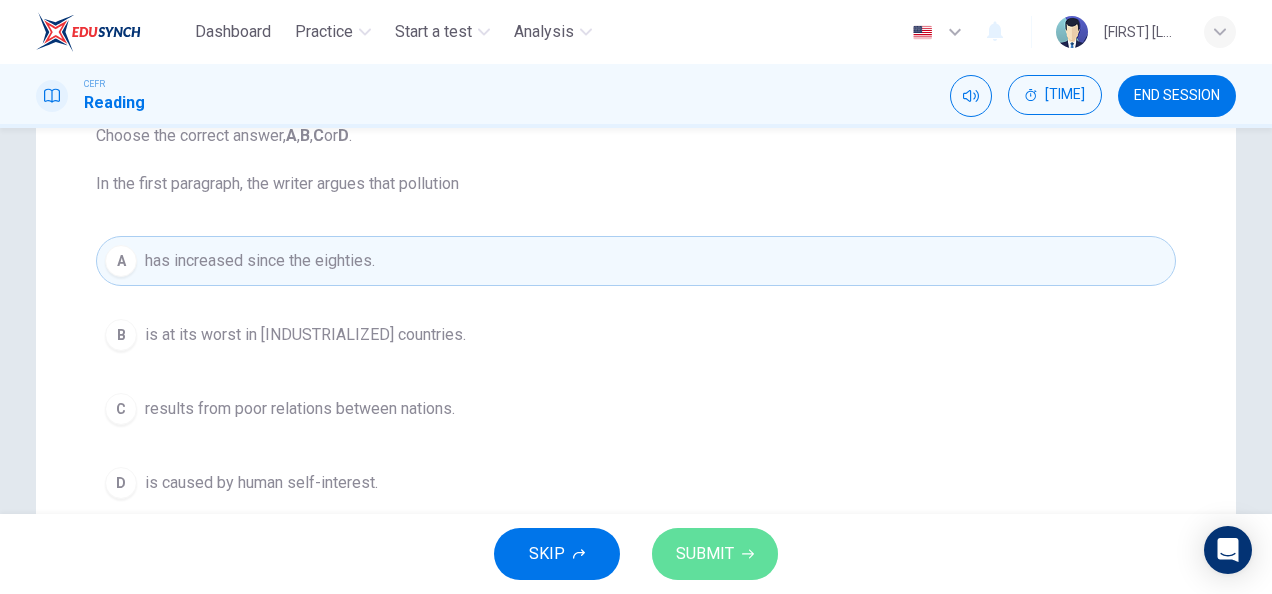 click on "SUBMIT" at bounding box center (715, 554) 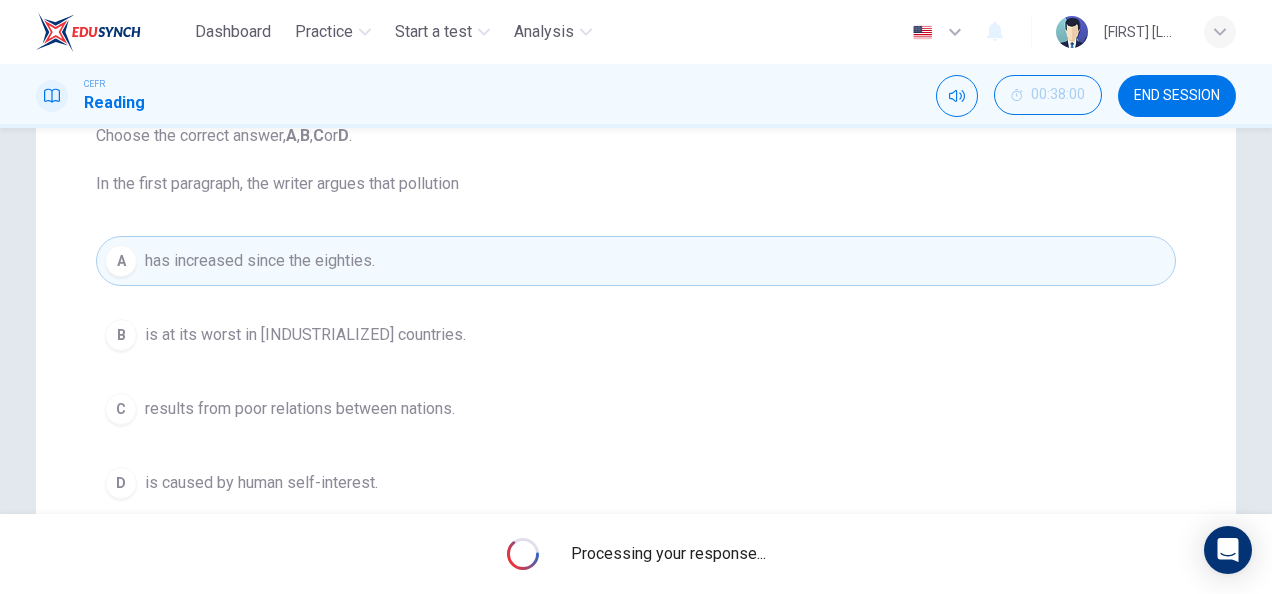 click on "A has increased since the eighties. B is at its worst in industrialised countries. C results from poor relations between nations. D is caused by human self-interest." at bounding box center (636, 372) 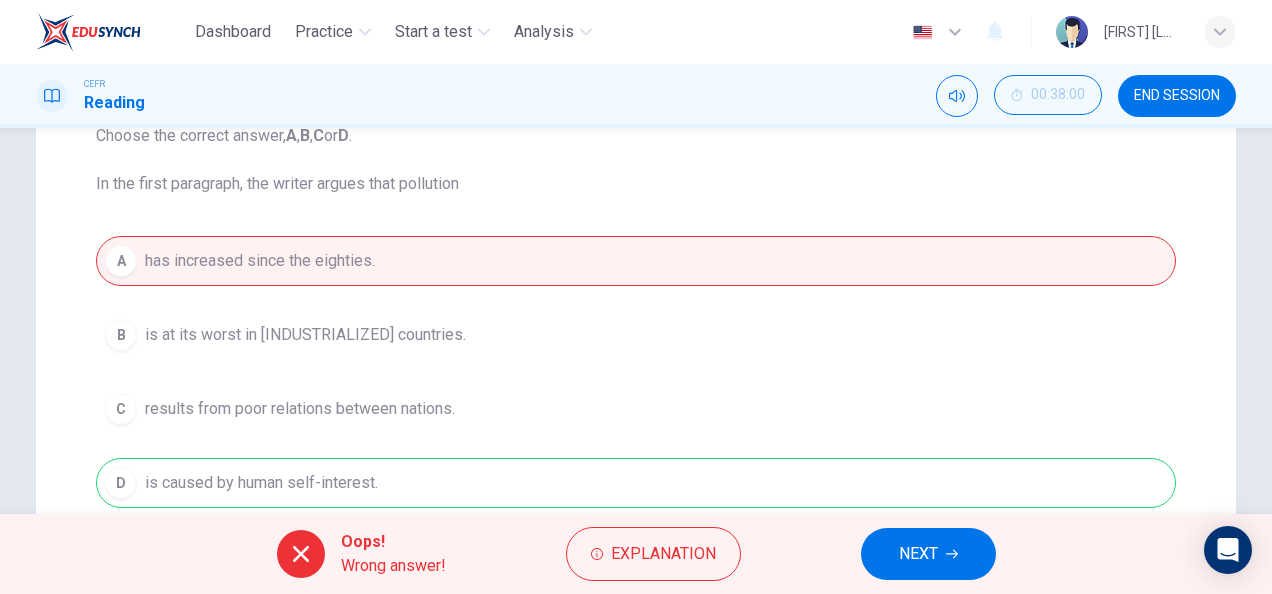click on "A has increased since the eighties. B is at its worst in industrialised countries. C results from poor relations between nations. D is caused by human self-interest." at bounding box center (636, 372) 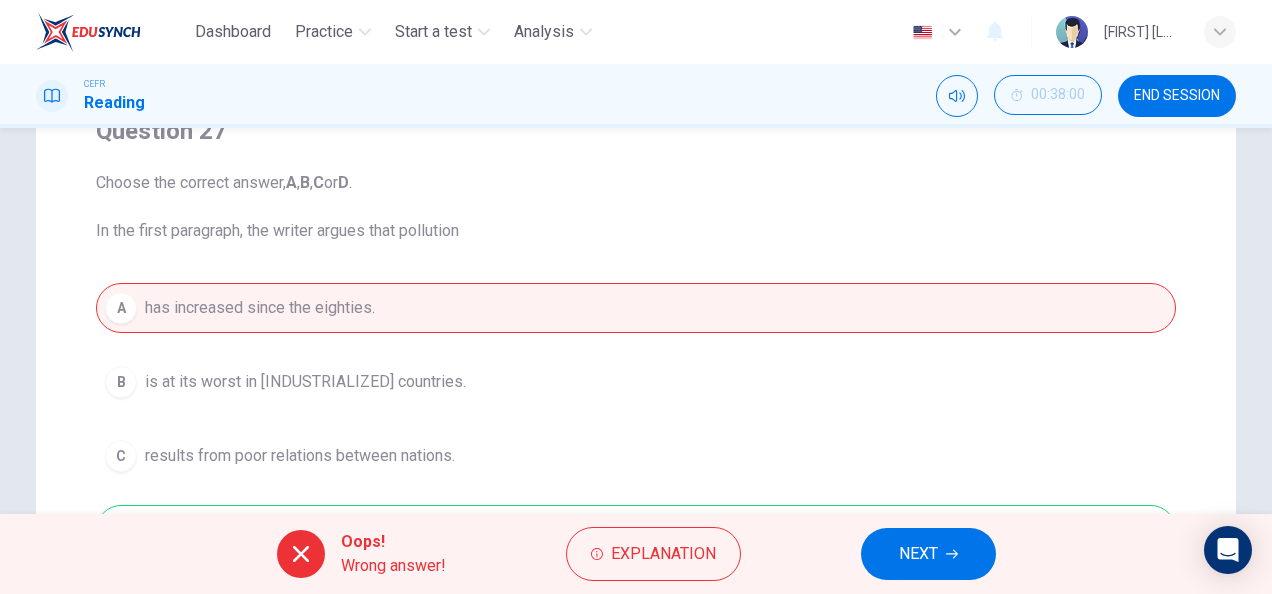 scroll, scrollTop: 174, scrollLeft: 0, axis: vertical 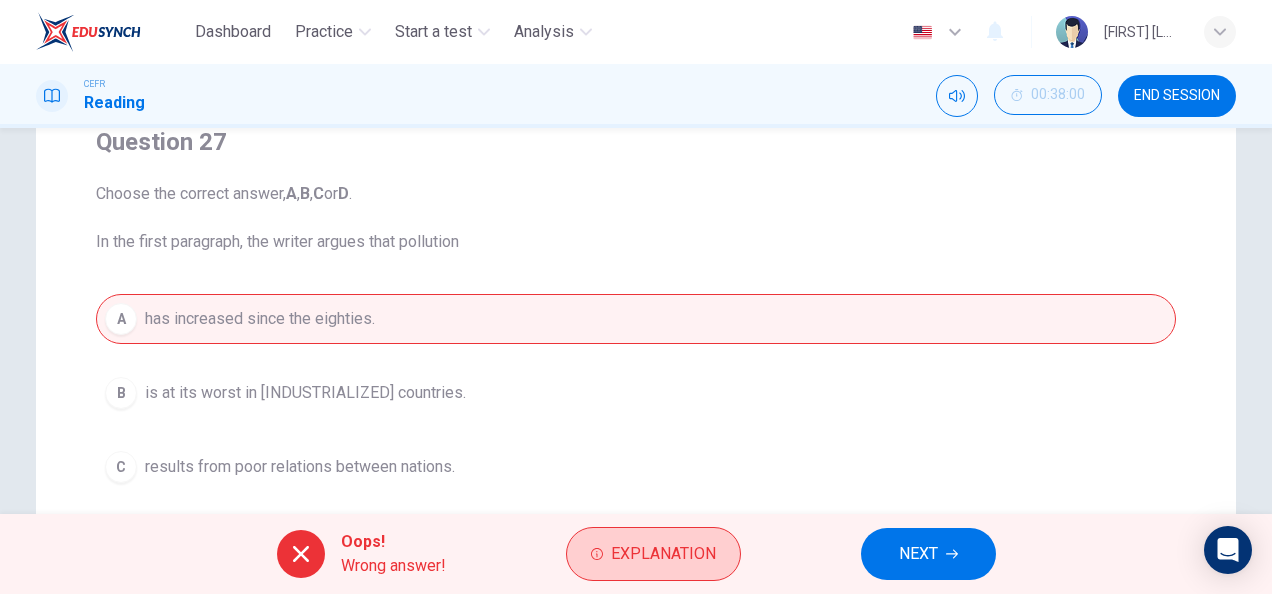 click on "Explanation" at bounding box center (653, 554) 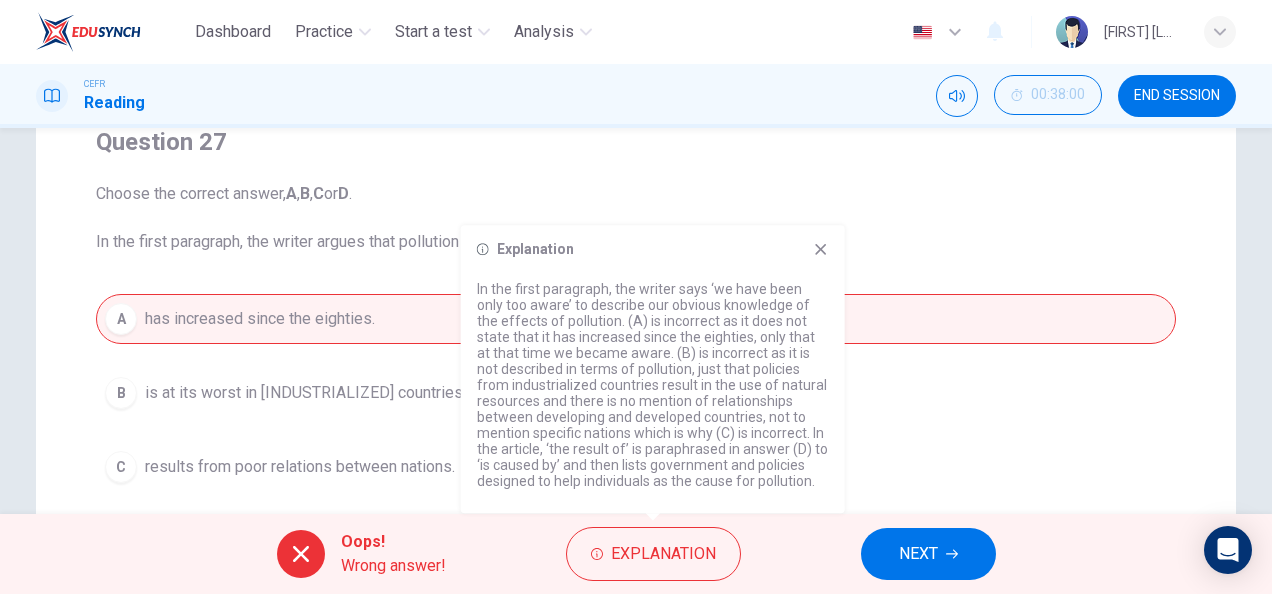 click on "NEXT" at bounding box center (928, 554) 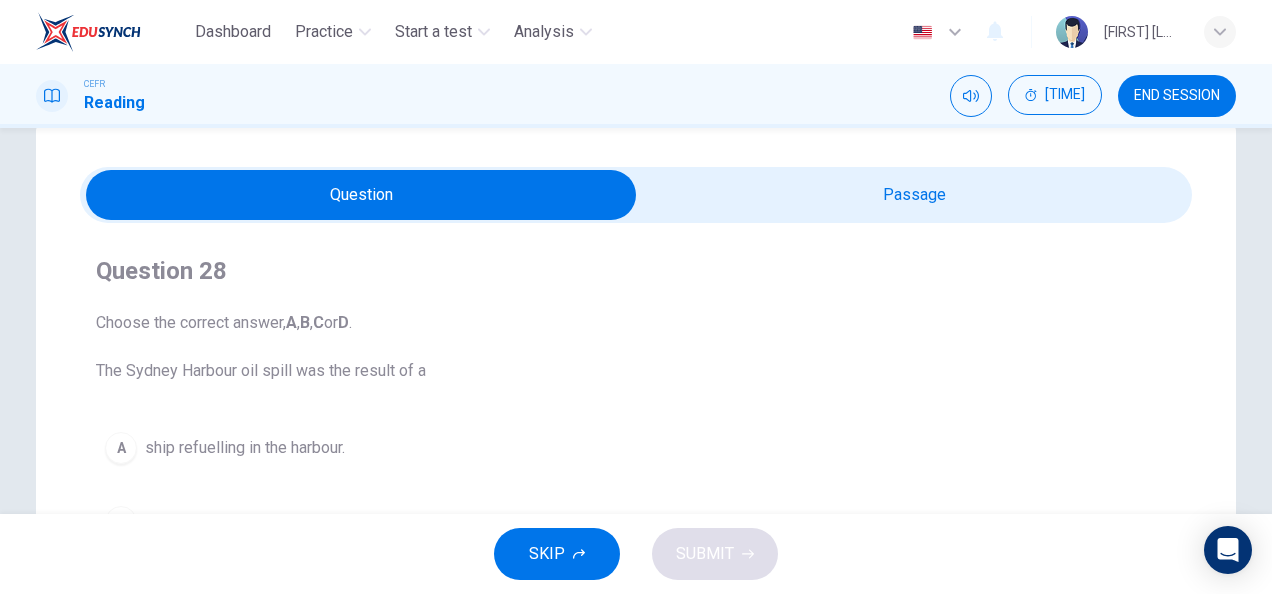scroll, scrollTop: 37, scrollLeft: 0, axis: vertical 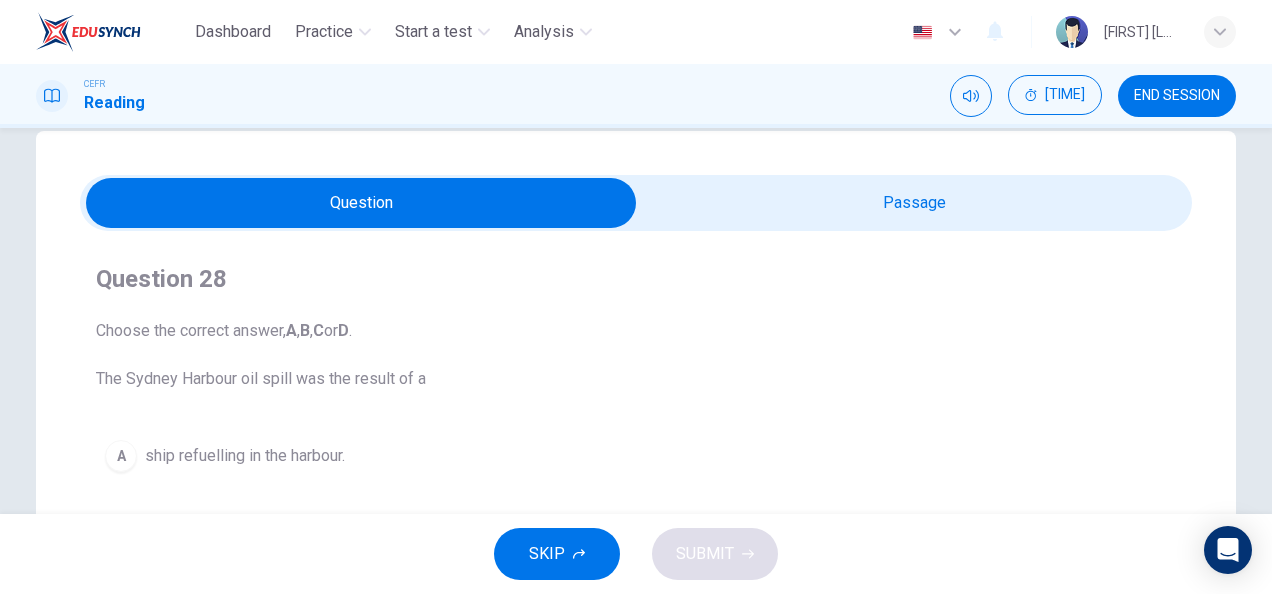 click at bounding box center (361, 203) 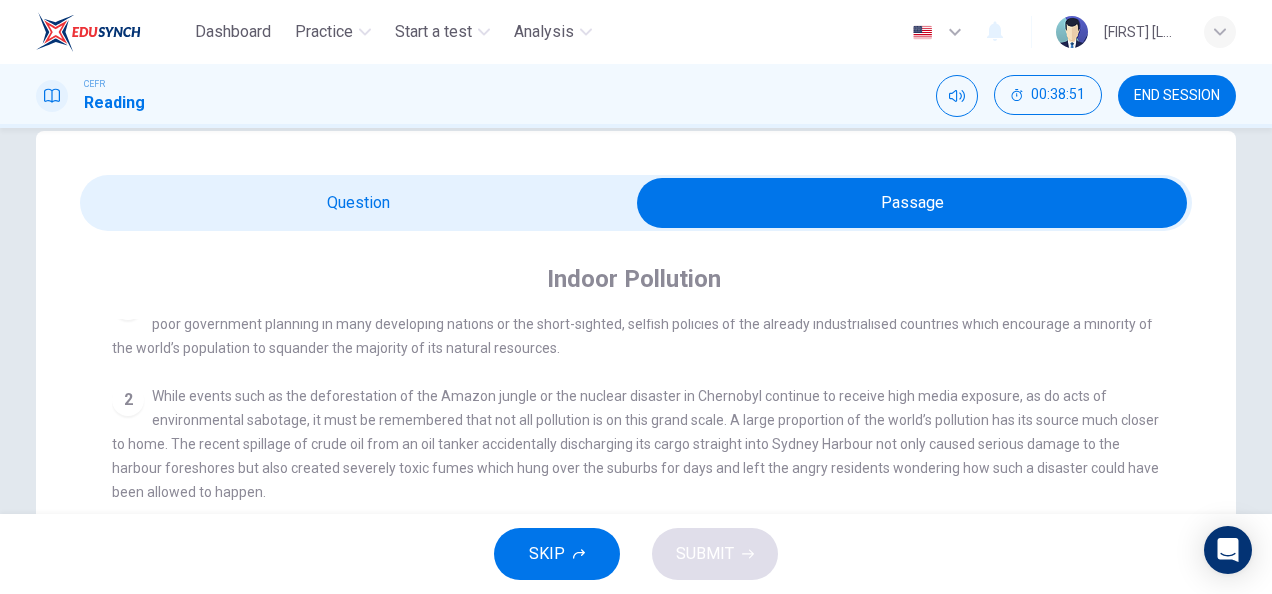 scroll, scrollTop: 426, scrollLeft: 0, axis: vertical 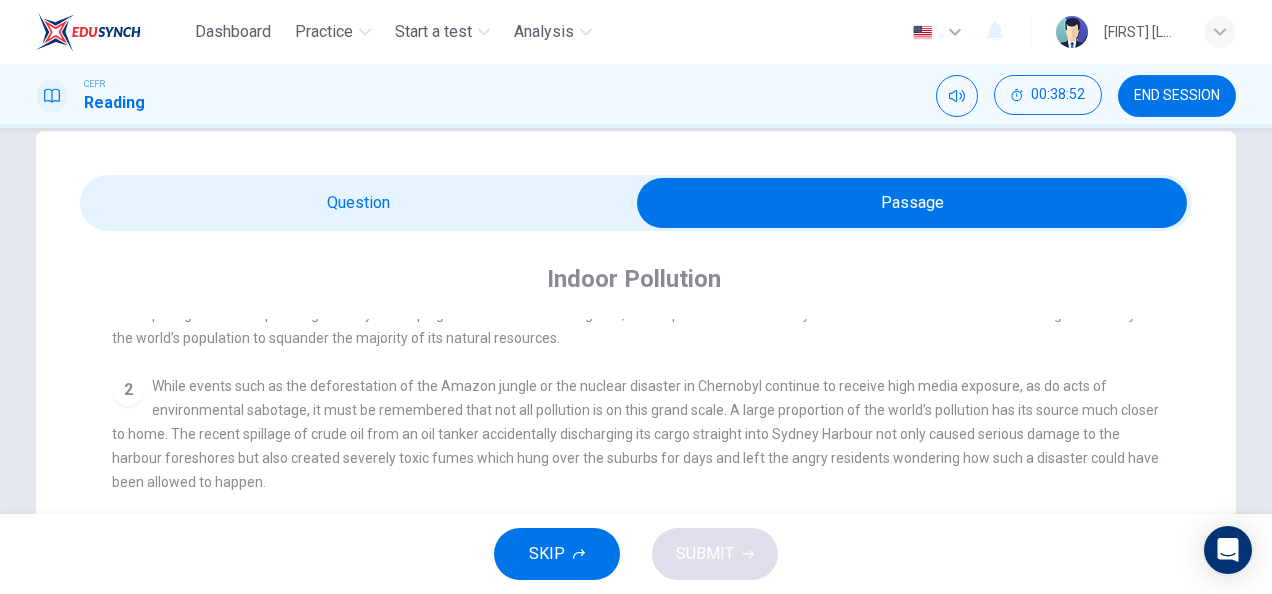 click at bounding box center (912, 203) 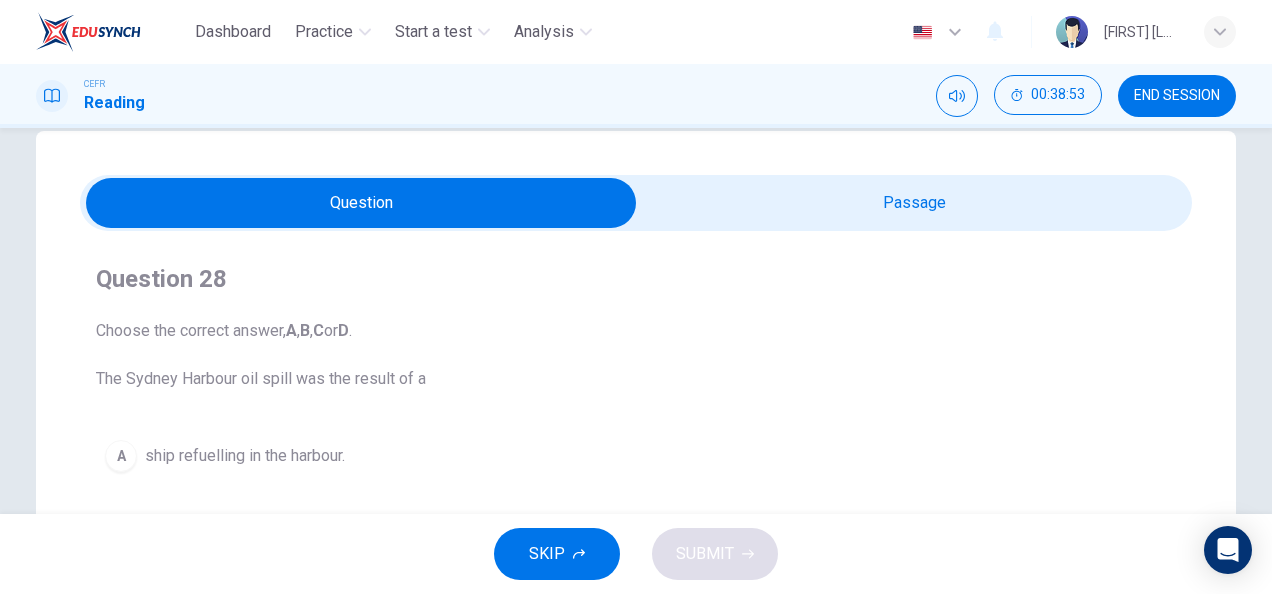 scroll, scrollTop: 159, scrollLeft: 0, axis: vertical 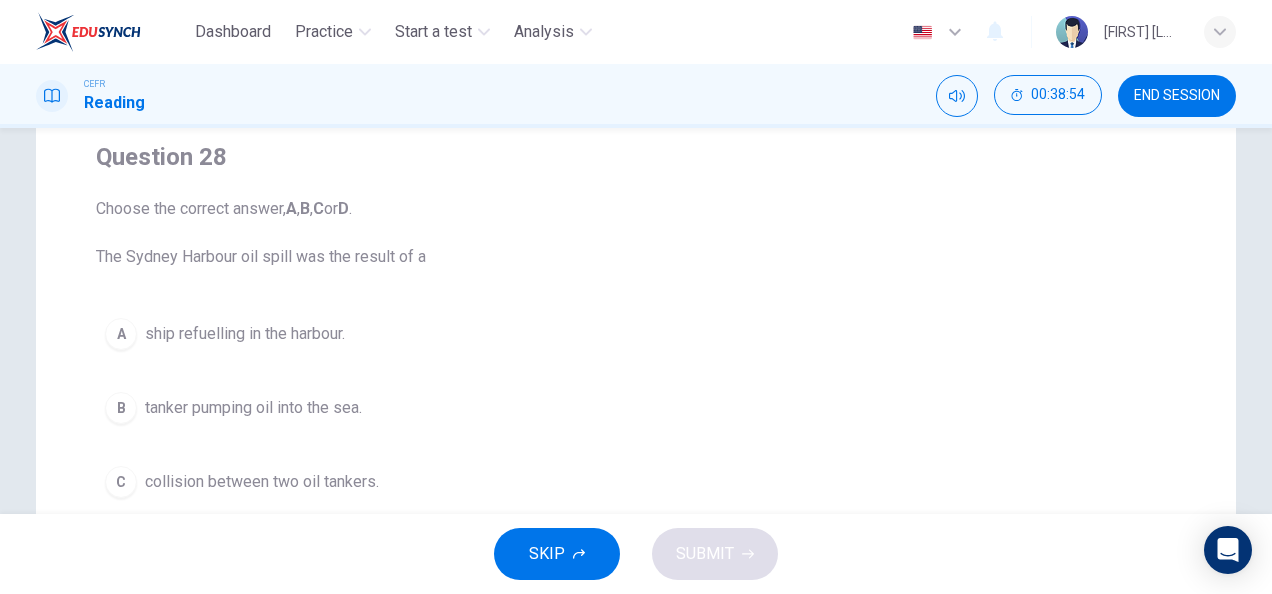 click on "Choose the correct answer,  A ,  B ,  C  or  D .
The Sydney Harbour oil spill was the result of a" at bounding box center (636, 233) 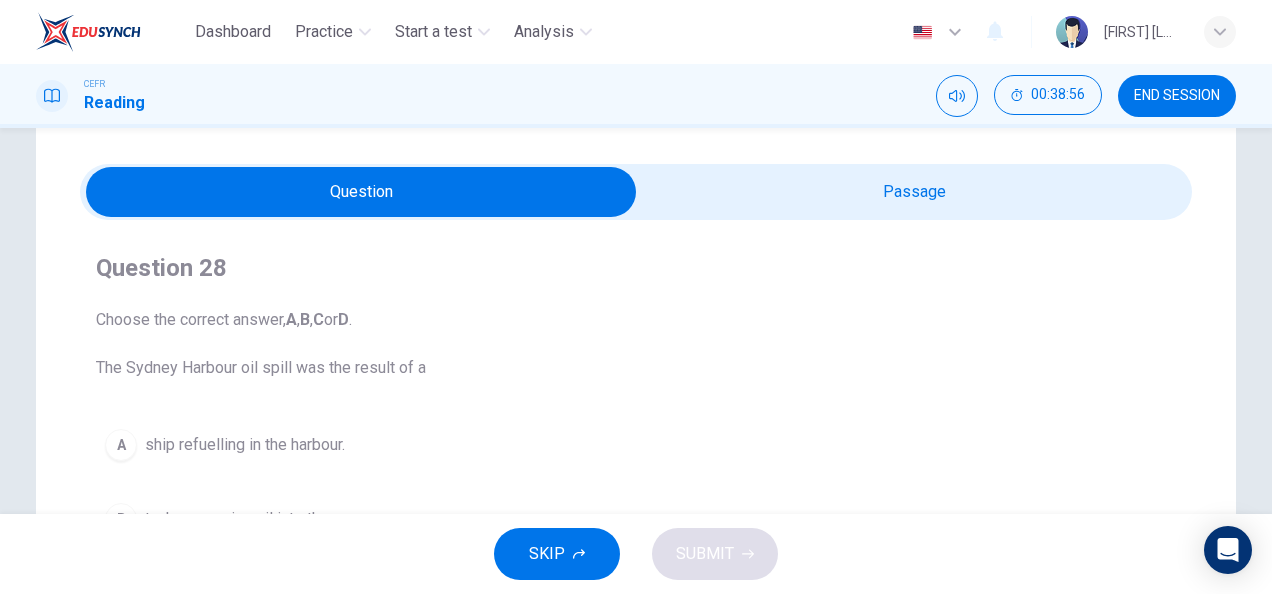 scroll, scrollTop: 43, scrollLeft: 0, axis: vertical 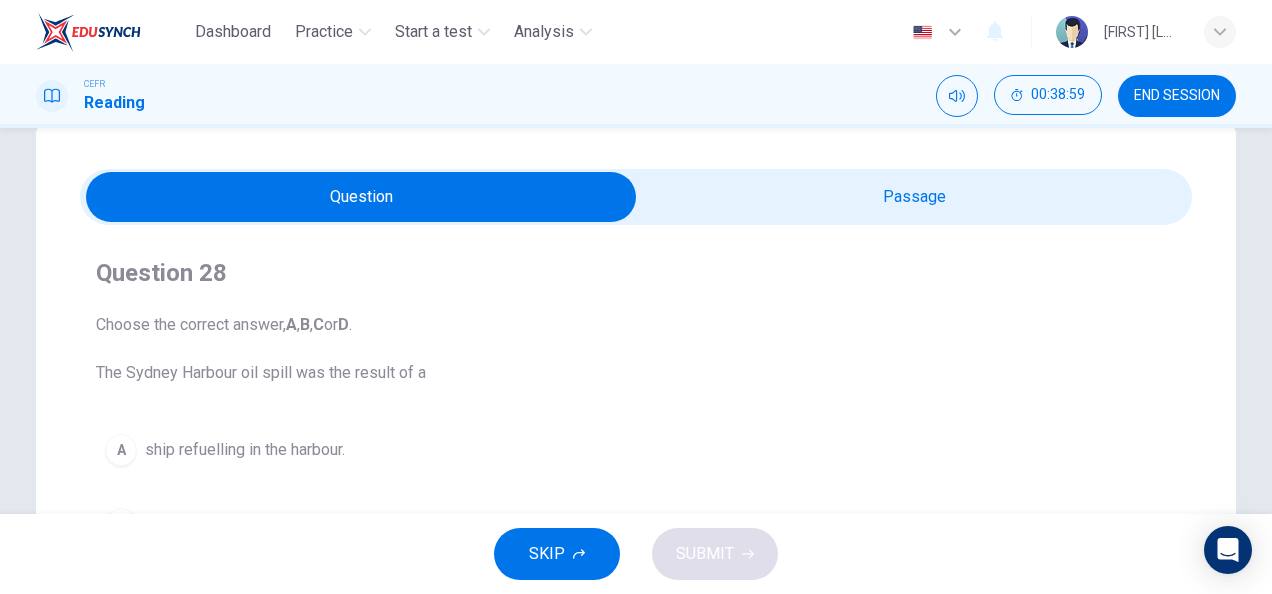 click at bounding box center [361, 197] 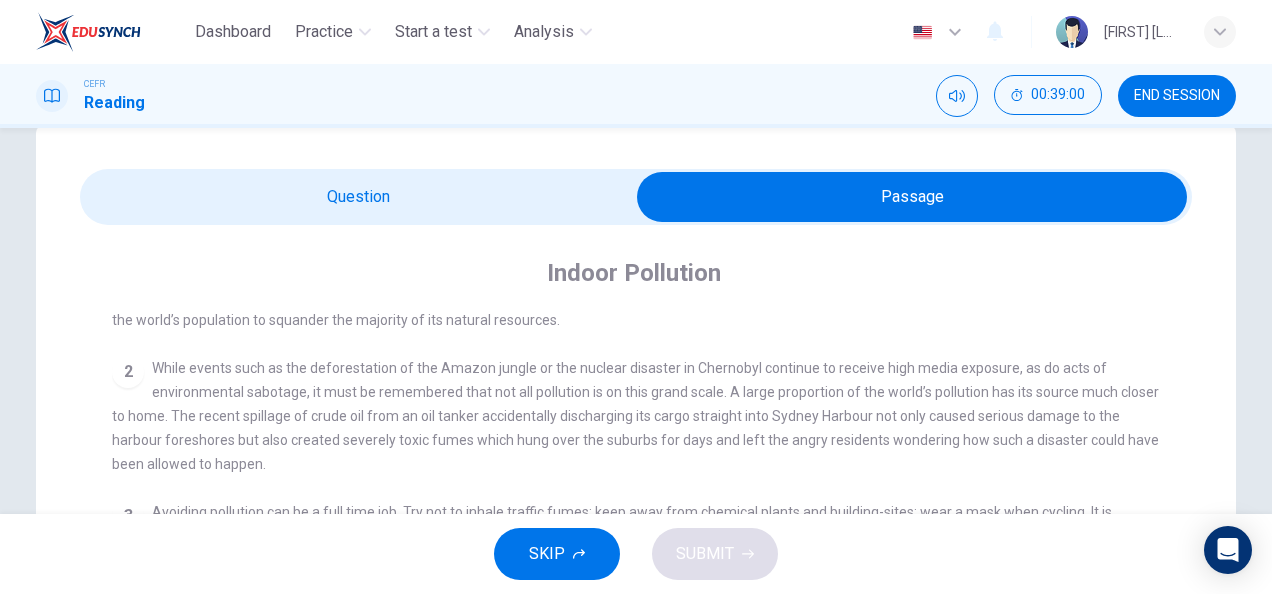 scroll, scrollTop: 450, scrollLeft: 0, axis: vertical 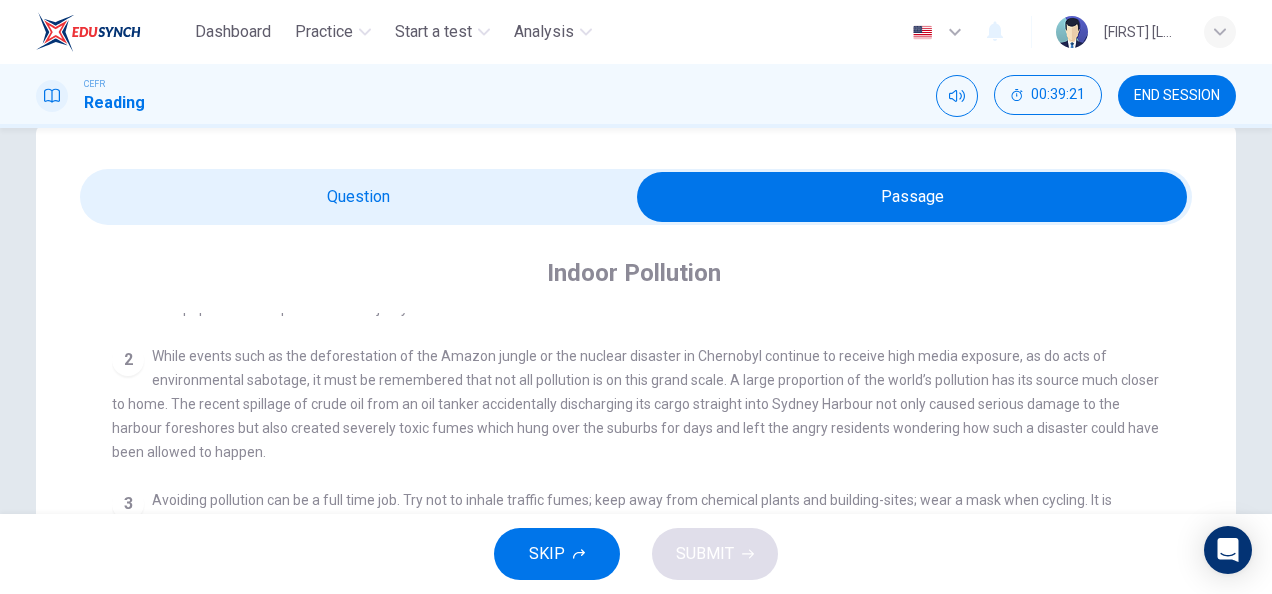 click at bounding box center [912, 197] 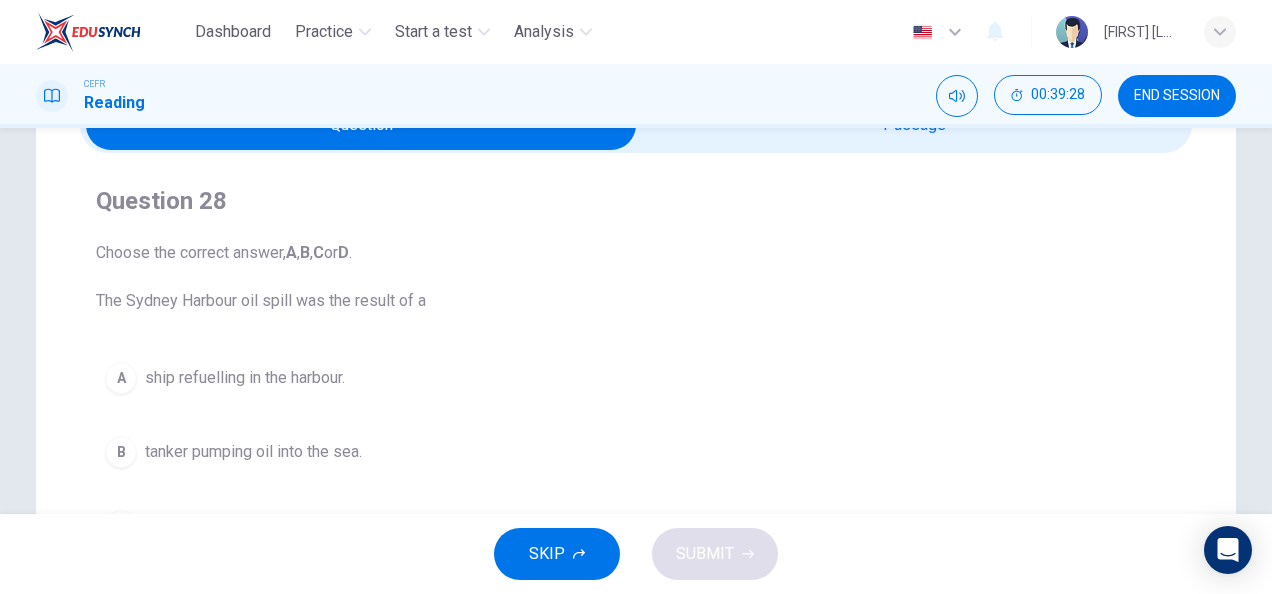 scroll, scrollTop: 113, scrollLeft: 0, axis: vertical 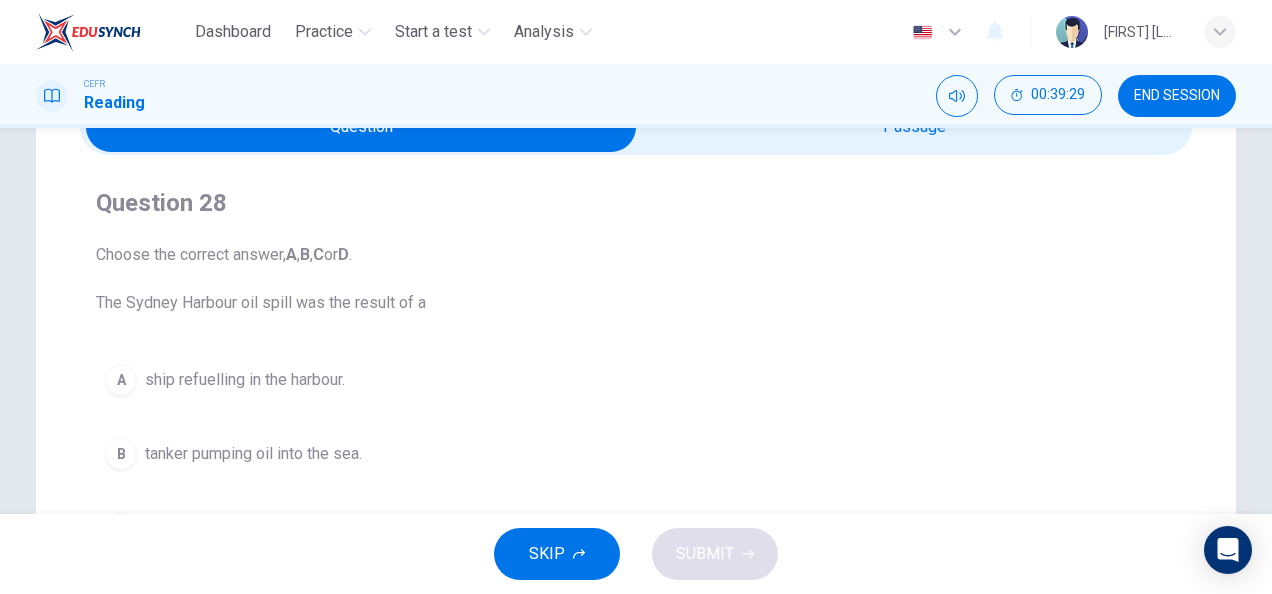 click at bounding box center [361, 127] 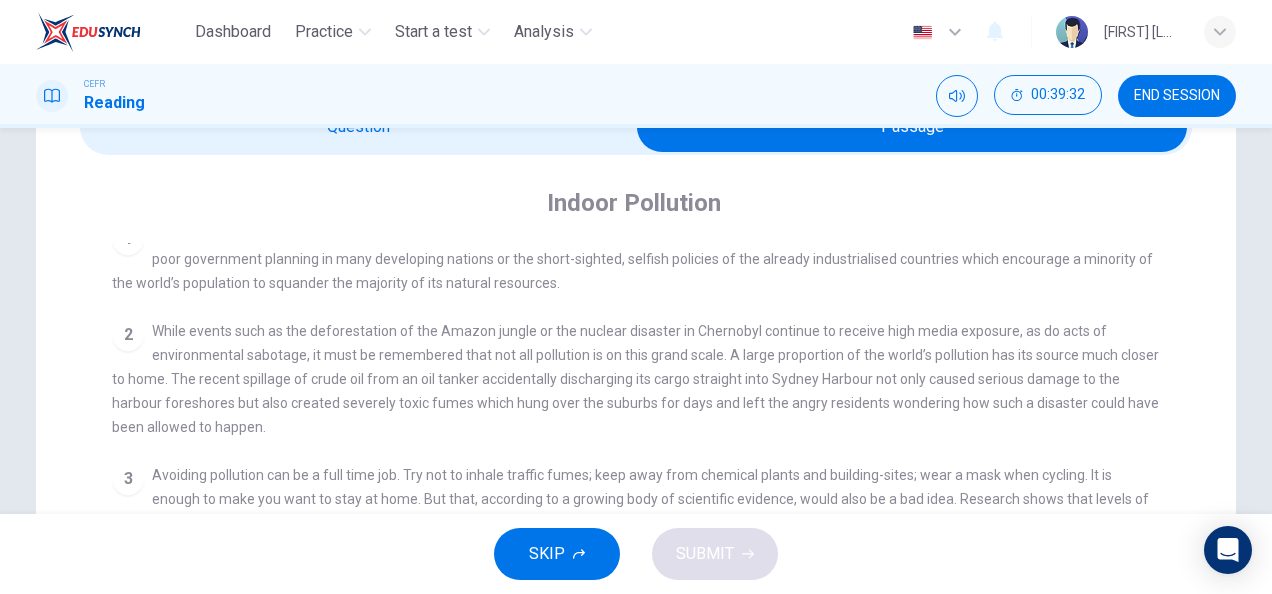 scroll, scrollTop: 404, scrollLeft: 0, axis: vertical 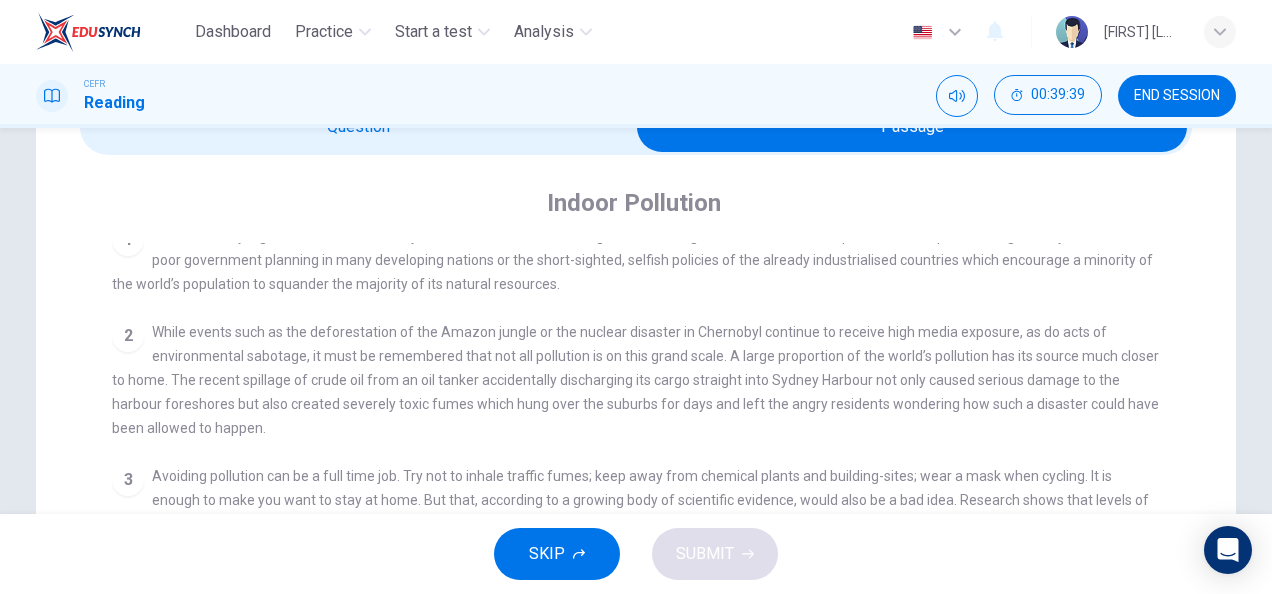 click at bounding box center [912, 127] 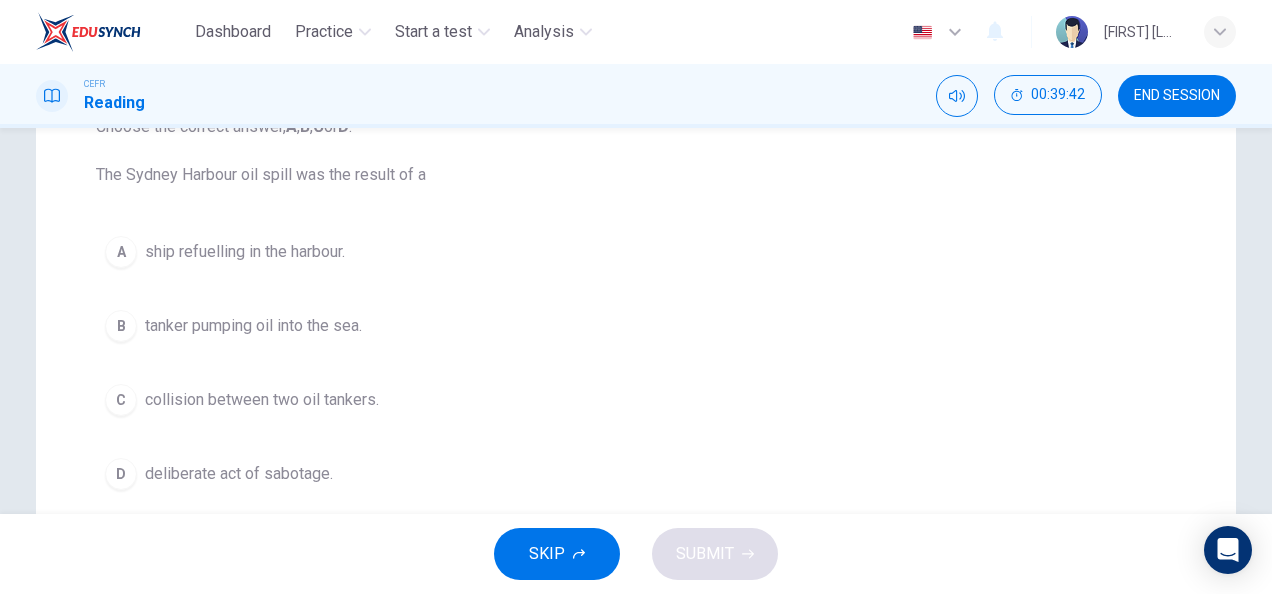 scroll, scrollTop: 247, scrollLeft: 0, axis: vertical 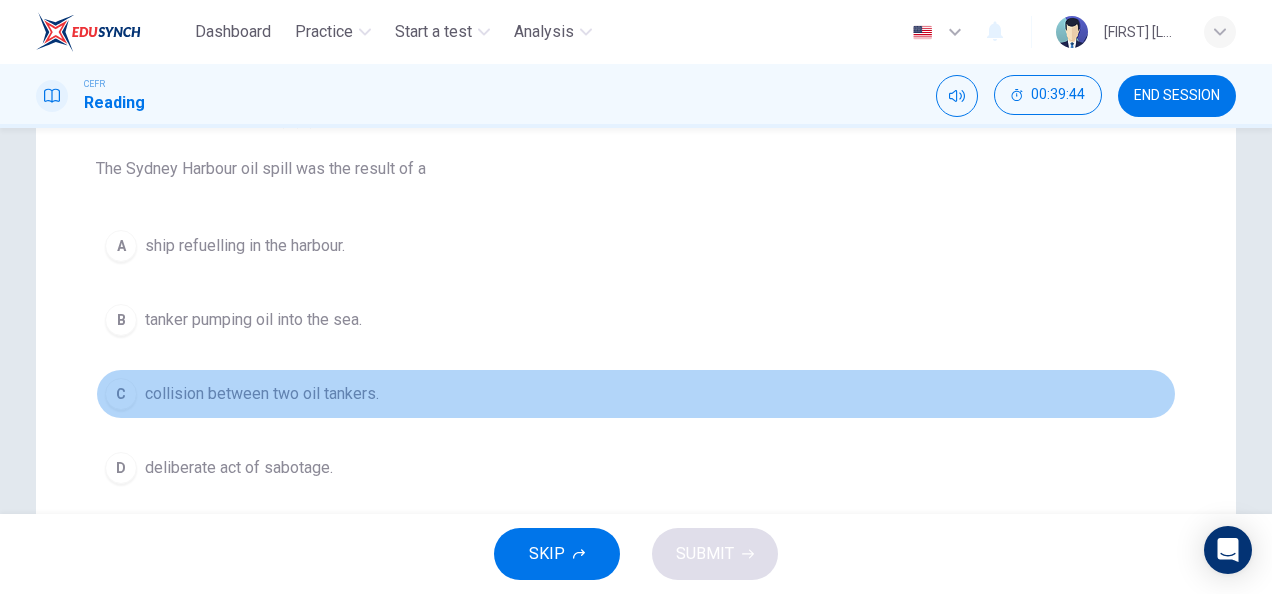 click on "C collision between two oil tankers." at bounding box center (636, 394) 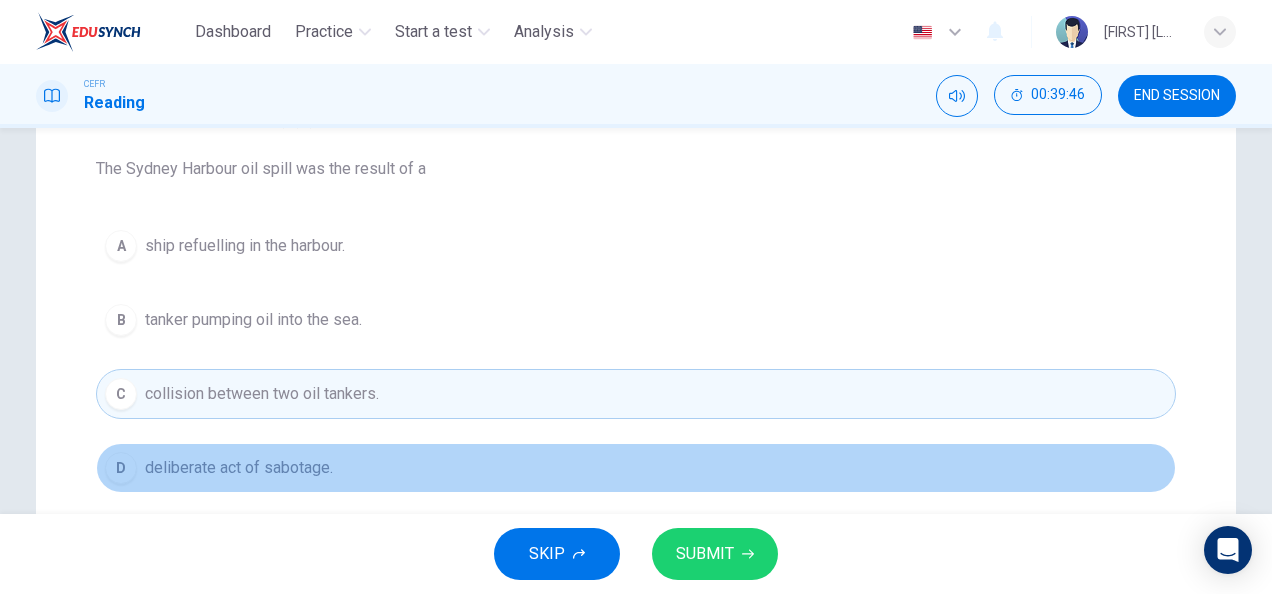 click on "D deliberate act of sabotage." at bounding box center [636, 468] 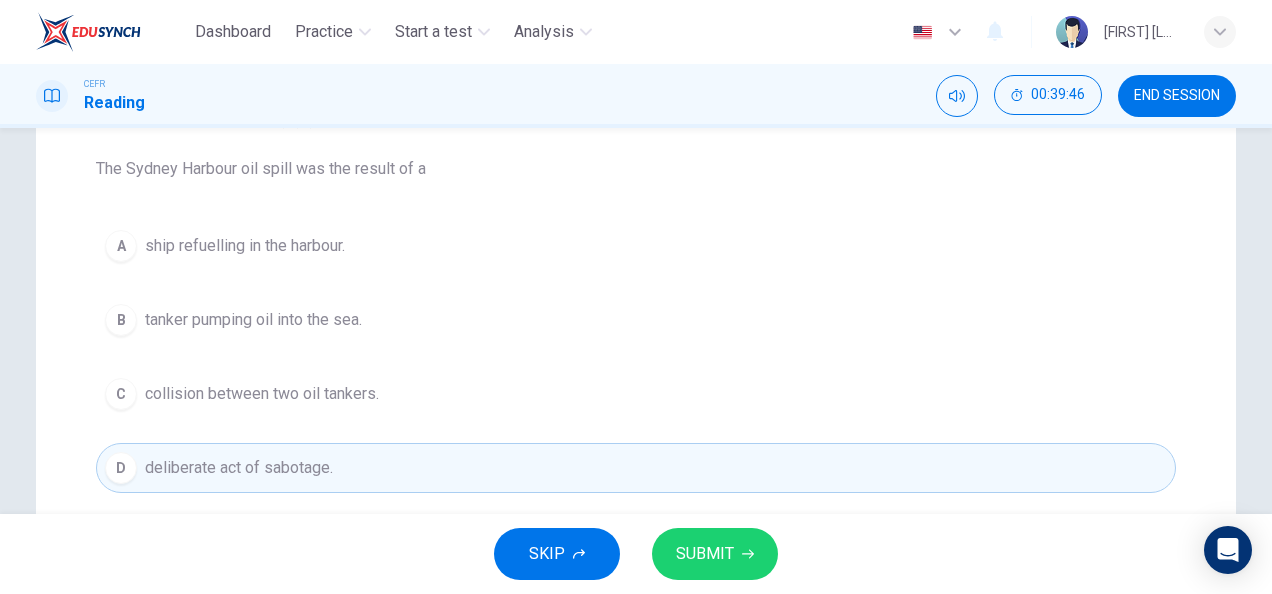 click on "SUBMIT" at bounding box center (705, 554) 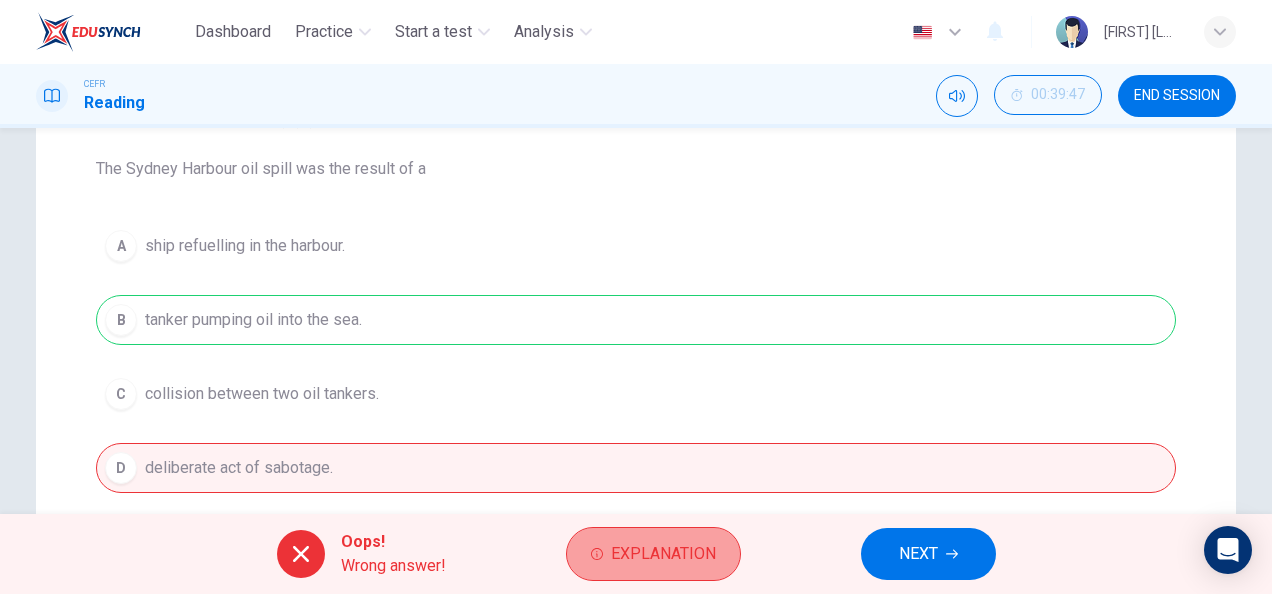 click on "Explanation" at bounding box center (653, 554) 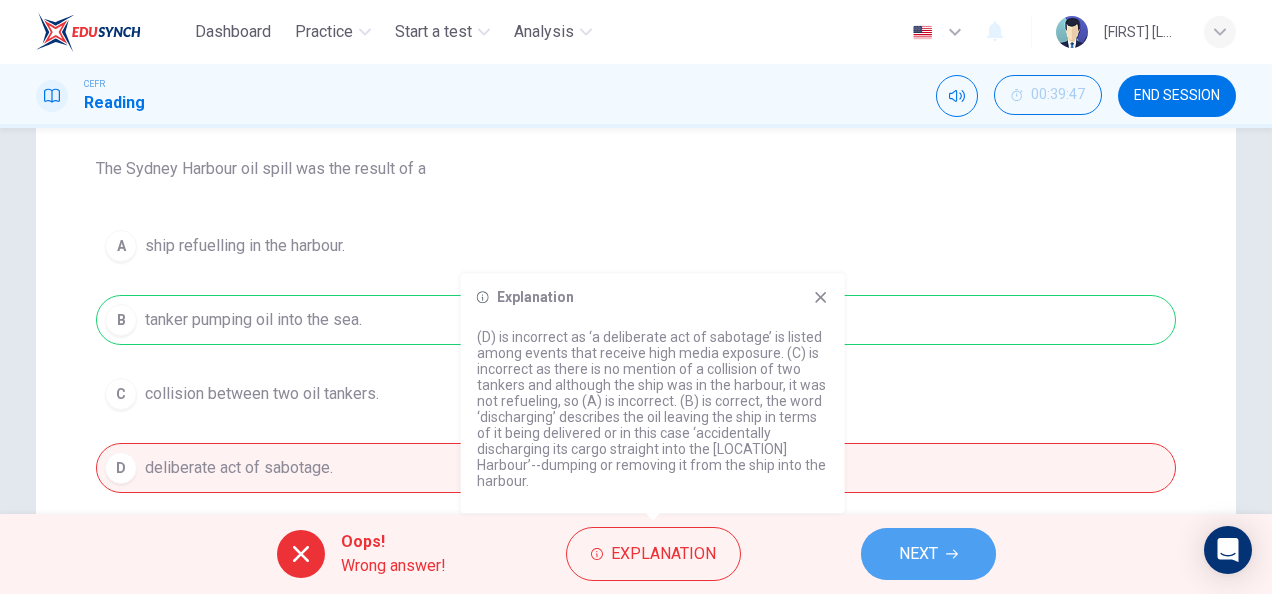 click on "NEXT" at bounding box center [918, 554] 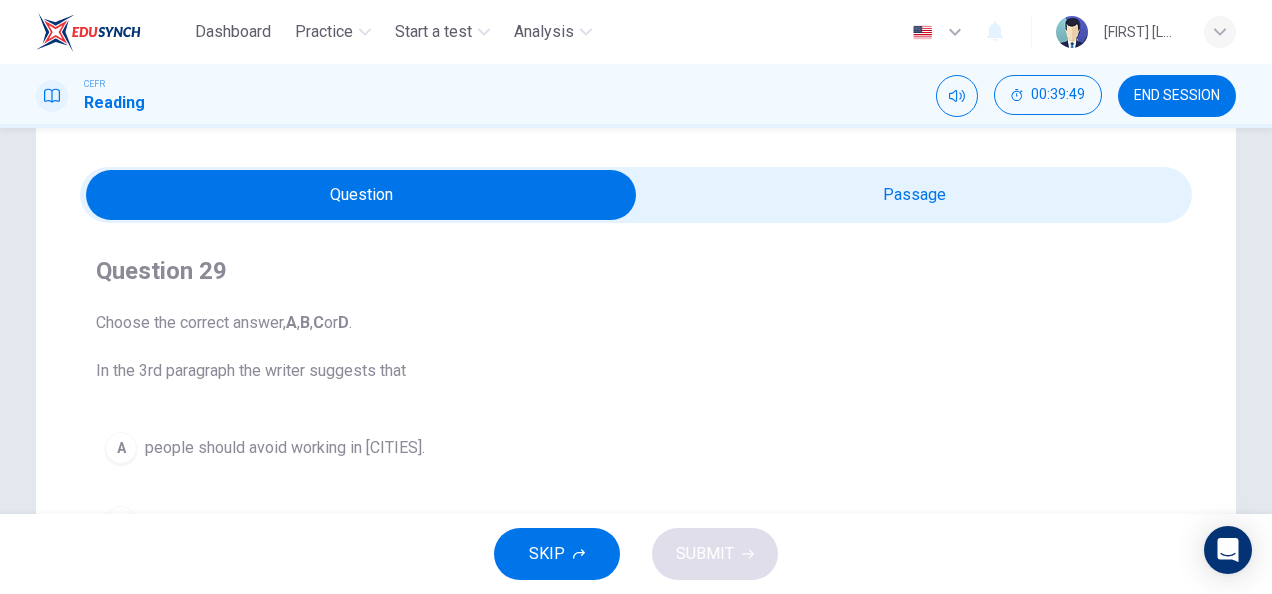 scroll, scrollTop: 38, scrollLeft: 0, axis: vertical 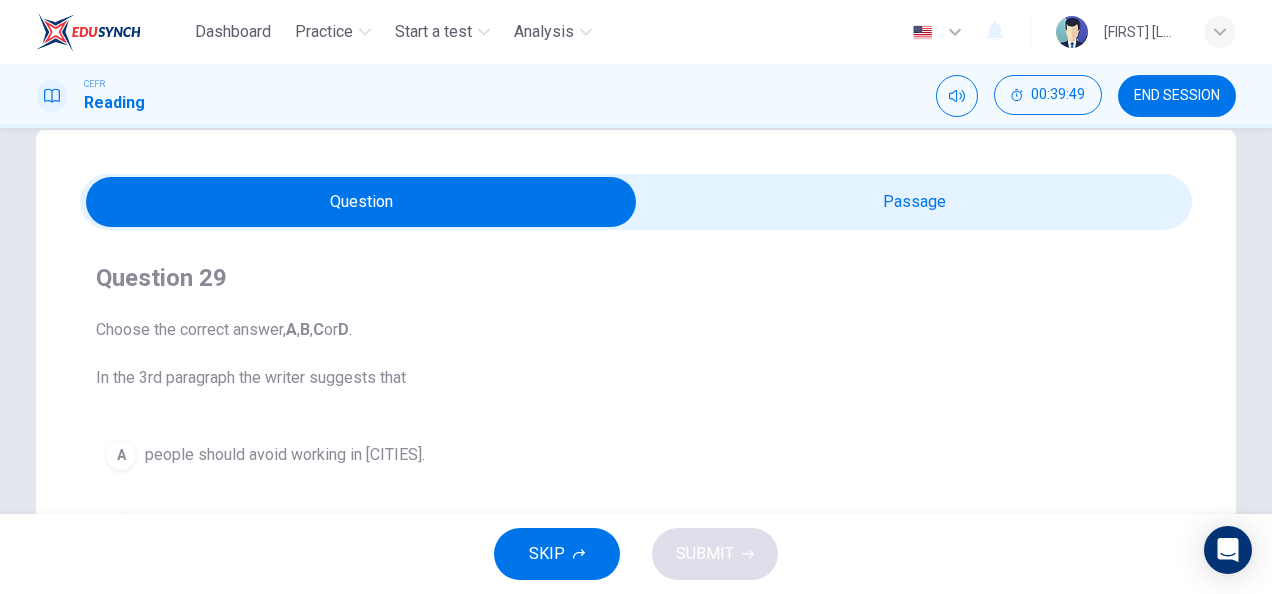 click at bounding box center [361, 202] 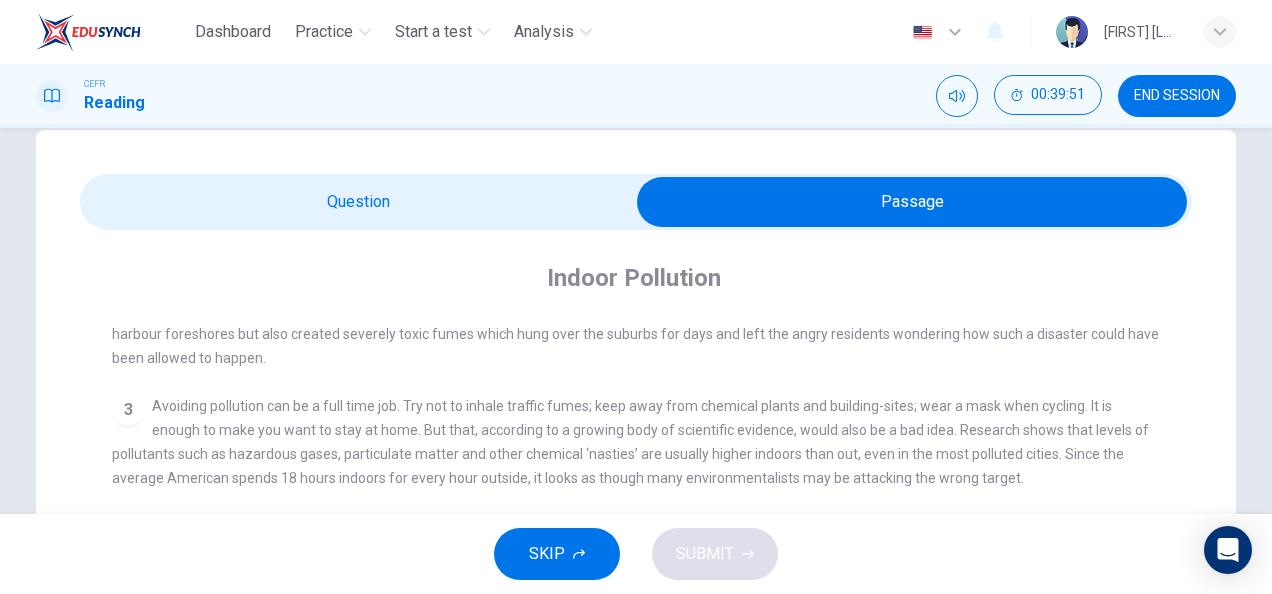 scroll, scrollTop: 550, scrollLeft: 0, axis: vertical 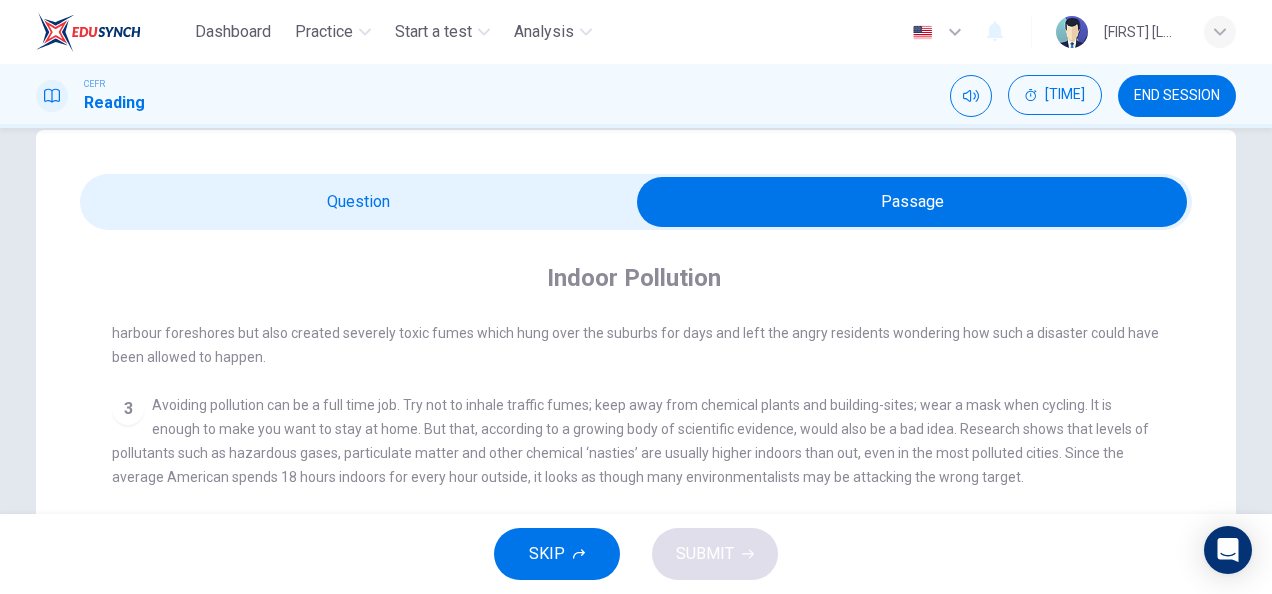 click at bounding box center (912, 202) 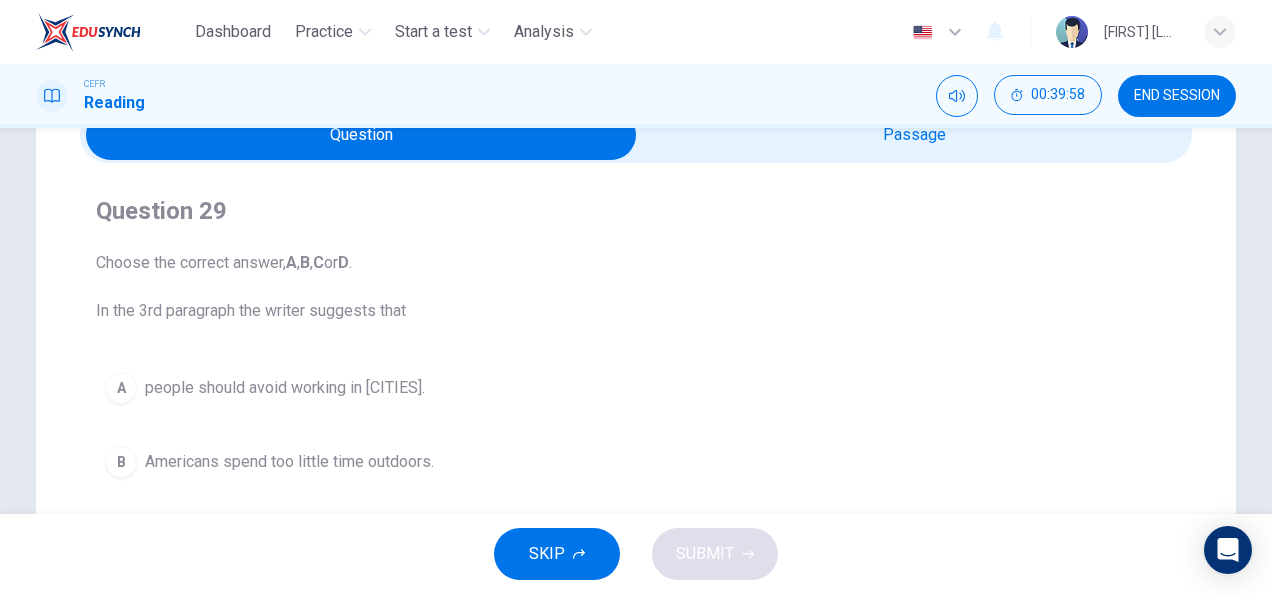 scroll, scrollTop: 104, scrollLeft: 0, axis: vertical 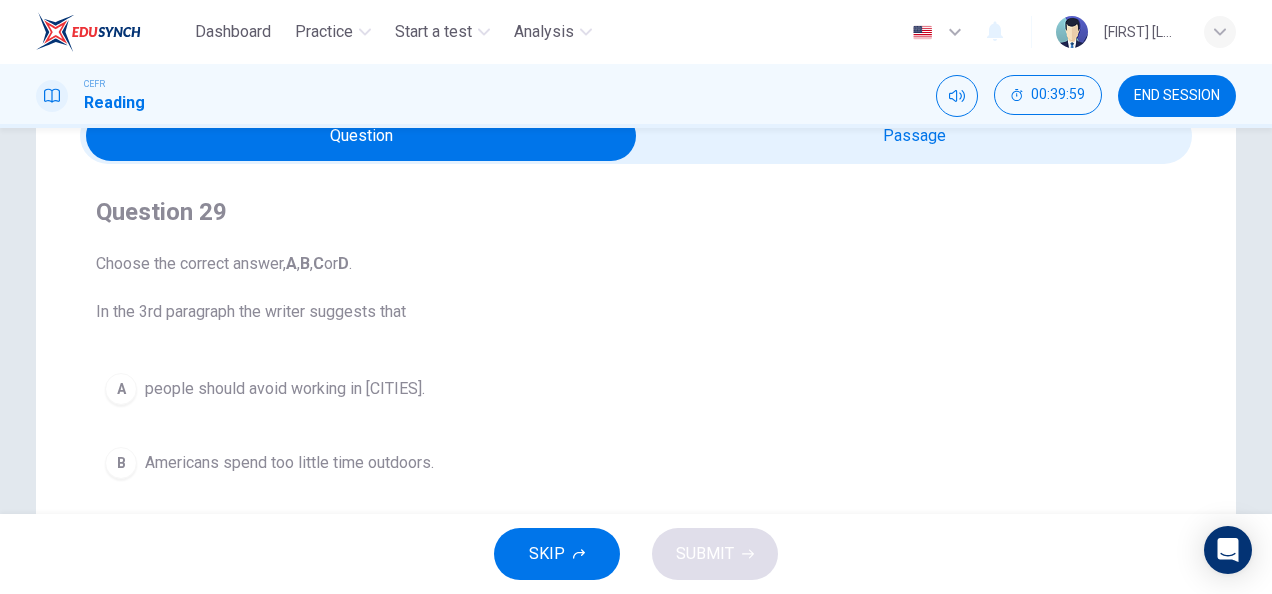 click at bounding box center (361, 136) 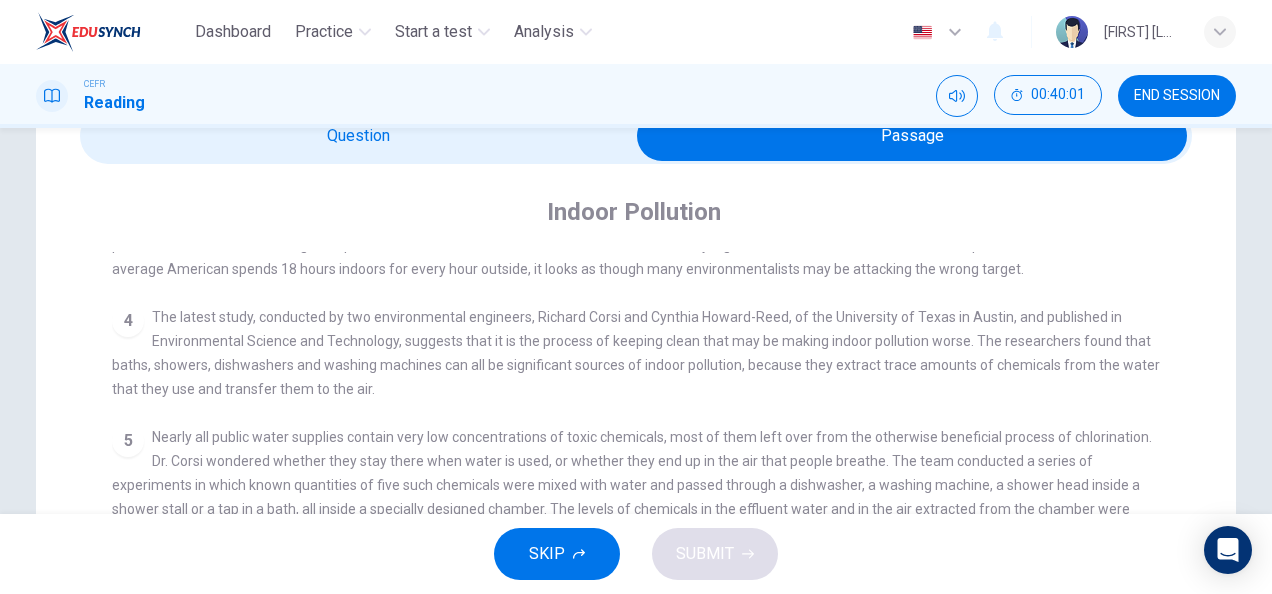 scroll, scrollTop: 578, scrollLeft: 0, axis: vertical 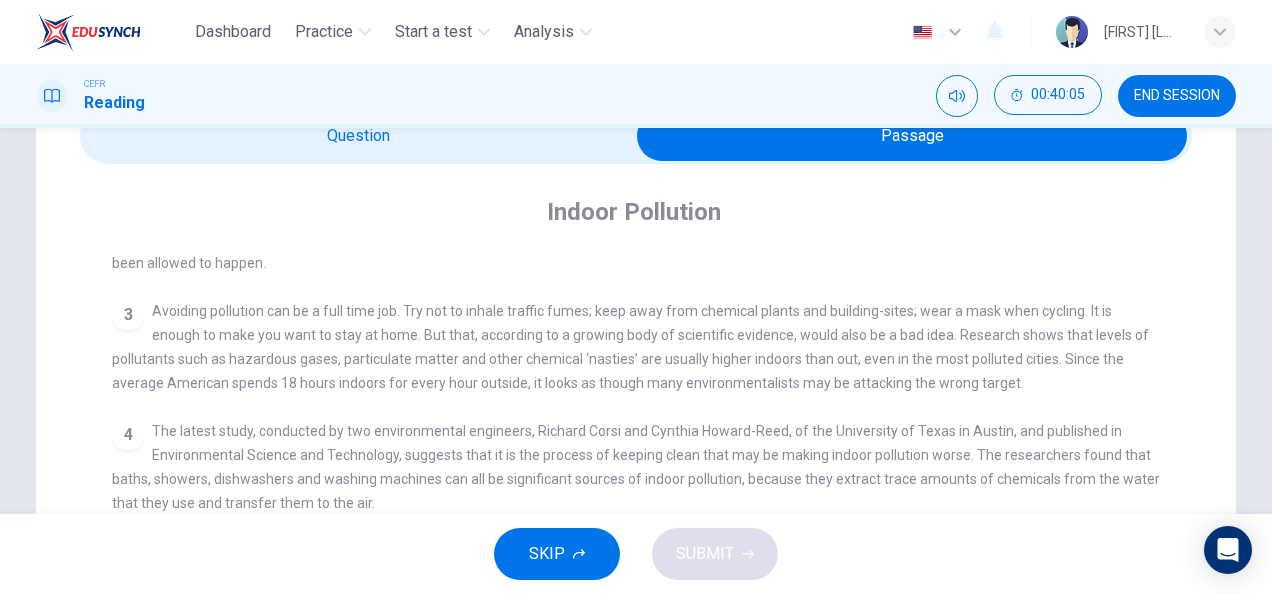 click at bounding box center [912, 136] 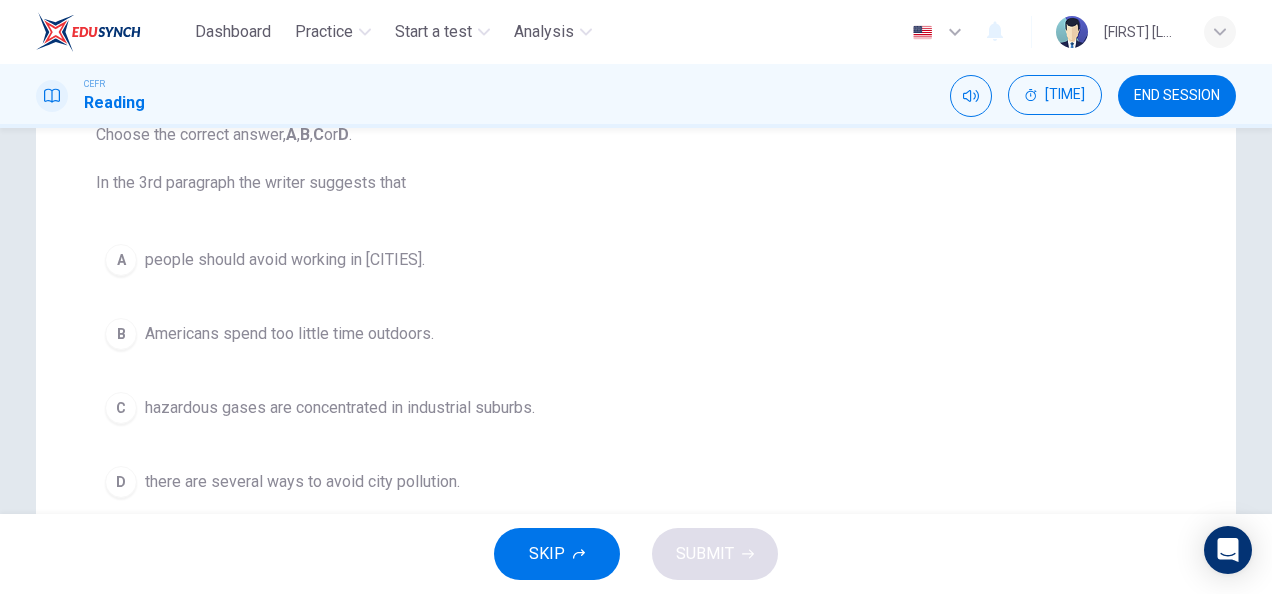 scroll, scrollTop: 234, scrollLeft: 0, axis: vertical 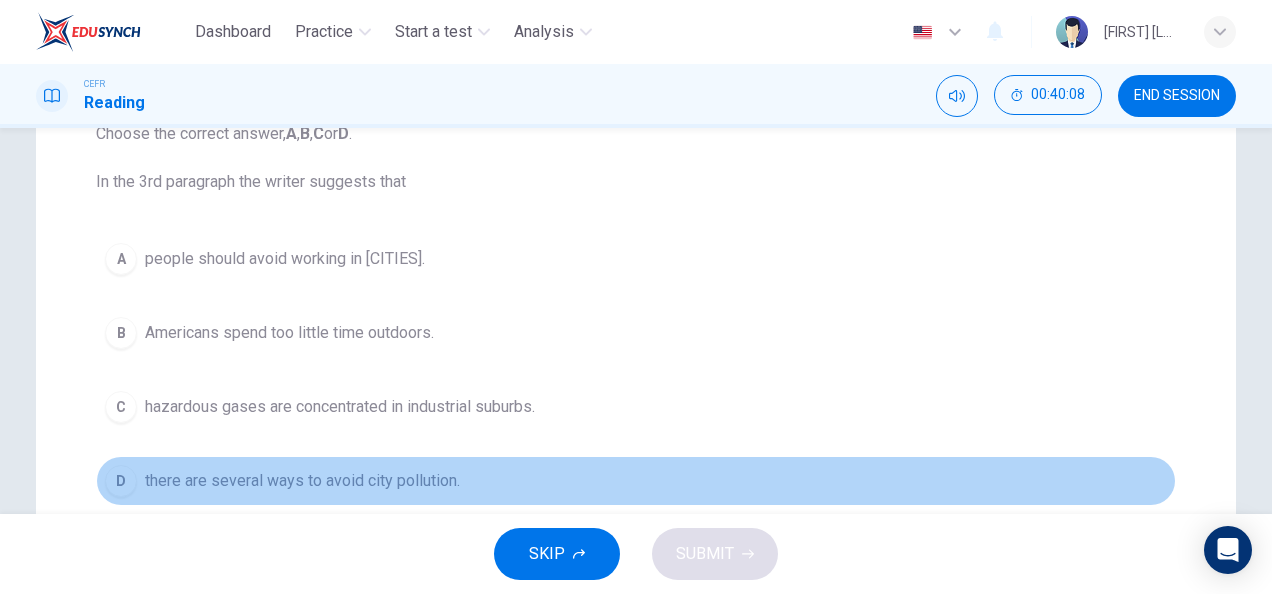 click on "there are several ways to avoid city pollution." at bounding box center [285, 259] 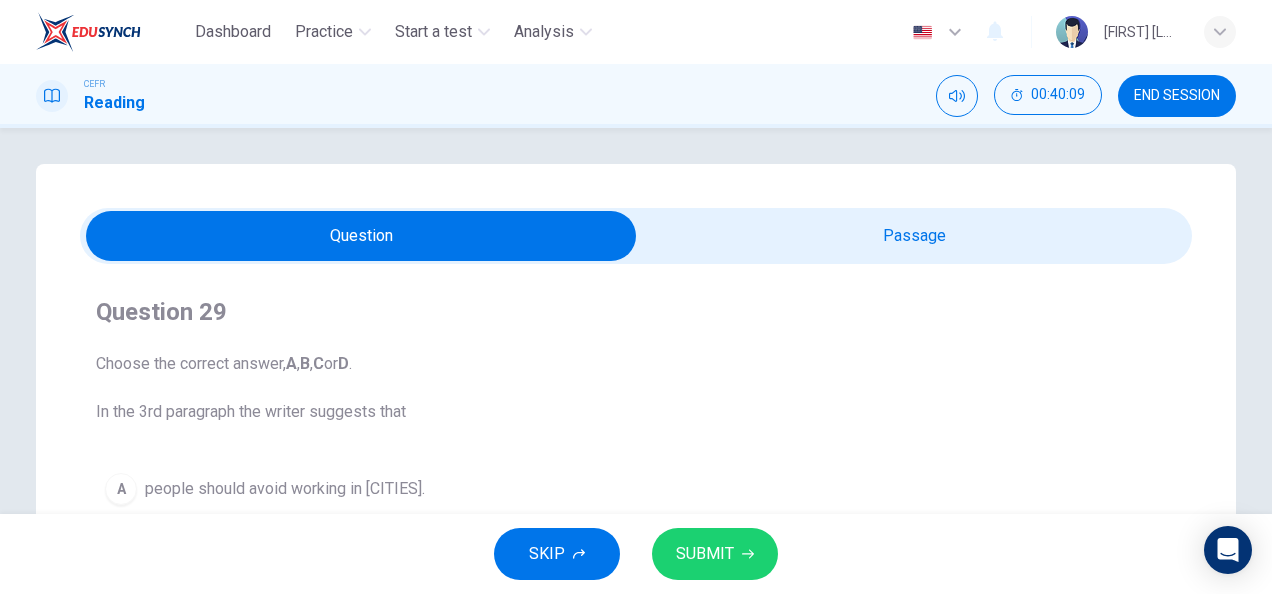 scroll, scrollTop: 2, scrollLeft: 0, axis: vertical 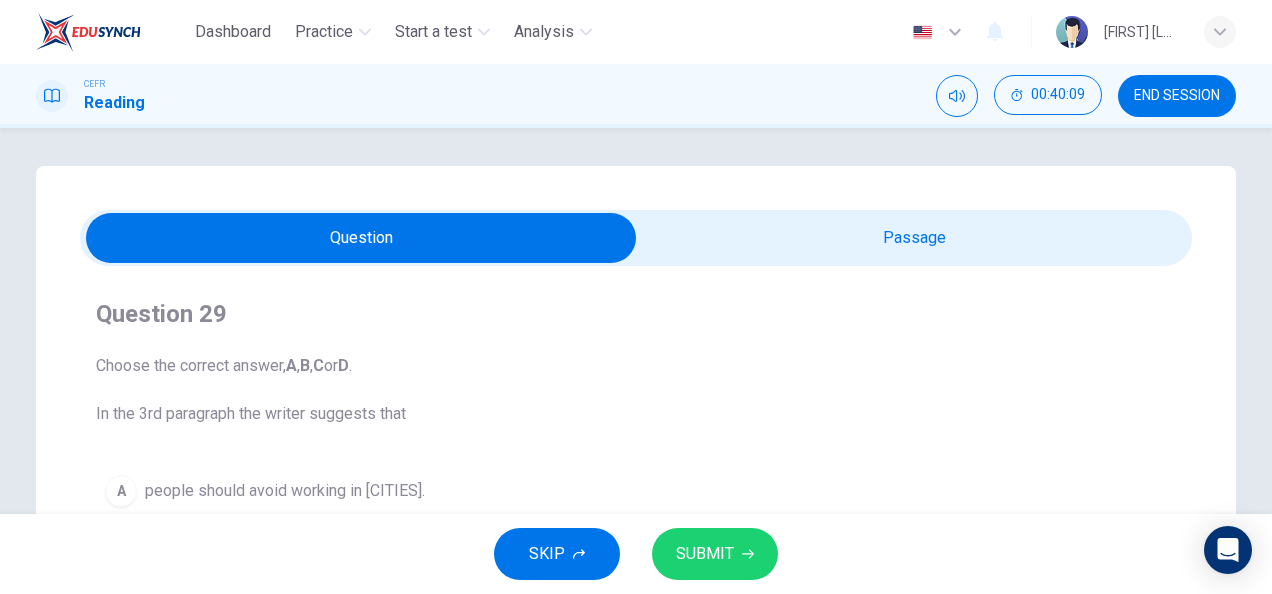 click at bounding box center (361, 238) 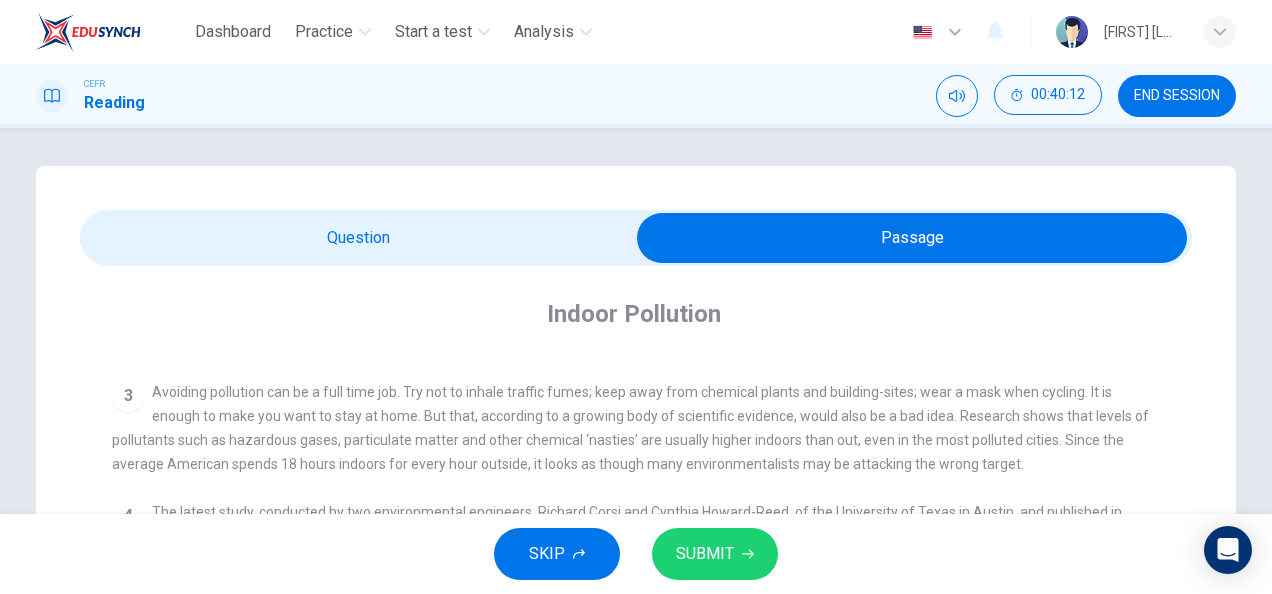 scroll, scrollTop: 598, scrollLeft: 0, axis: vertical 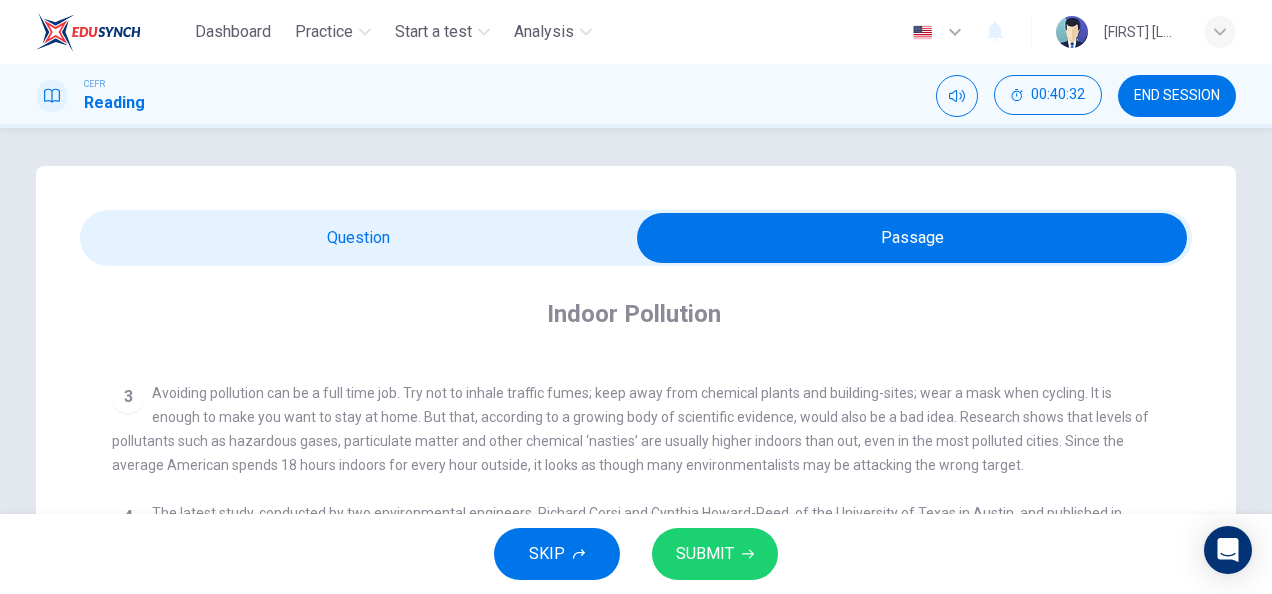 click at bounding box center [912, 238] 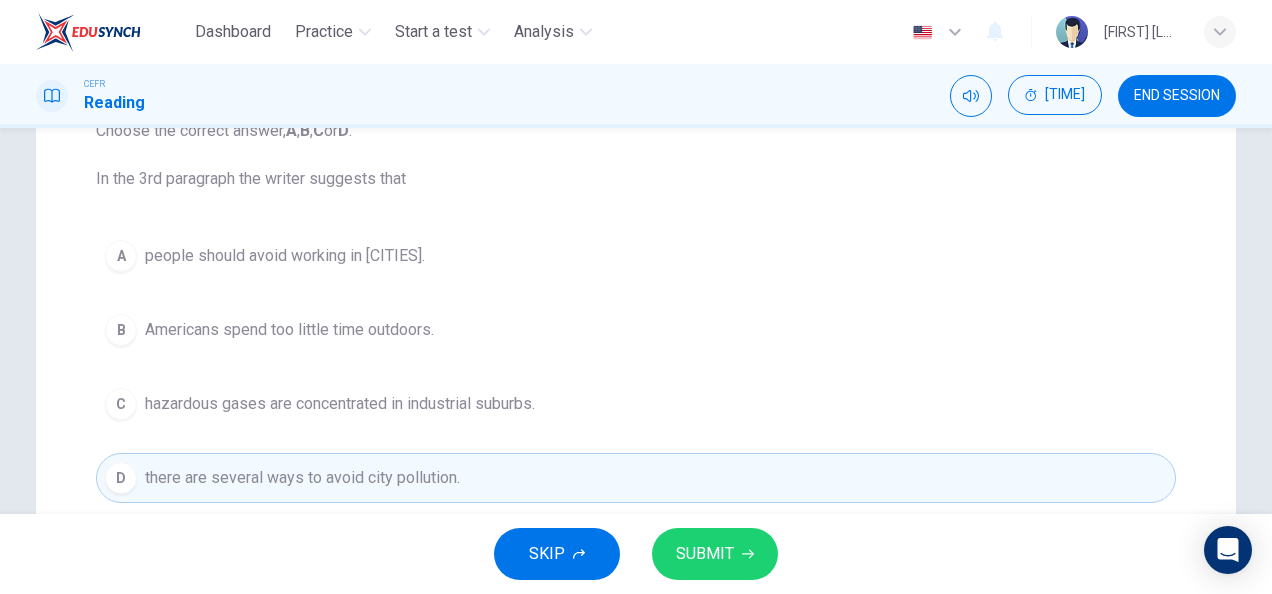 scroll, scrollTop: 238, scrollLeft: 0, axis: vertical 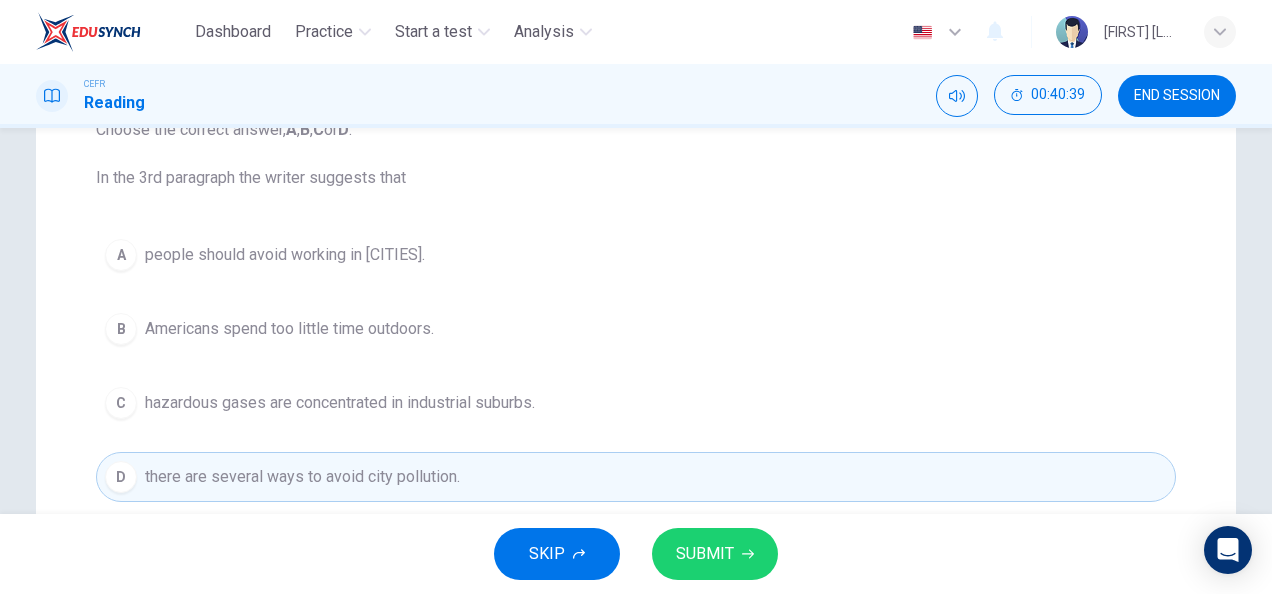 click on "SUBMIT" at bounding box center (705, 554) 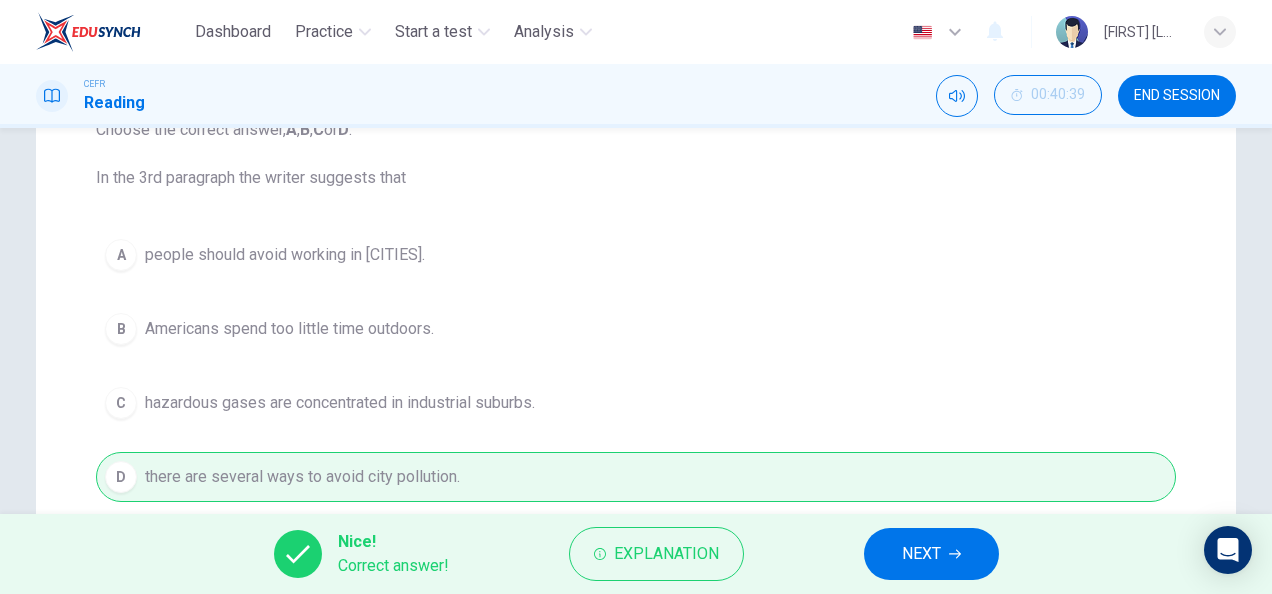 click on "Nice! Correct answer! Explanation NEXT" at bounding box center [636, 554] 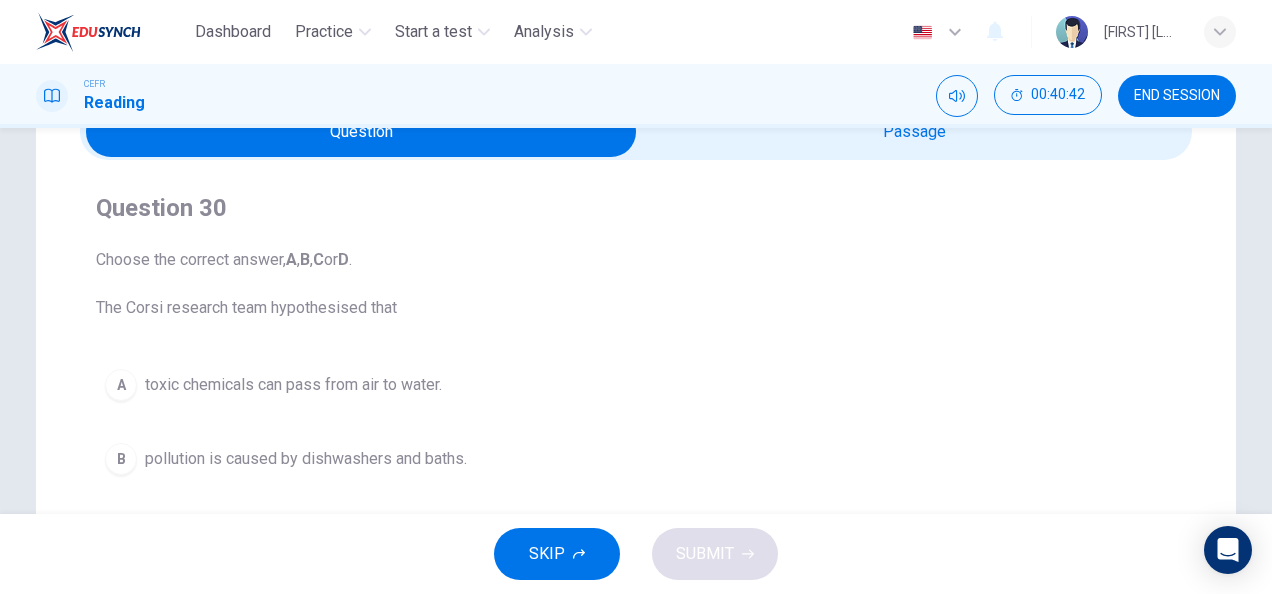 scroll, scrollTop: 65, scrollLeft: 0, axis: vertical 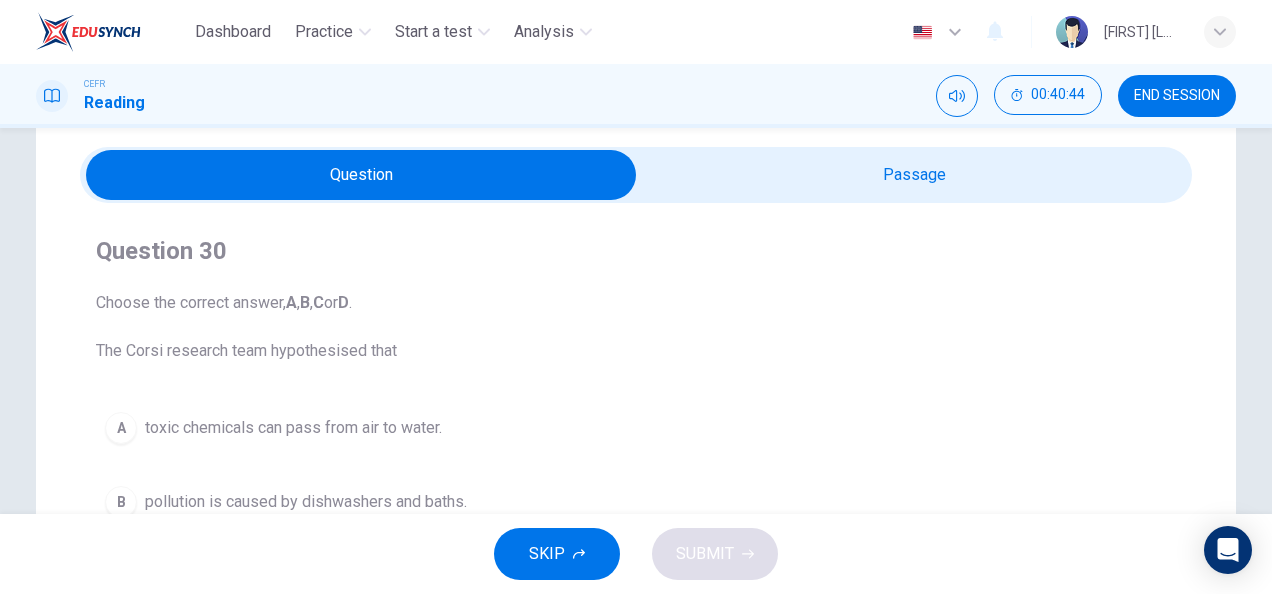 click at bounding box center [361, 175] 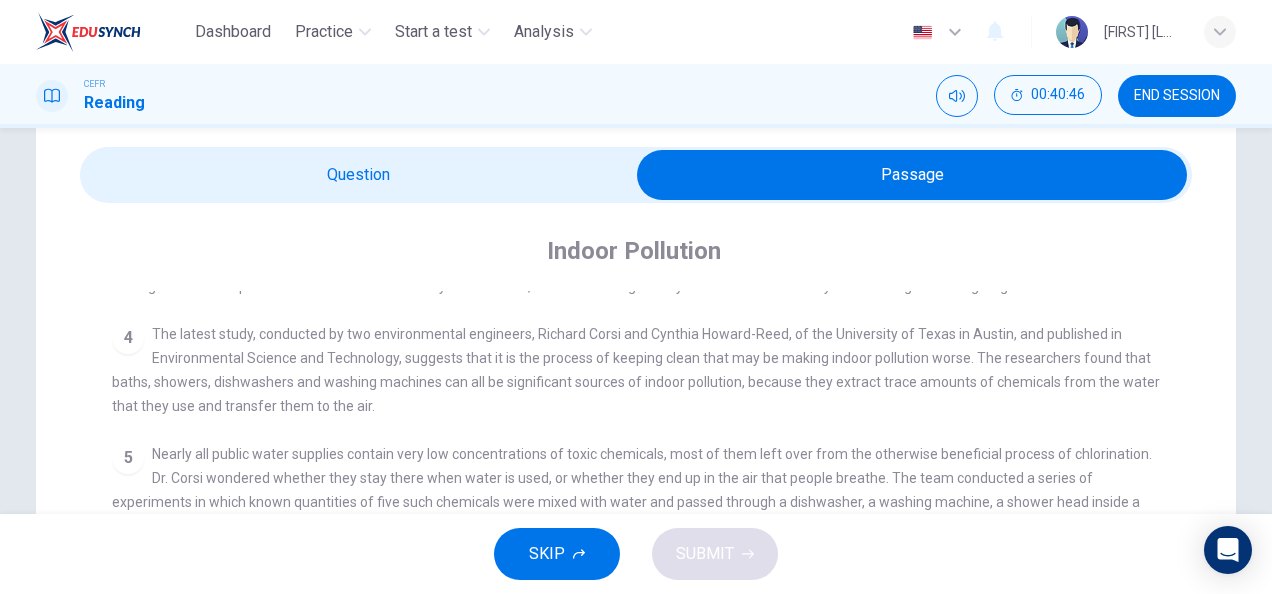 scroll, scrollTop: 716, scrollLeft: 0, axis: vertical 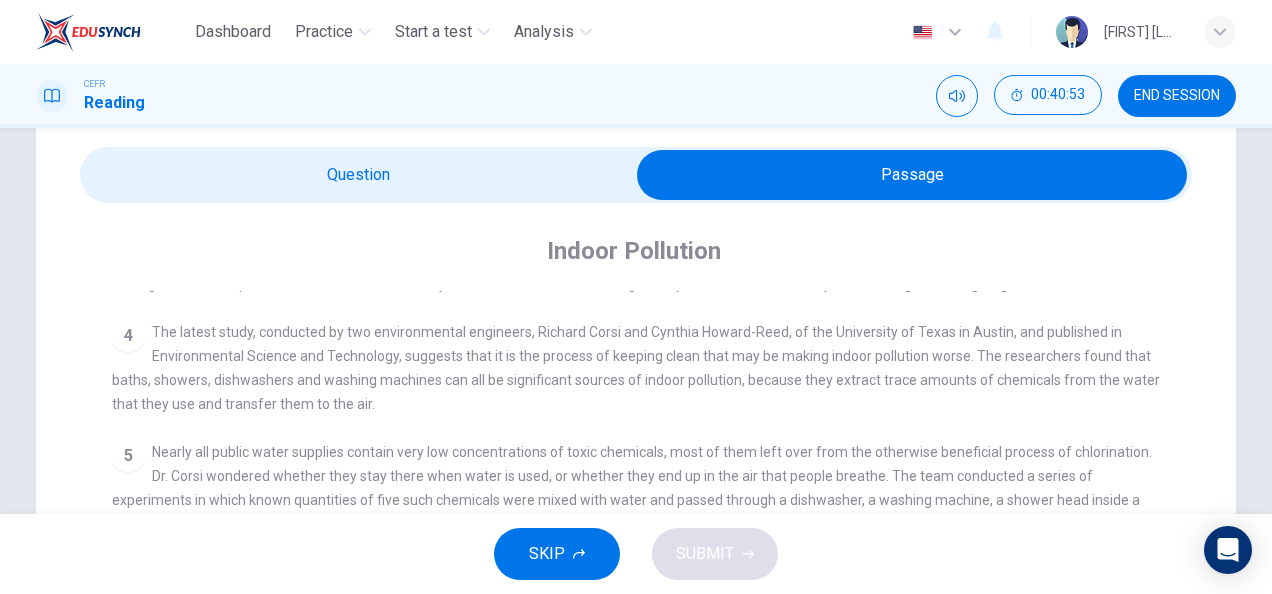 click at bounding box center (912, 175) 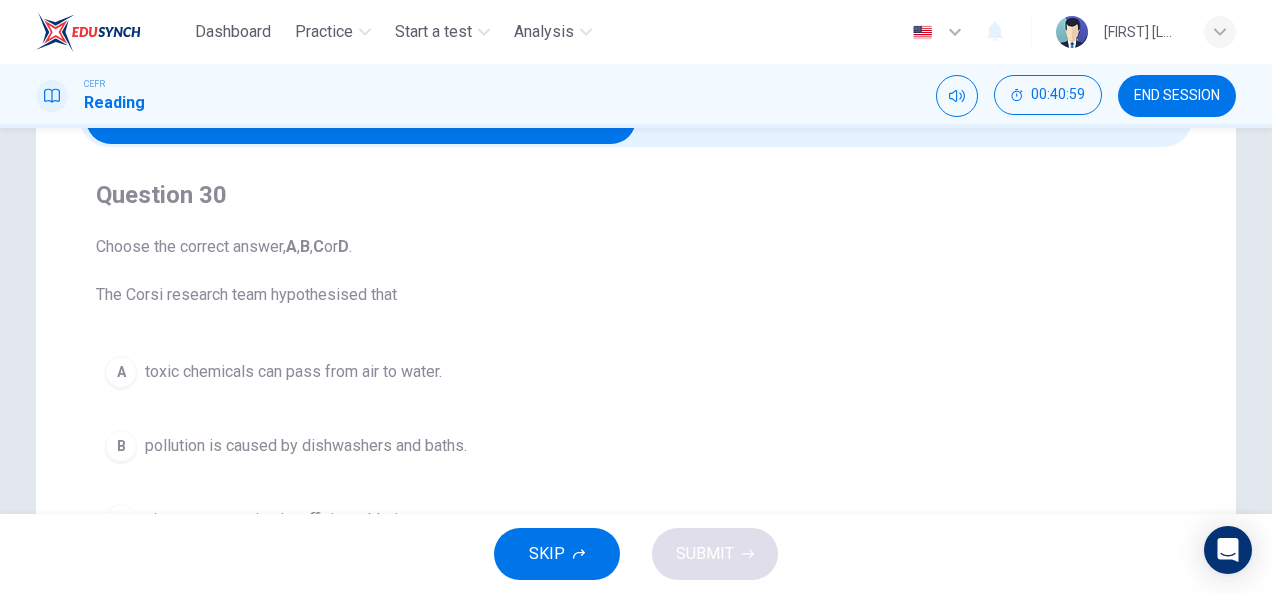 scroll, scrollTop: 109, scrollLeft: 0, axis: vertical 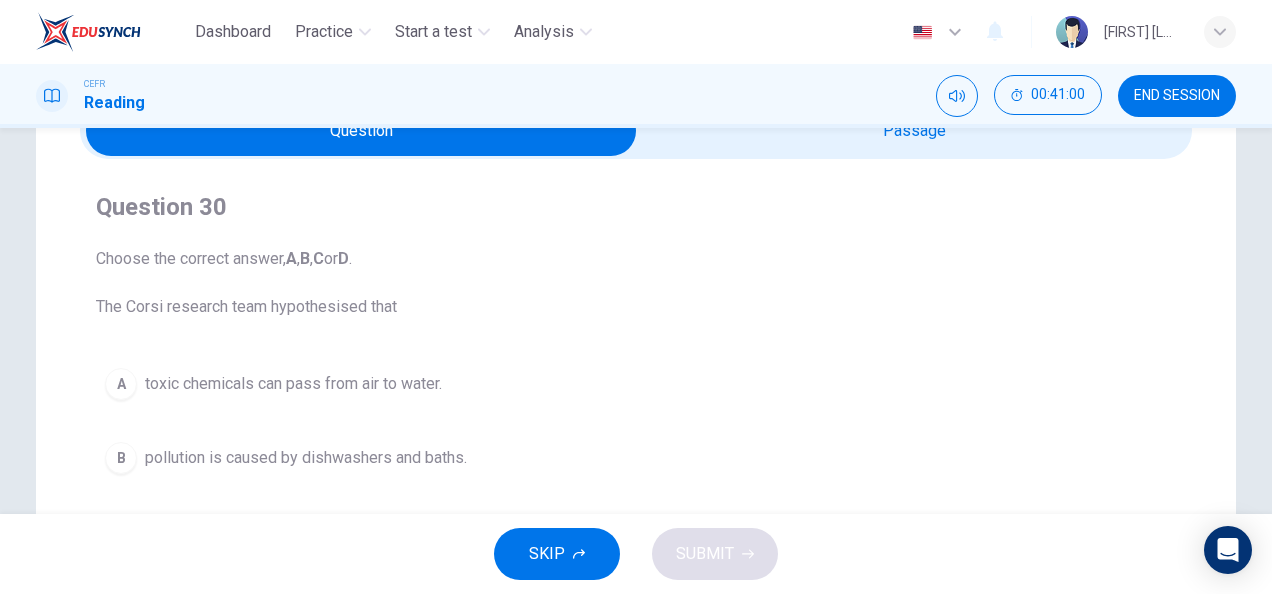 click at bounding box center [361, 131] 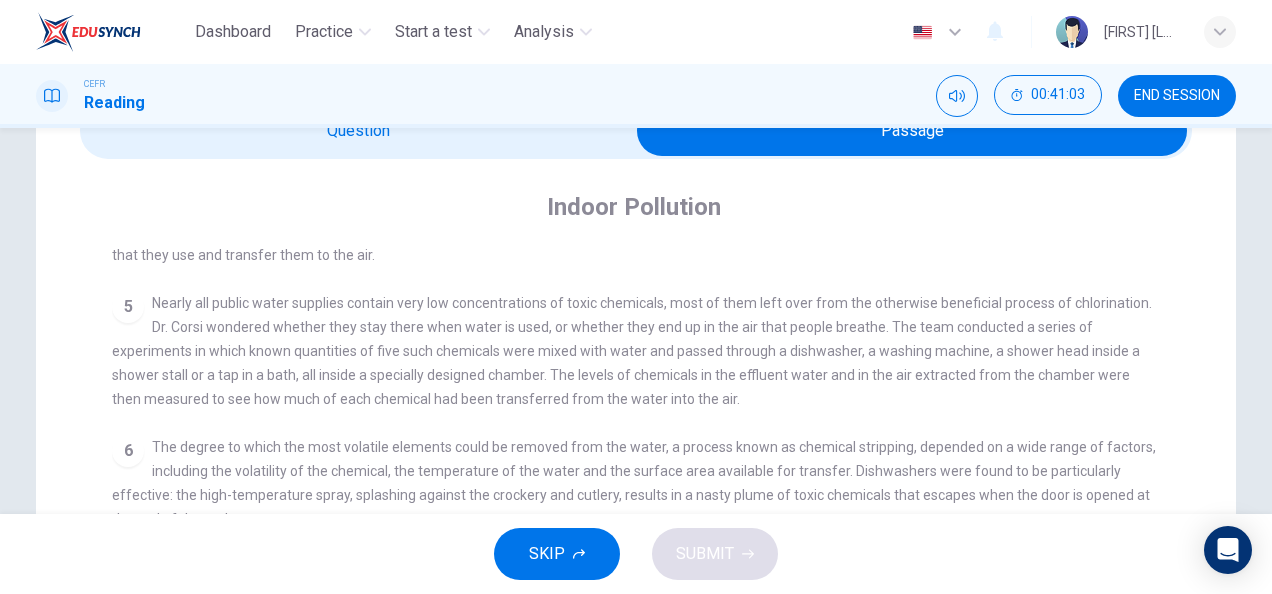 scroll, scrollTop: 670, scrollLeft: 0, axis: vertical 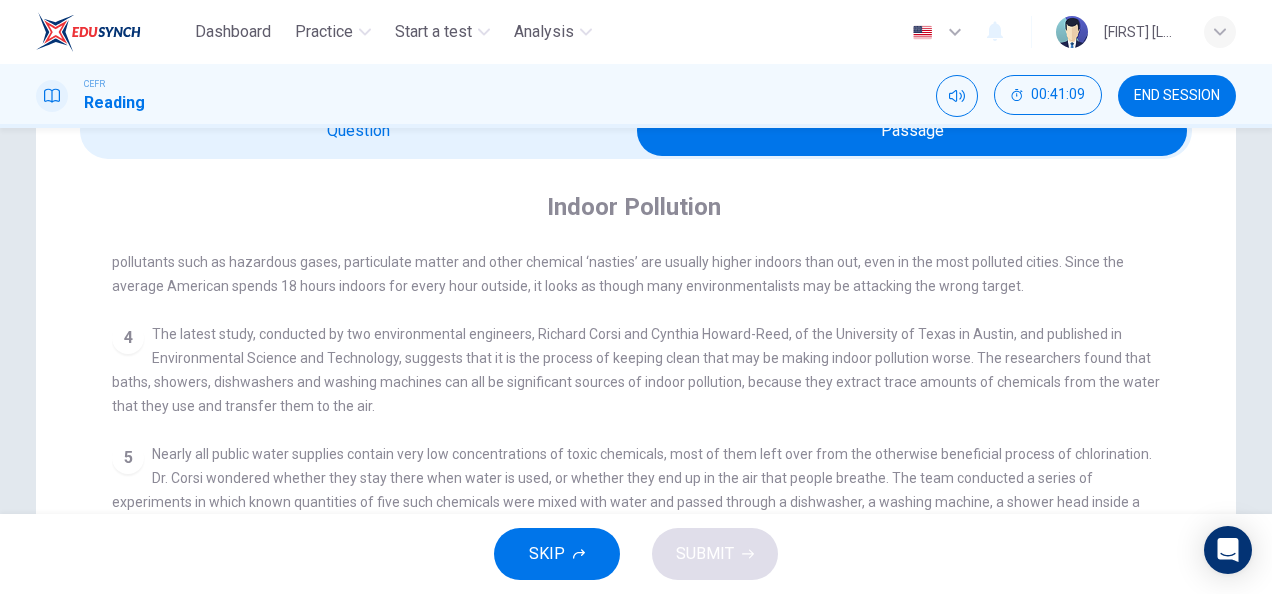 drag, startPoint x: 476, startPoint y: 148, endPoint x: 475, endPoint y: 224, distance: 76.00658 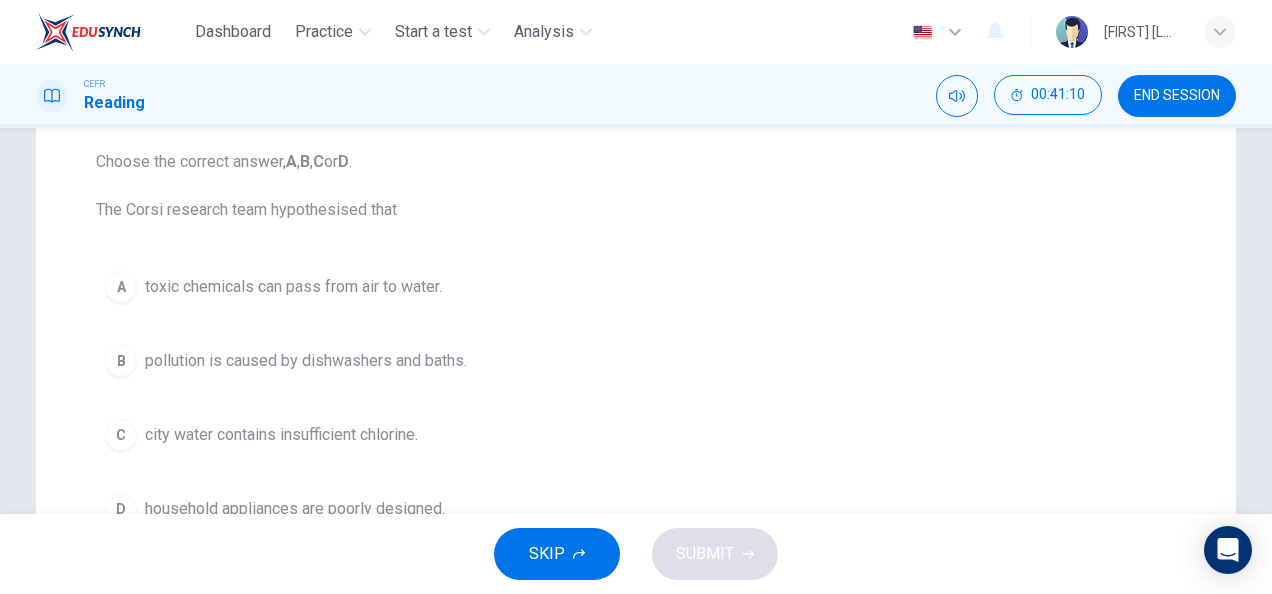 scroll, scrollTop: 207, scrollLeft: 0, axis: vertical 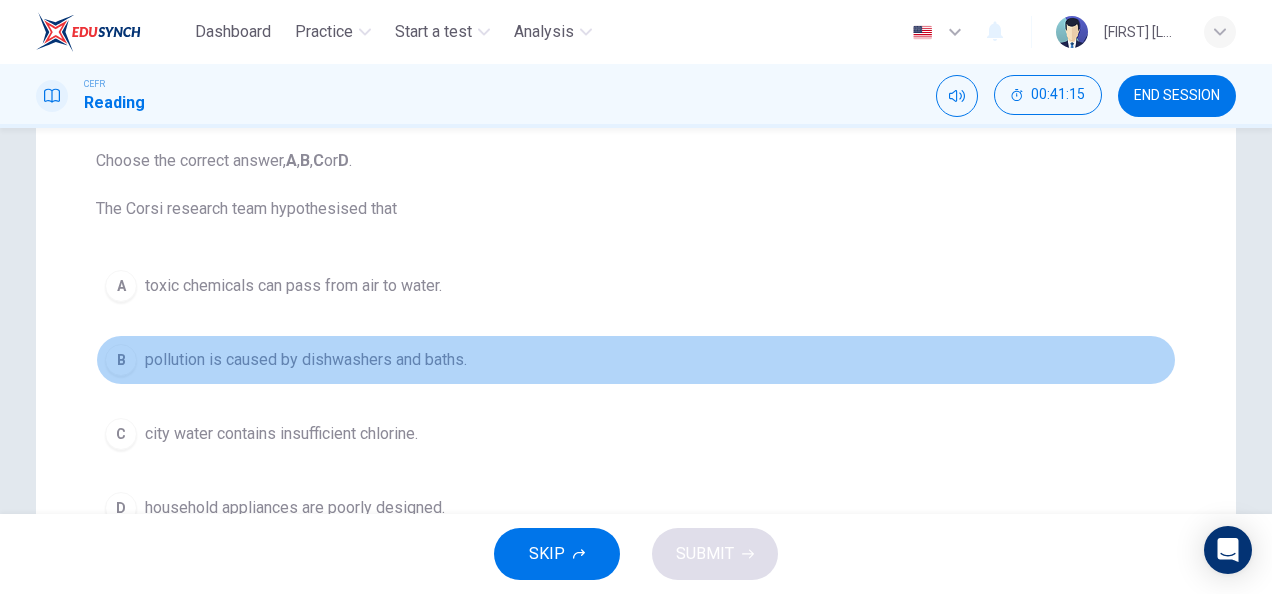 click on "pollution is caused by dishwashers and baths." at bounding box center (293, 286) 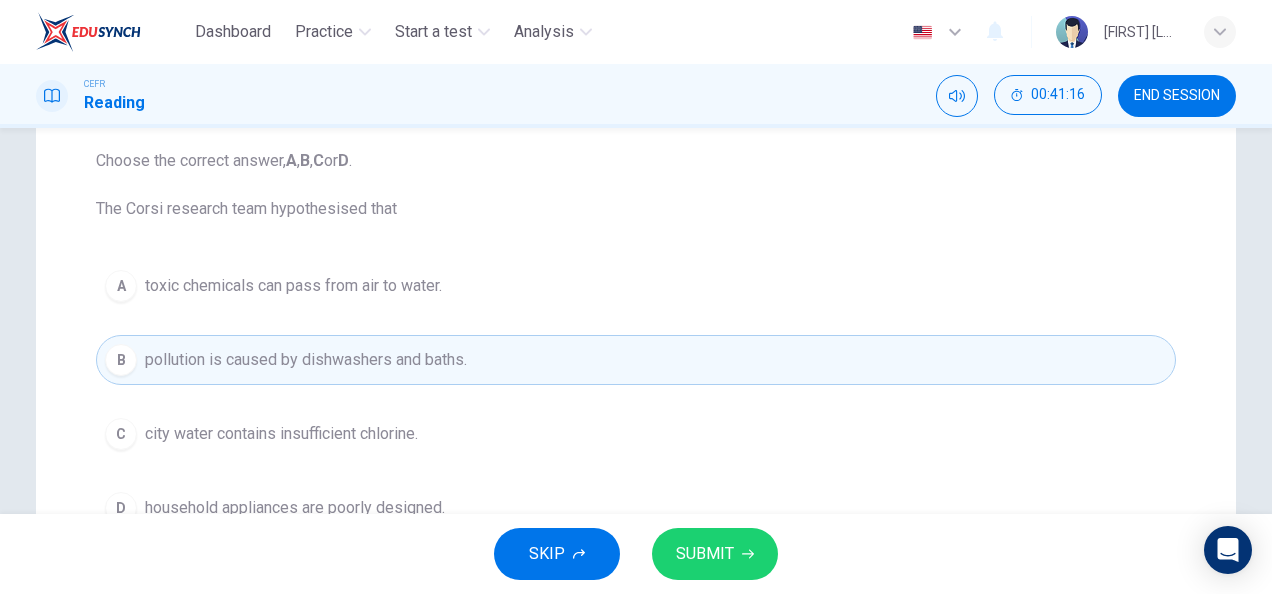 click on "SUBMIT" at bounding box center (715, 554) 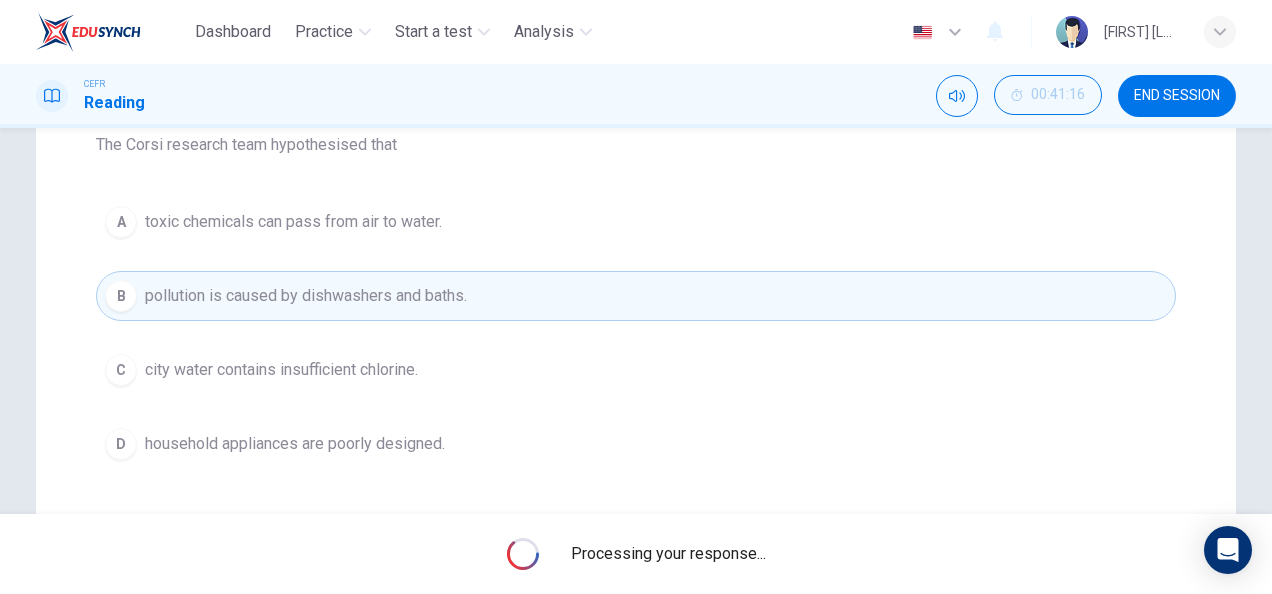 scroll, scrollTop: 270, scrollLeft: 0, axis: vertical 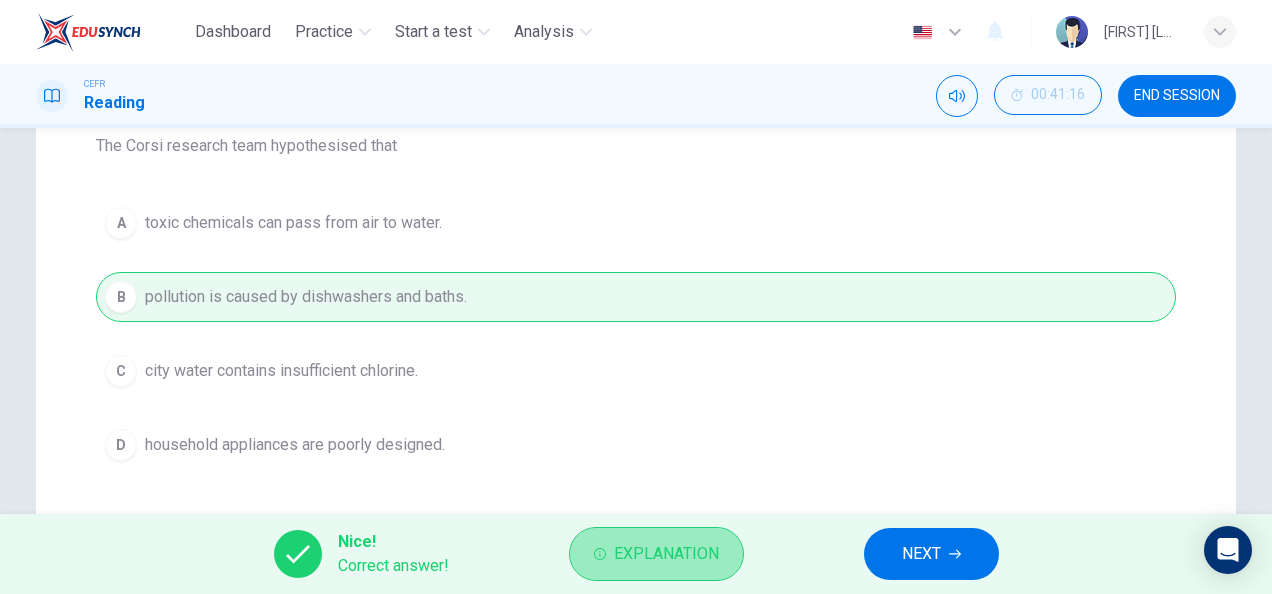 click on "Explanation" at bounding box center [656, 554] 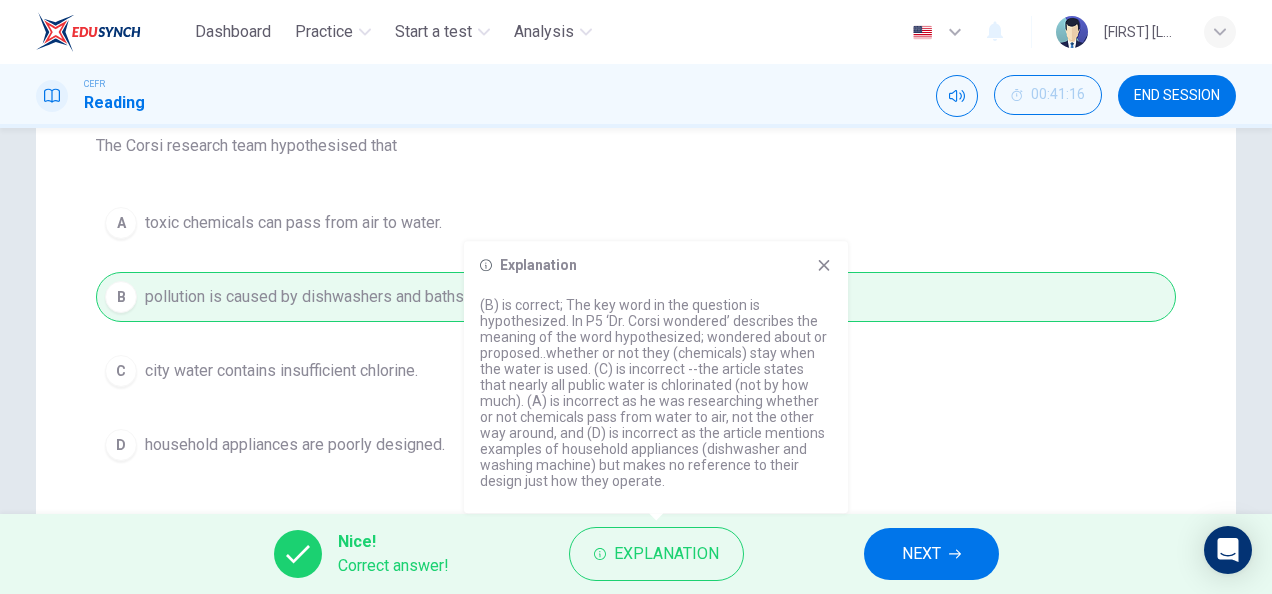 scroll, scrollTop: 0, scrollLeft: 0, axis: both 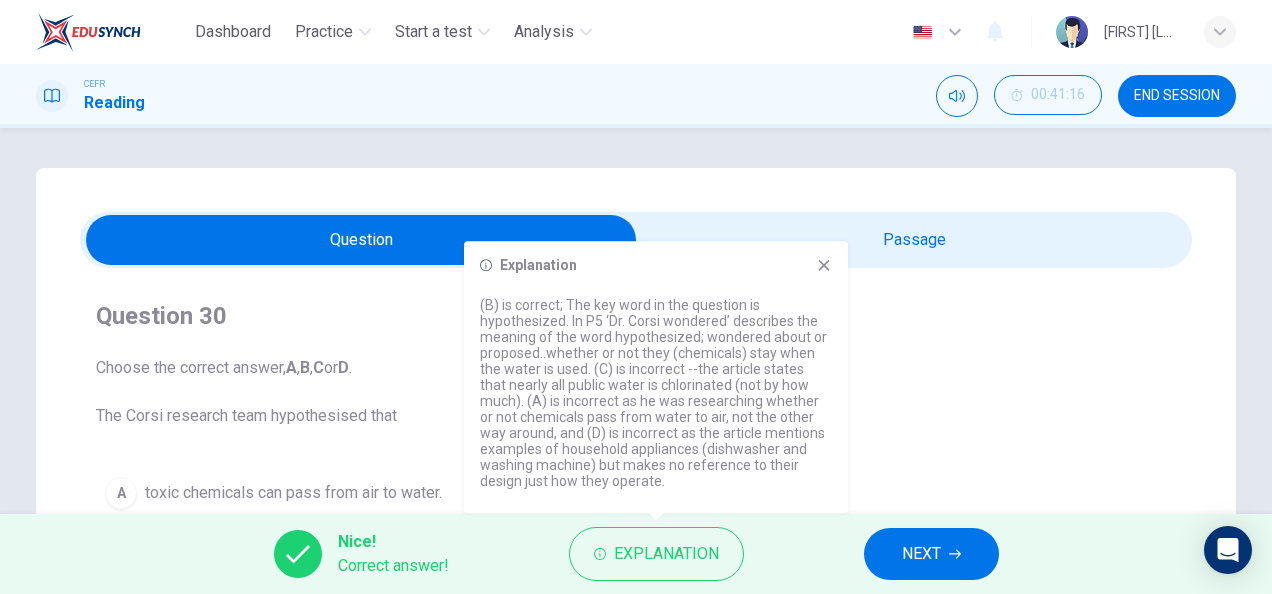 click at bounding box center (361, 240) 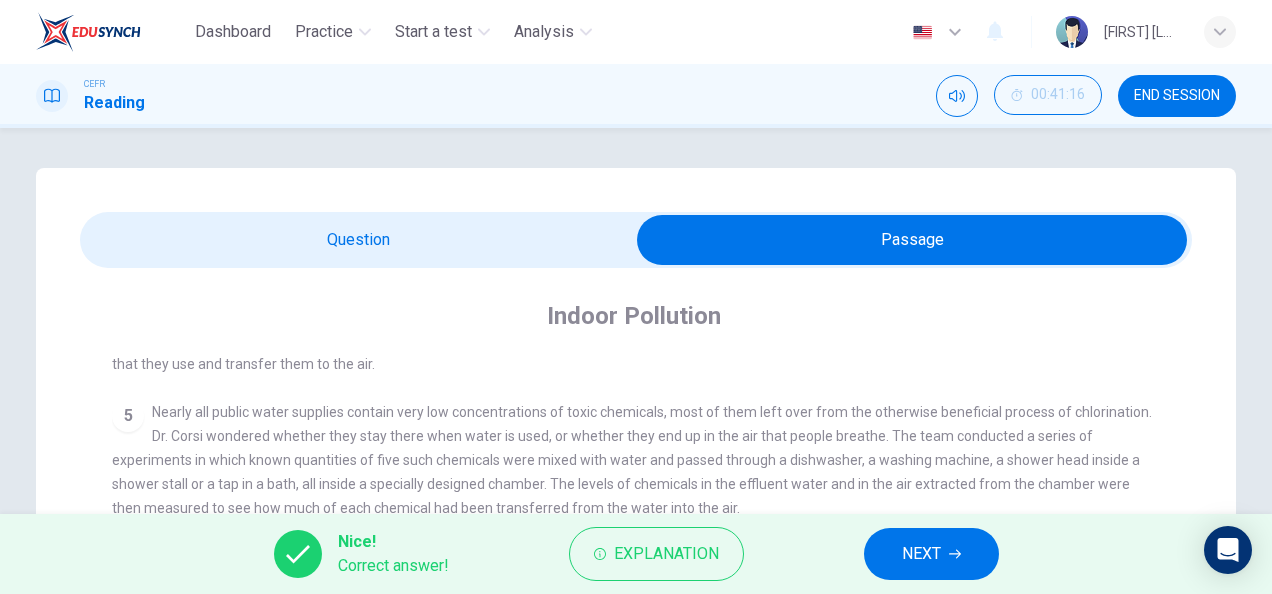 scroll, scrollTop: 846, scrollLeft: 0, axis: vertical 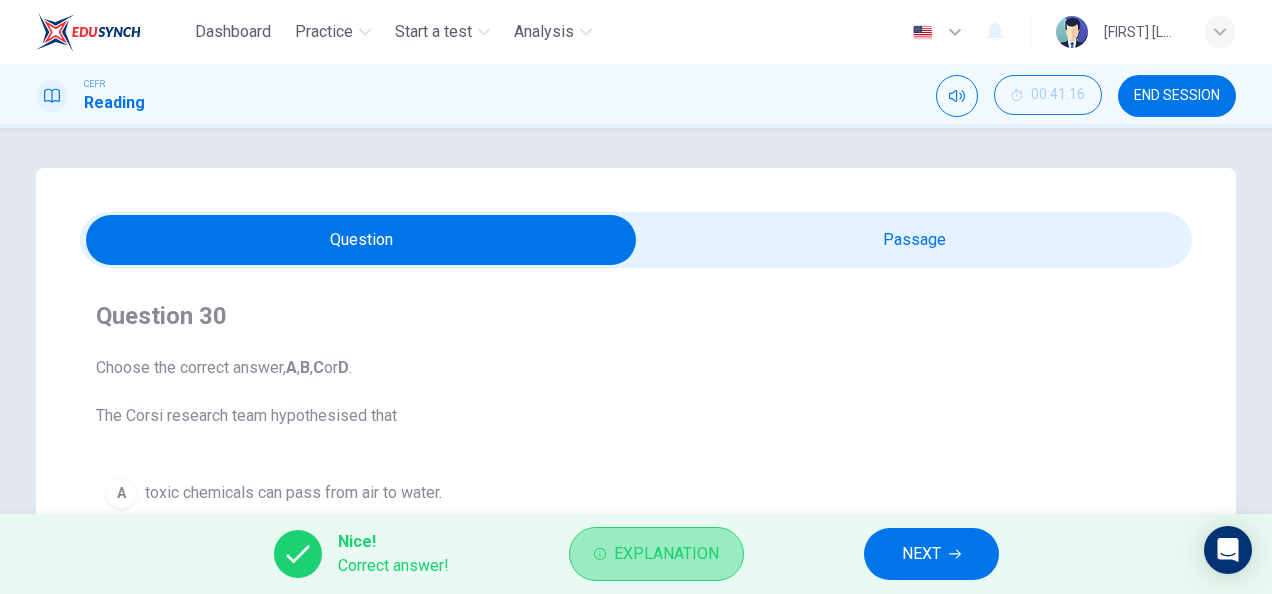 click on "Explanation" at bounding box center [656, 554] 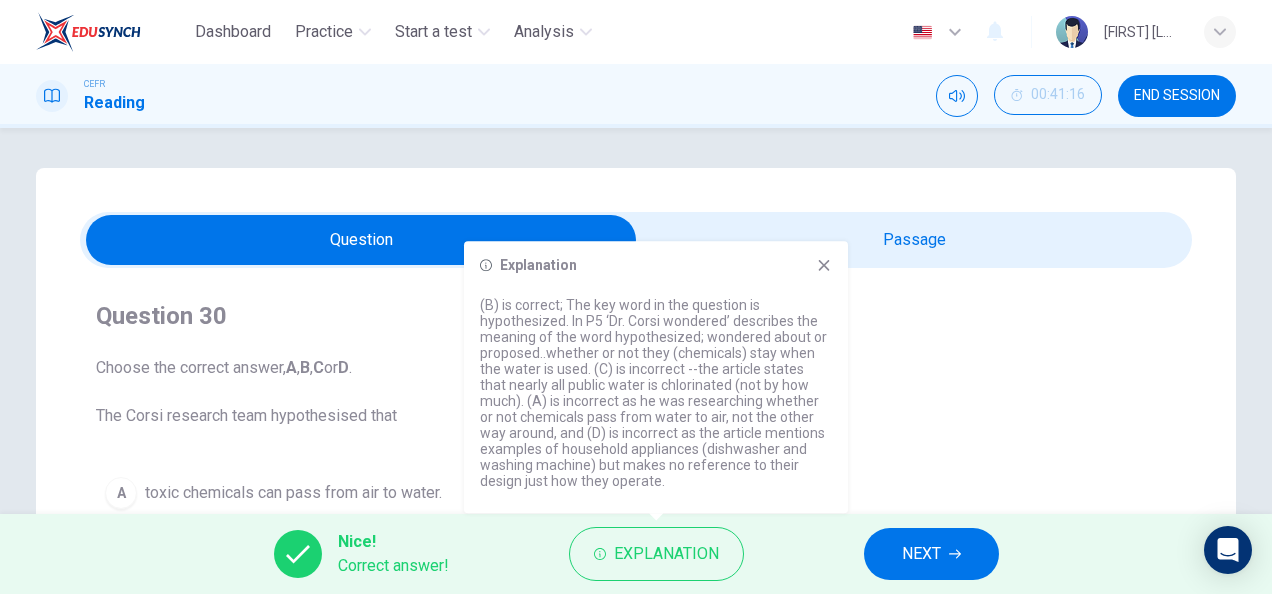 scroll, scrollTop: 181, scrollLeft: 0, axis: vertical 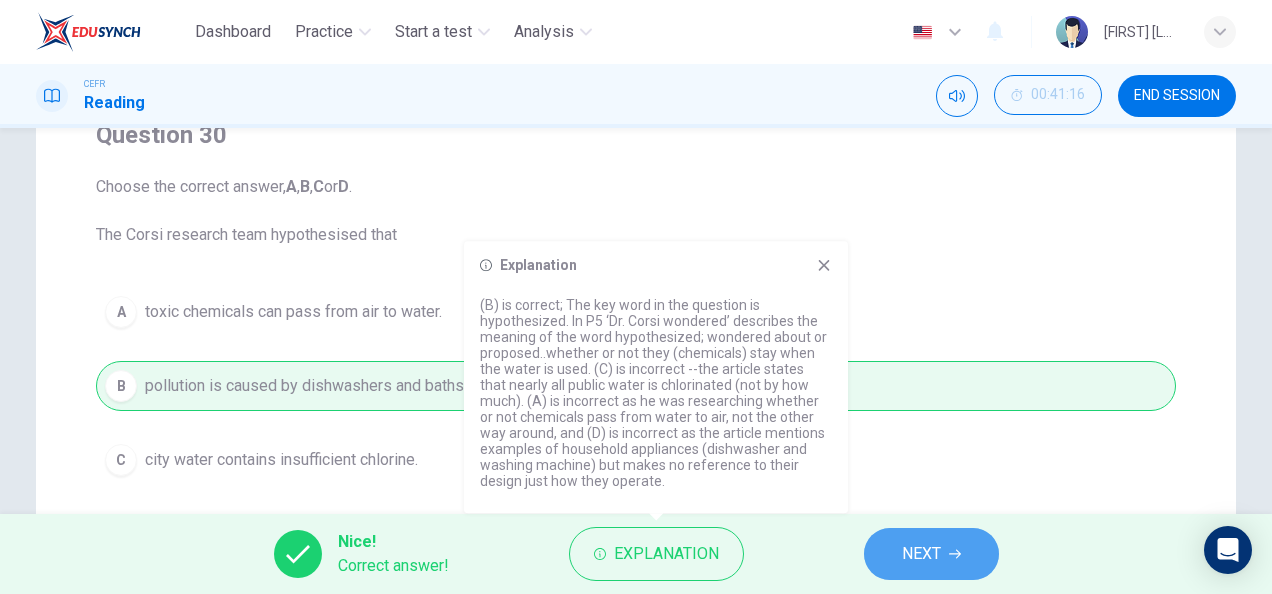 click on "NEXT" at bounding box center [931, 554] 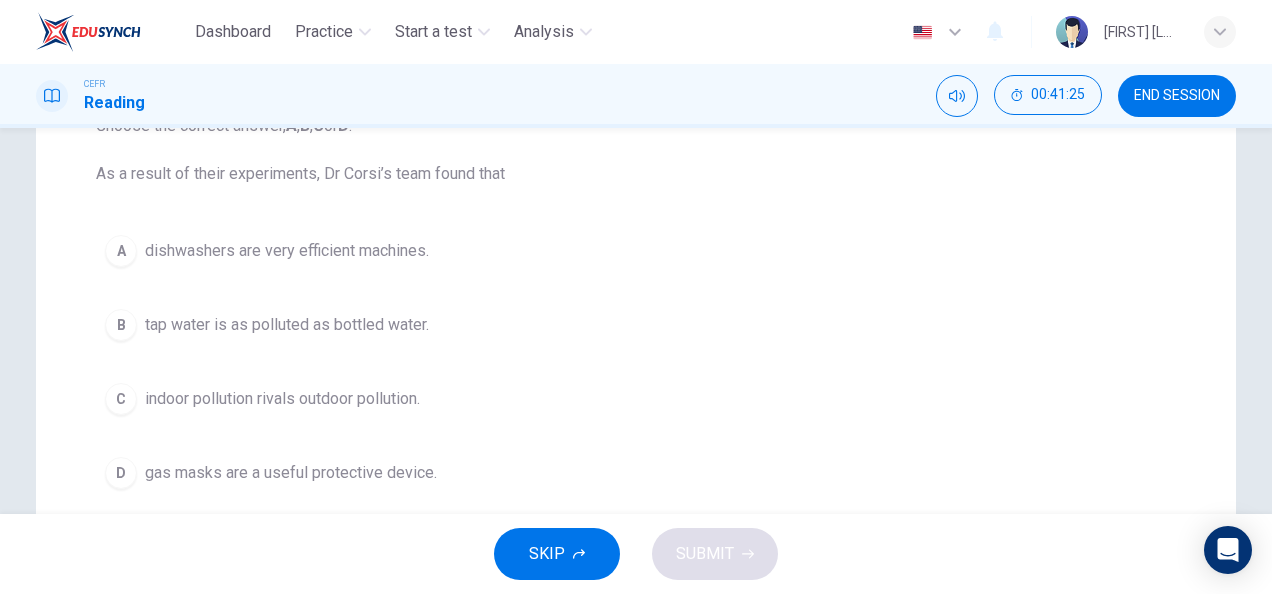 scroll, scrollTop: 10, scrollLeft: 0, axis: vertical 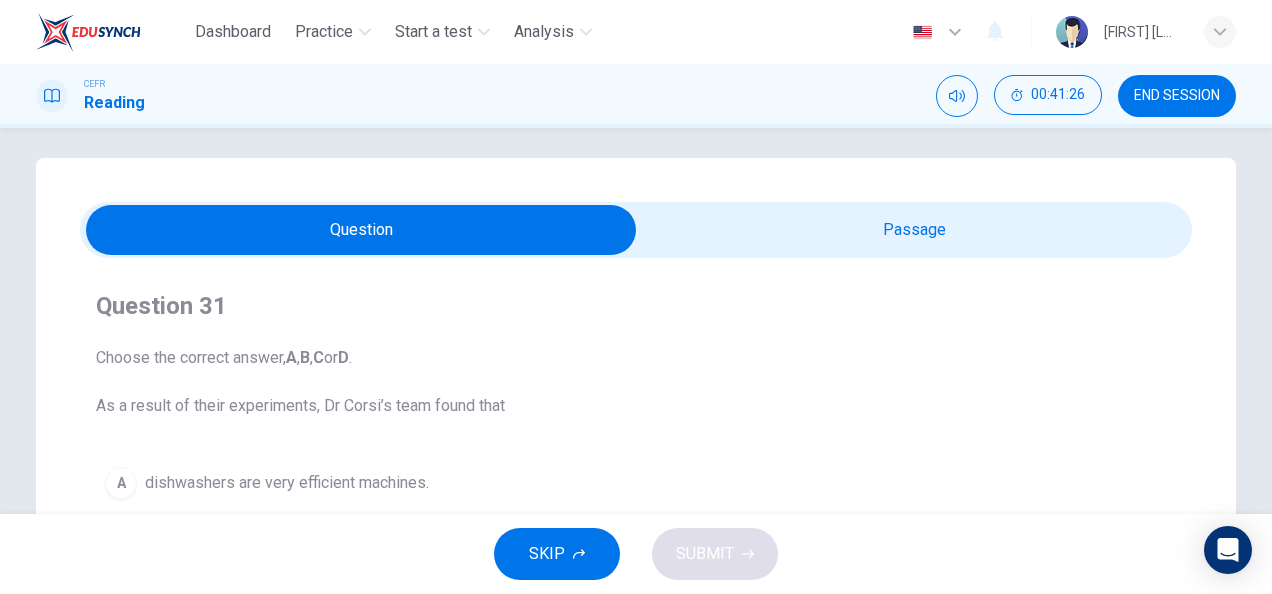 click at bounding box center [361, 230] 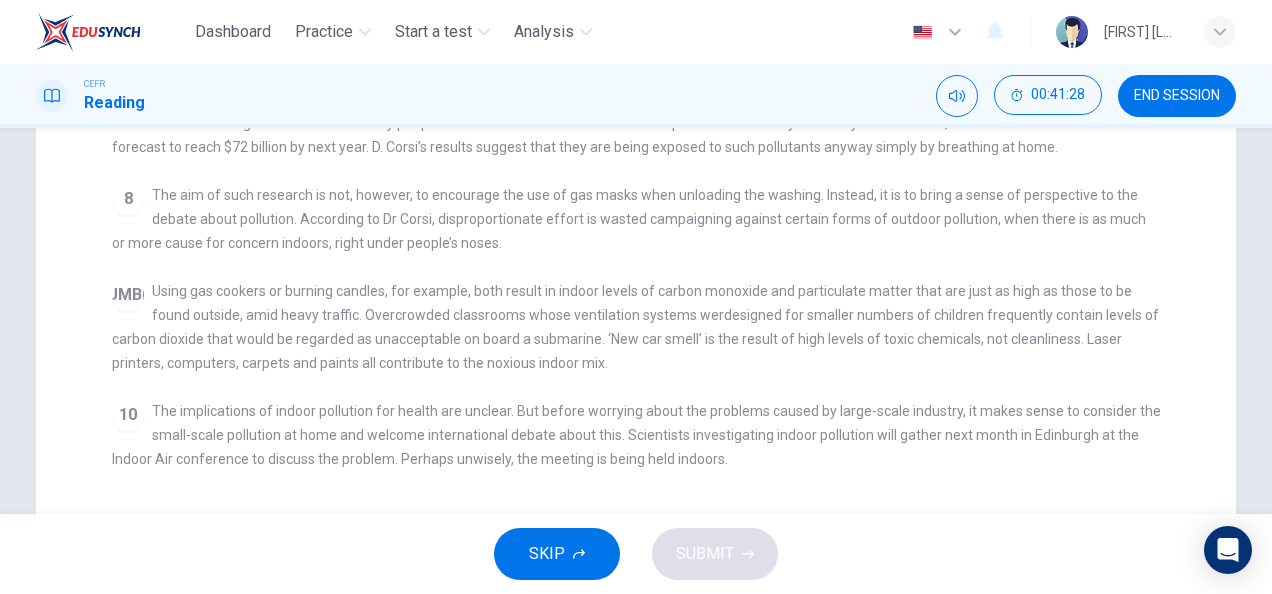 scroll, scrollTop: 576, scrollLeft: 0, axis: vertical 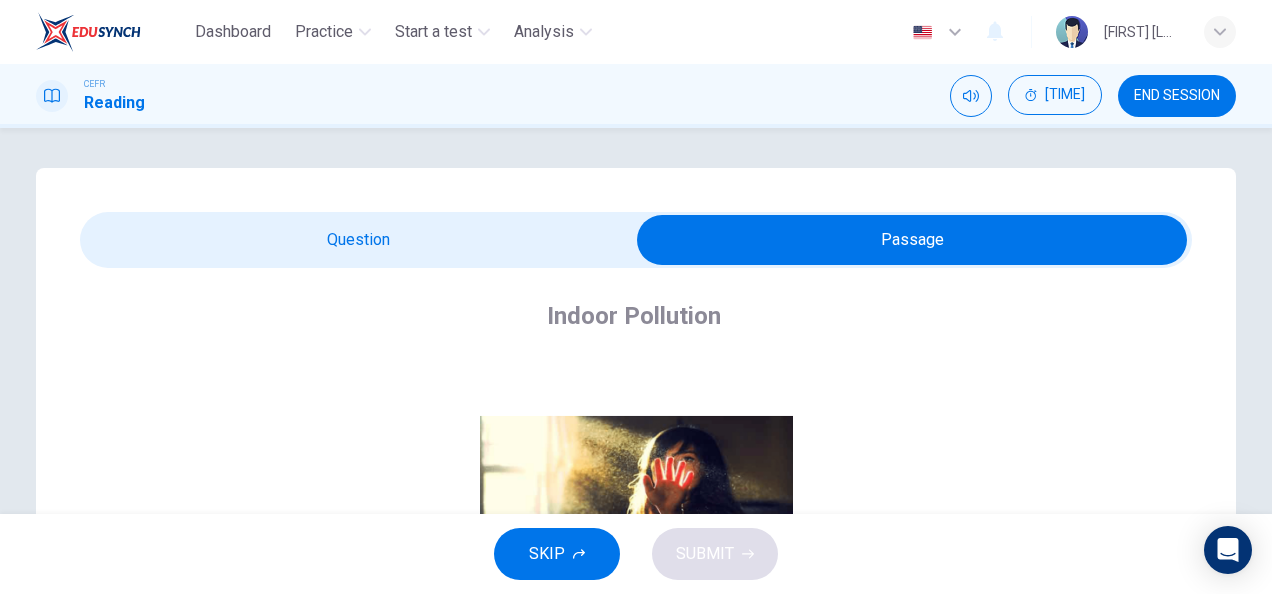 drag, startPoint x: 472, startPoint y: 236, endPoint x: 668, endPoint y: 424, distance: 271.58792 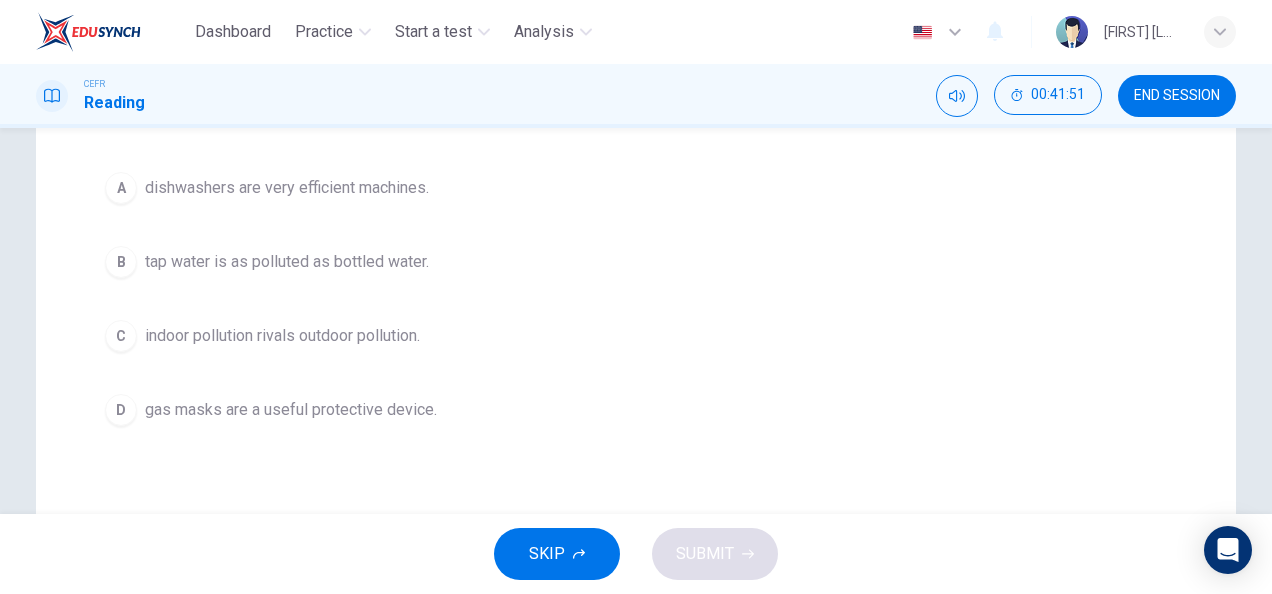 scroll, scrollTop: 304, scrollLeft: 0, axis: vertical 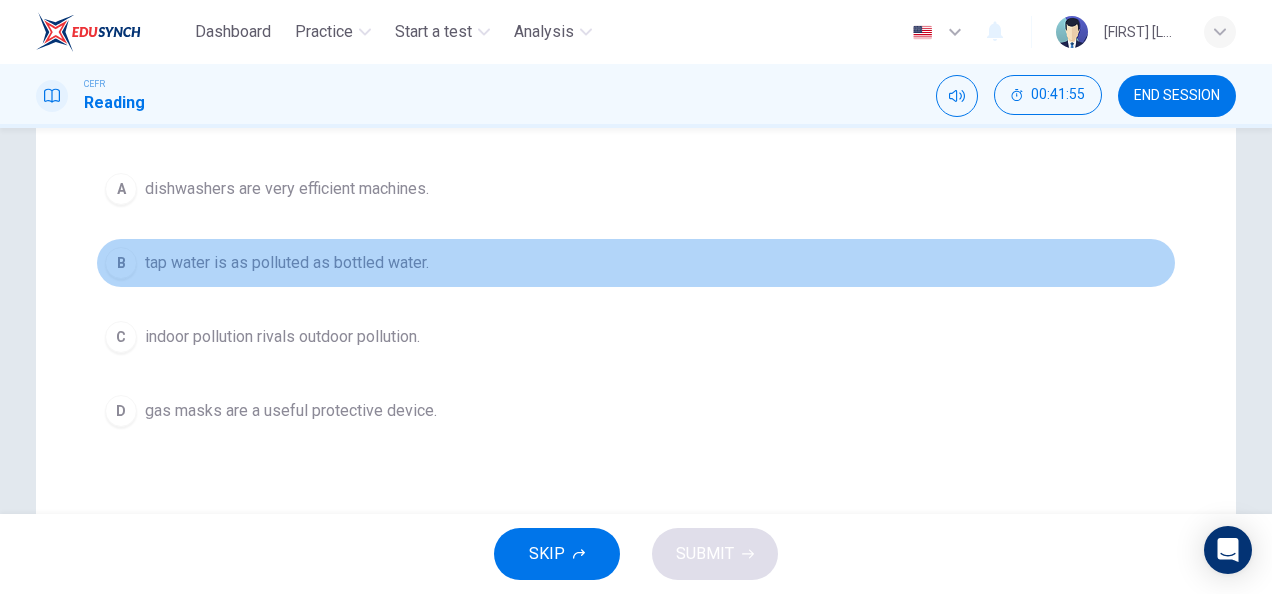 click on "tap water is as polluted as bottled water." at bounding box center (287, 189) 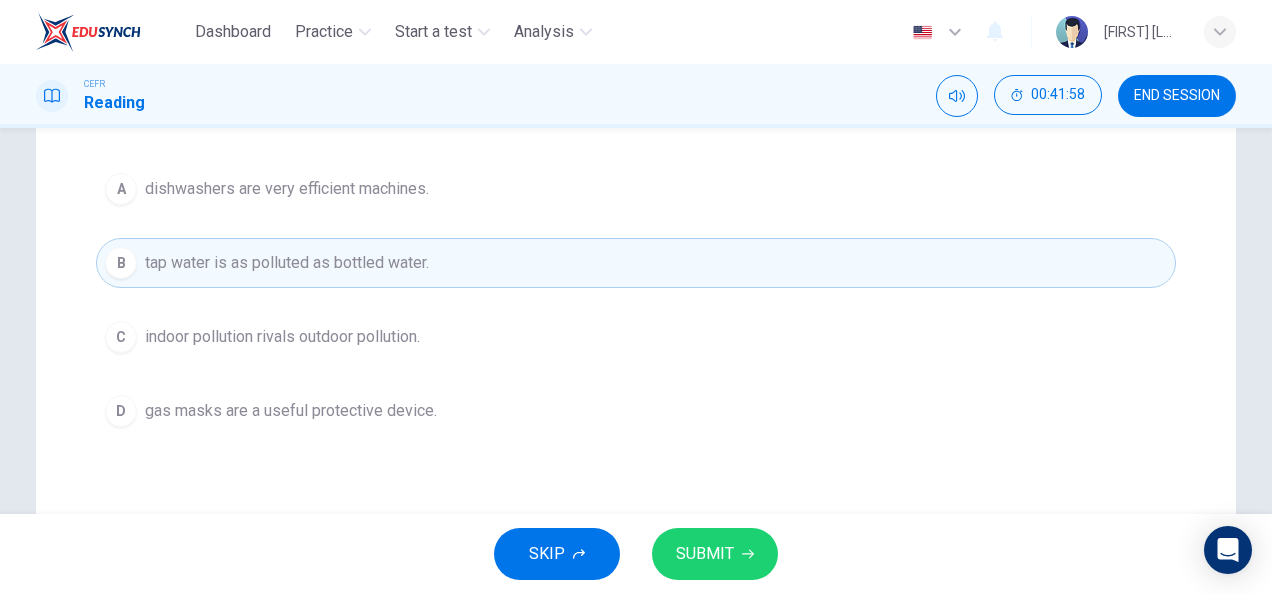 scroll, scrollTop: 0, scrollLeft: 0, axis: both 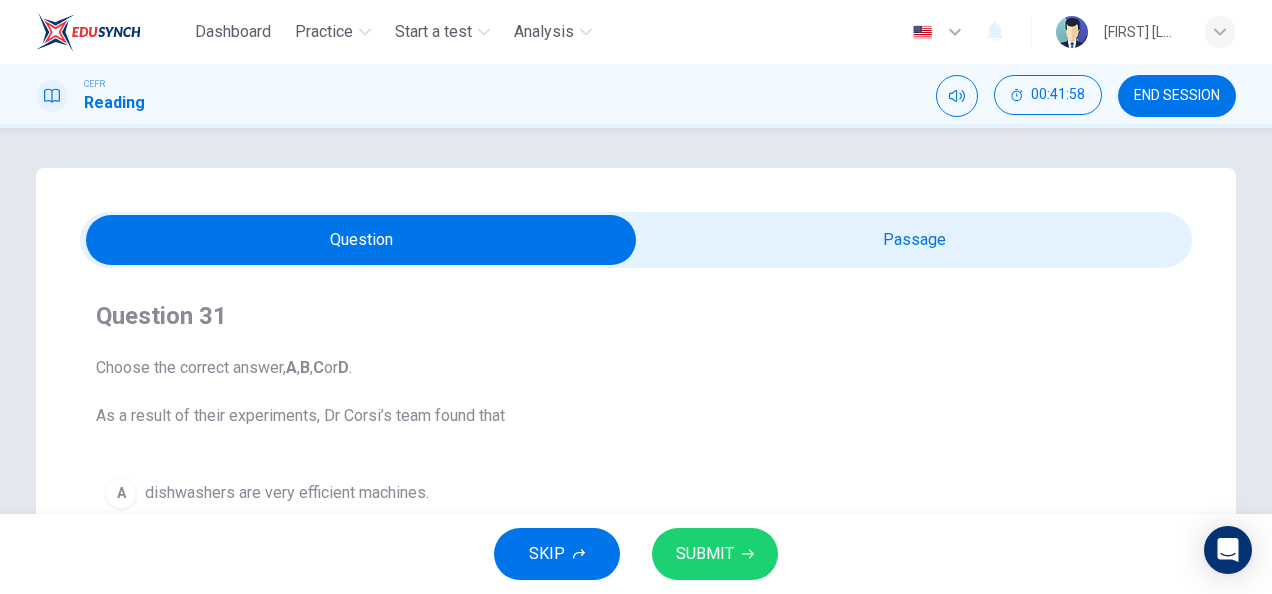click at bounding box center (361, 240) 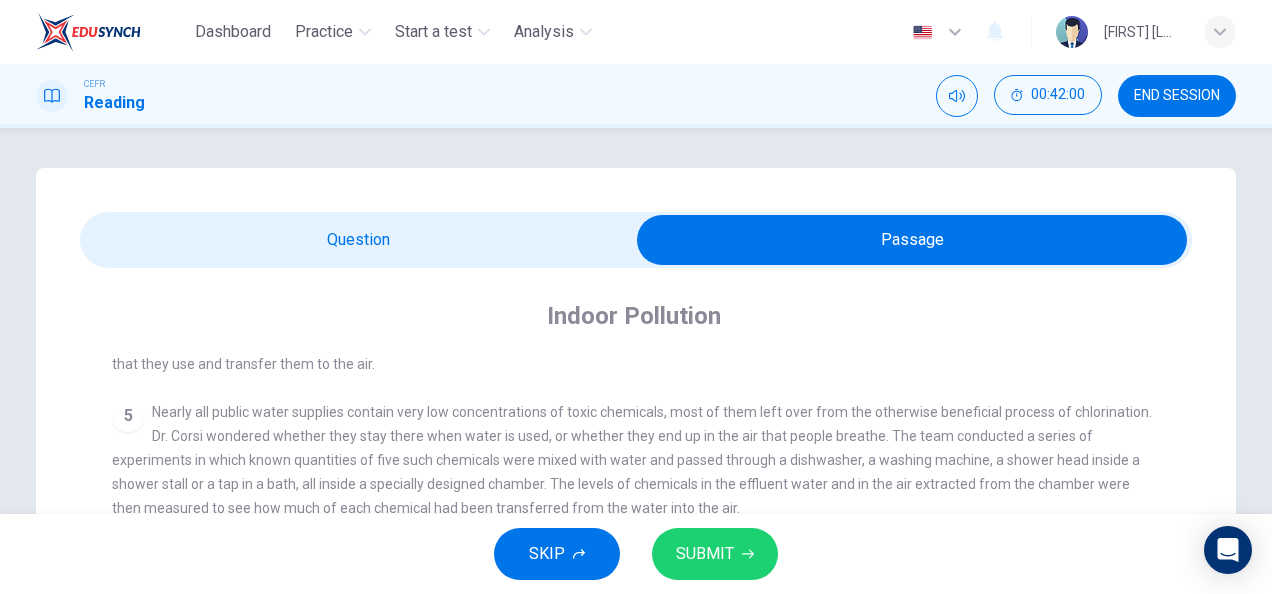 scroll, scrollTop: 846, scrollLeft: 0, axis: vertical 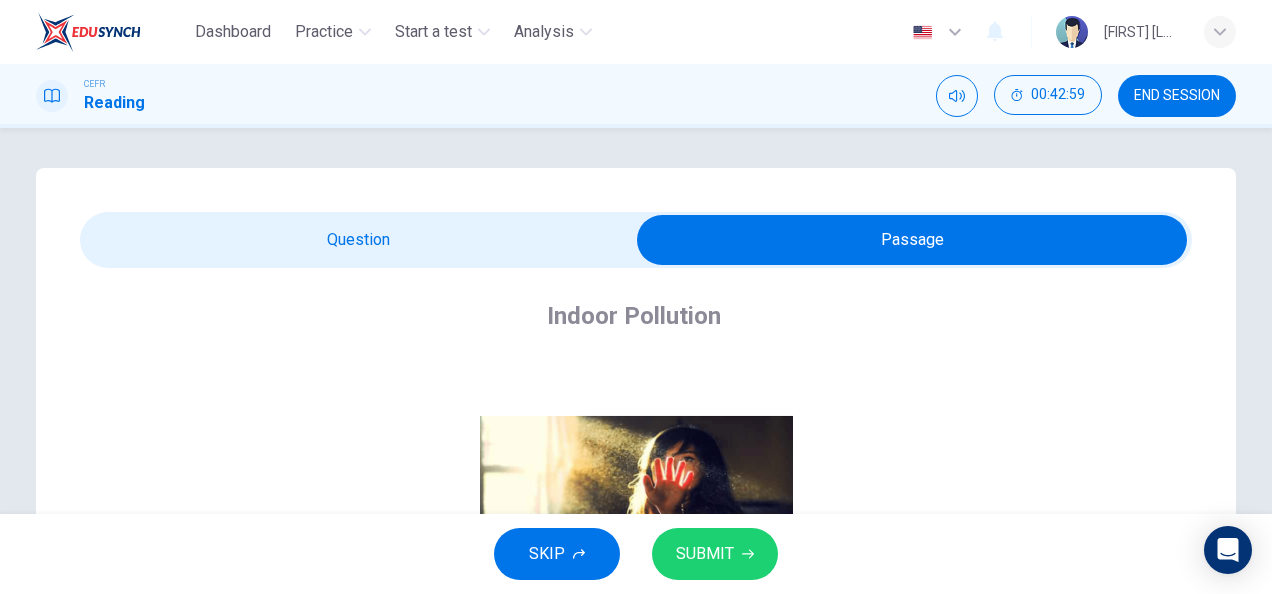 click at bounding box center (912, 240) 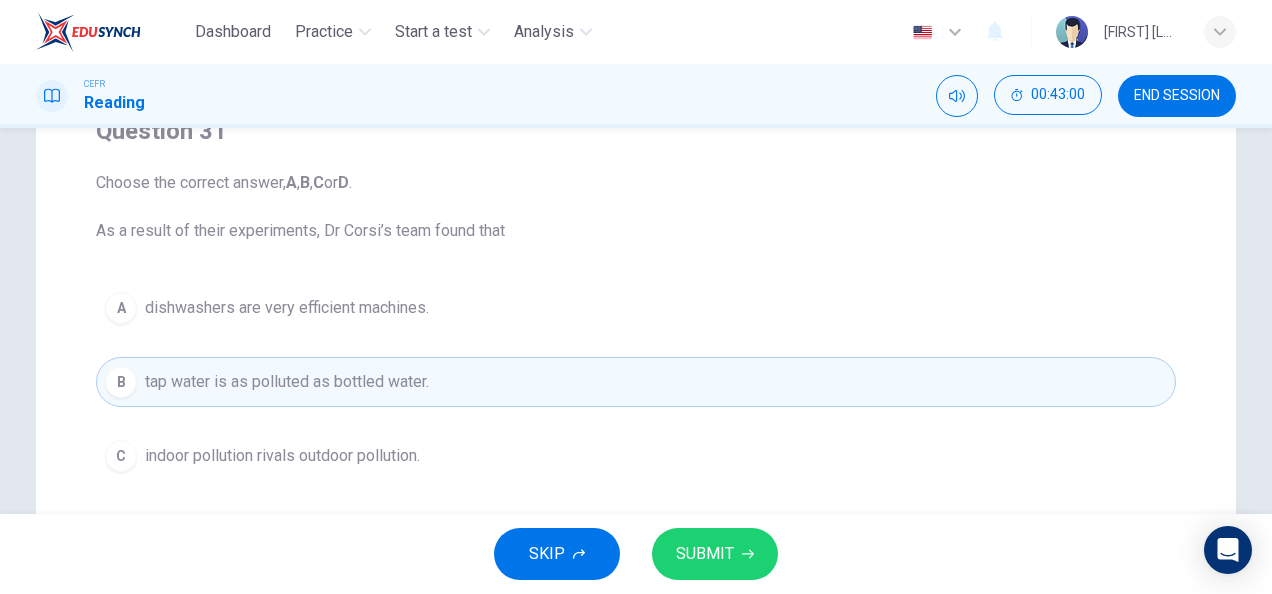 scroll, scrollTop: 194, scrollLeft: 0, axis: vertical 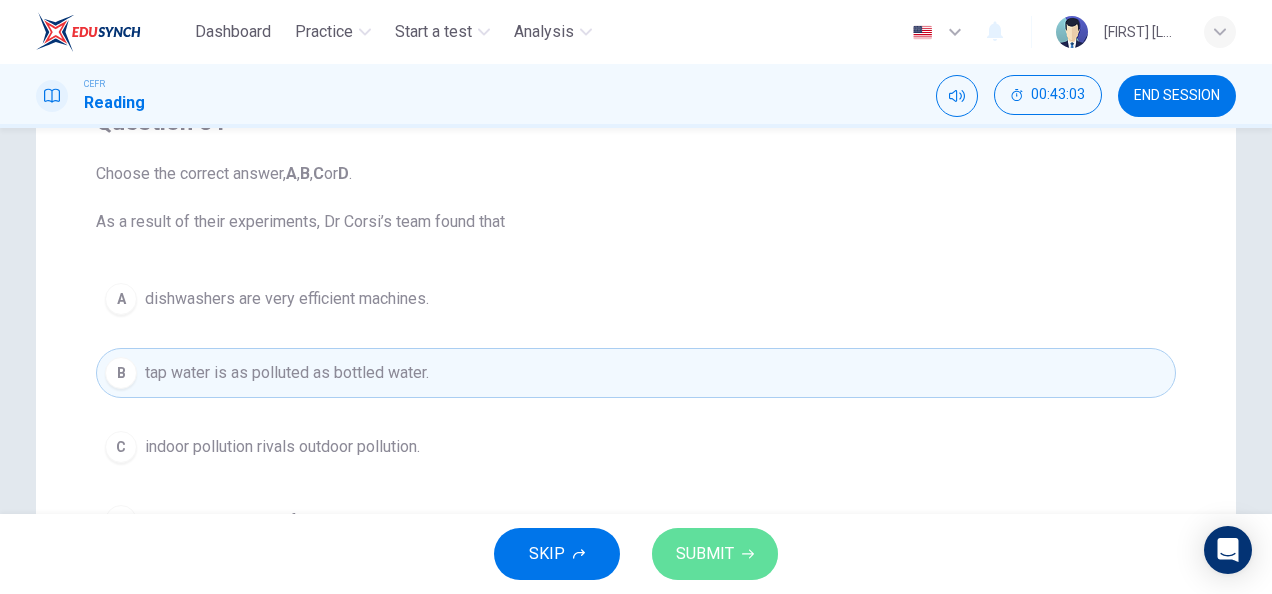 click on "SUBMIT" at bounding box center [705, 554] 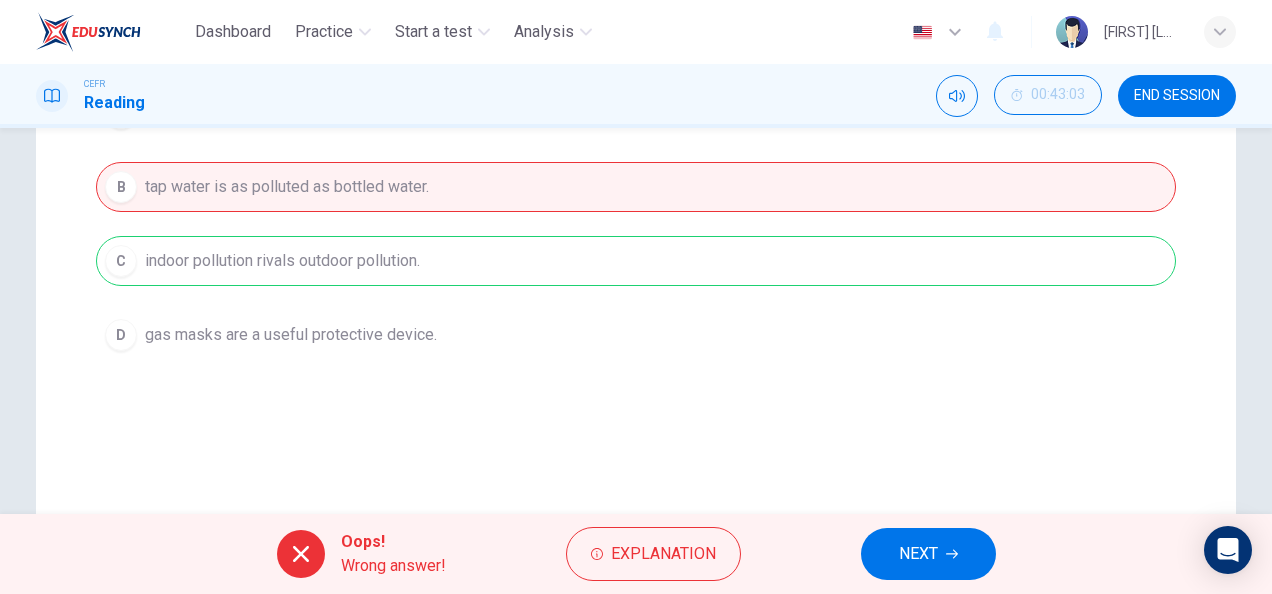 scroll, scrollTop: 380, scrollLeft: 0, axis: vertical 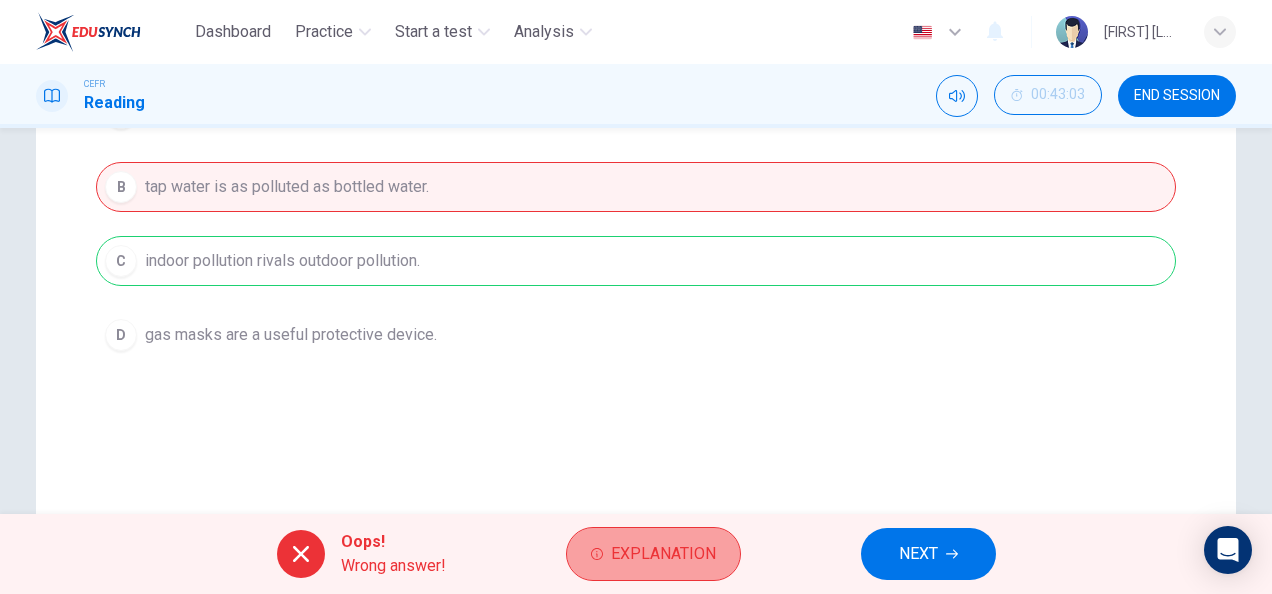 click on "Explanation" at bounding box center (663, 554) 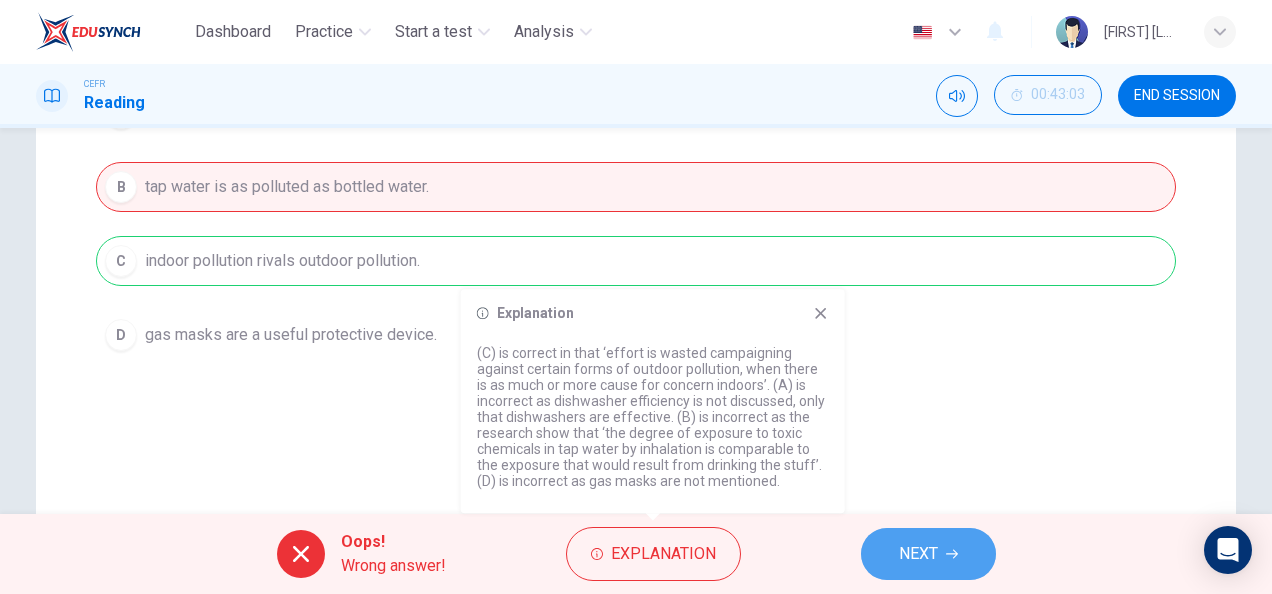 click on "NEXT" at bounding box center (918, 554) 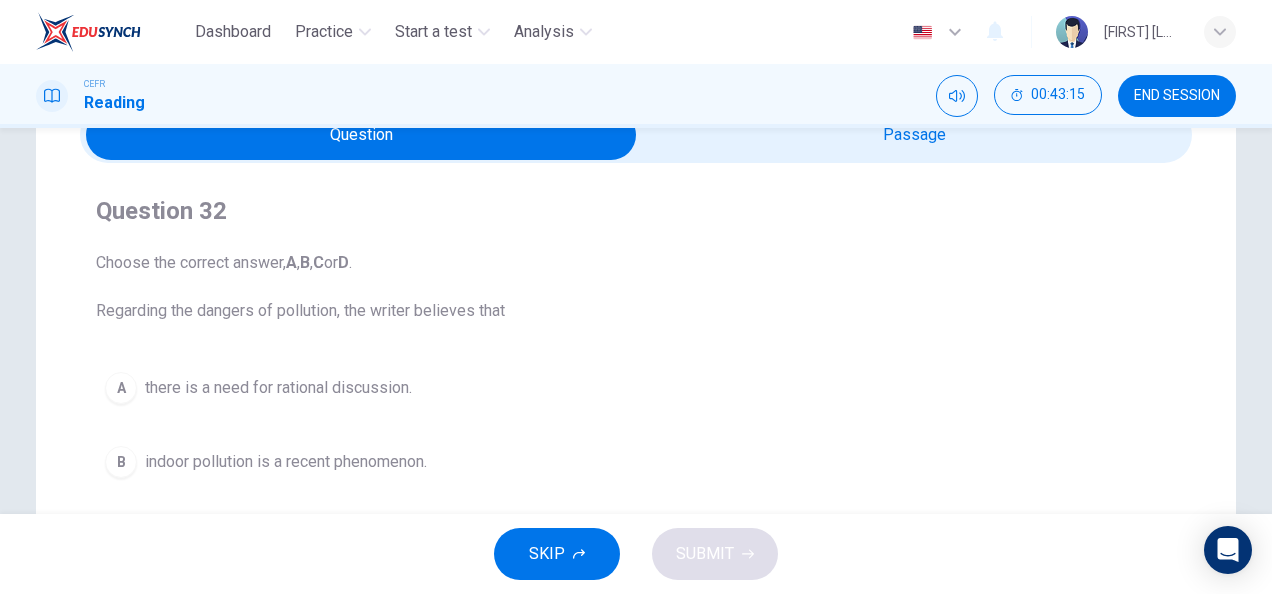scroll, scrollTop: 106, scrollLeft: 0, axis: vertical 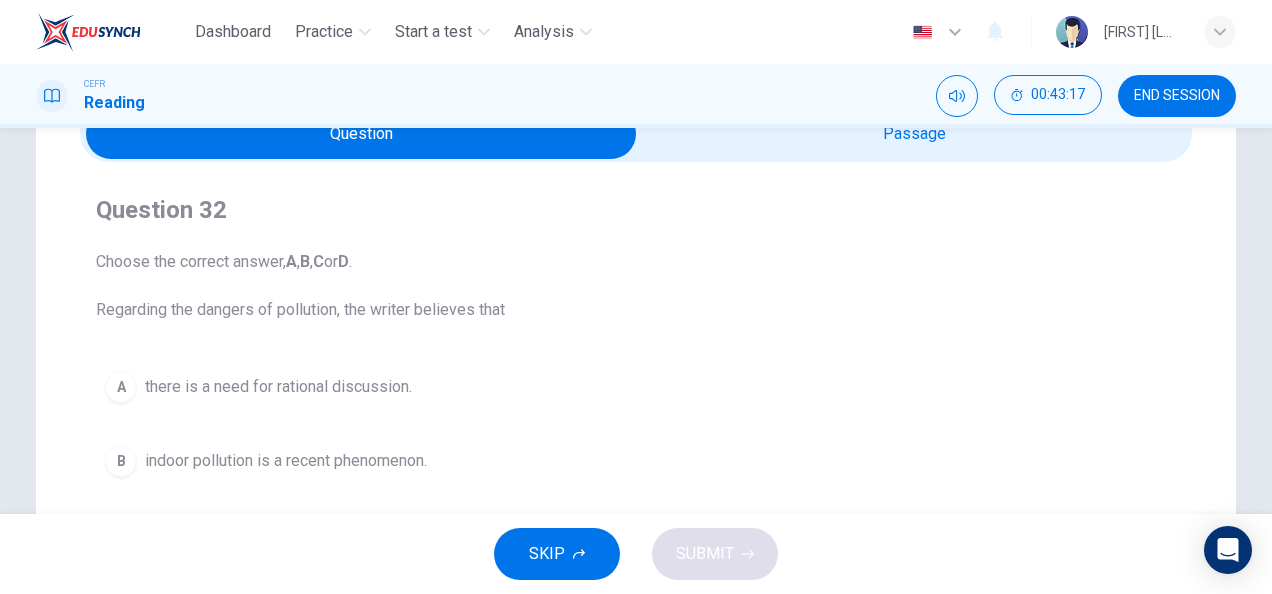 click at bounding box center [361, 134] 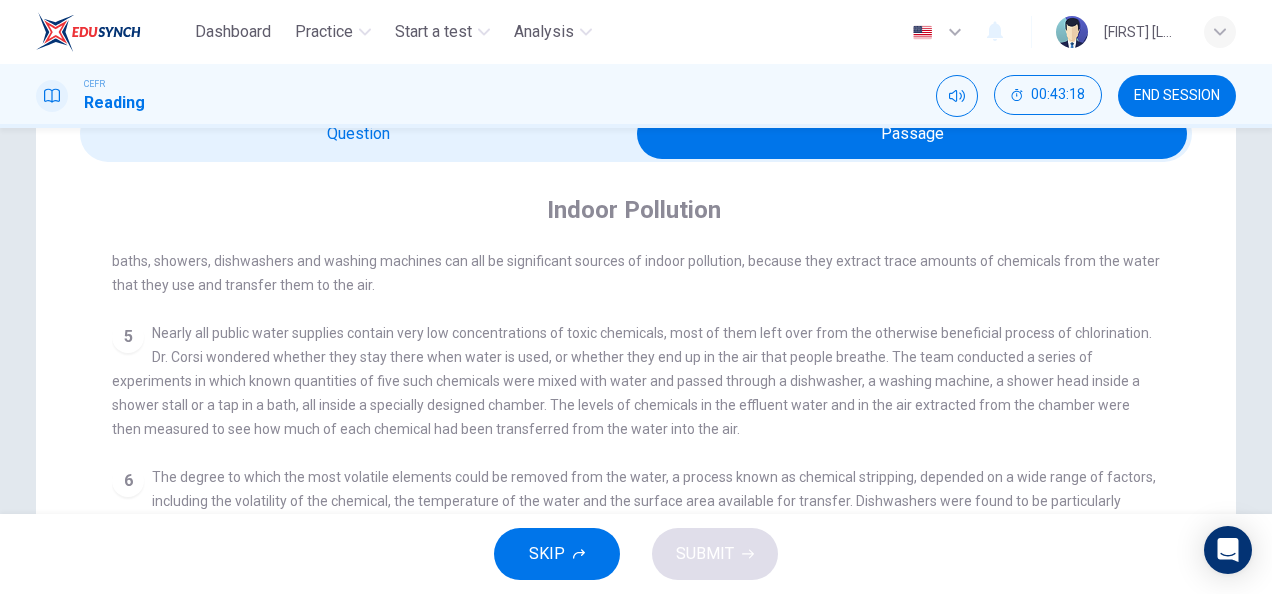 scroll, scrollTop: 846, scrollLeft: 0, axis: vertical 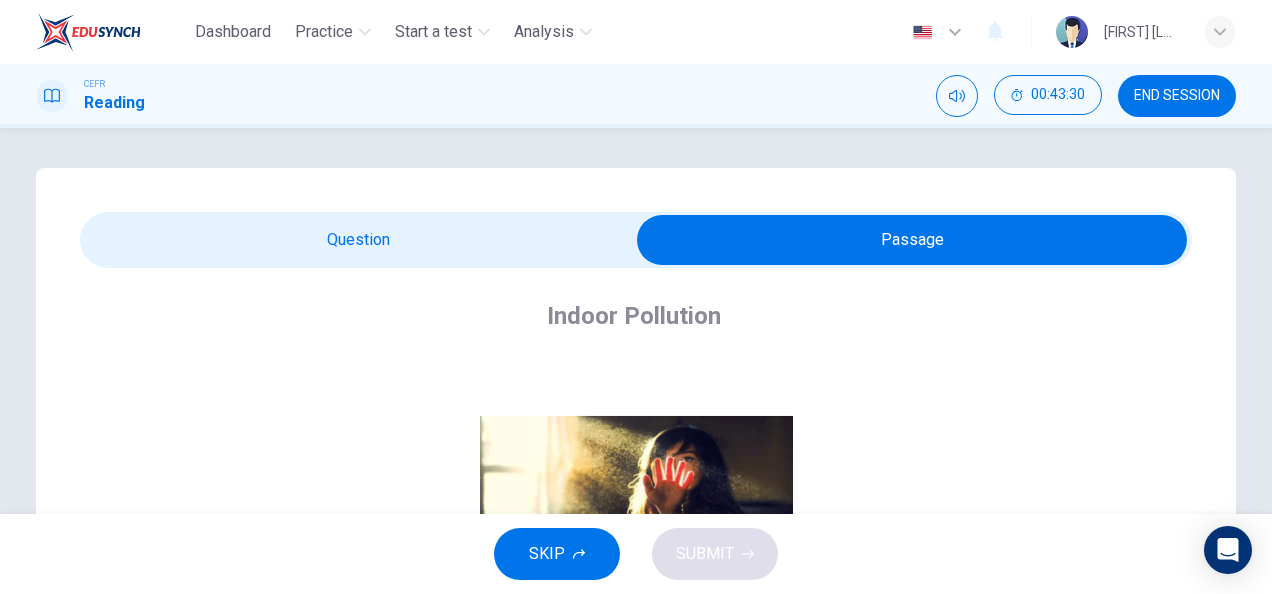 click at bounding box center [912, 240] 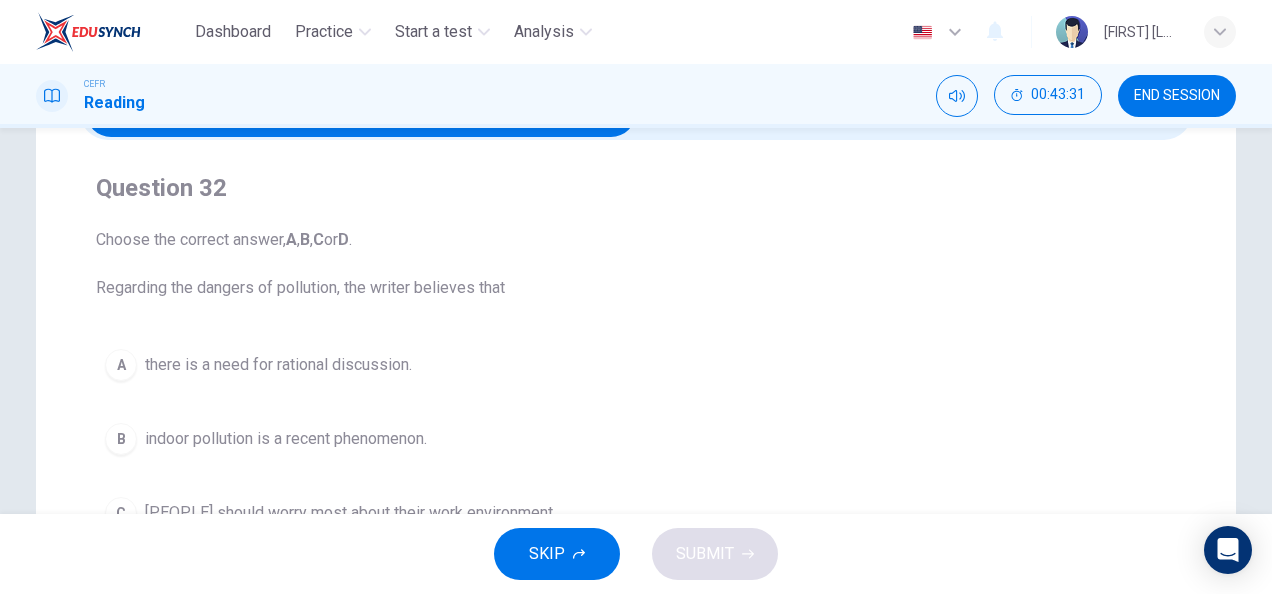 scroll, scrollTop: 227, scrollLeft: 0, axis: vertical 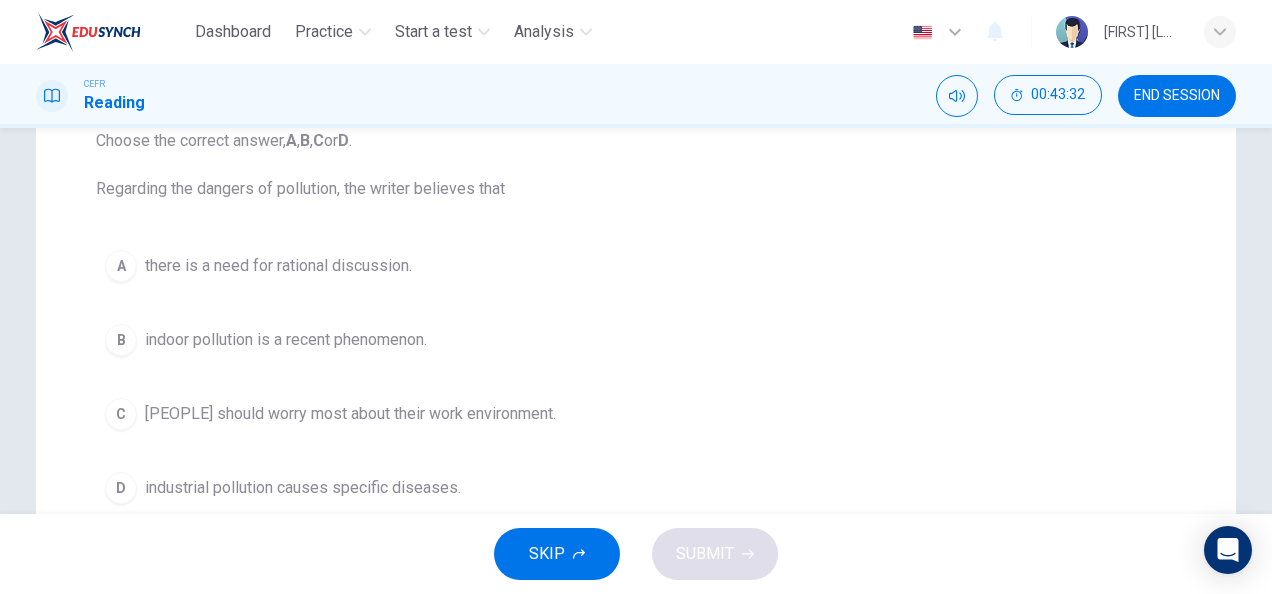 click on "there is a need for rational discussion." at bounding box center (278, 266) 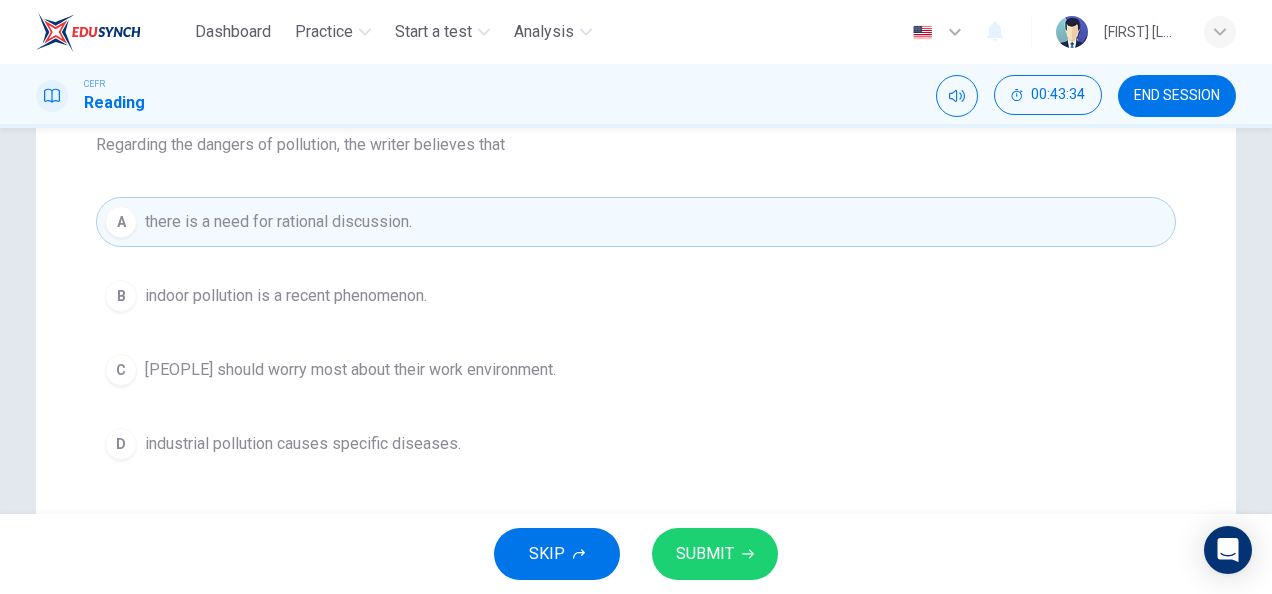 scroll, scrollTop: 272, scrollLeft: 0, axis: vertical 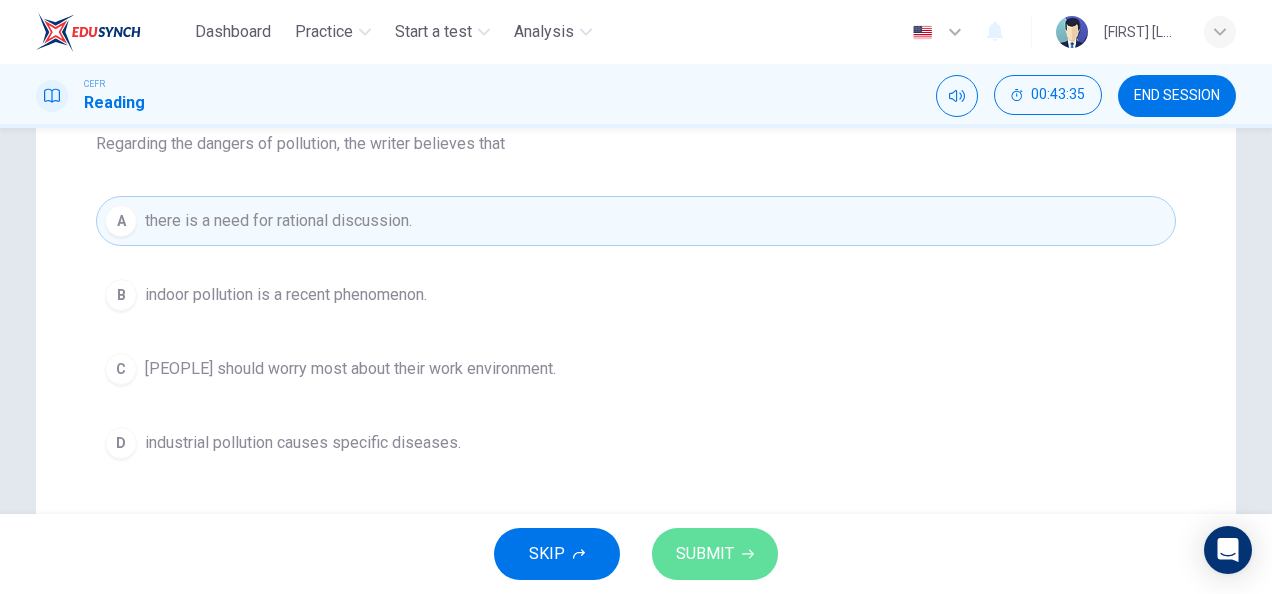 click on "SUBMIT" at bounding box center [705, 554] 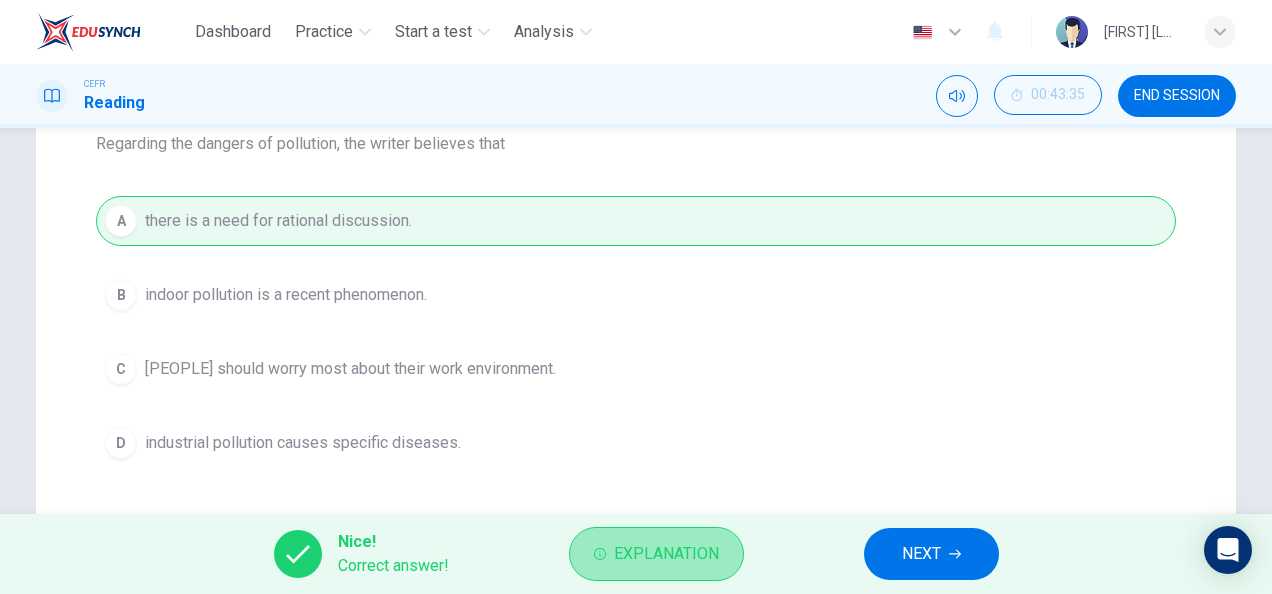 click on "Explanation" at bounding box center [666, 554] 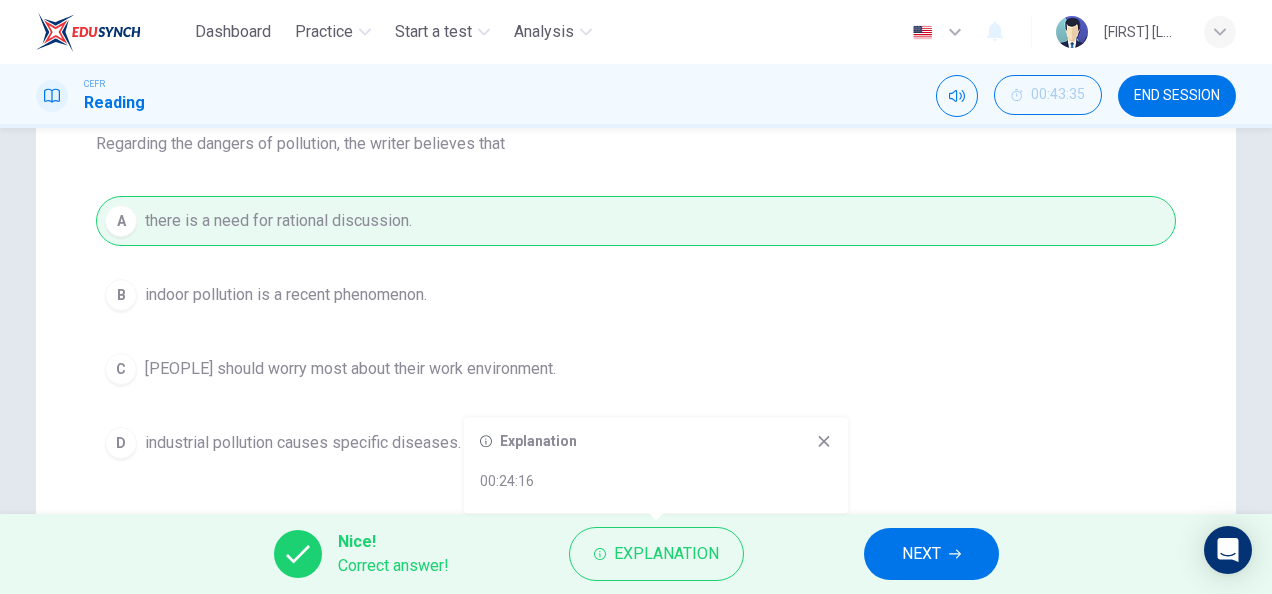 drag, startPoint x: 1151, startPoint y: 89, endPoint x: 729, endPoint y: 111, distance: 422.57306 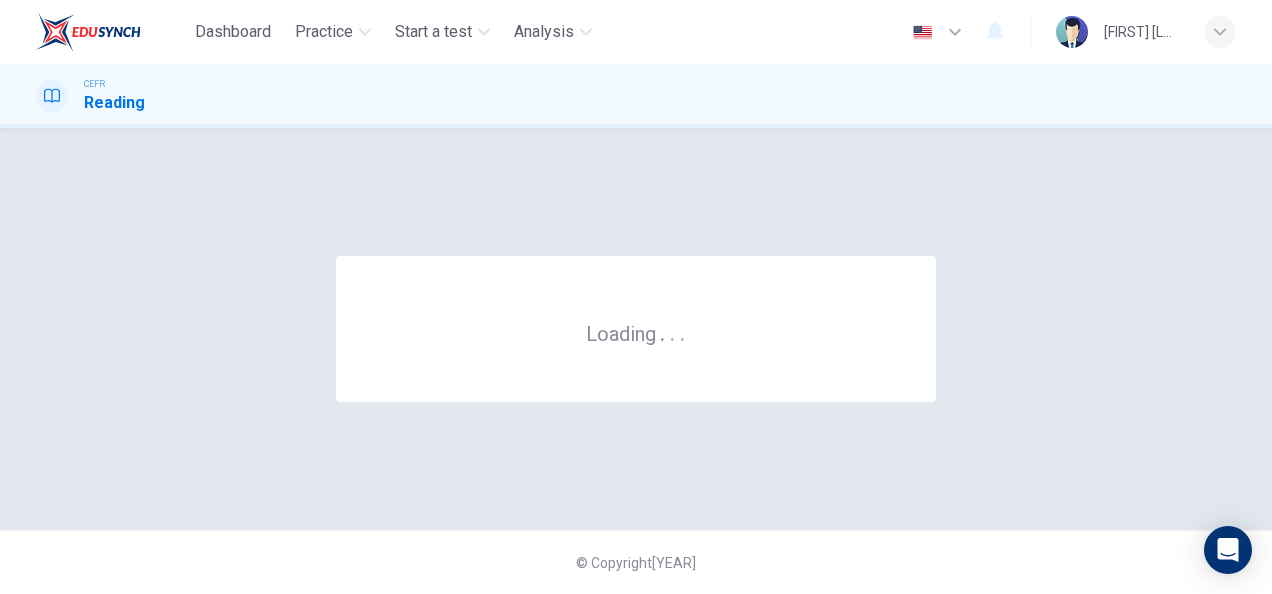 scroll, scrollTop: 0, scrollLeft: 0, axis: both 